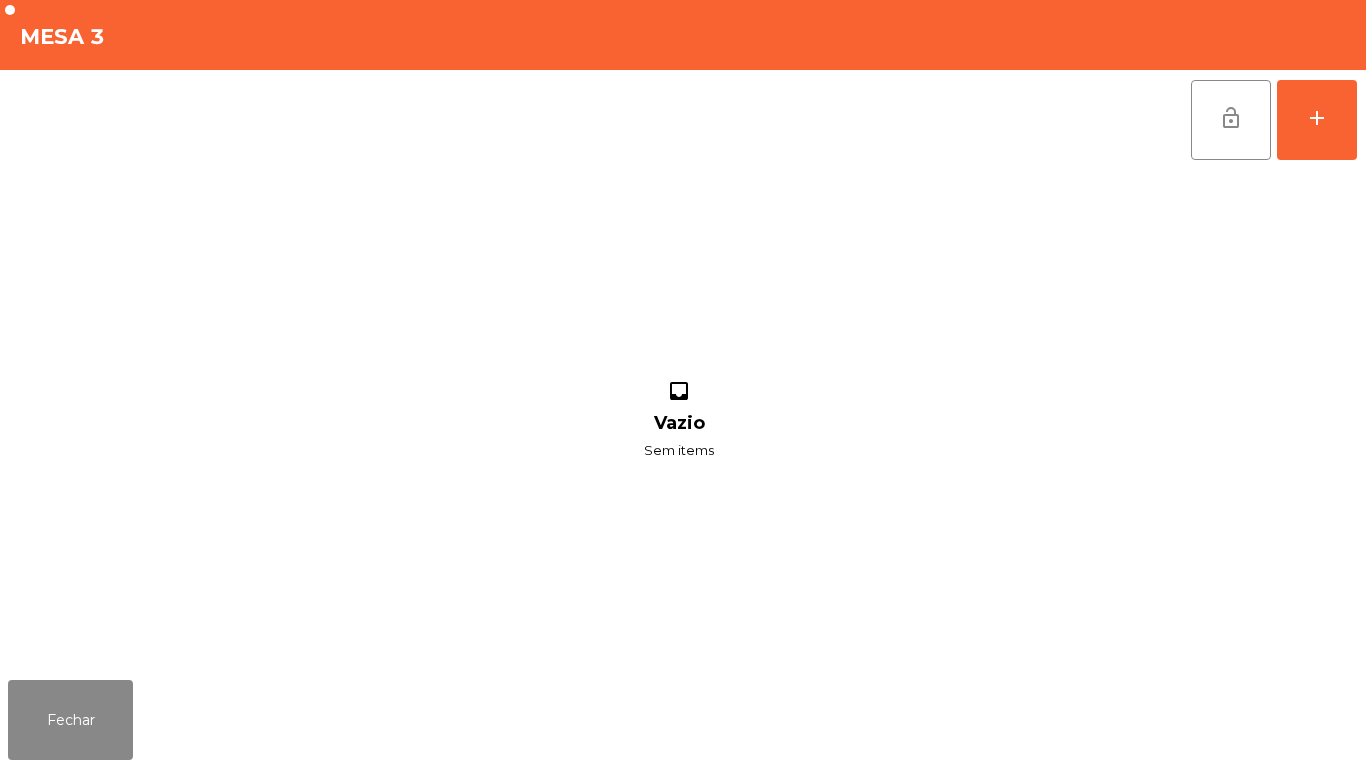 scroll, scrollTop: 0, scrollLeft: 0, axis: both 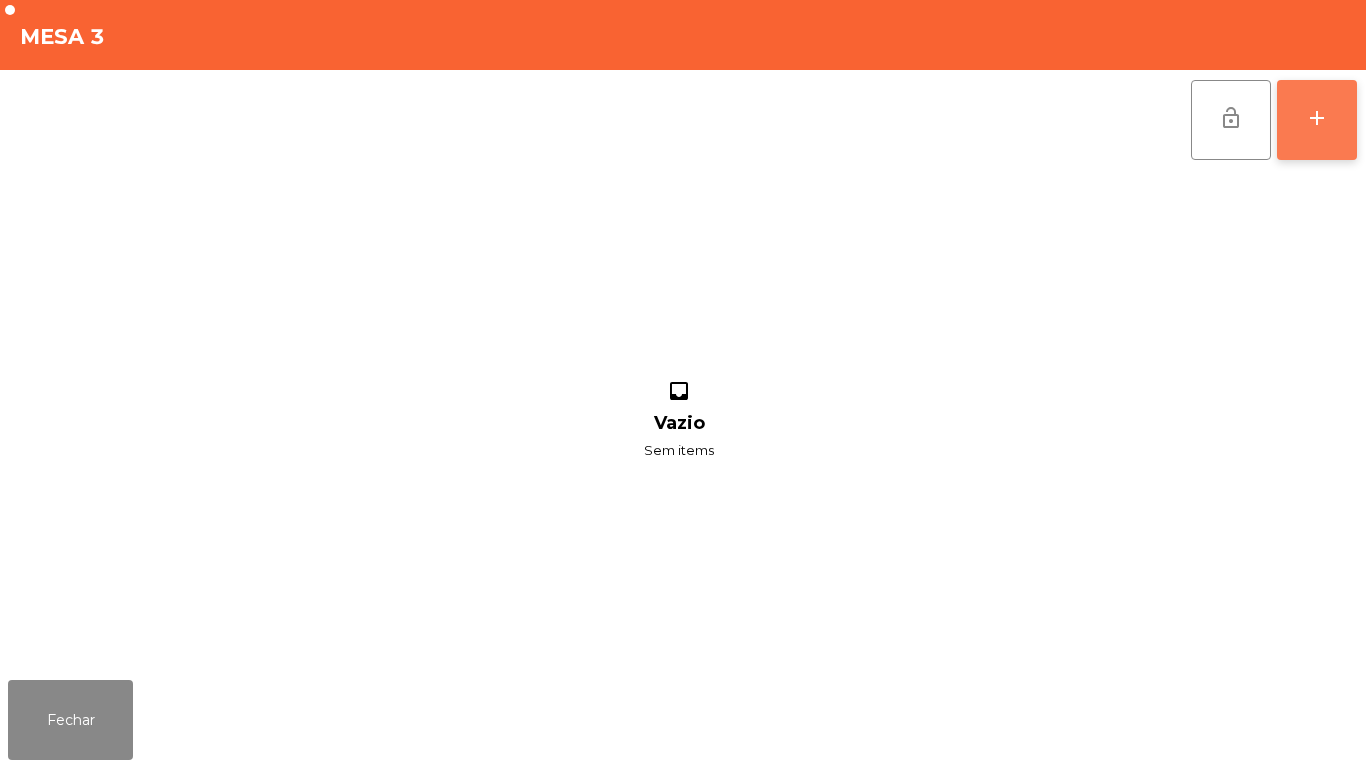 click on "add" 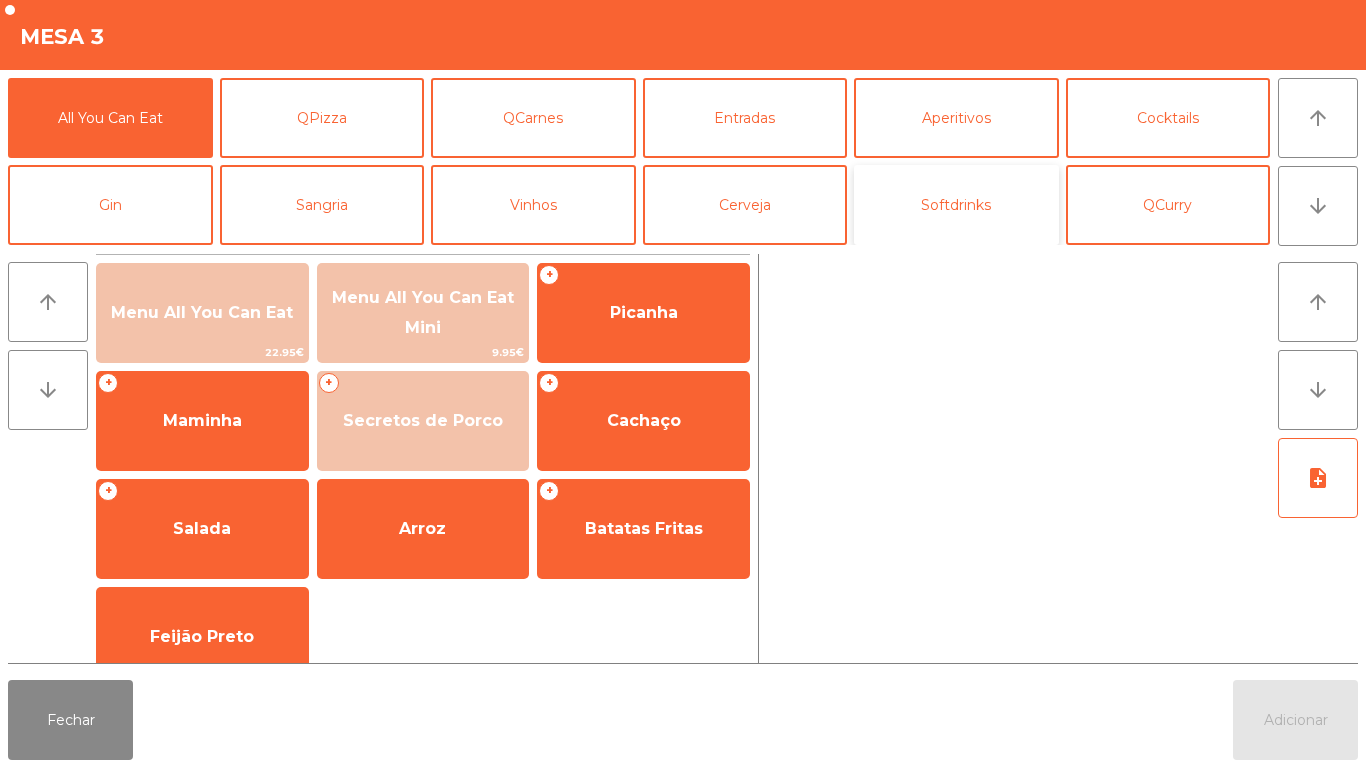 click on "Softdrinks" 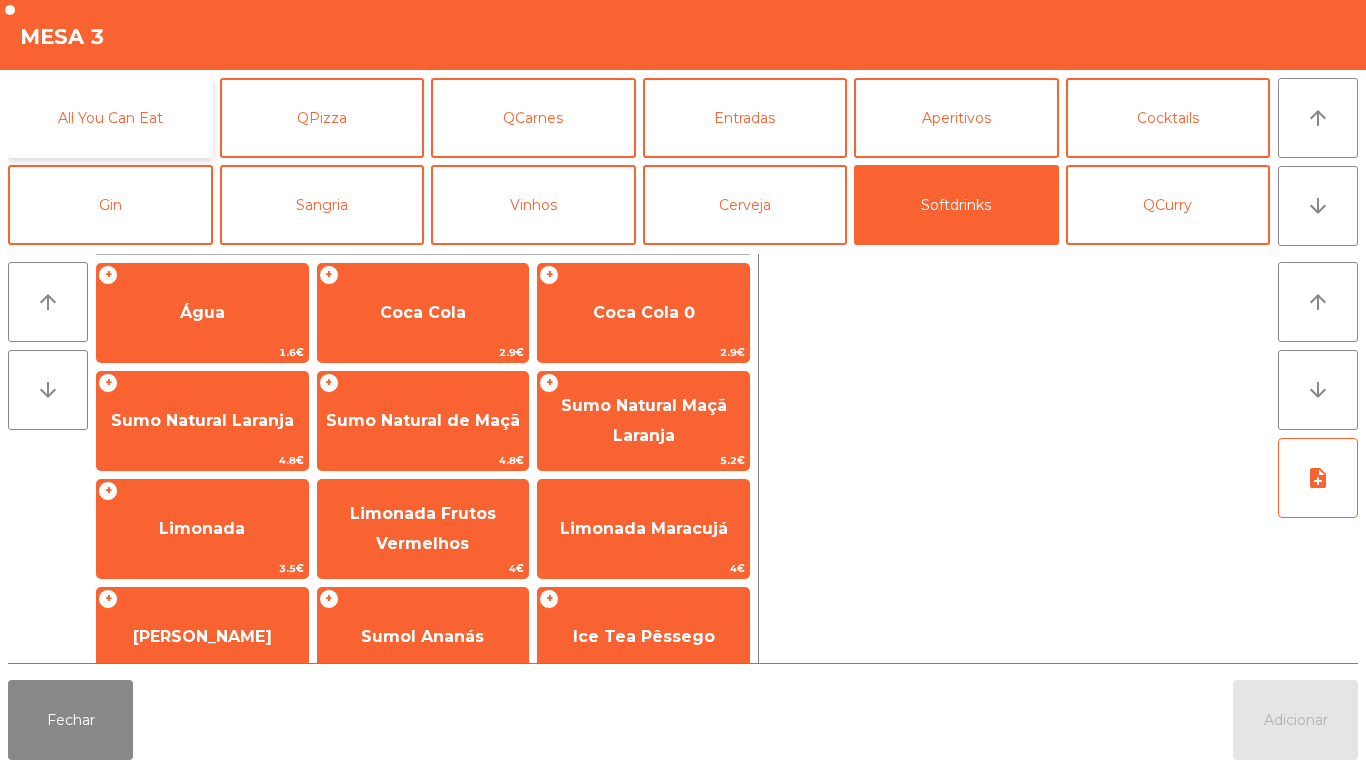 click on "All You Can Eat" 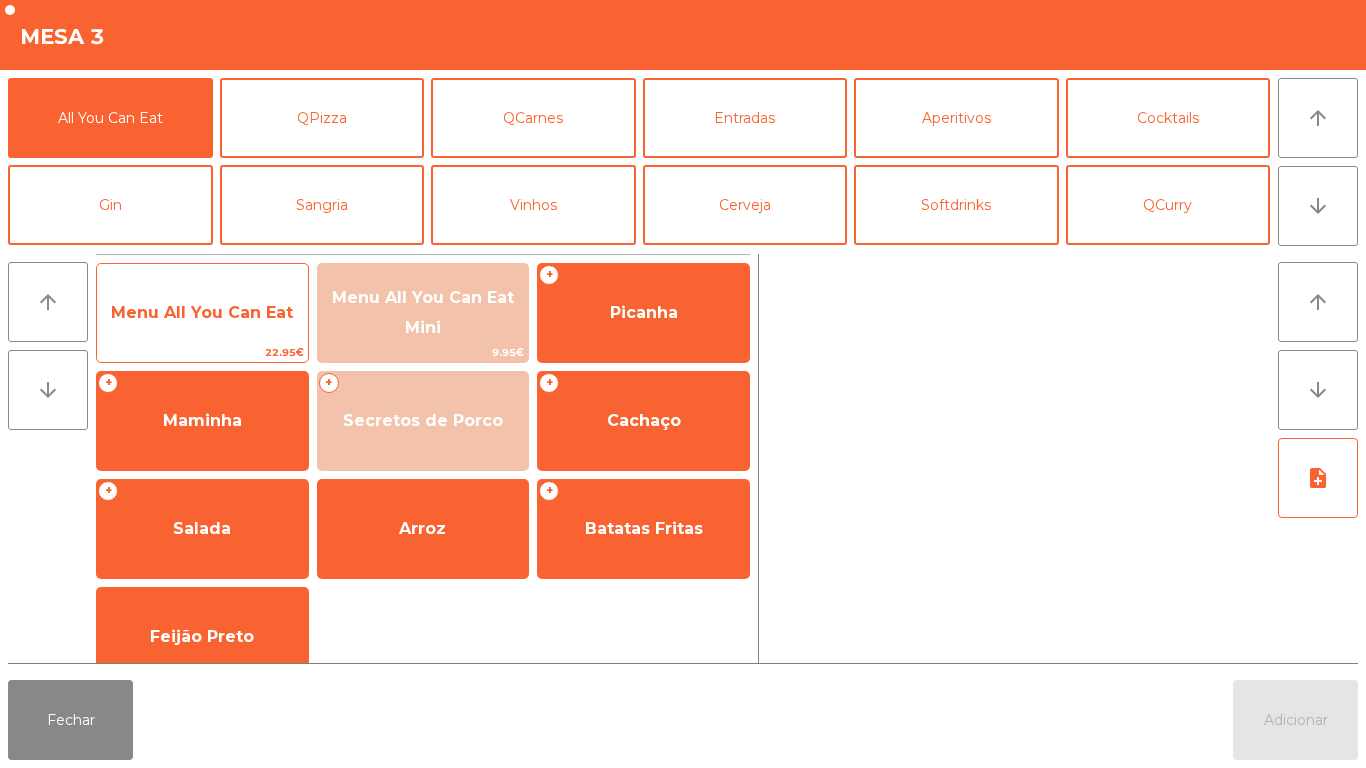 click on "Menu All You Can Eat" 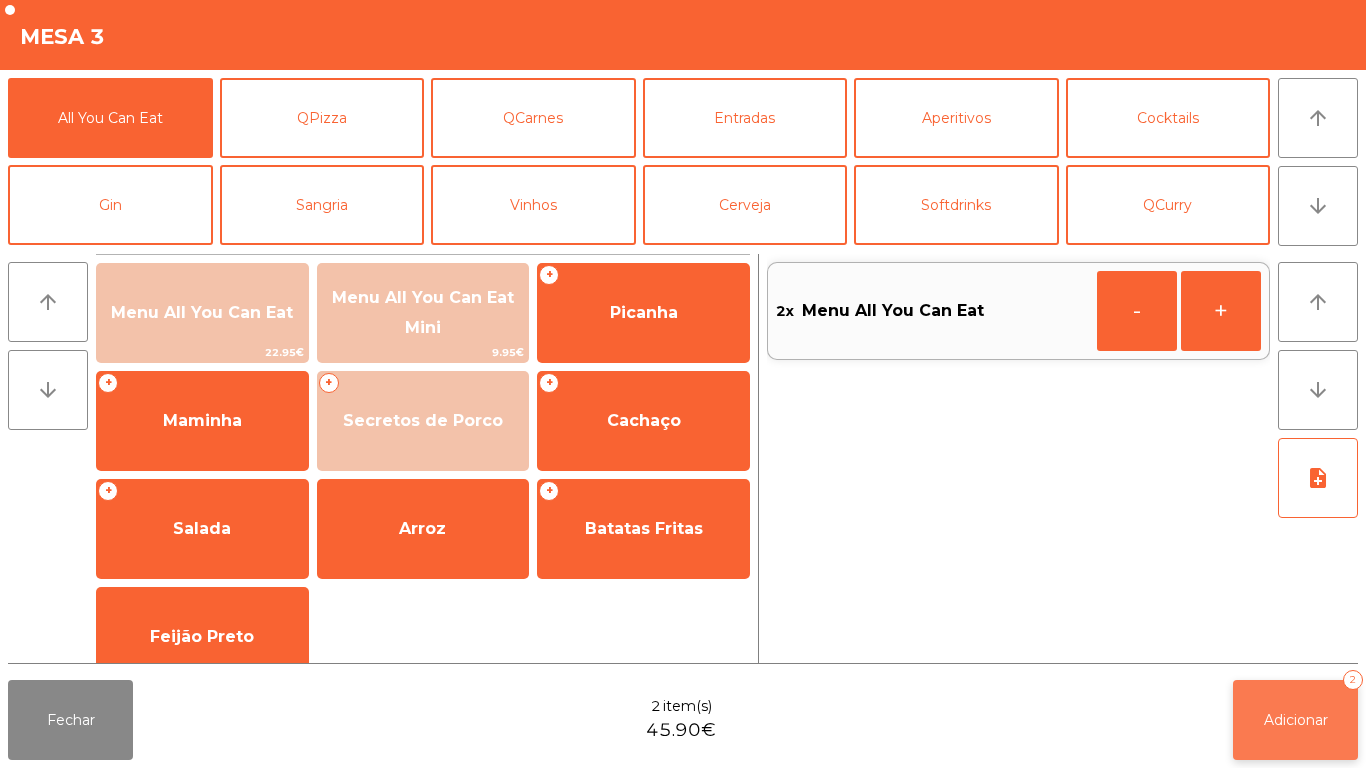 click on "Adicionar" 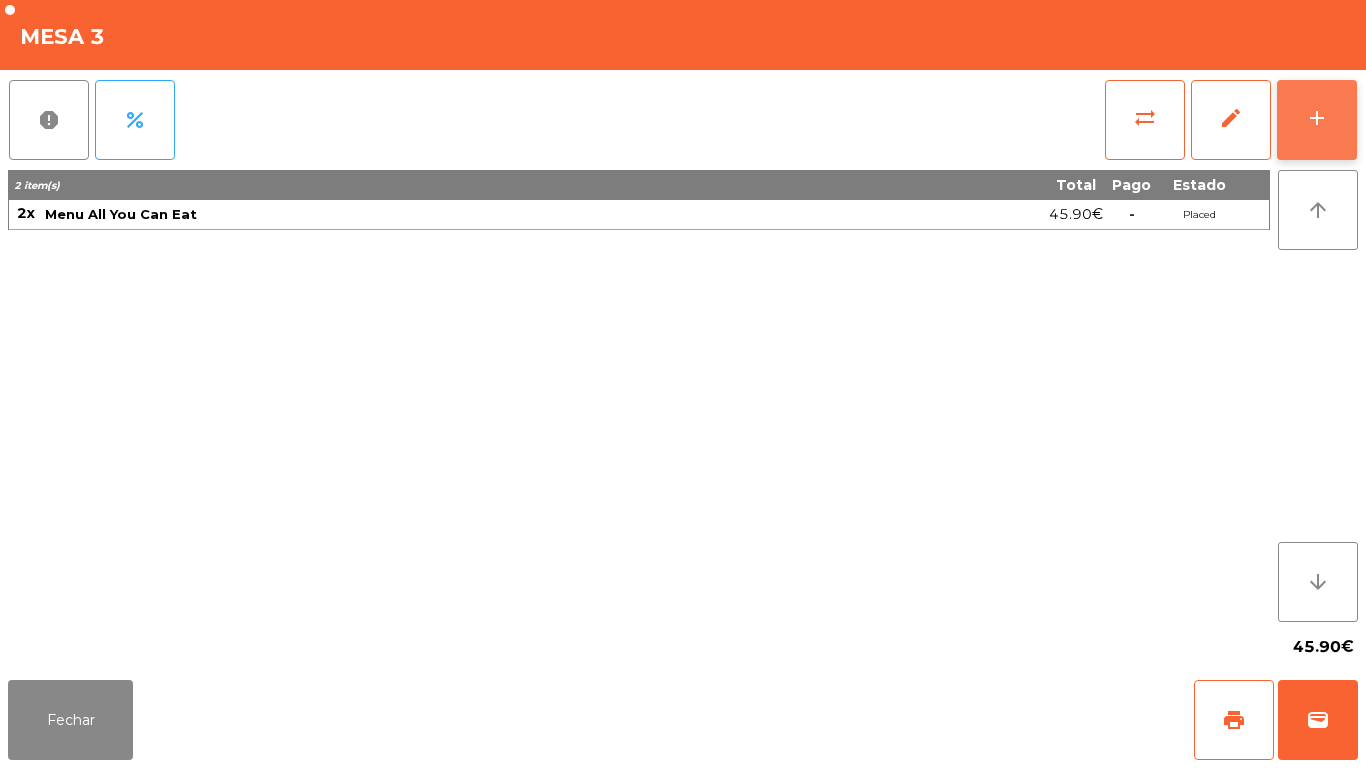 click on "add" 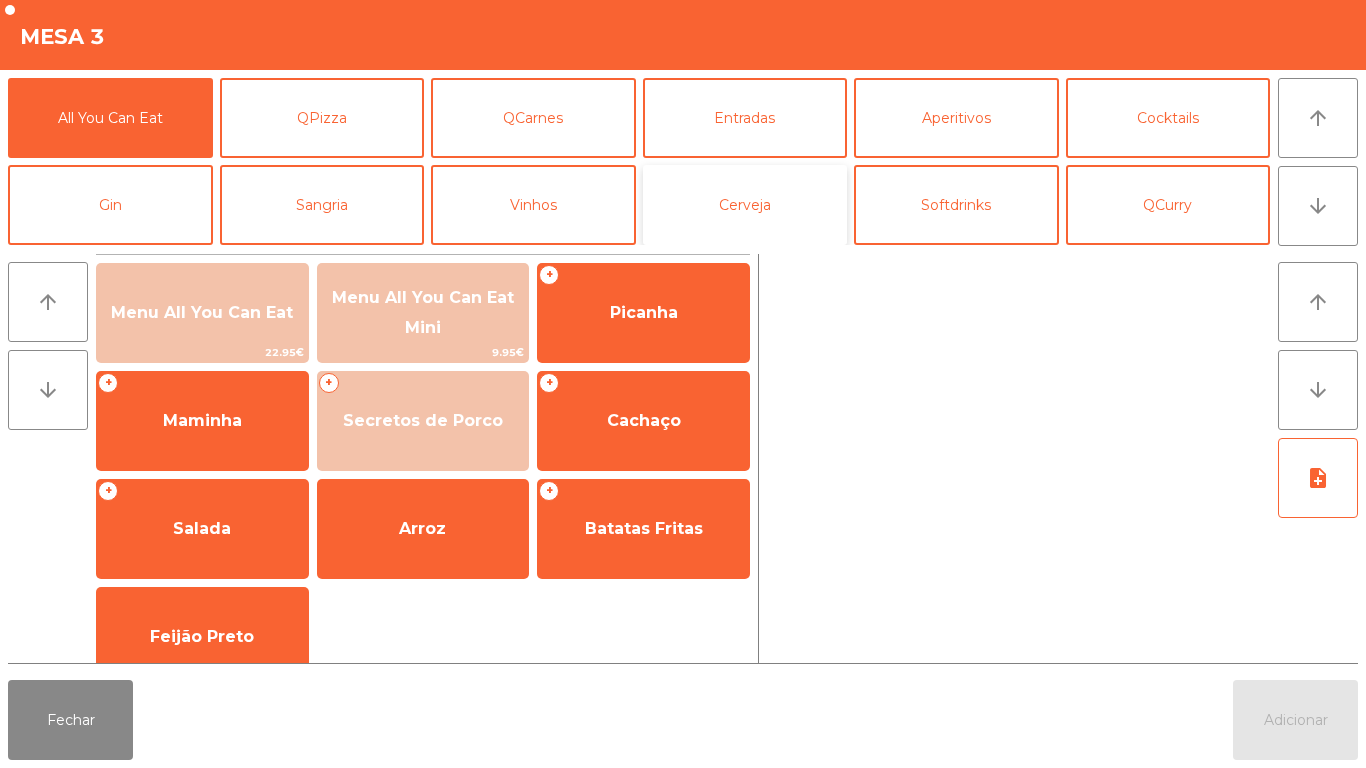 click on "Cerveja" 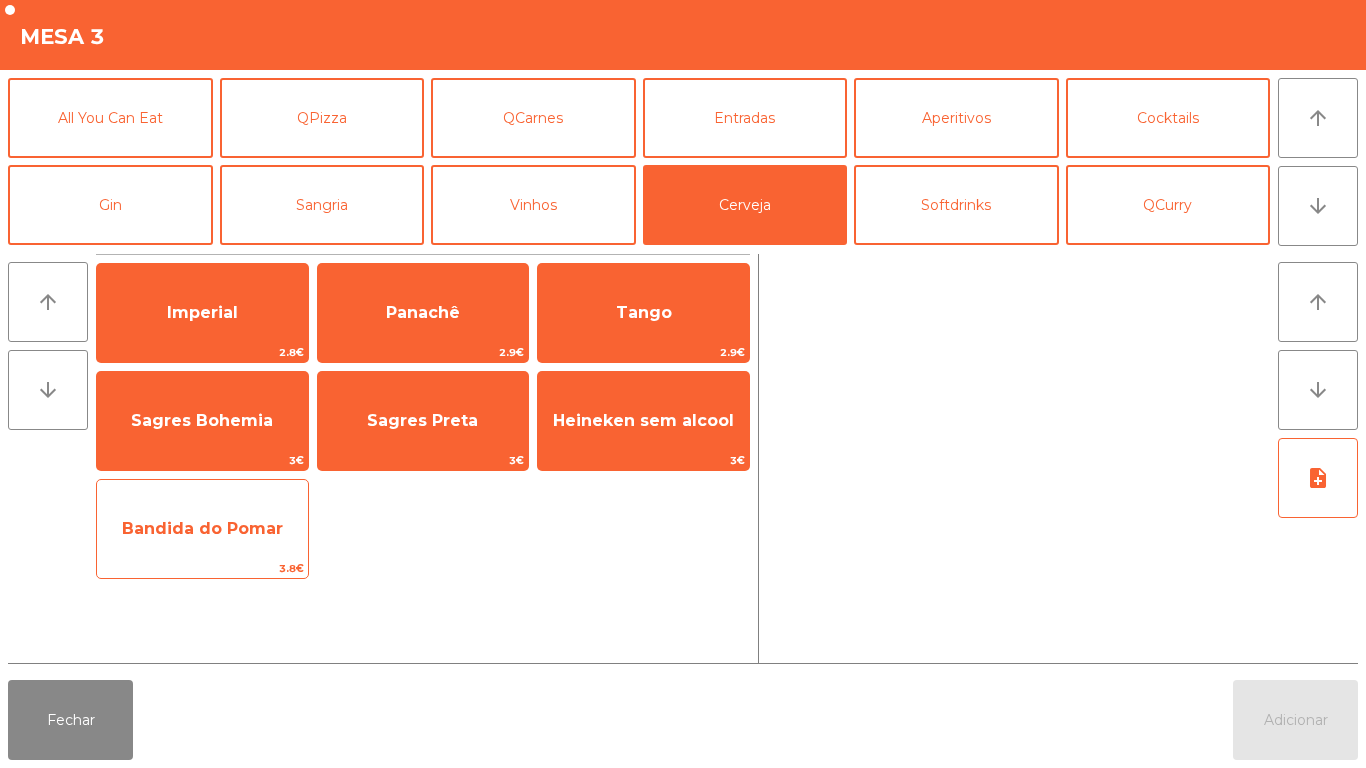click on "Bandida do Pomar" 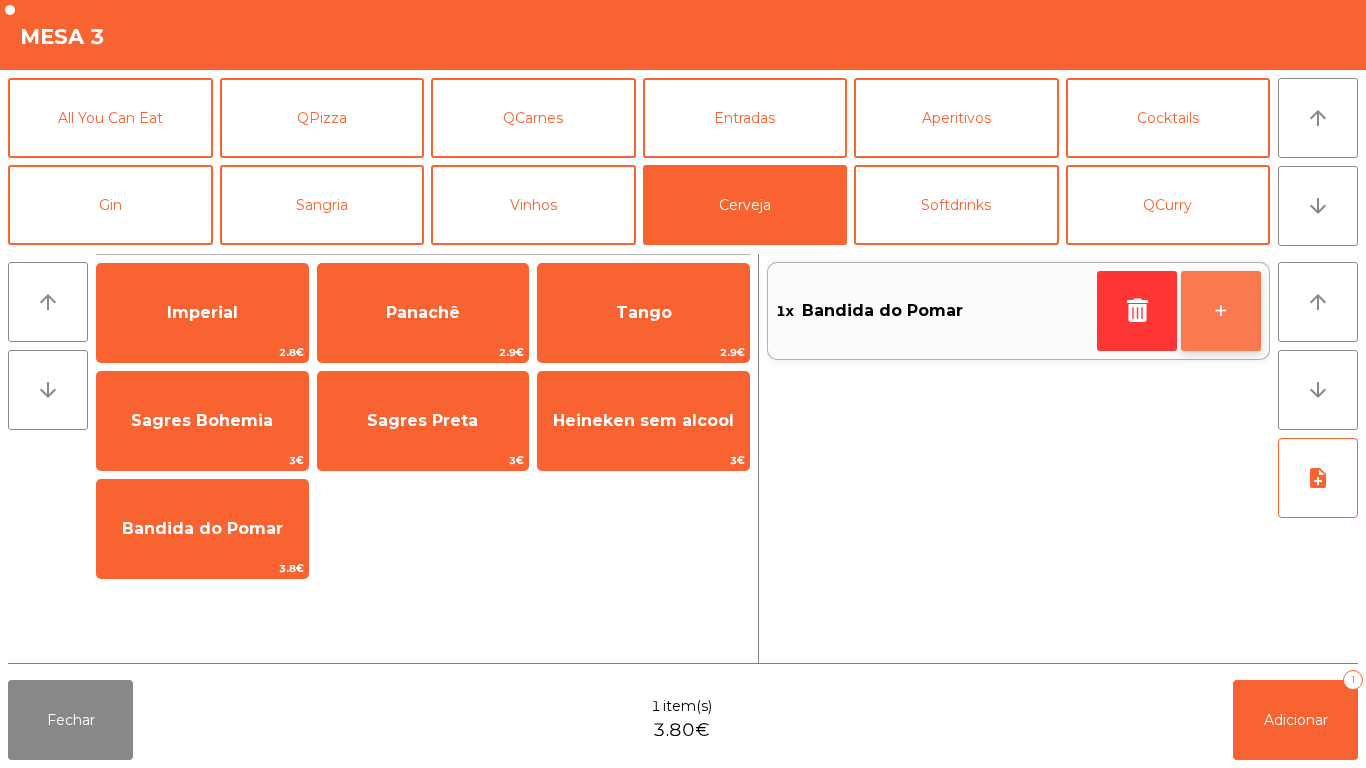 click on "+" 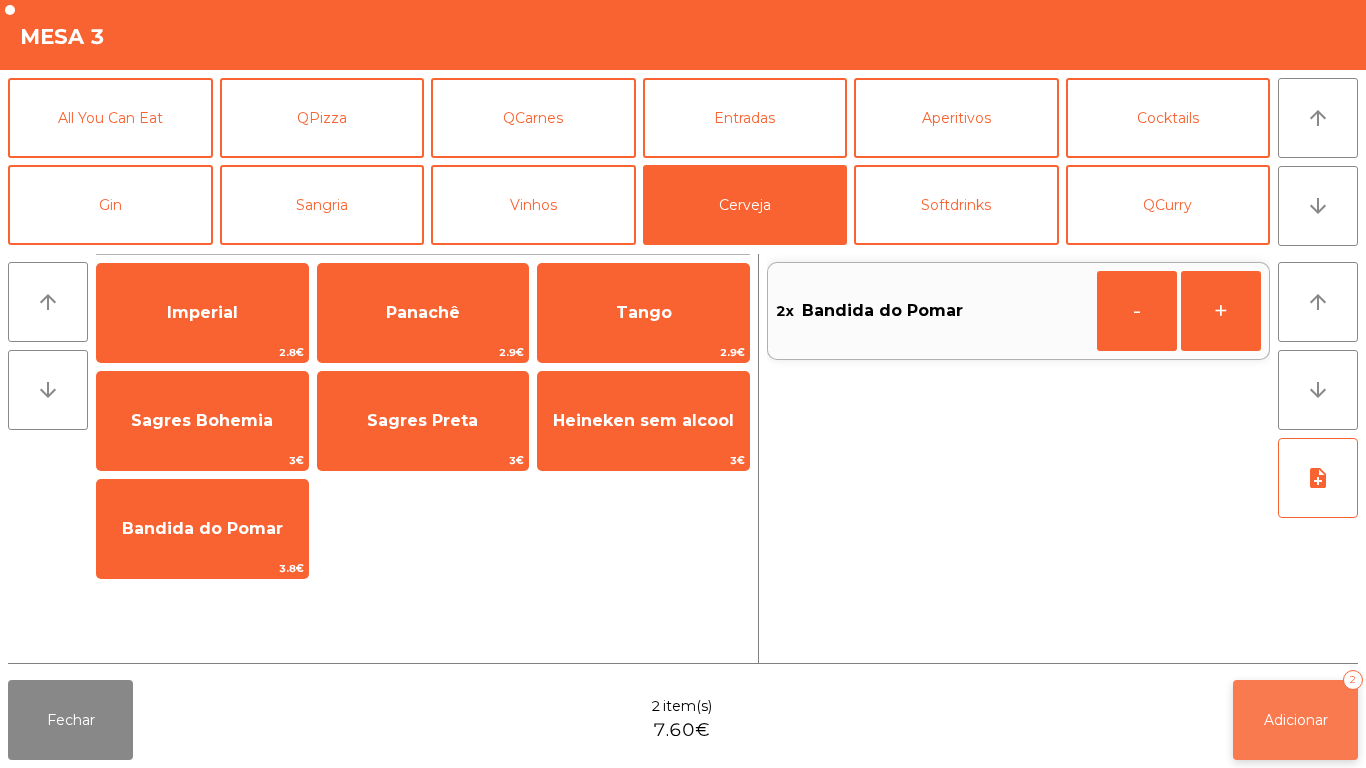 click on "Adicionar   2" 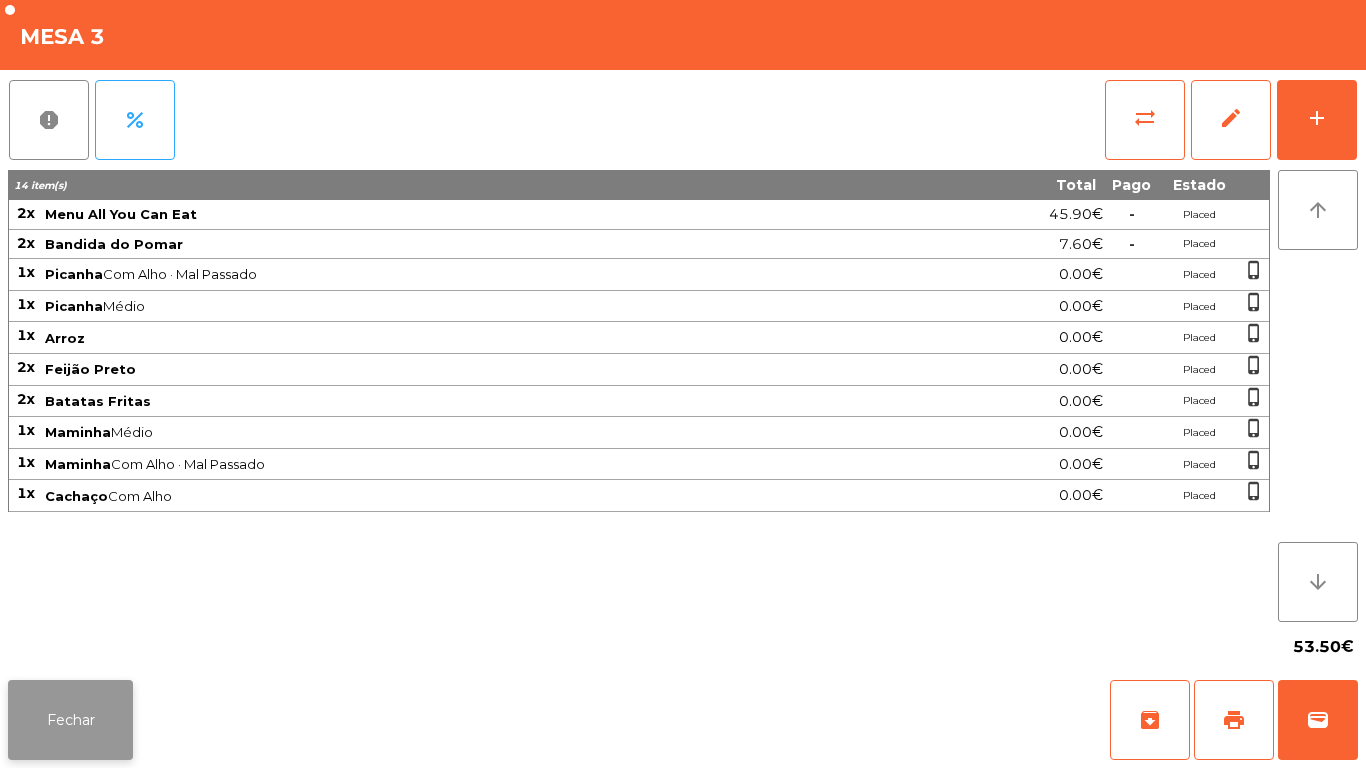 click on "Fechar" 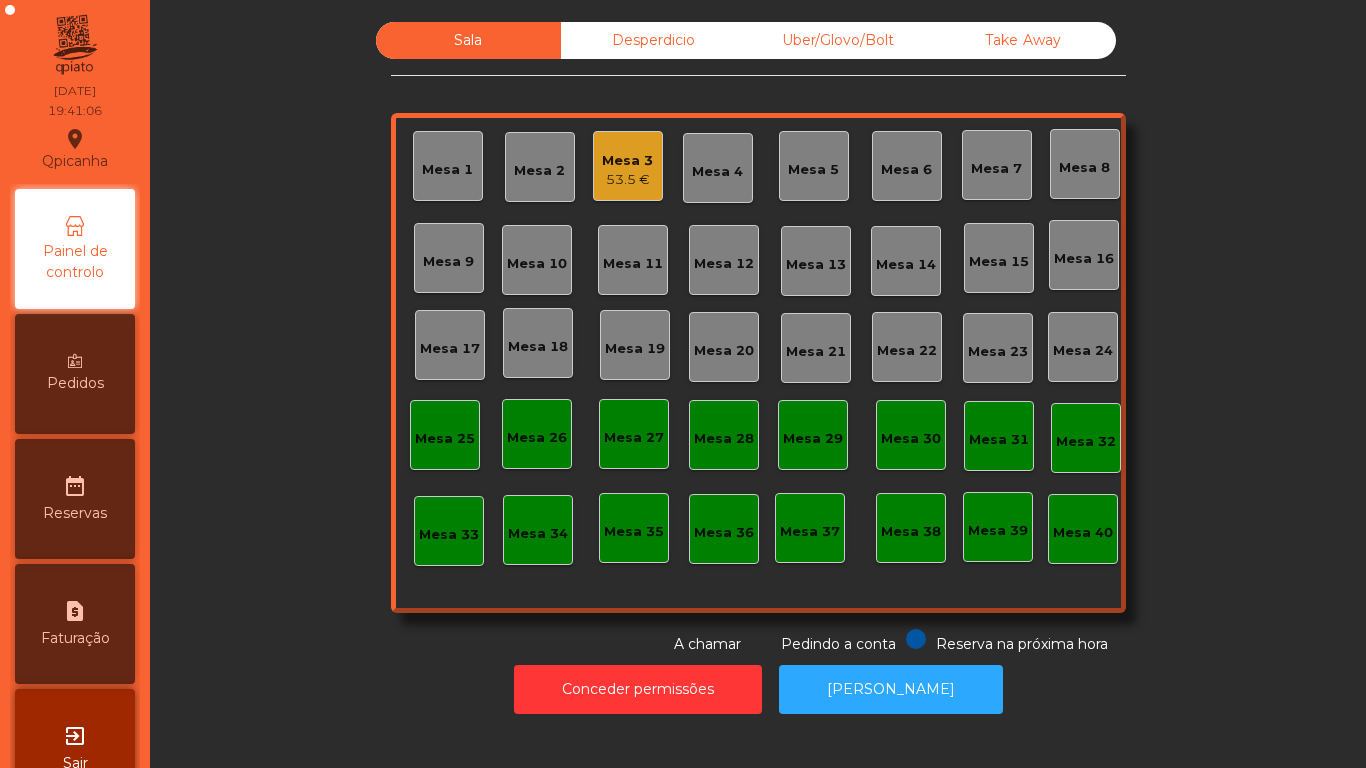 click on "Pedidos" at bounding box center [75, 383] 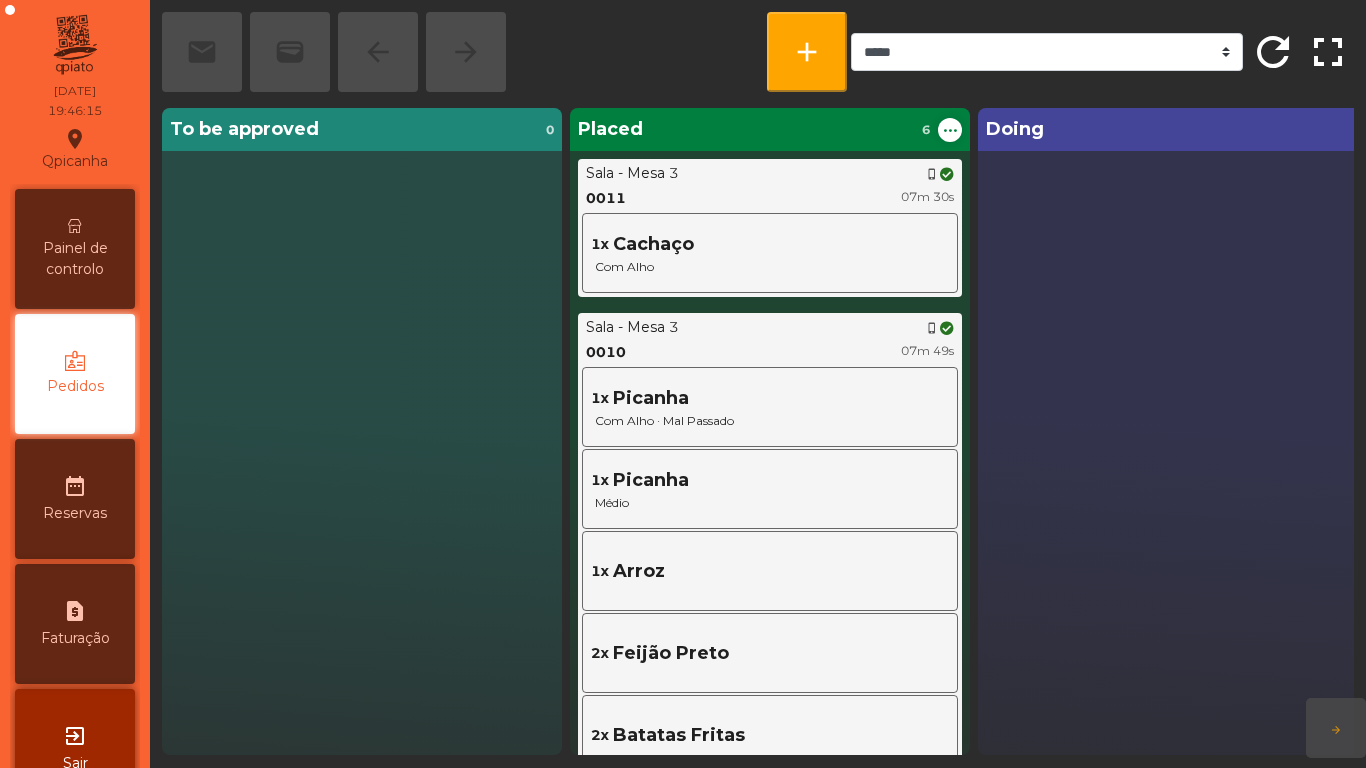 click on "Painel de controlo" at bounding box center (75, 249) 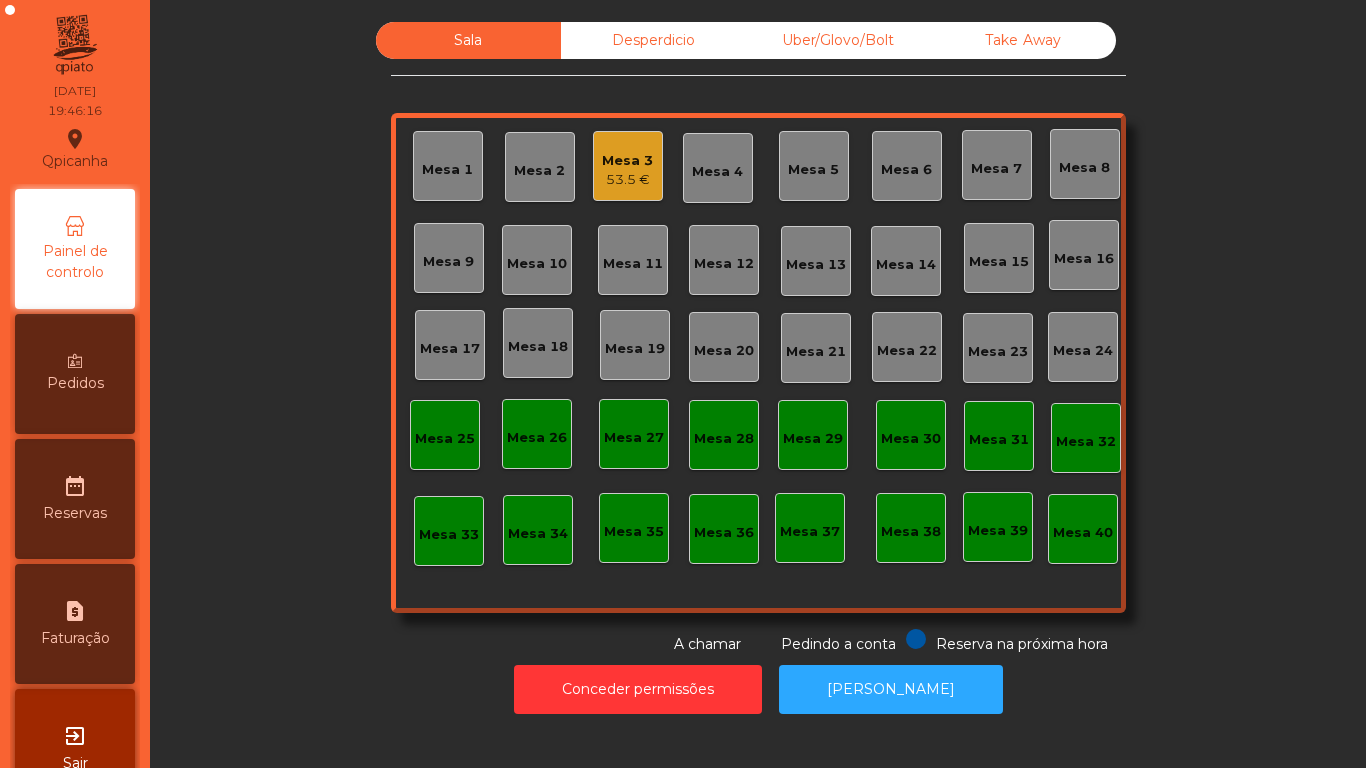 click on "Mesa 2" 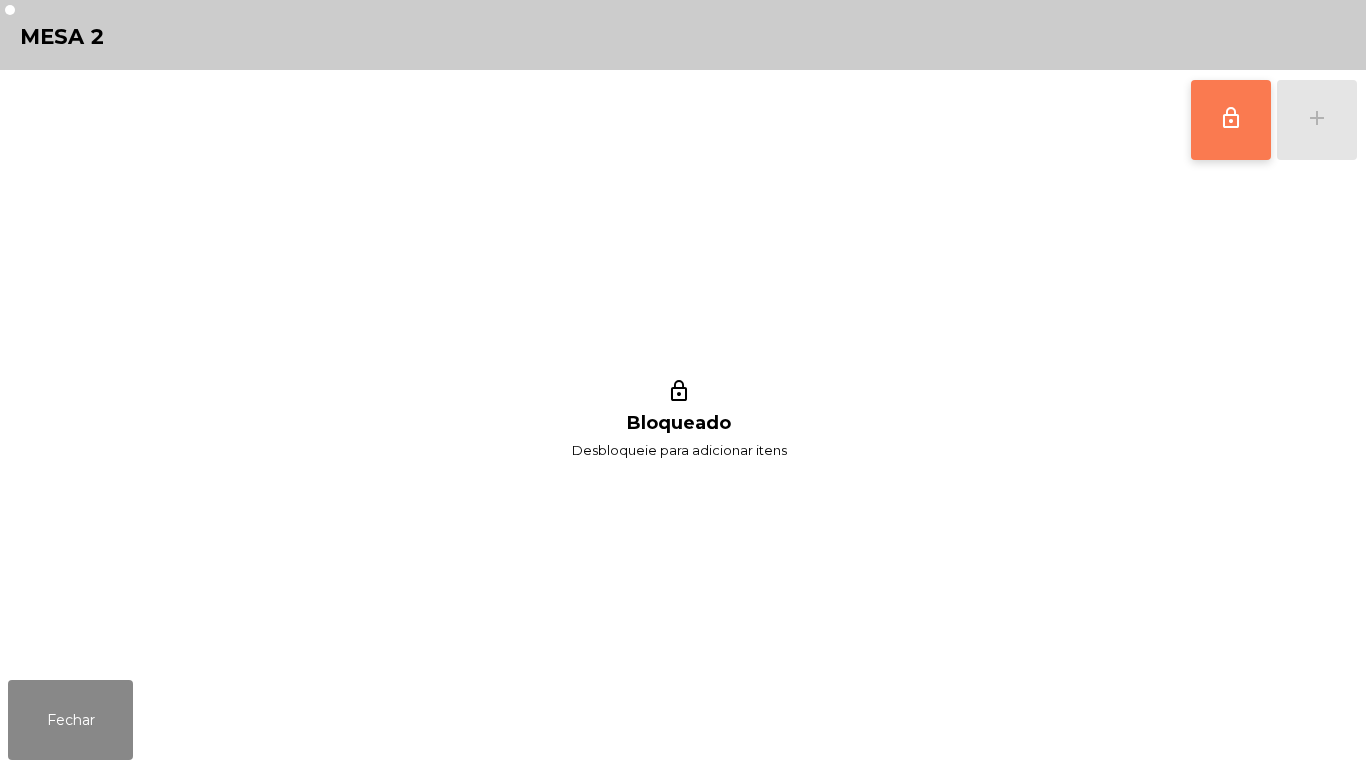 click on "lock_outline" 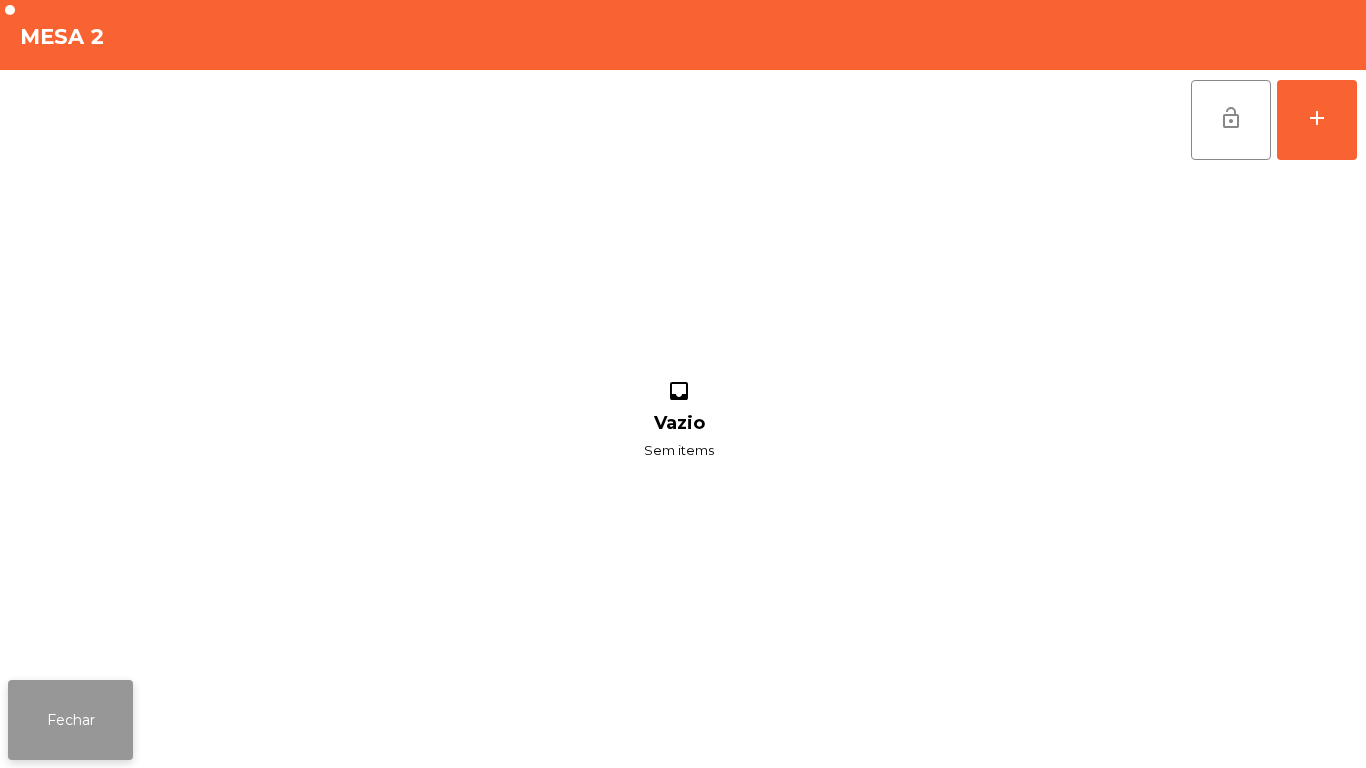 click on "Fechar" 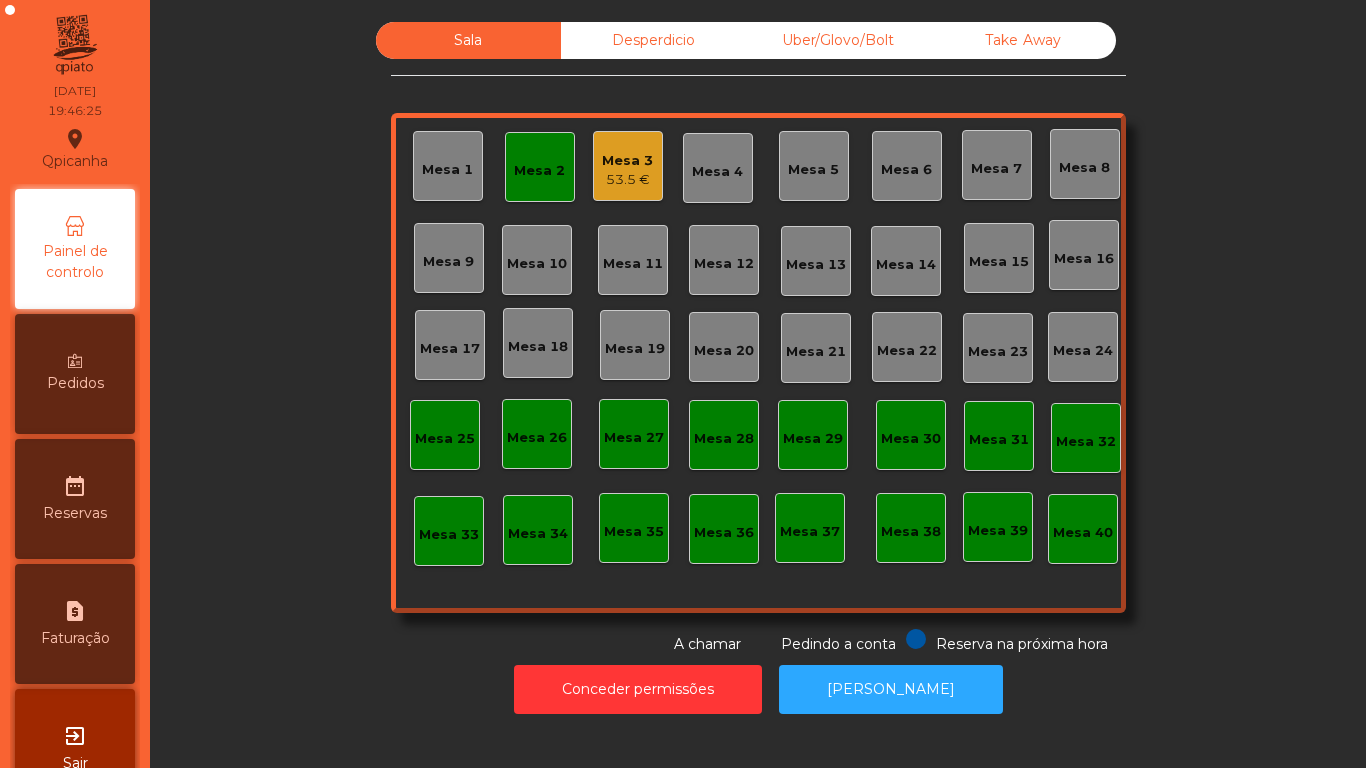 click on "Mesa 2" 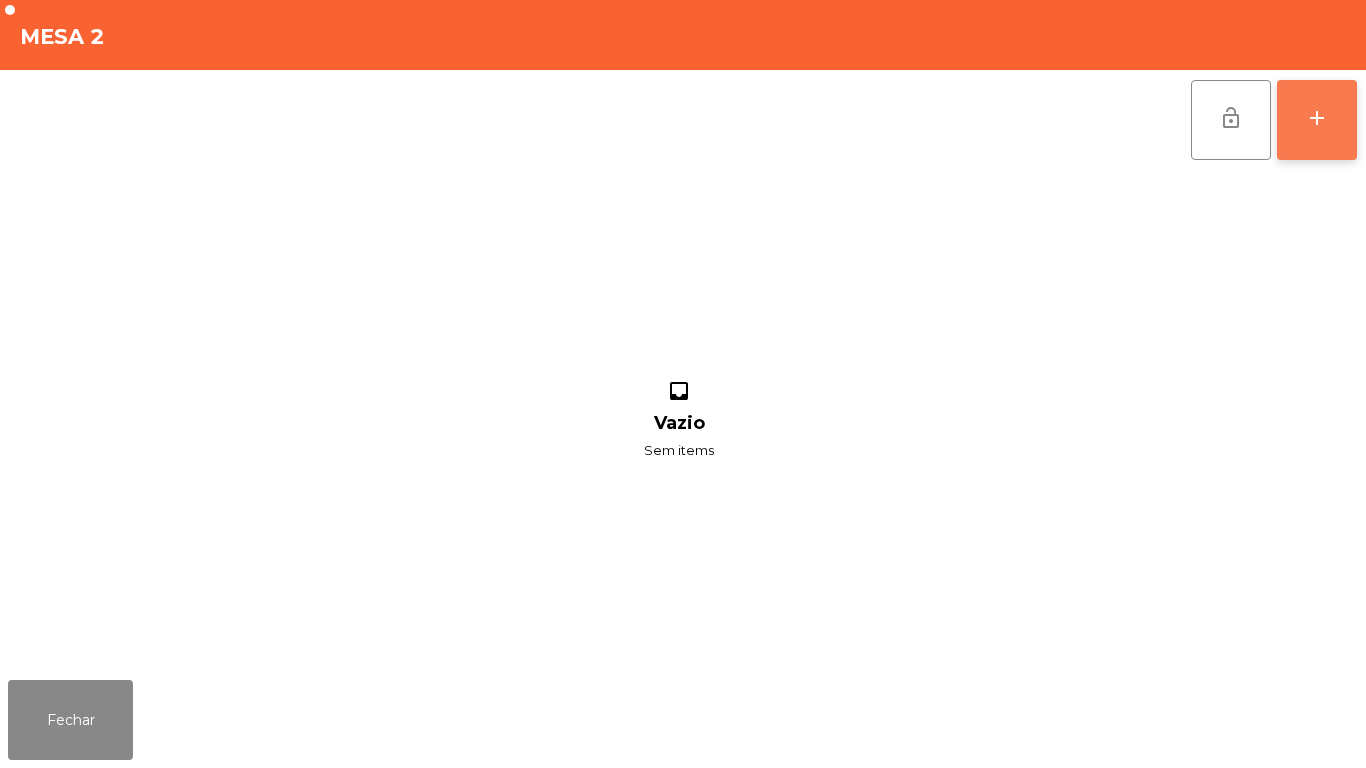 click on "add" 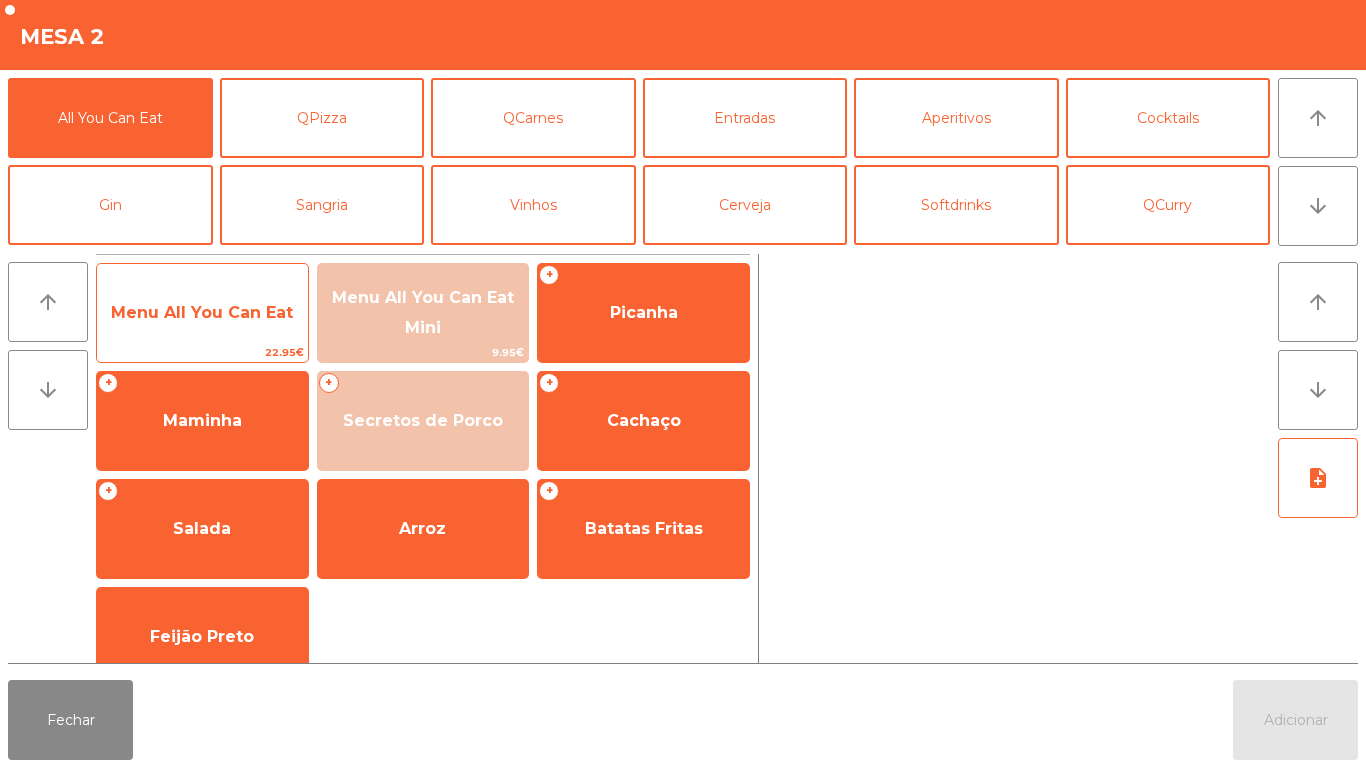 click on "Menu All You Can Eat" 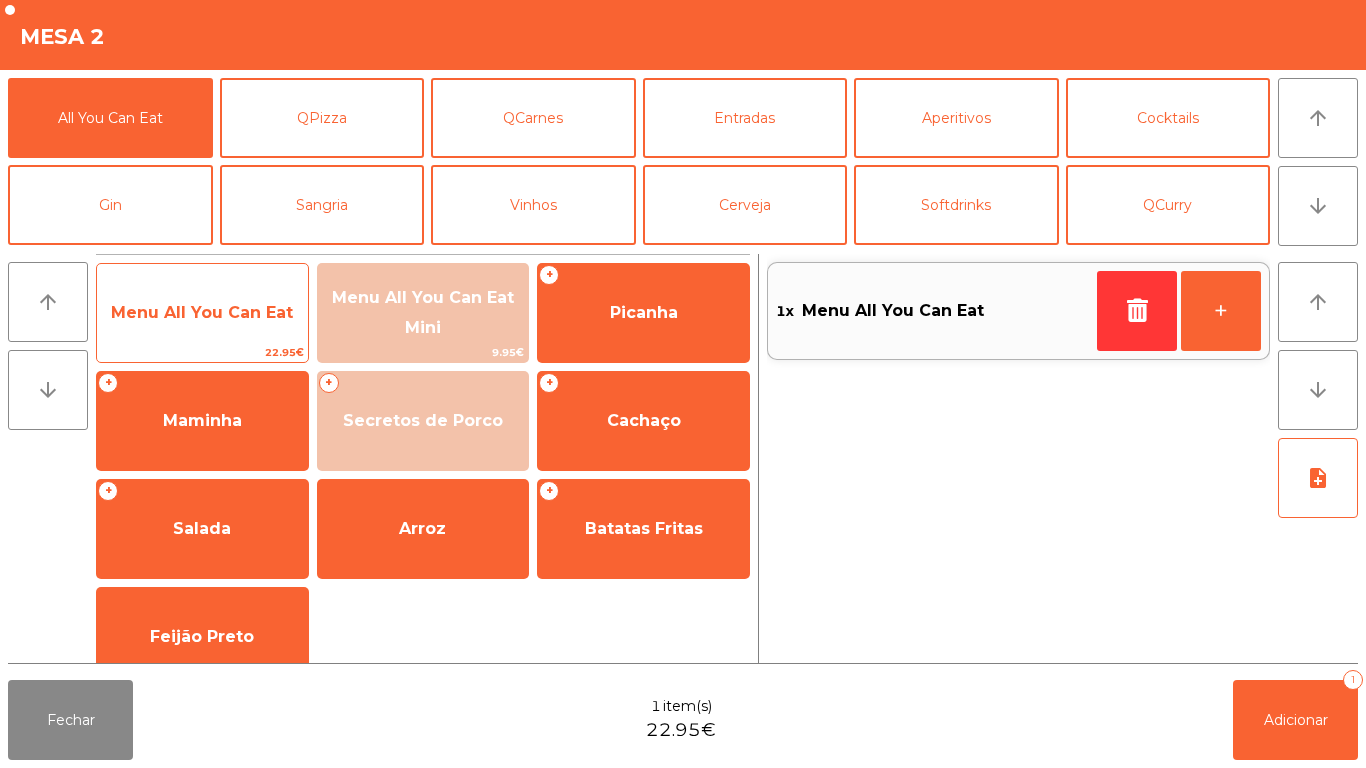 click on "Menu All You Can Eat" 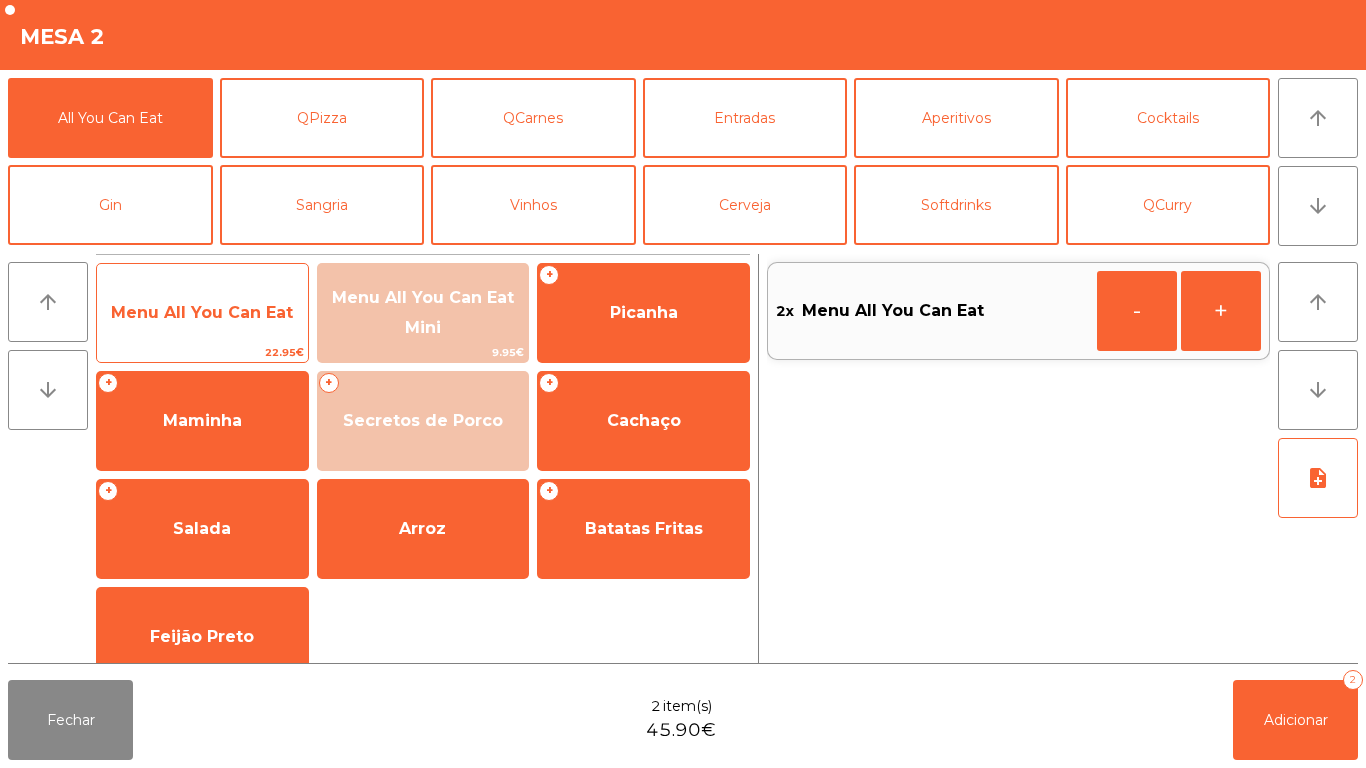 click on "Menu All You Can Eat" 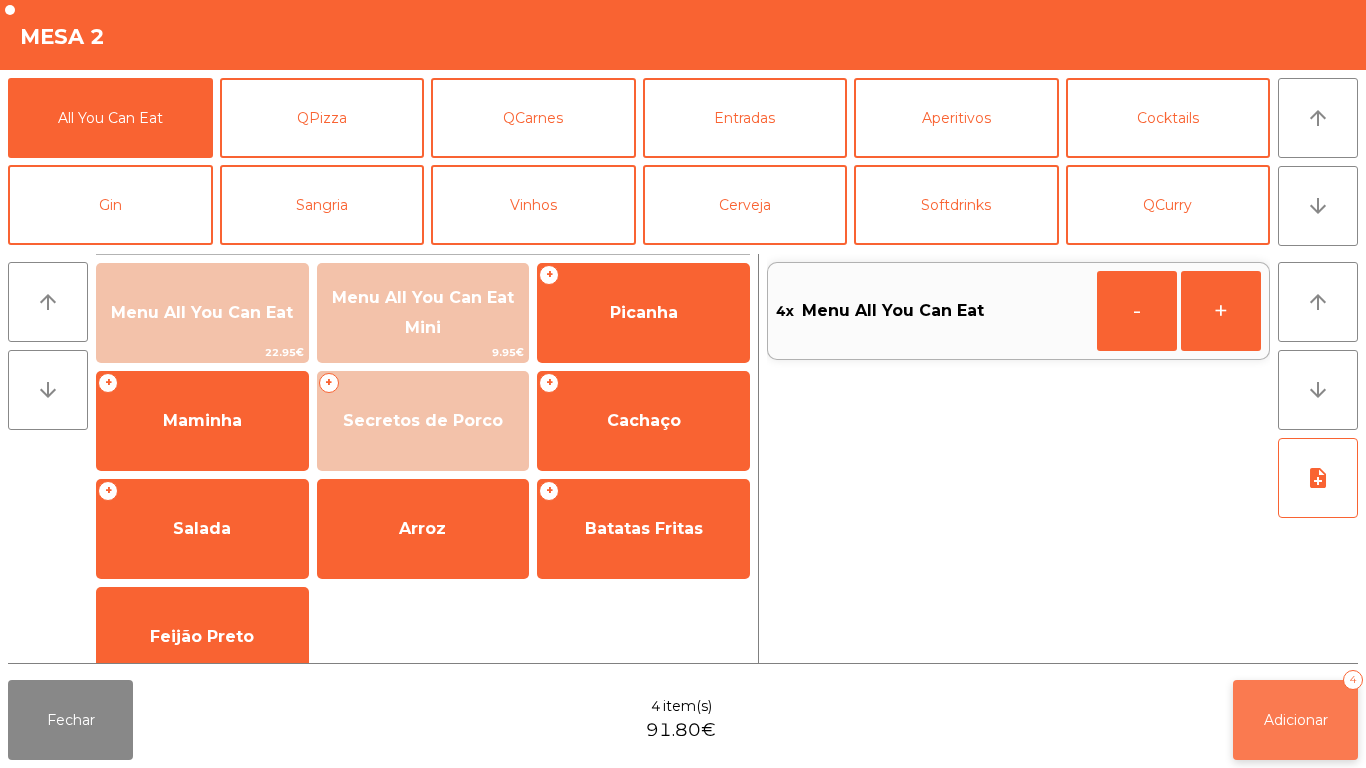 click on "Adicionar   4" 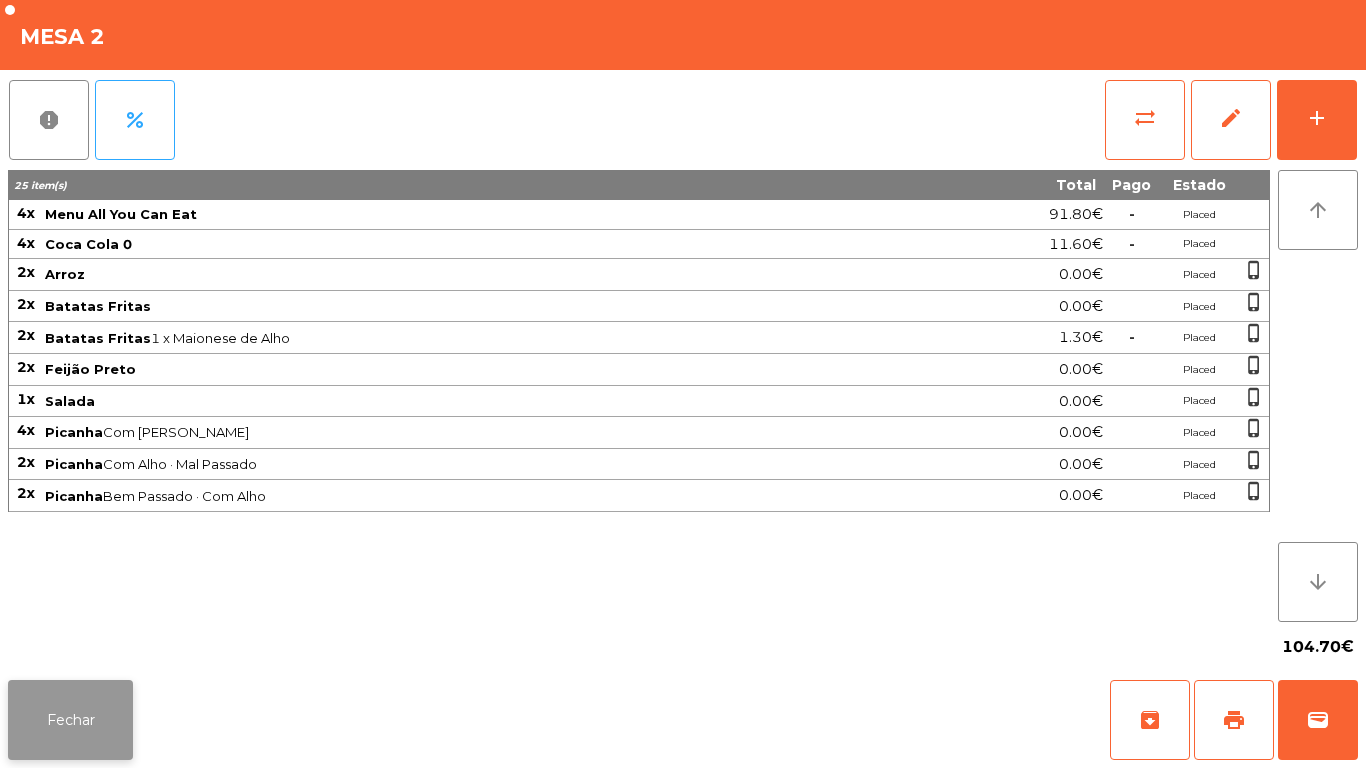 click on "Fechar" 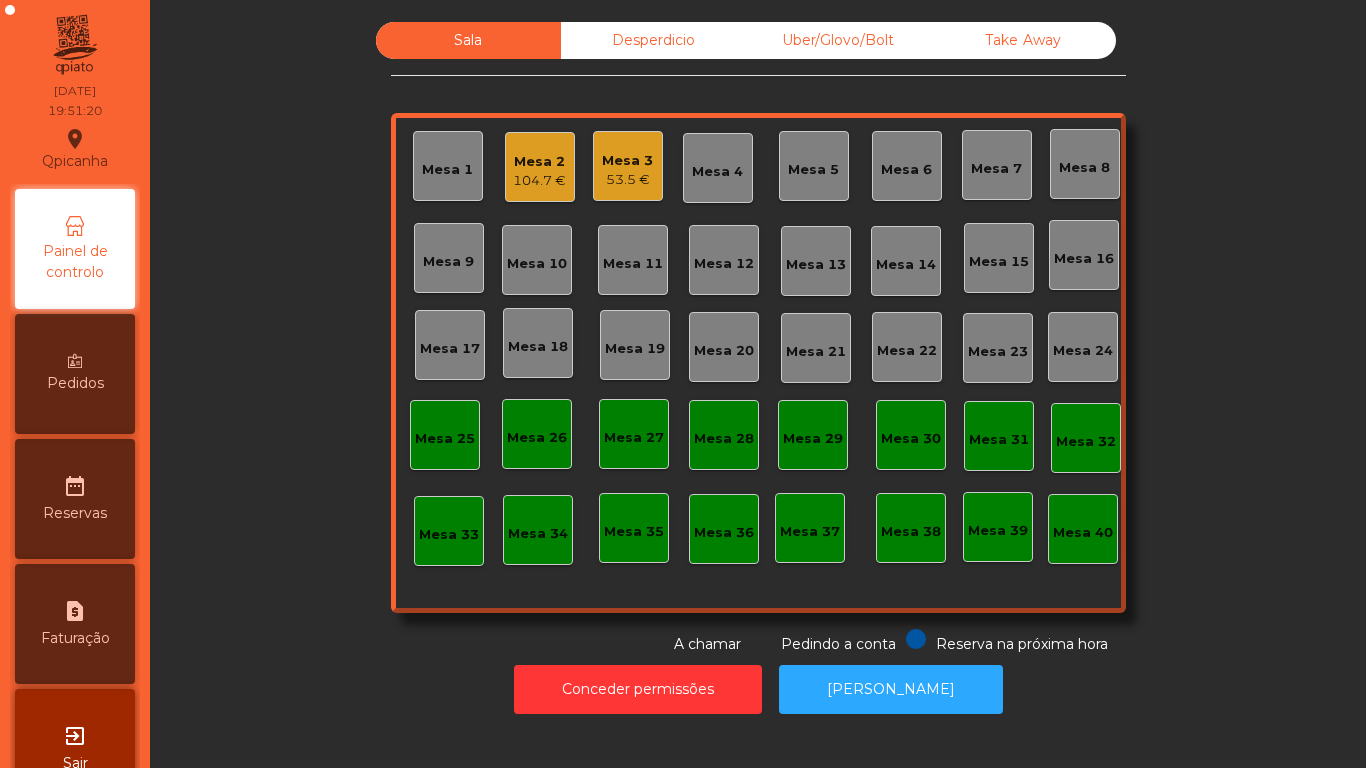click on "Pedidos" at bounding box center [75, 383] 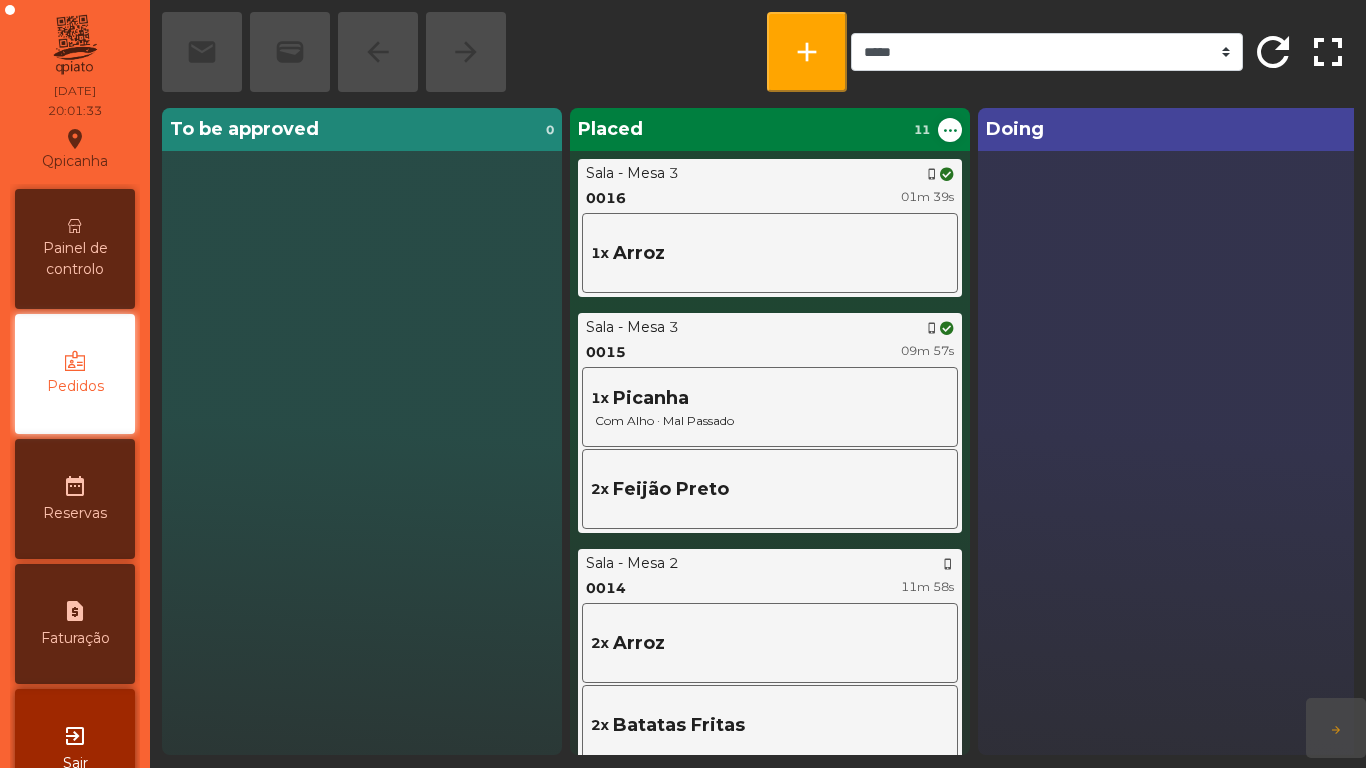 scroll, scrollTop: 246, scrollLeft: 0, axis: vertical 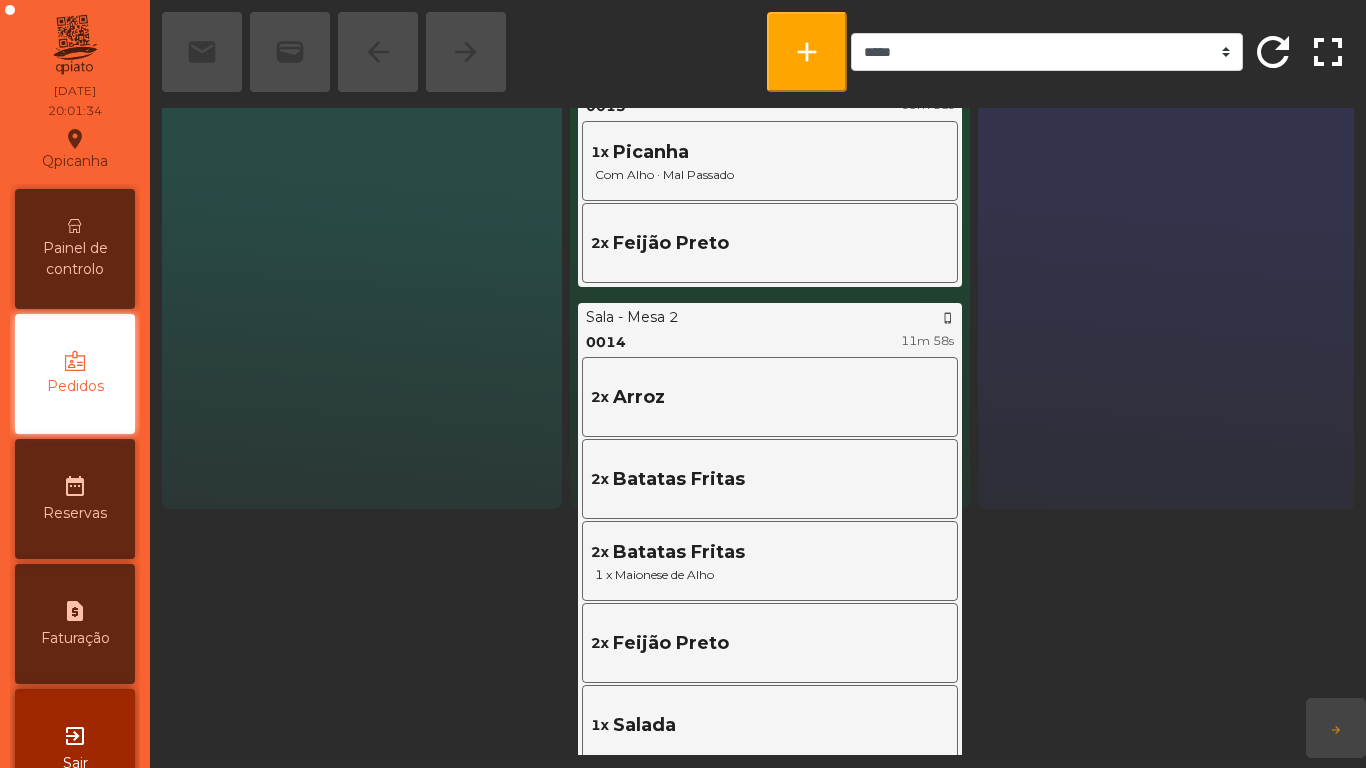 click on "Painel de controlo" at bounding box center (75, 249) 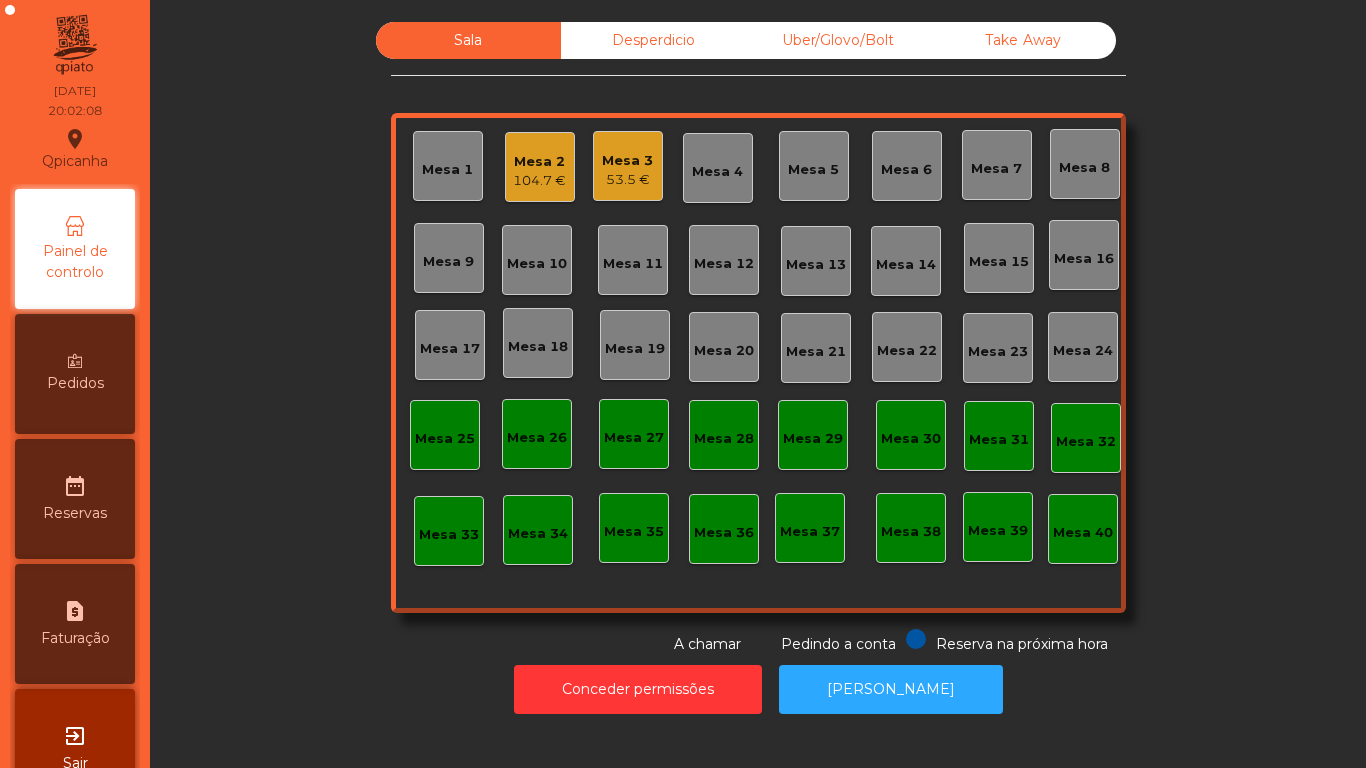 click on "Mesa 1" 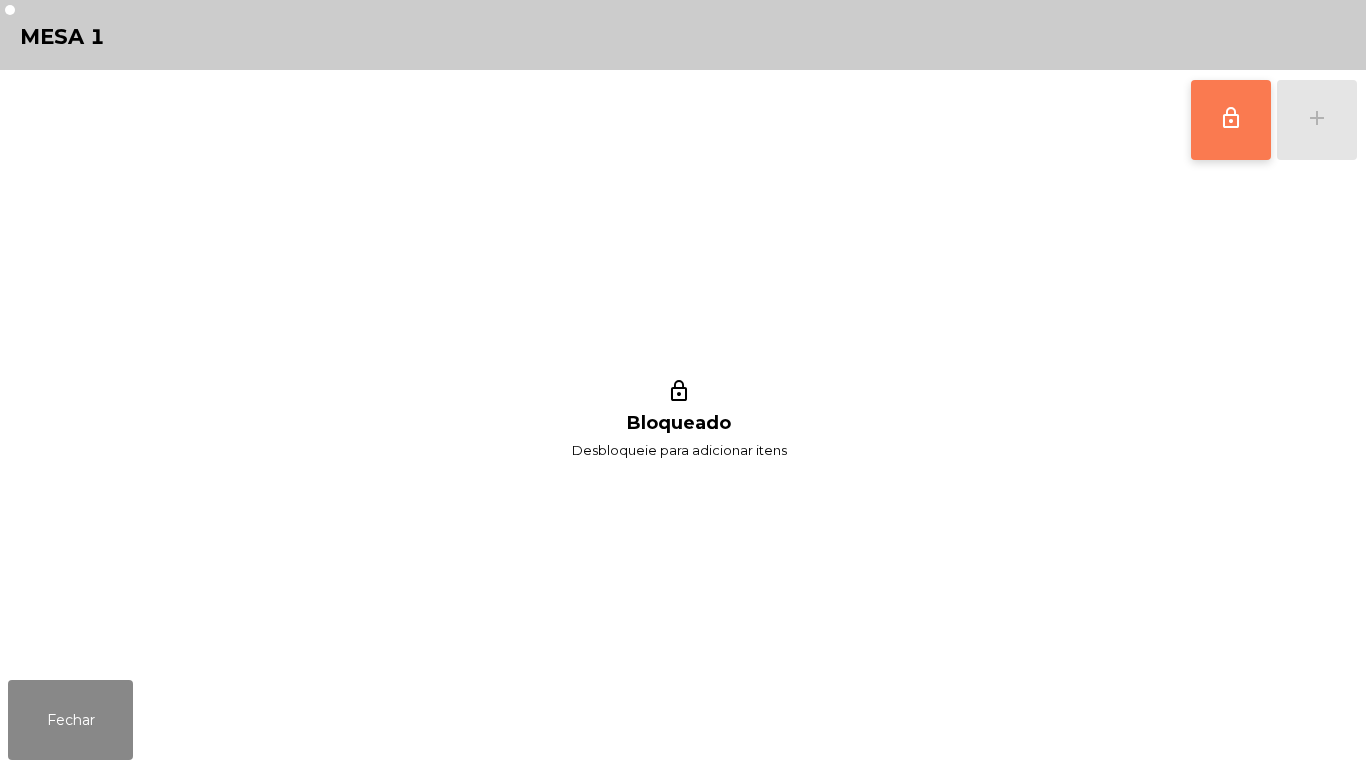 click on "lock_outline" 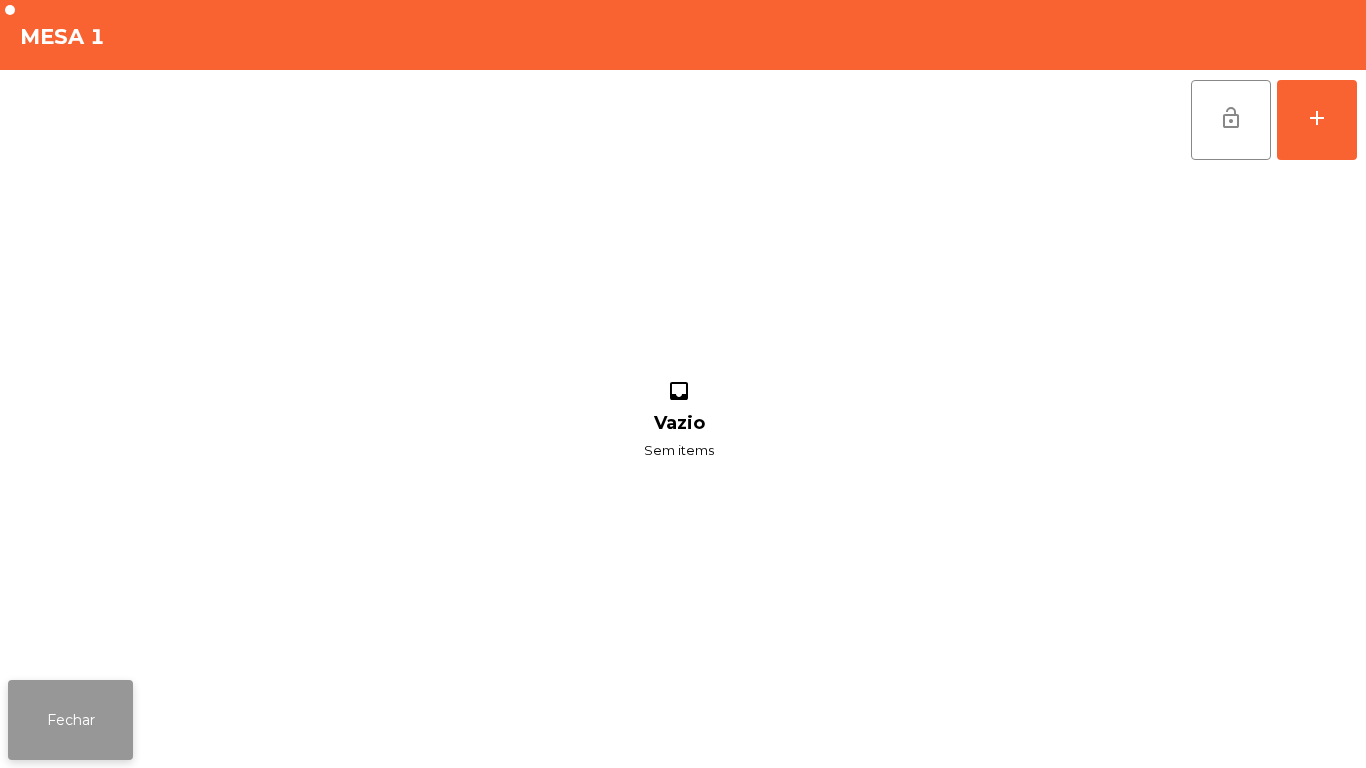 click on "Fechar" 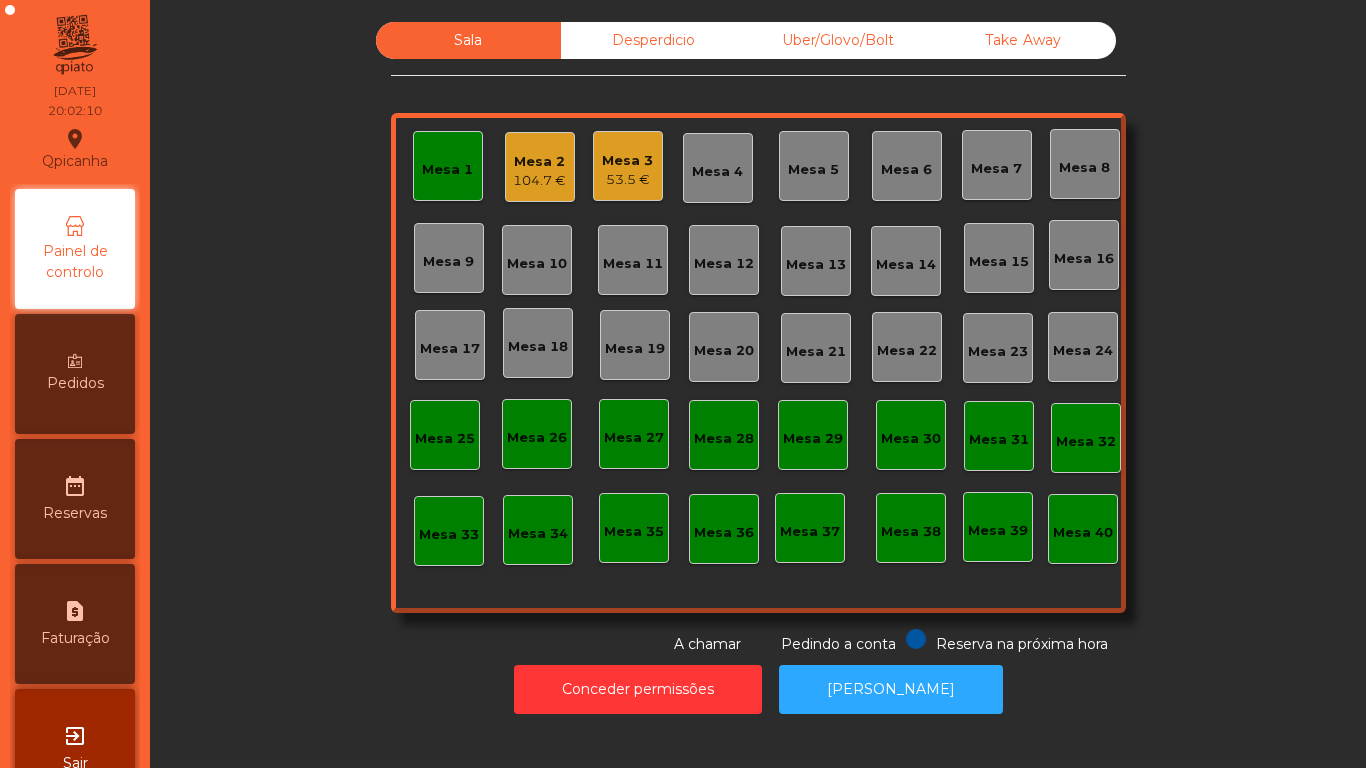 click on "Mesa 5" 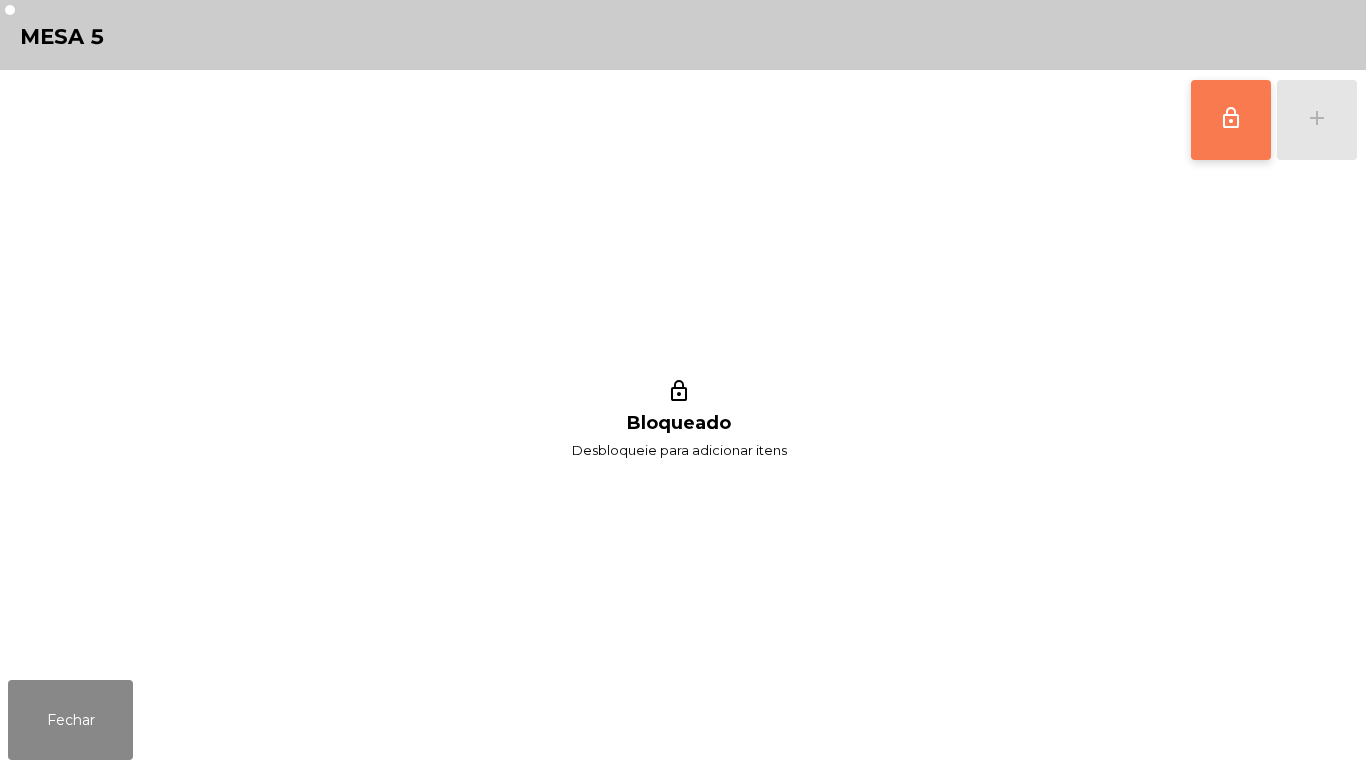 click on "lock_outline" 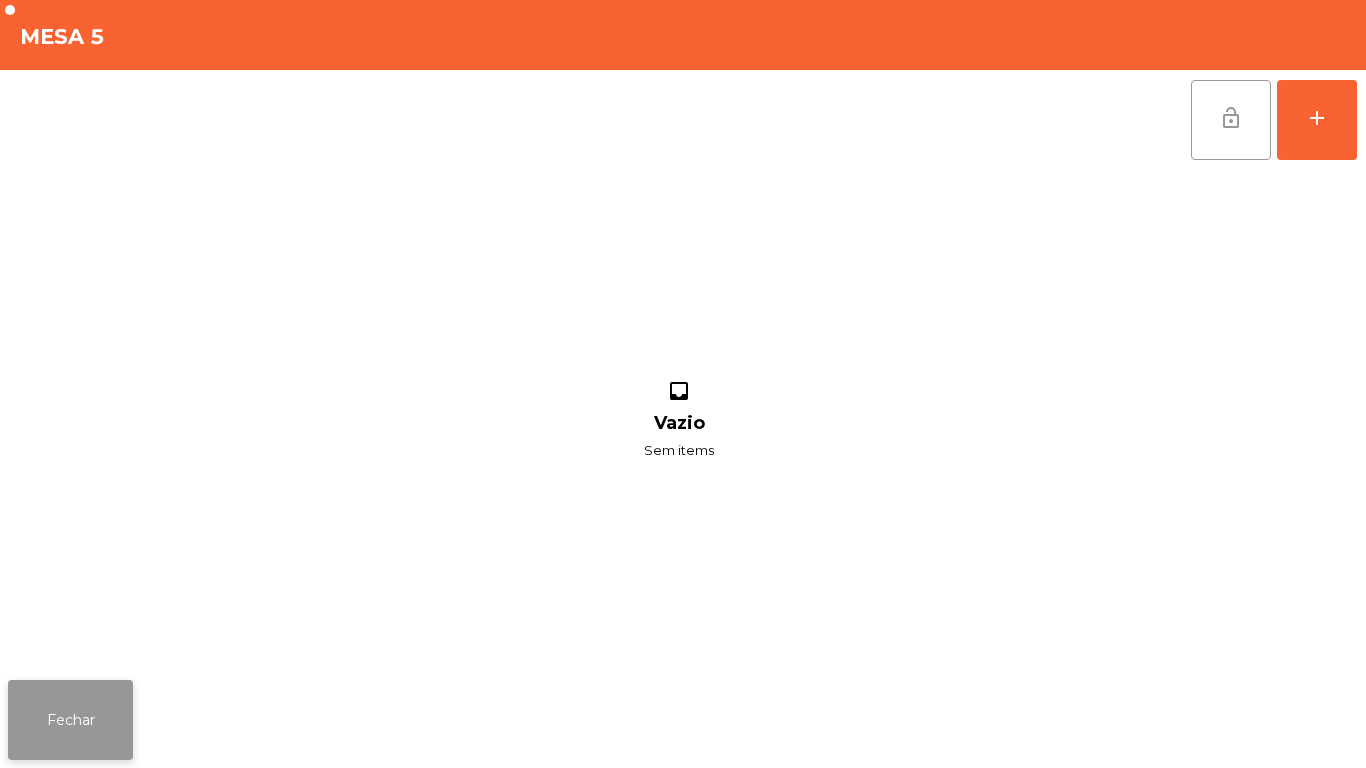 click on "Fechar" 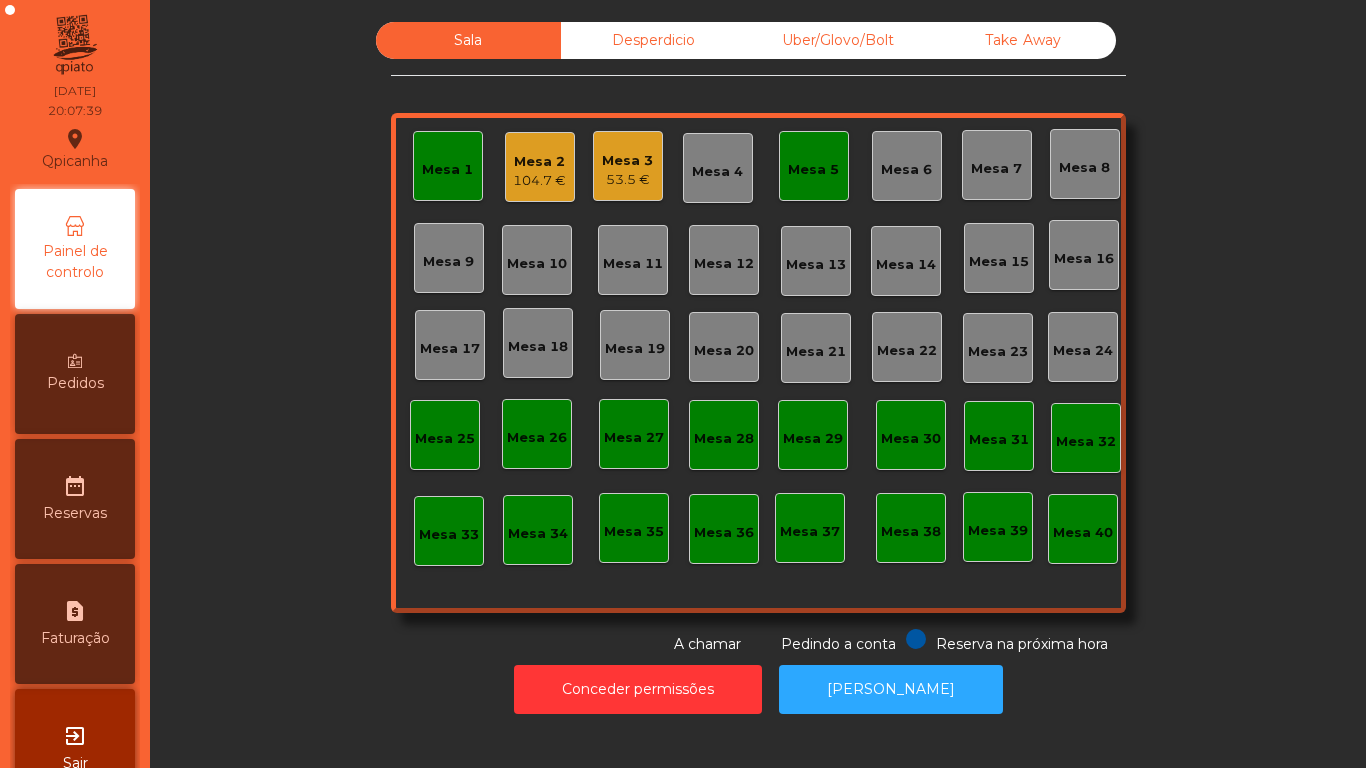 click on "Mesa 1" 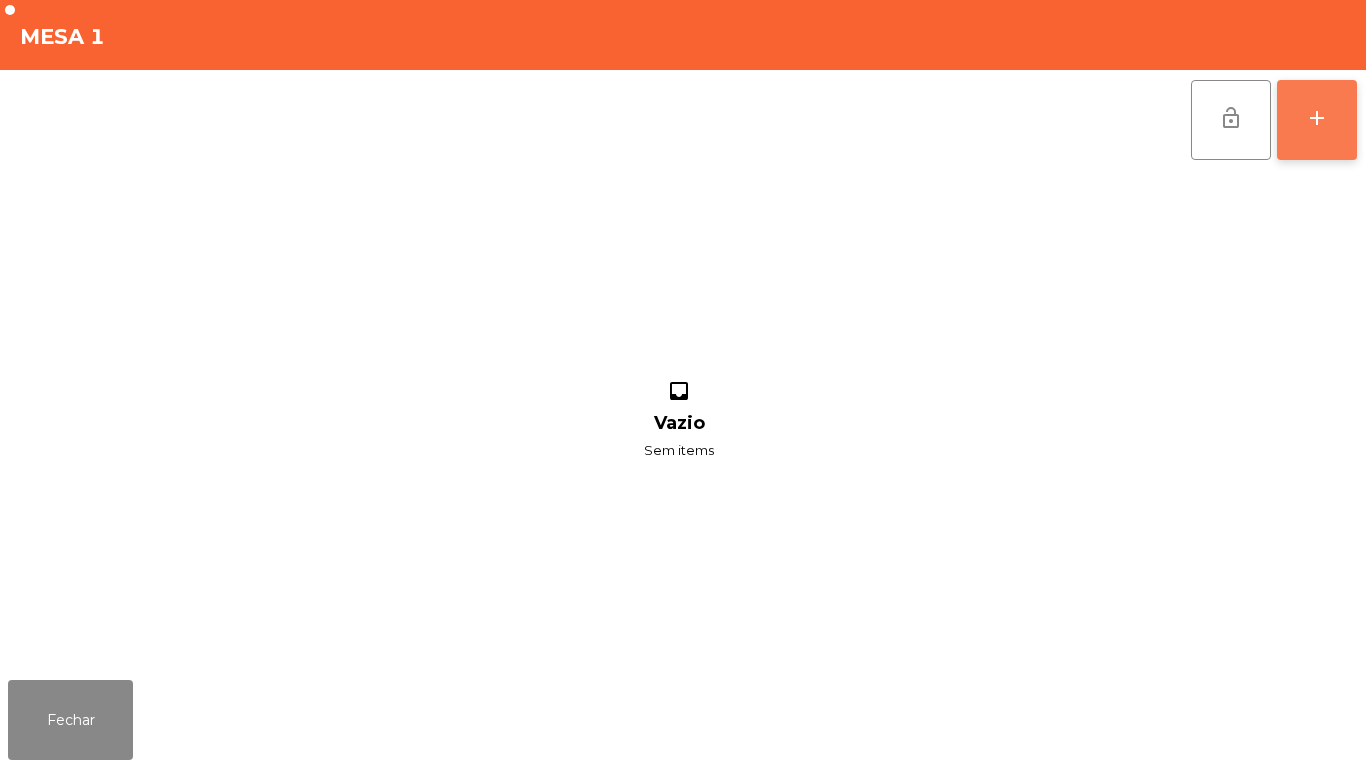 click on "add" 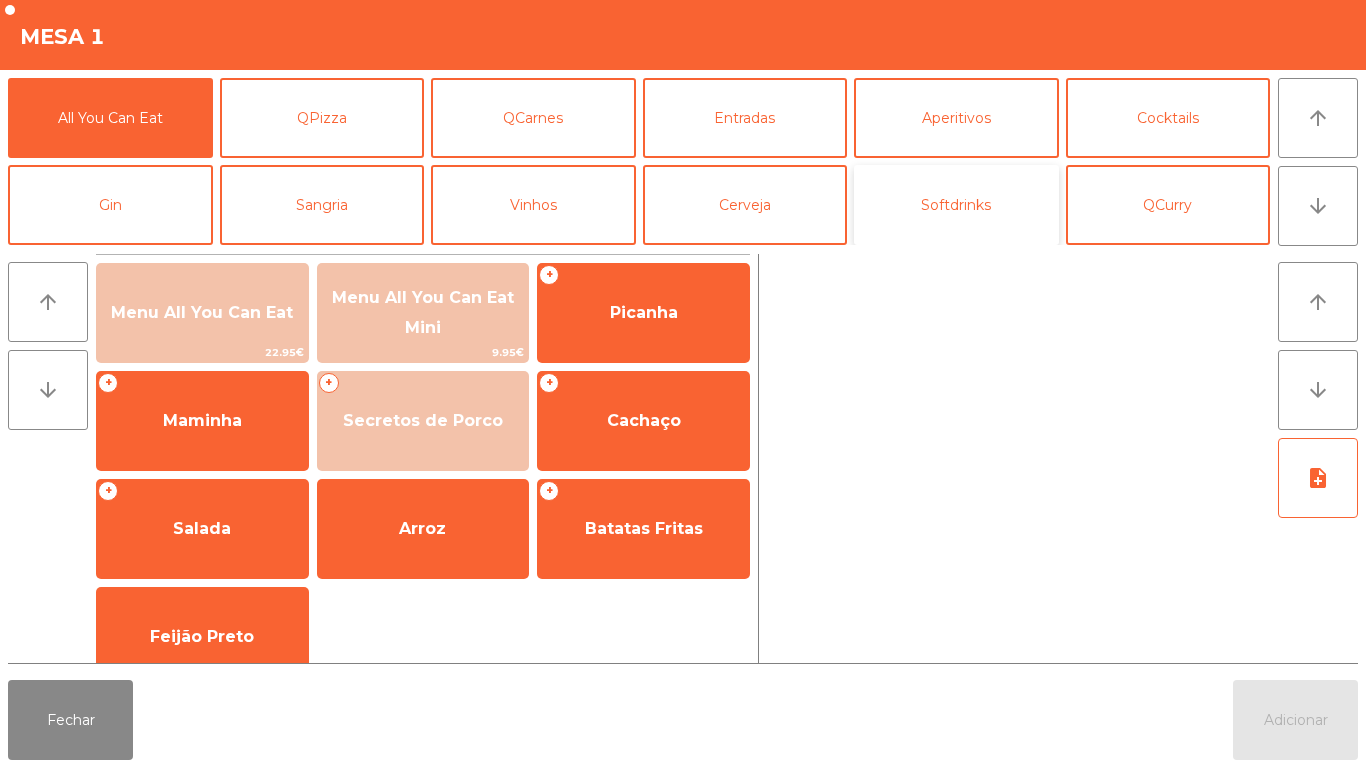 click on "Softdrinks" 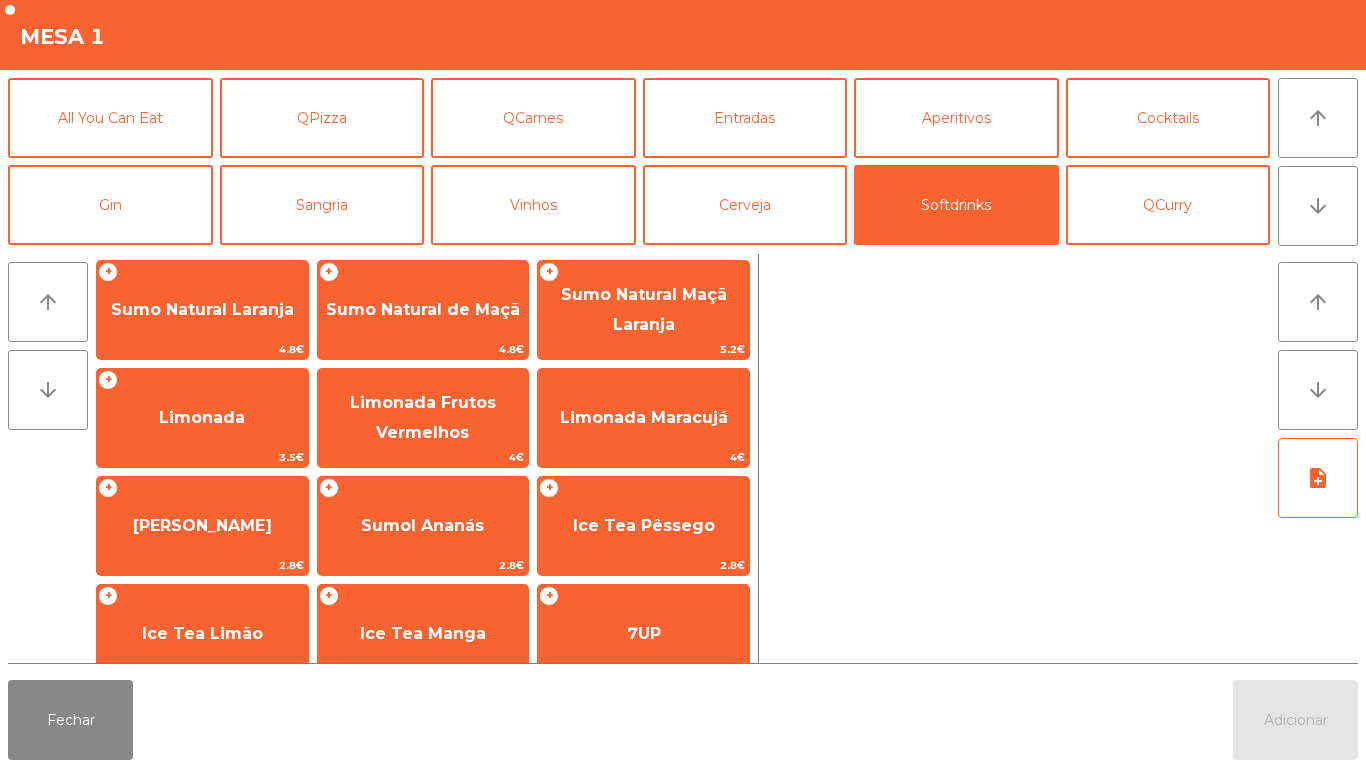 scroll, scrollTop: 109, scrollLeft: 0, axis: vertical 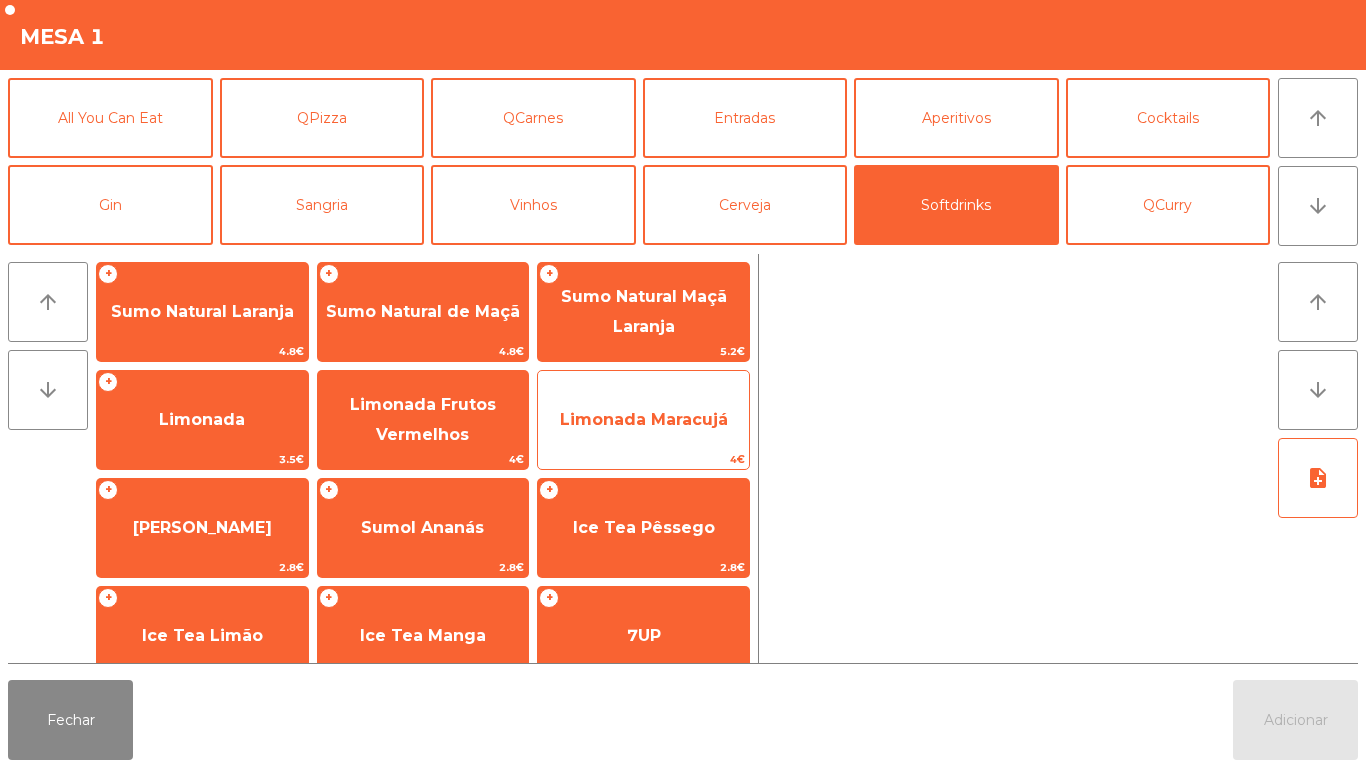 click on "Limonada Maracujá" 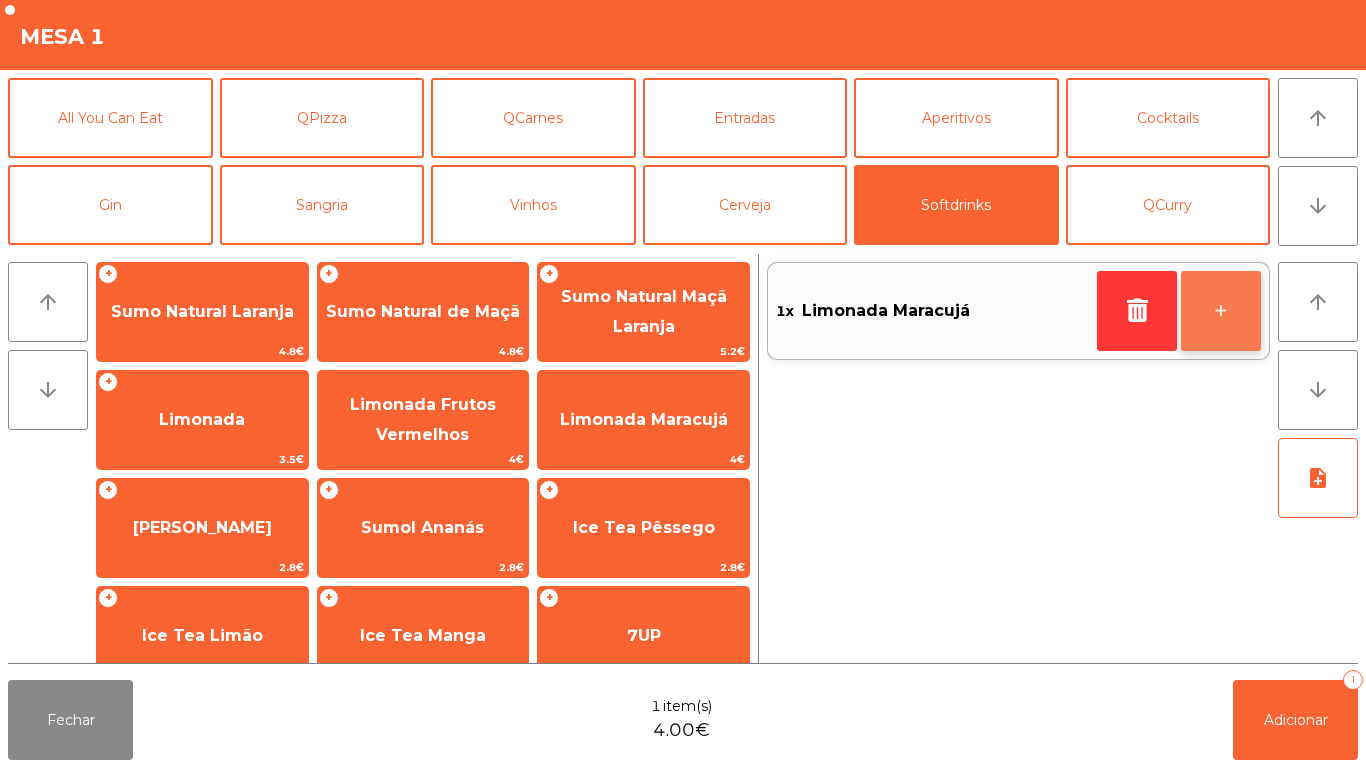 click on "+" 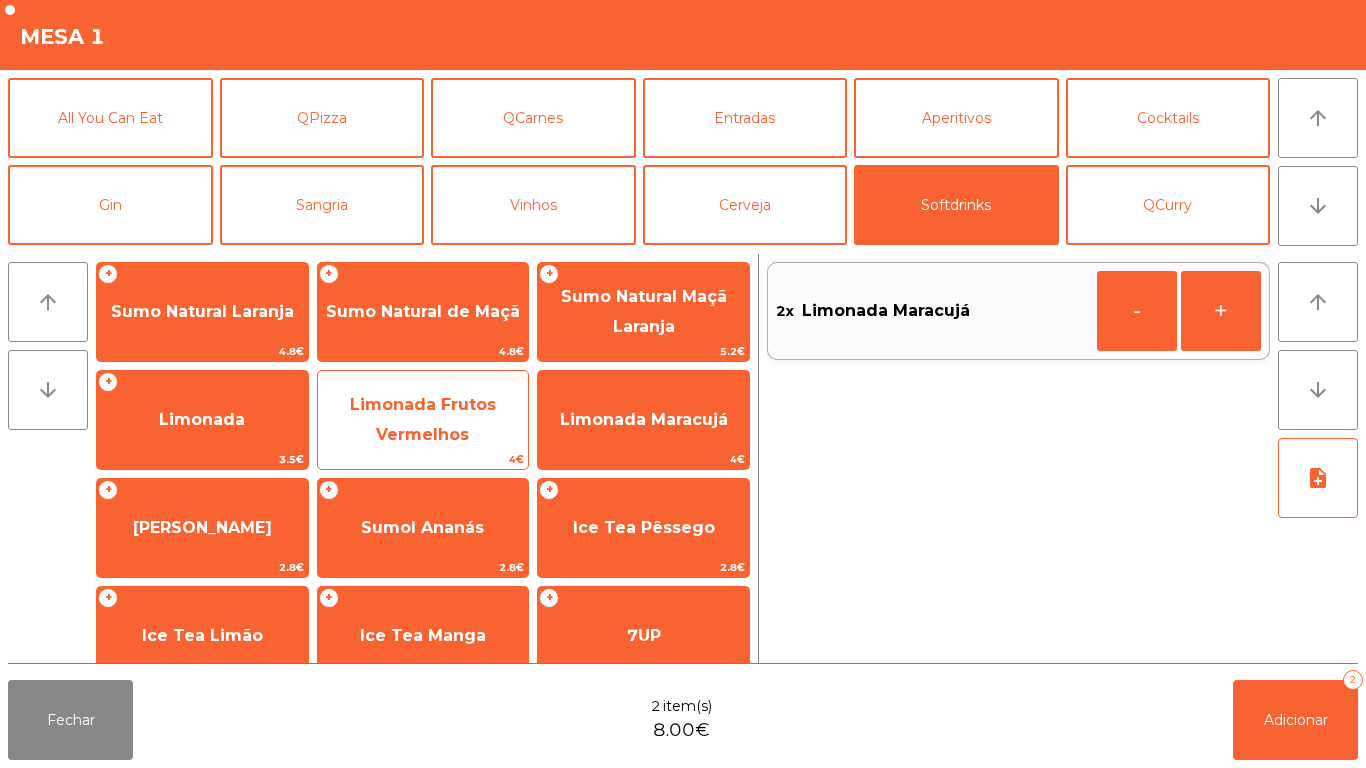 click on "Limonada Frutos Vermelhos" 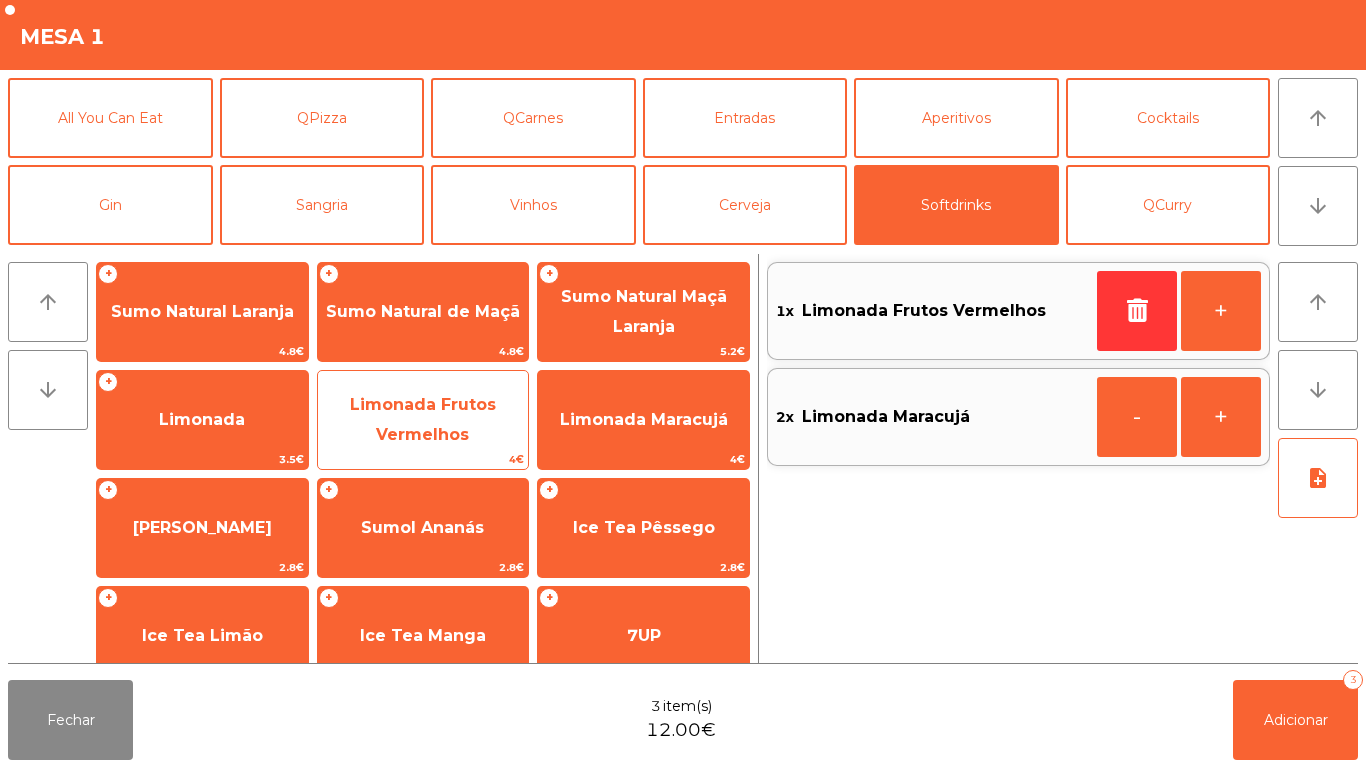 scroll, scrollTop: 0, scrollLeft: 0, axis: both 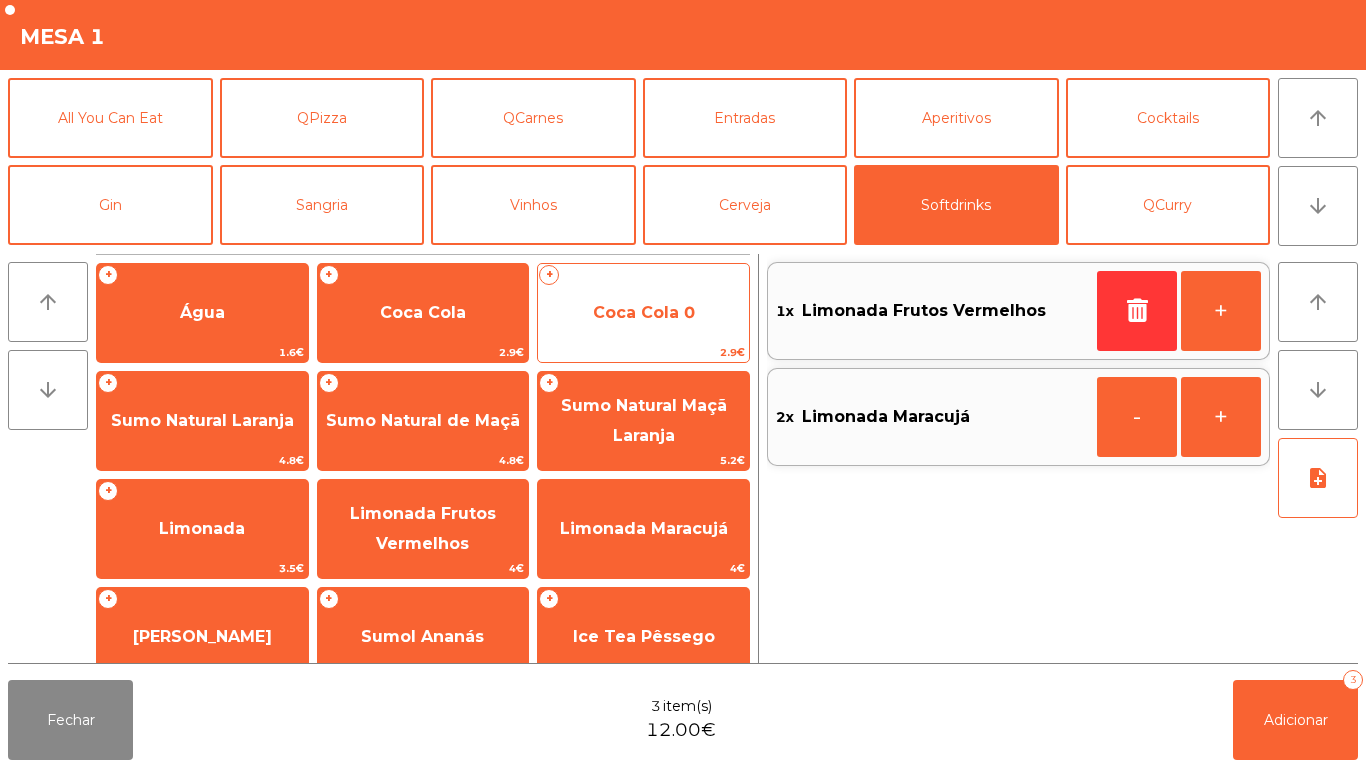 click on "Coca Cola 0" 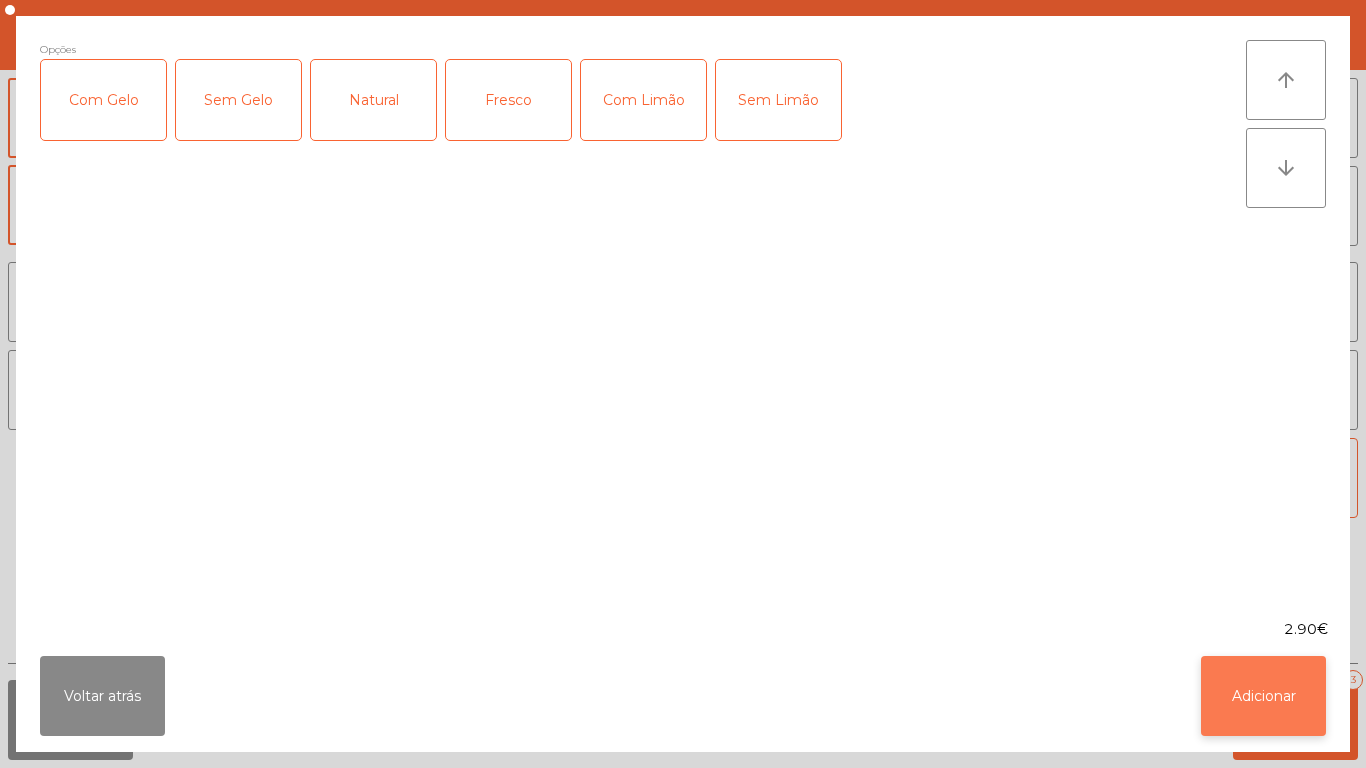 click on "Adicionar" 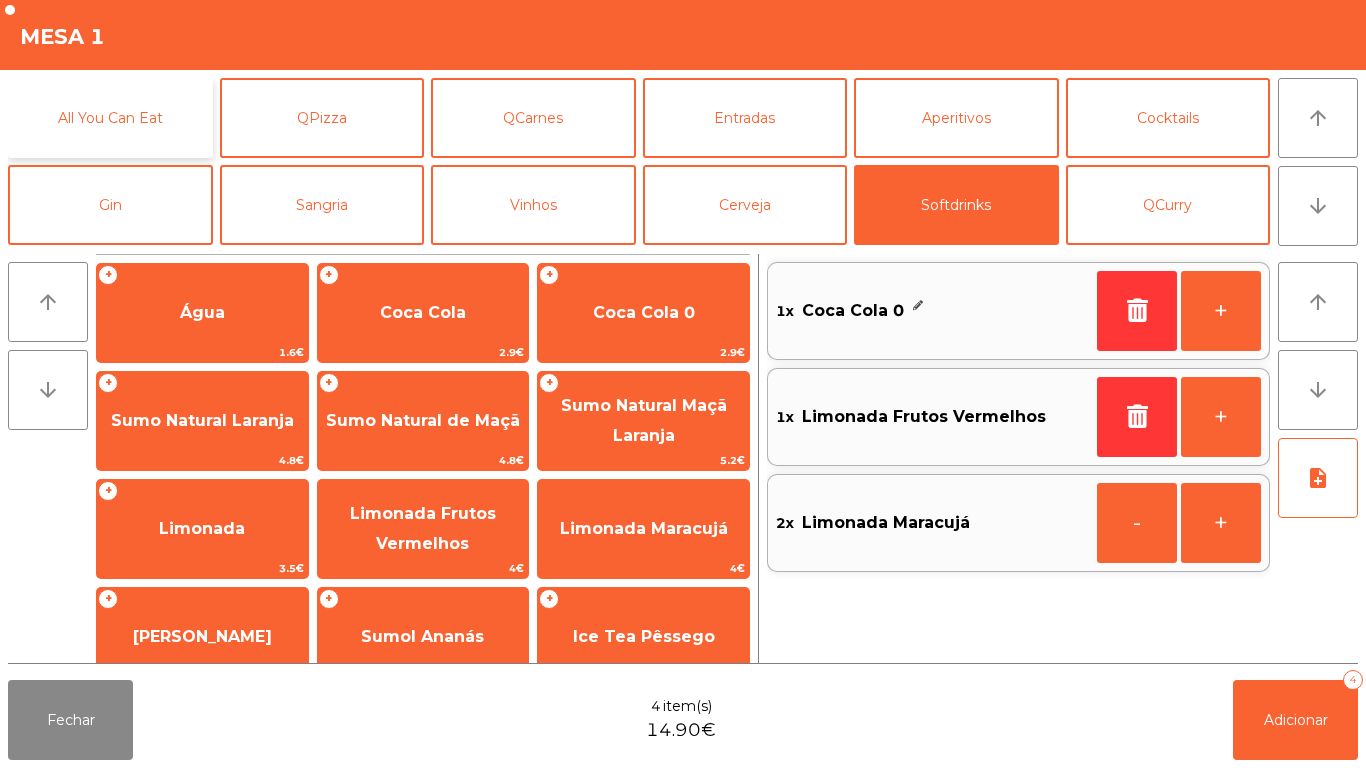 click on "All You Can Eat" 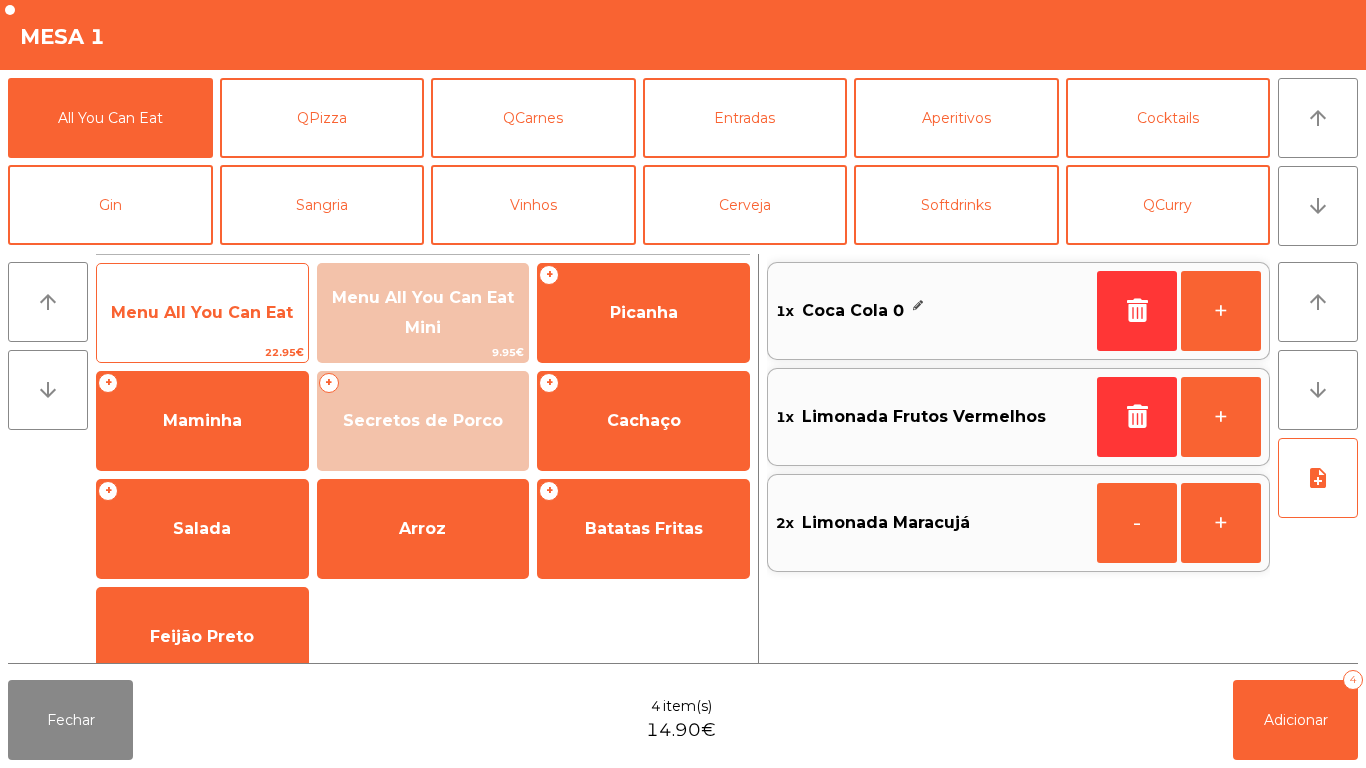 click on "Menu All You Can Eat" 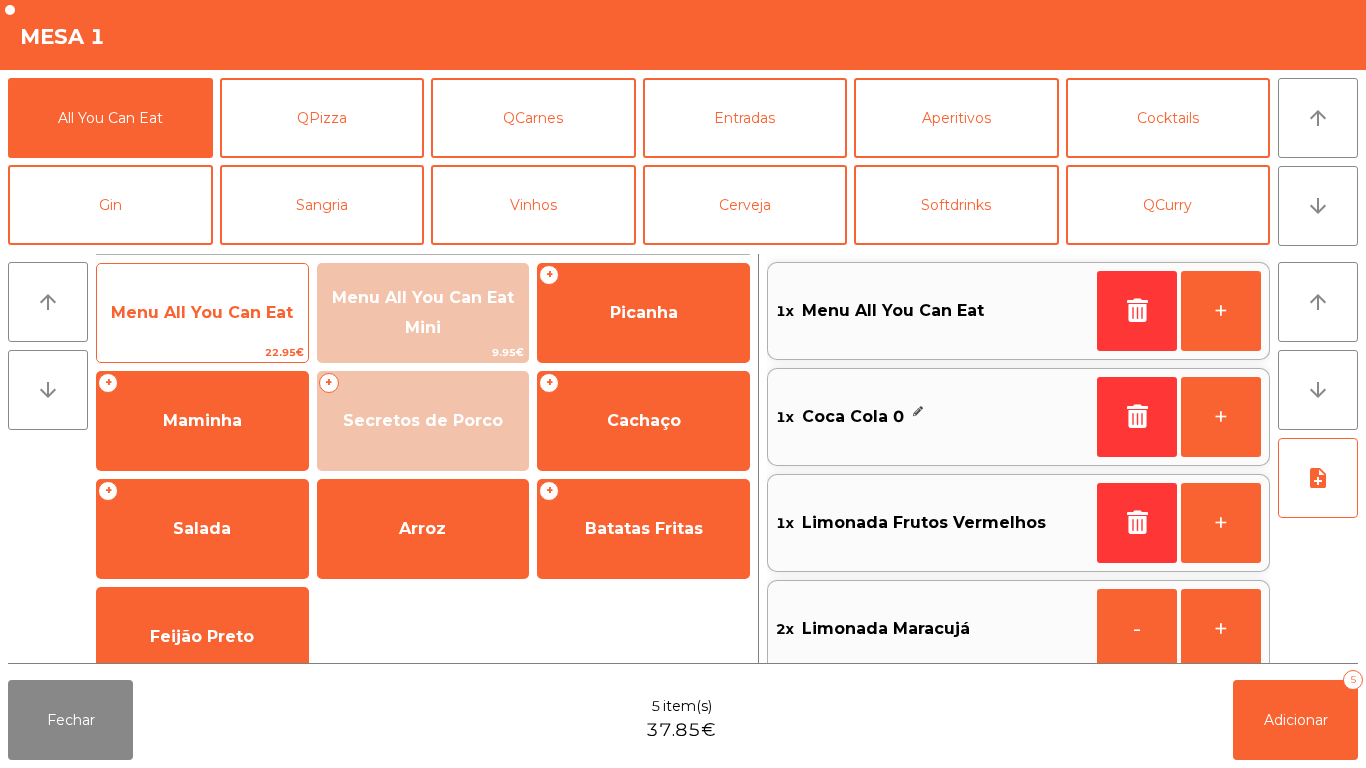click on "Menu All You Can Eat" 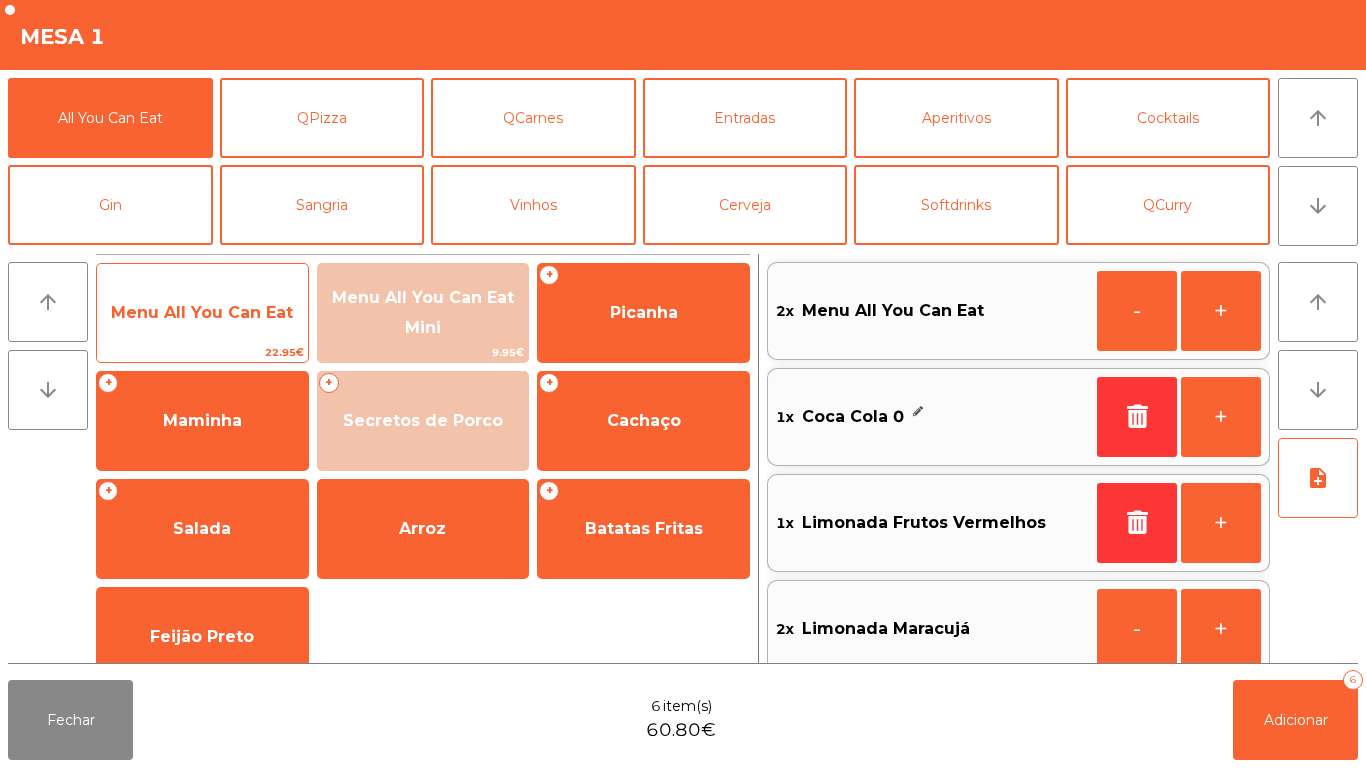 scroll, scrollTop: 8, scrollLeft: 0, axis: vertical 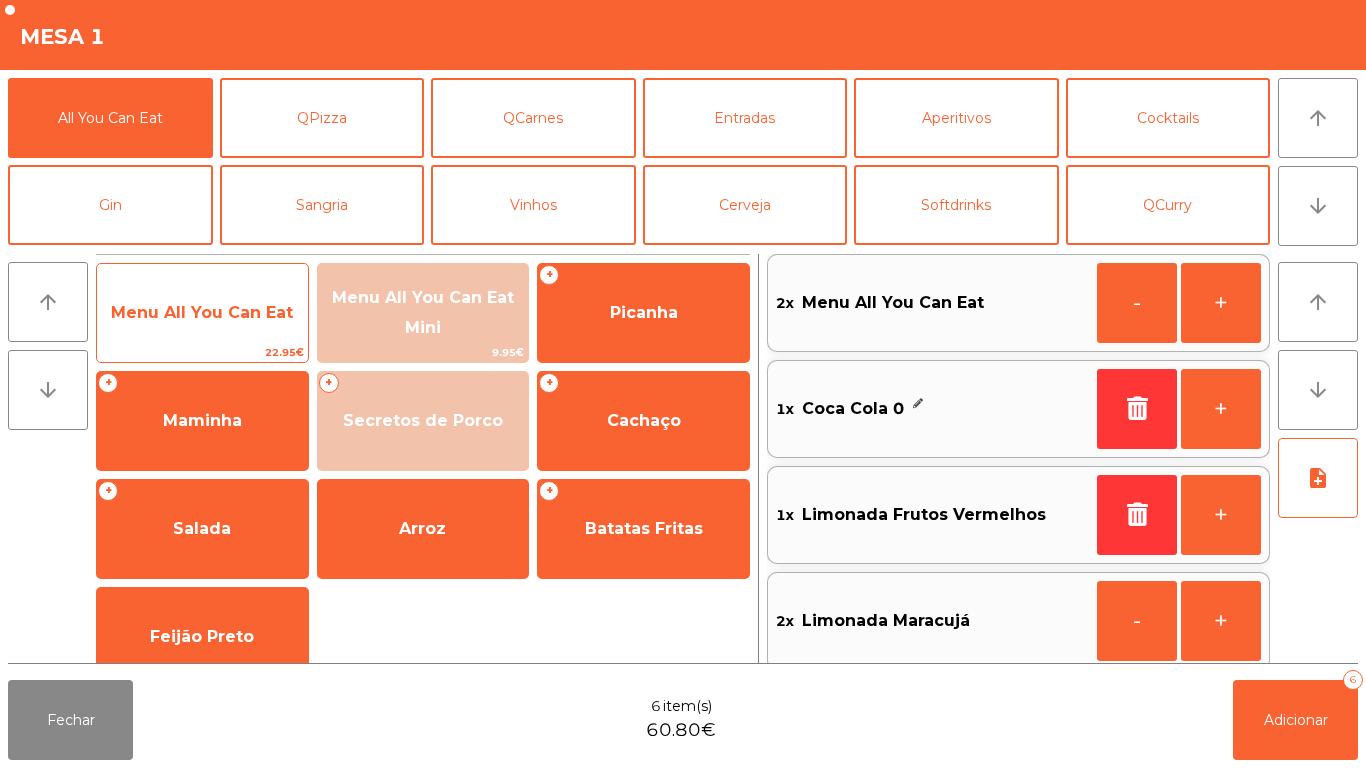 click on "Menu All You Can Eat" 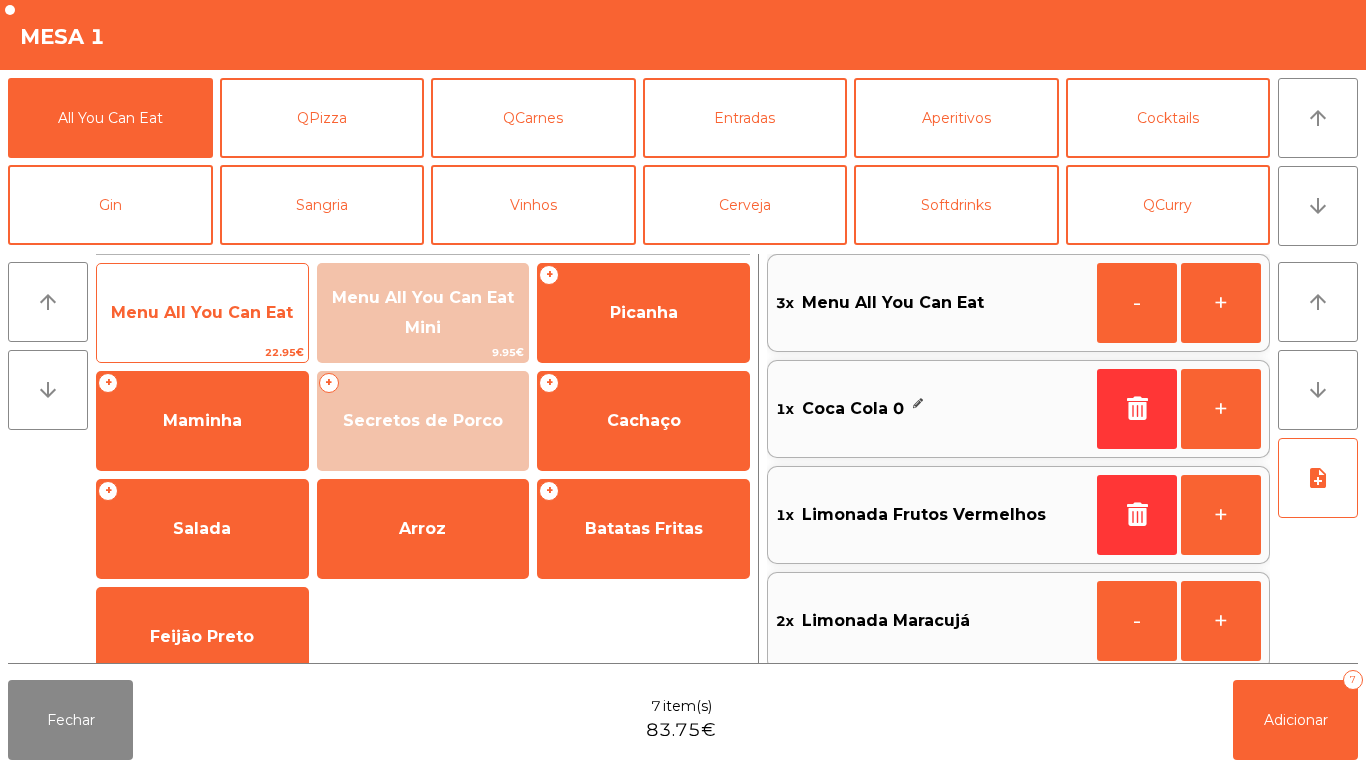 click on "Menu All You Can Eat" 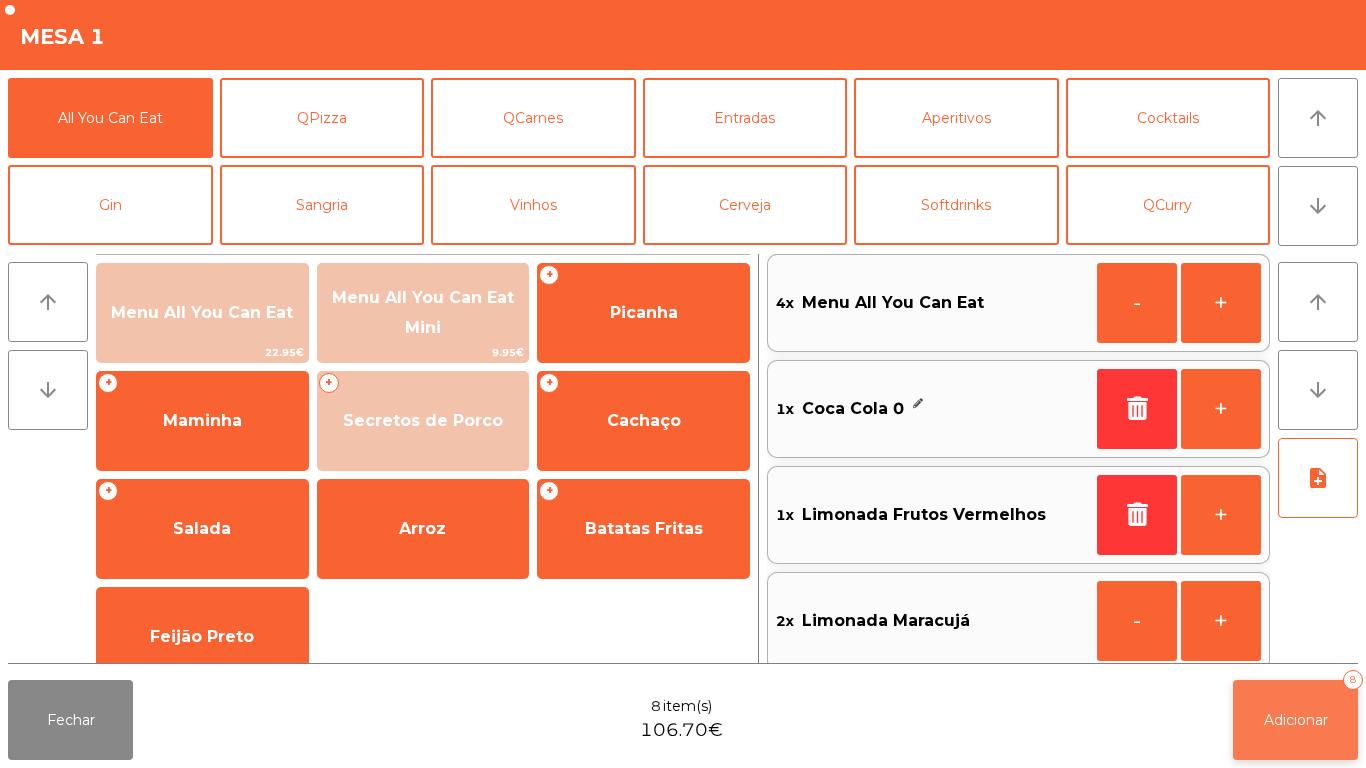 click on "Adicionar   8" 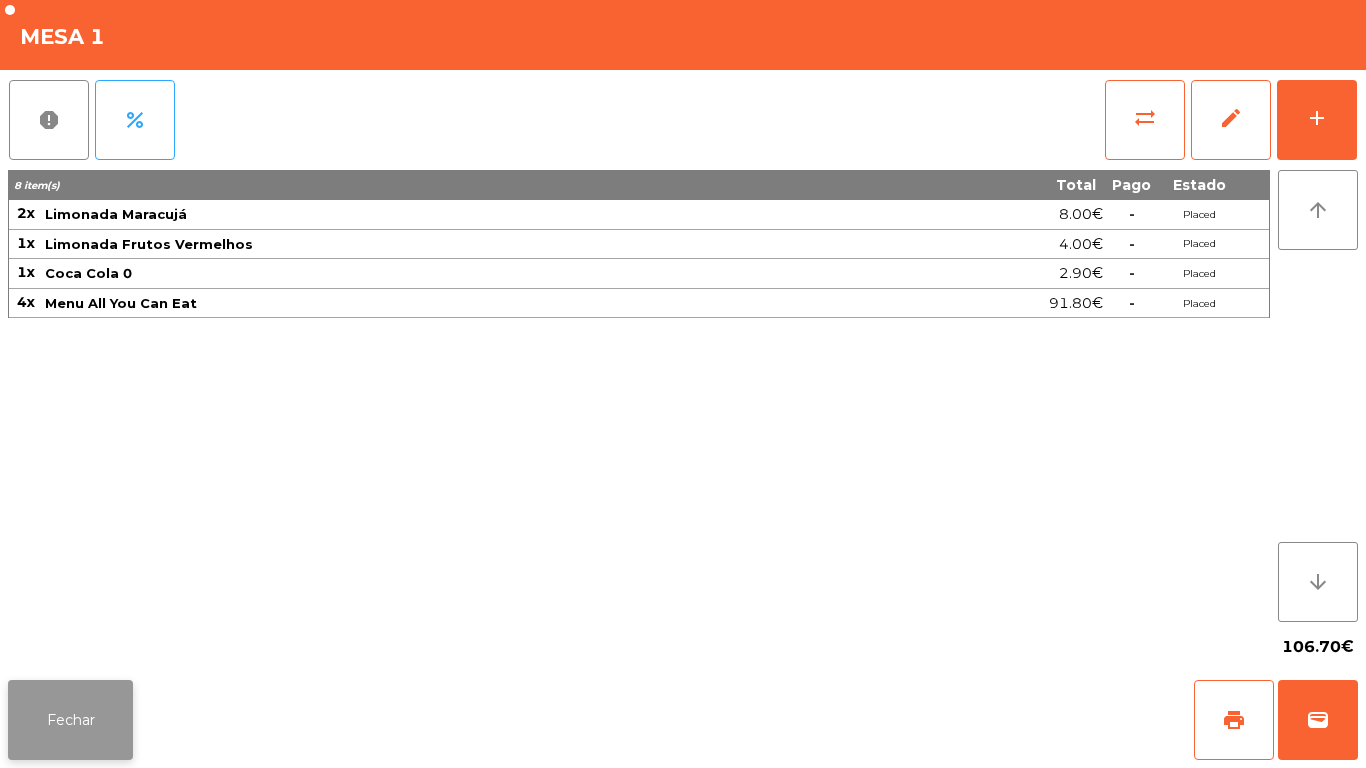 click on "Fechar" 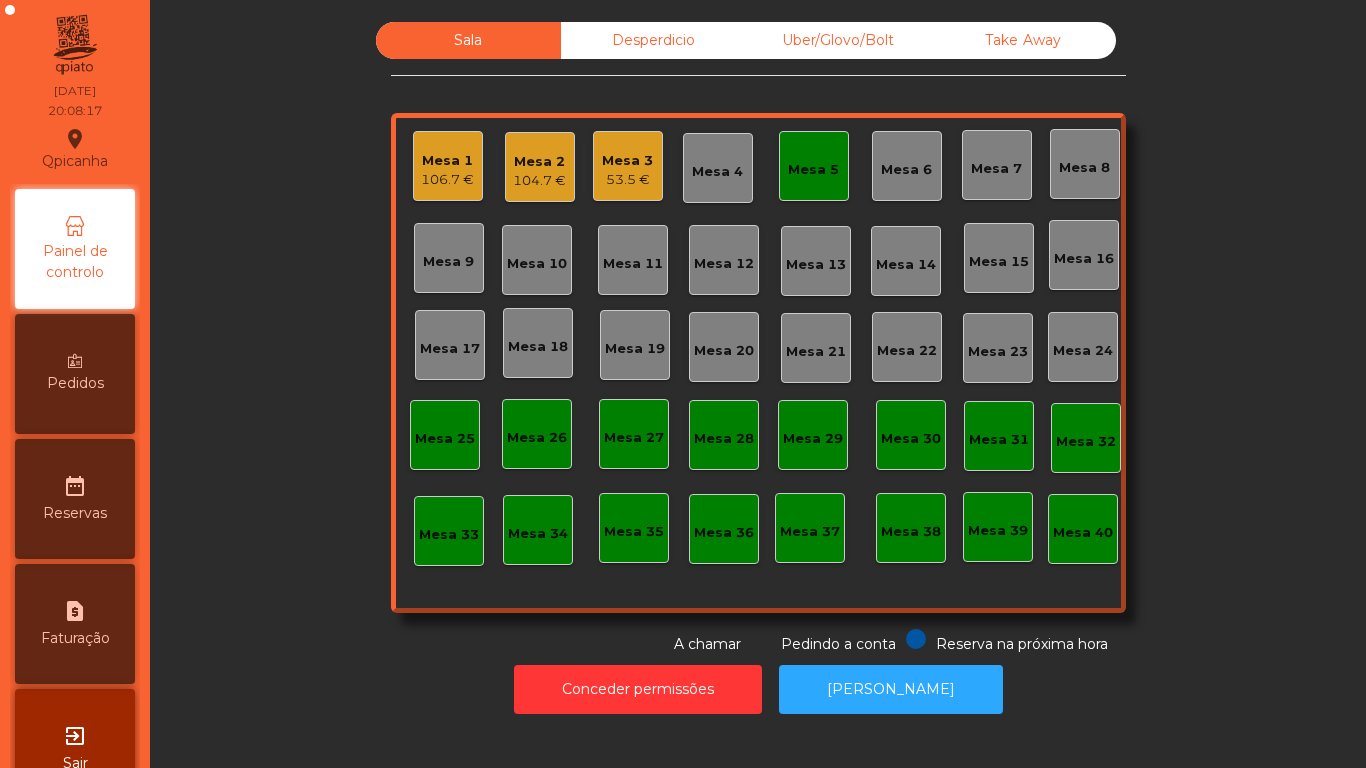 click on "104.7 €" 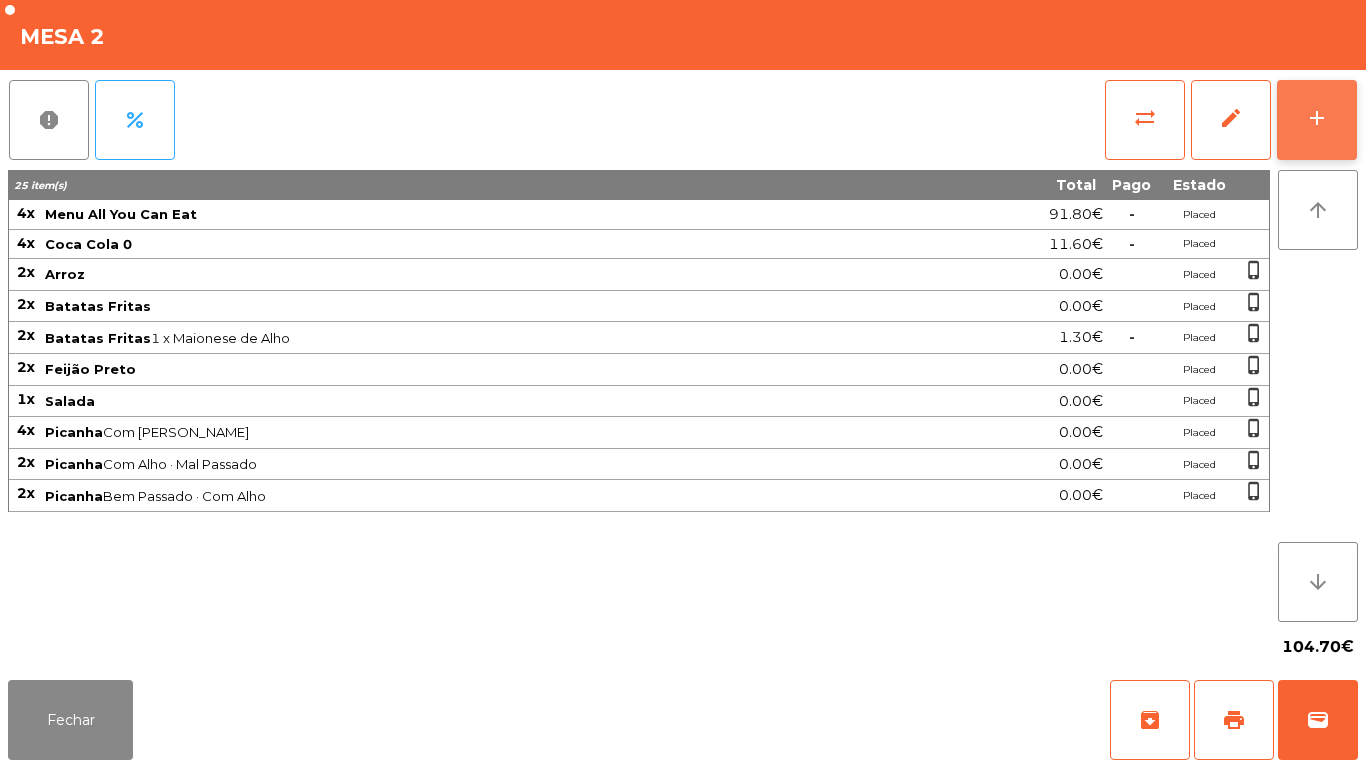 click on "add" 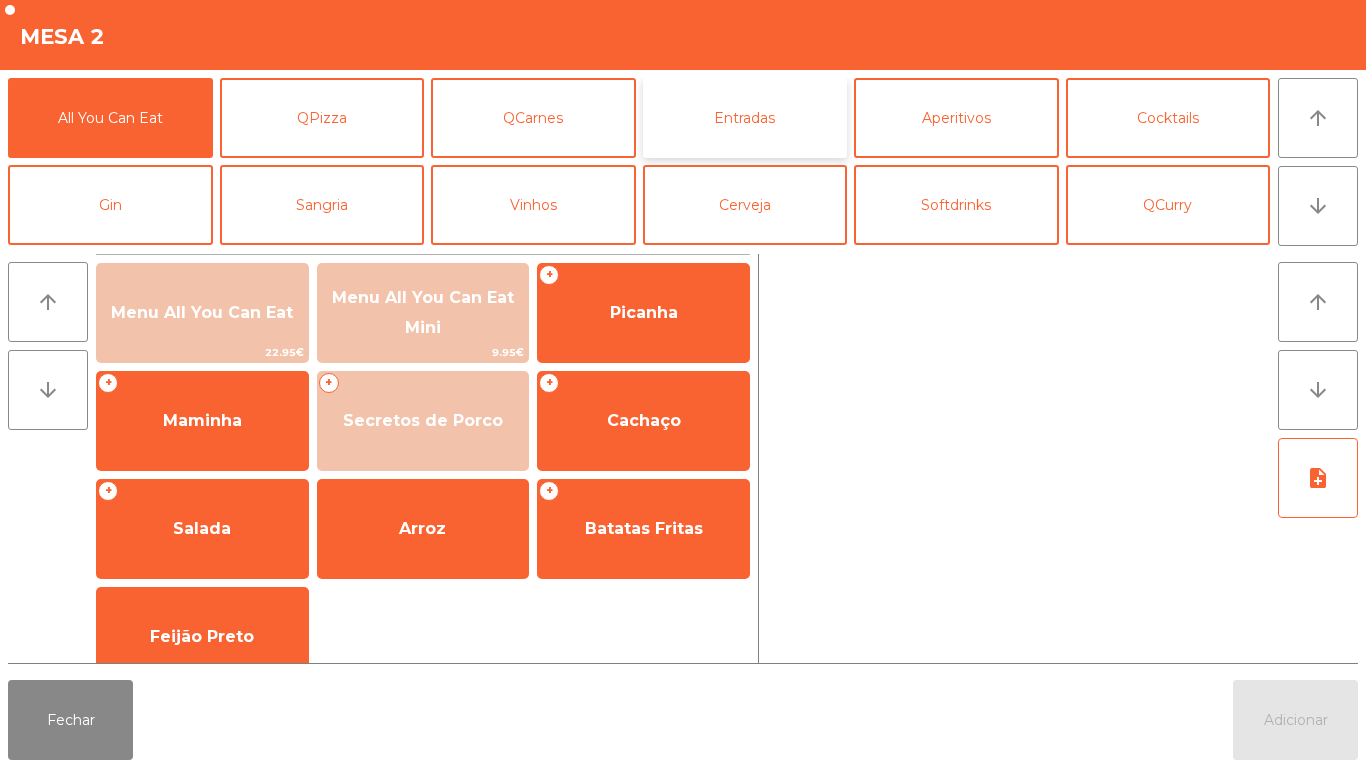click on "Entradas" 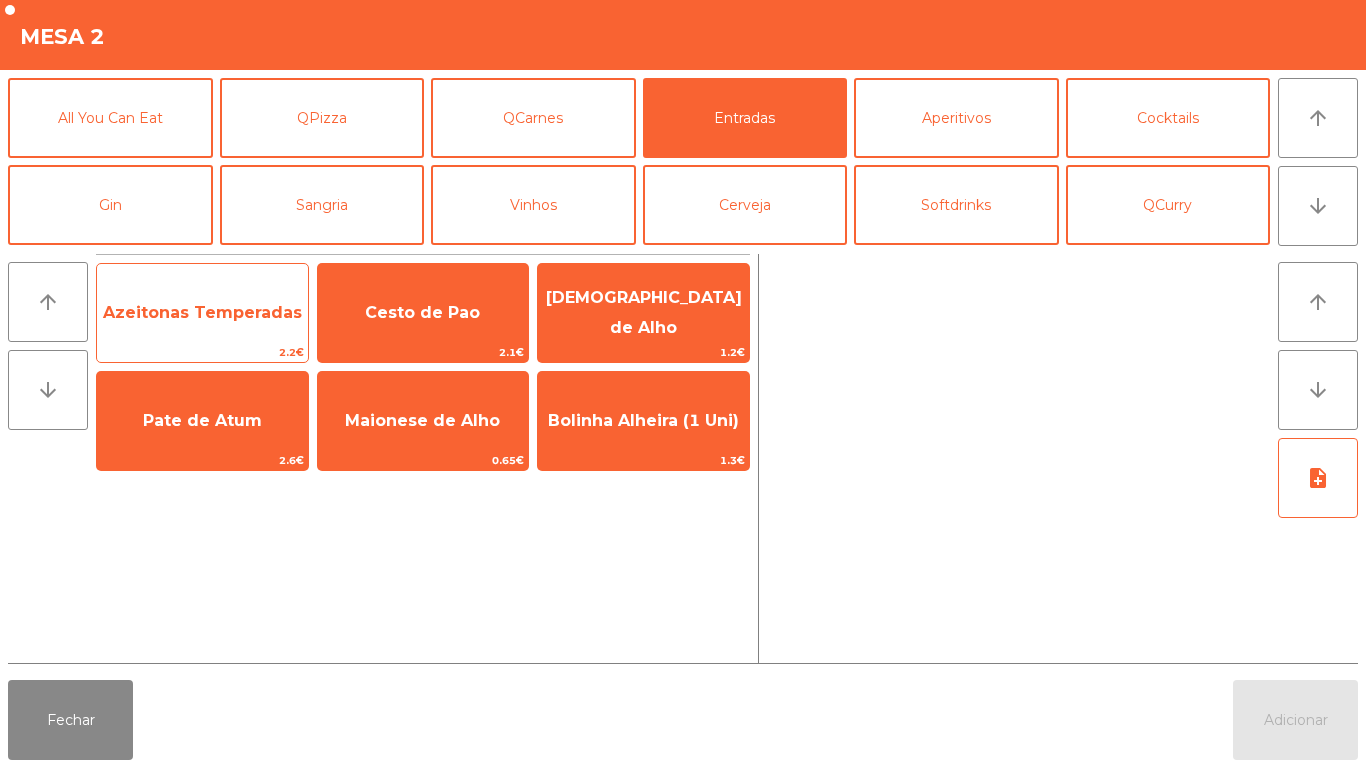 click on "Azeitonas Temperadas" 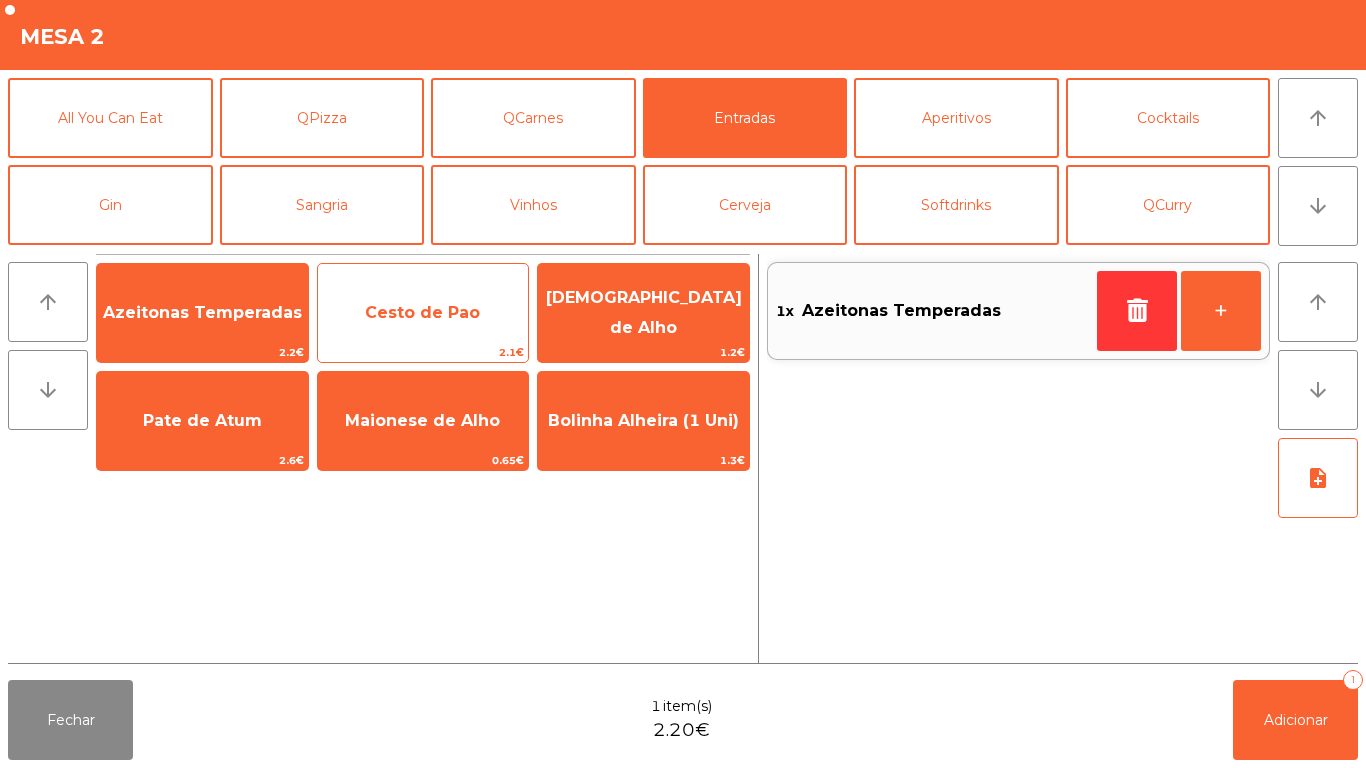 click on "2.1€" 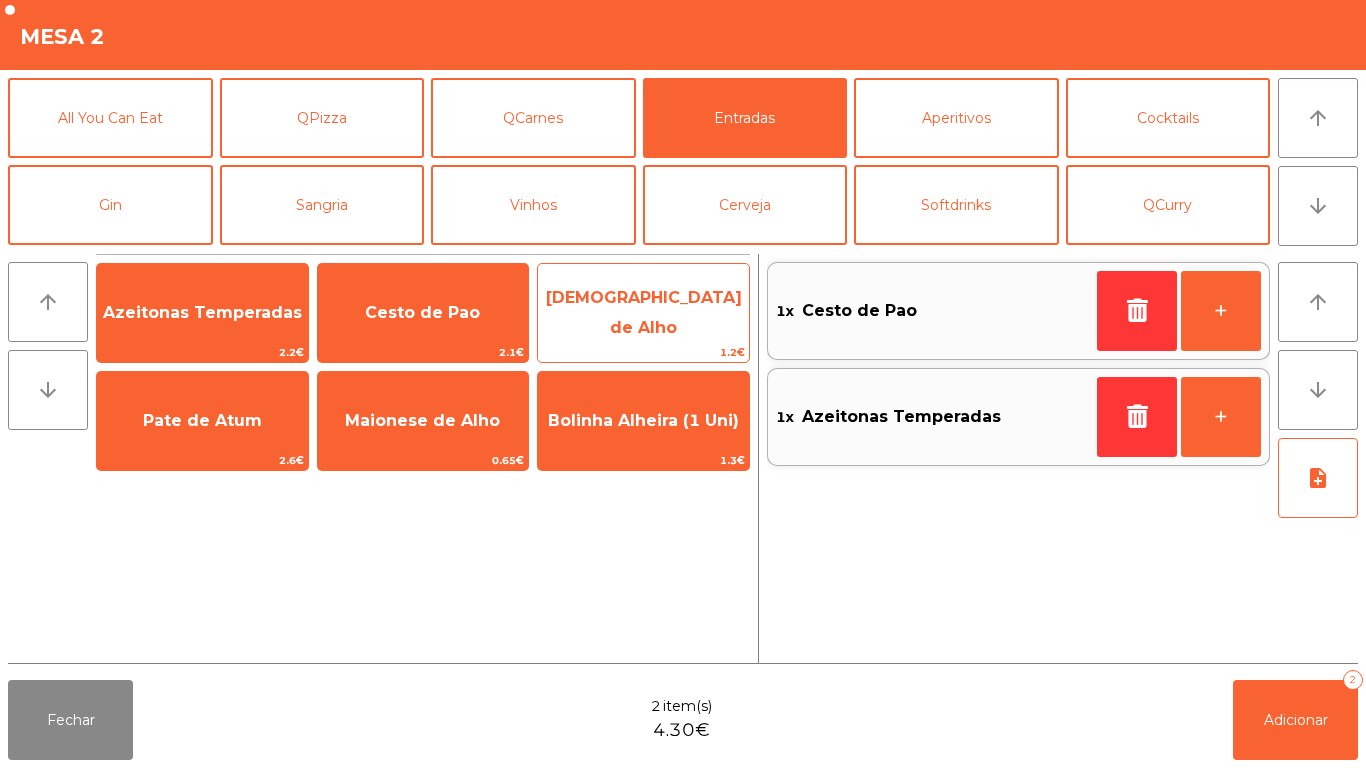 click on "[DEMOGRAPHIC_DATA] de Alho" 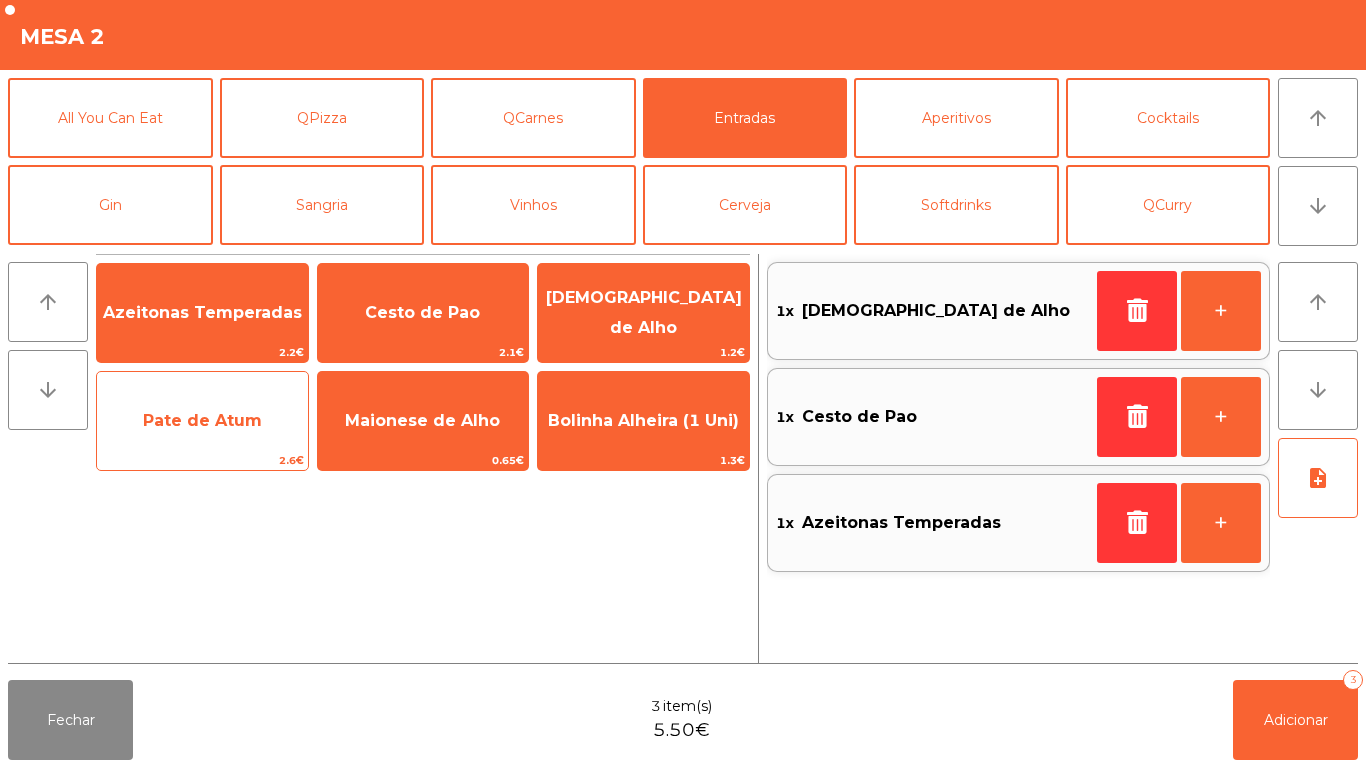 click on "Pate de Atum" 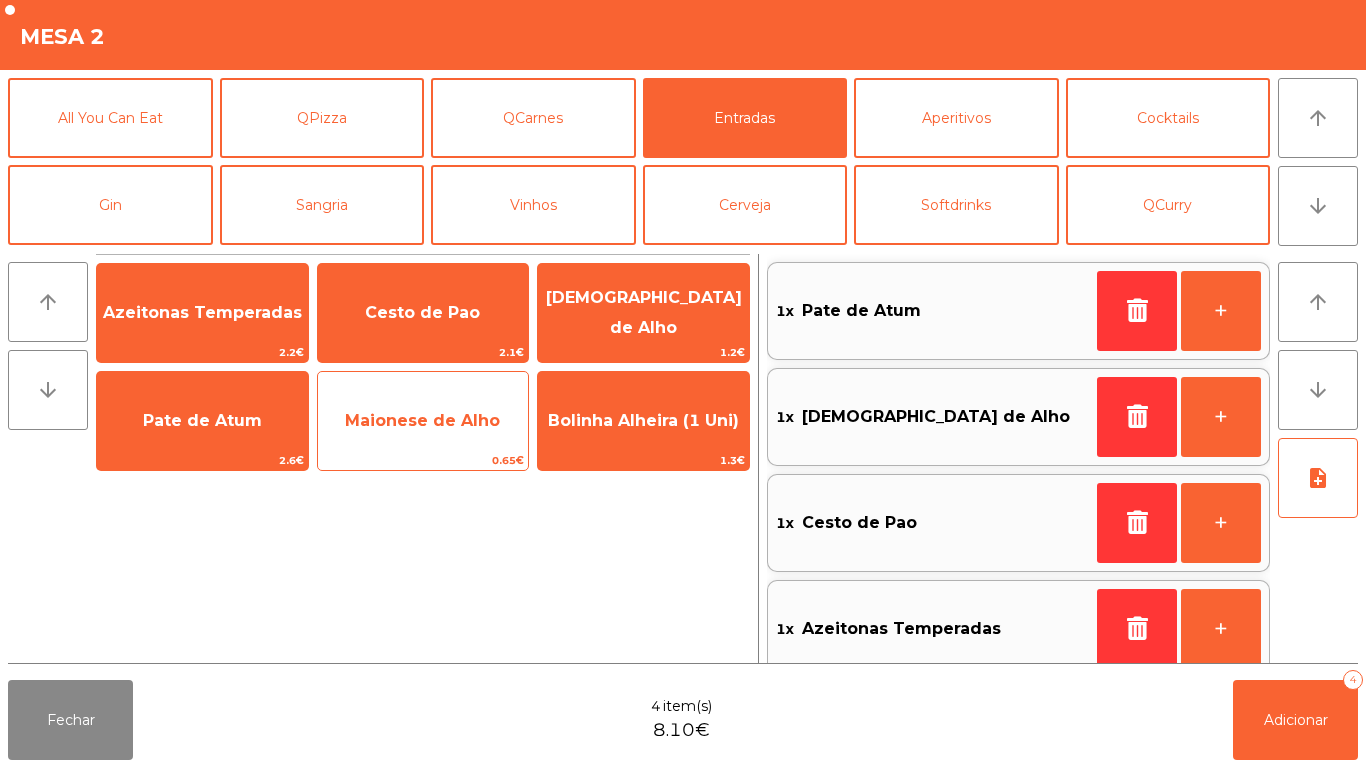 click on "Maionese de Alho" 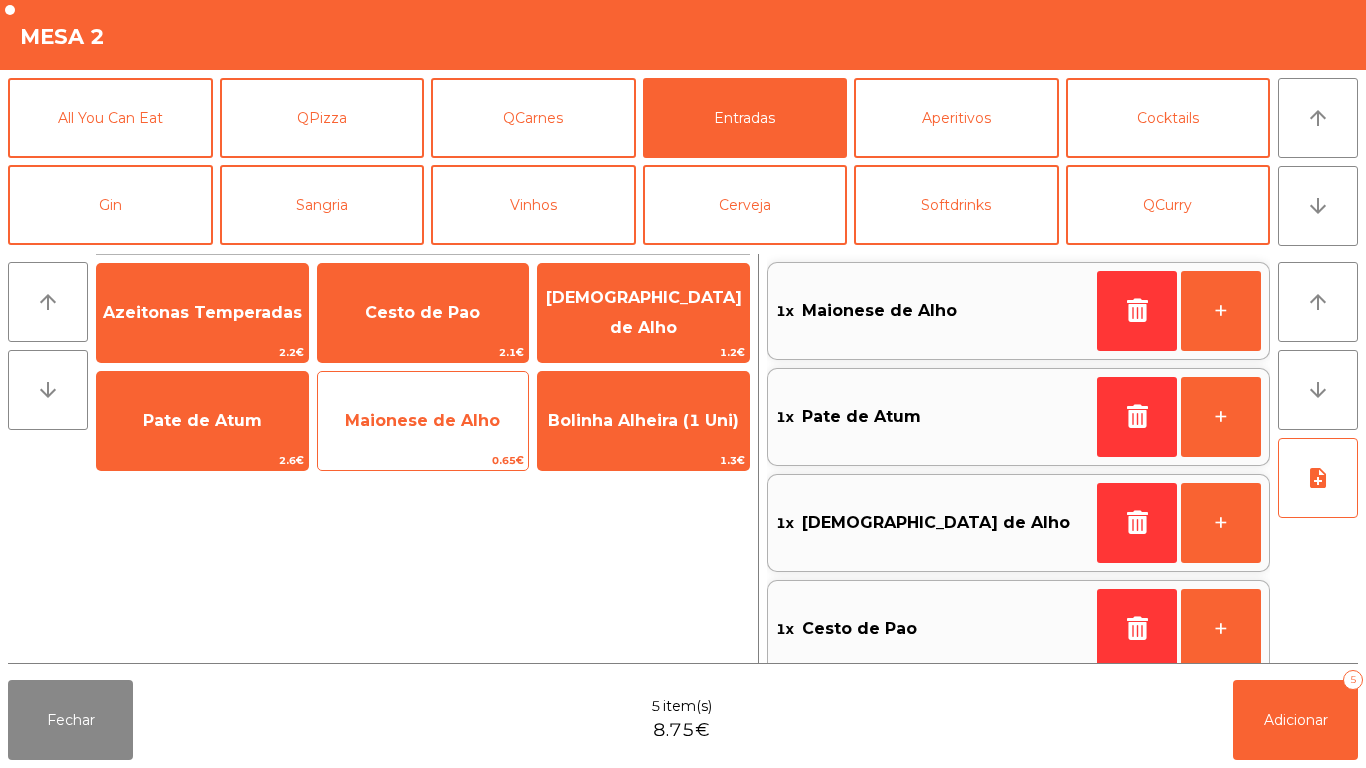 scroll, scrollTop: 8, scrollLeft: 0, axis: vertical 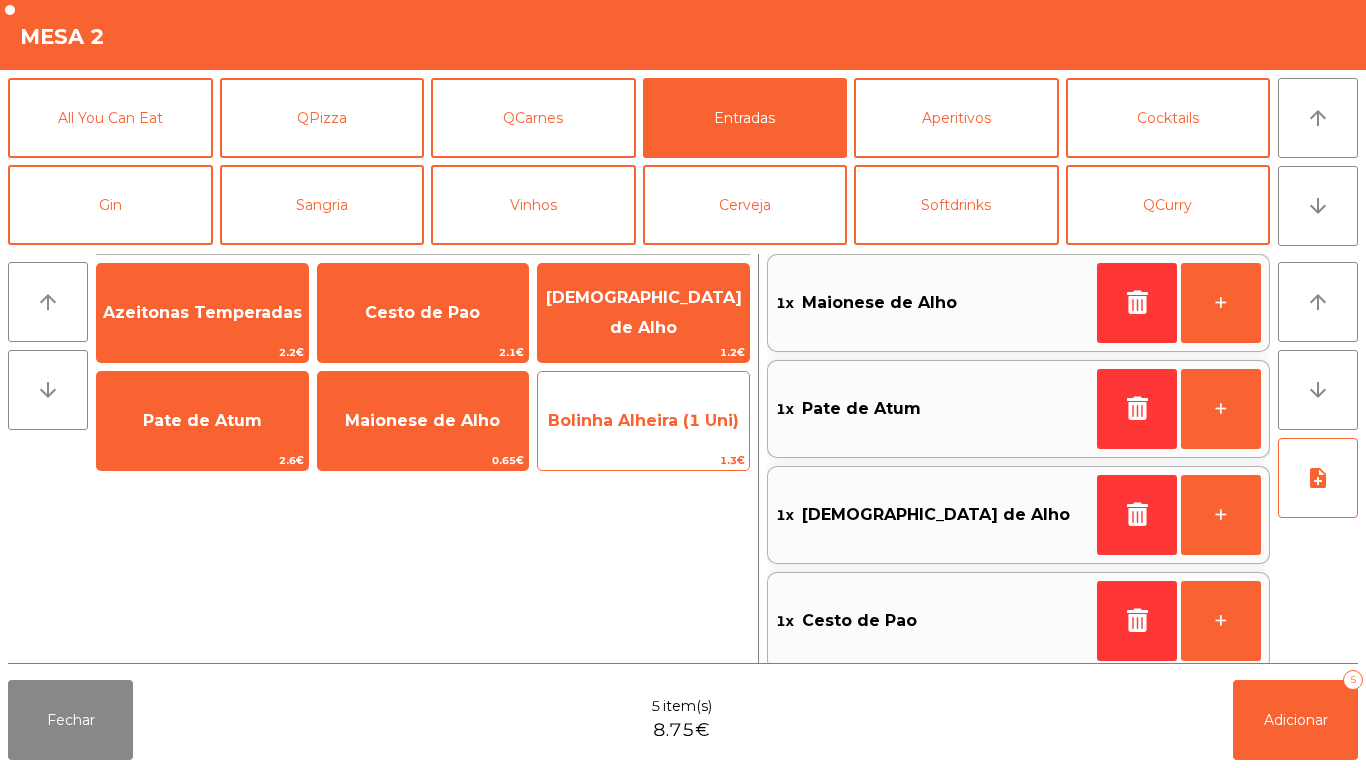 click on "Bolinha Alheira (1 Uni)" 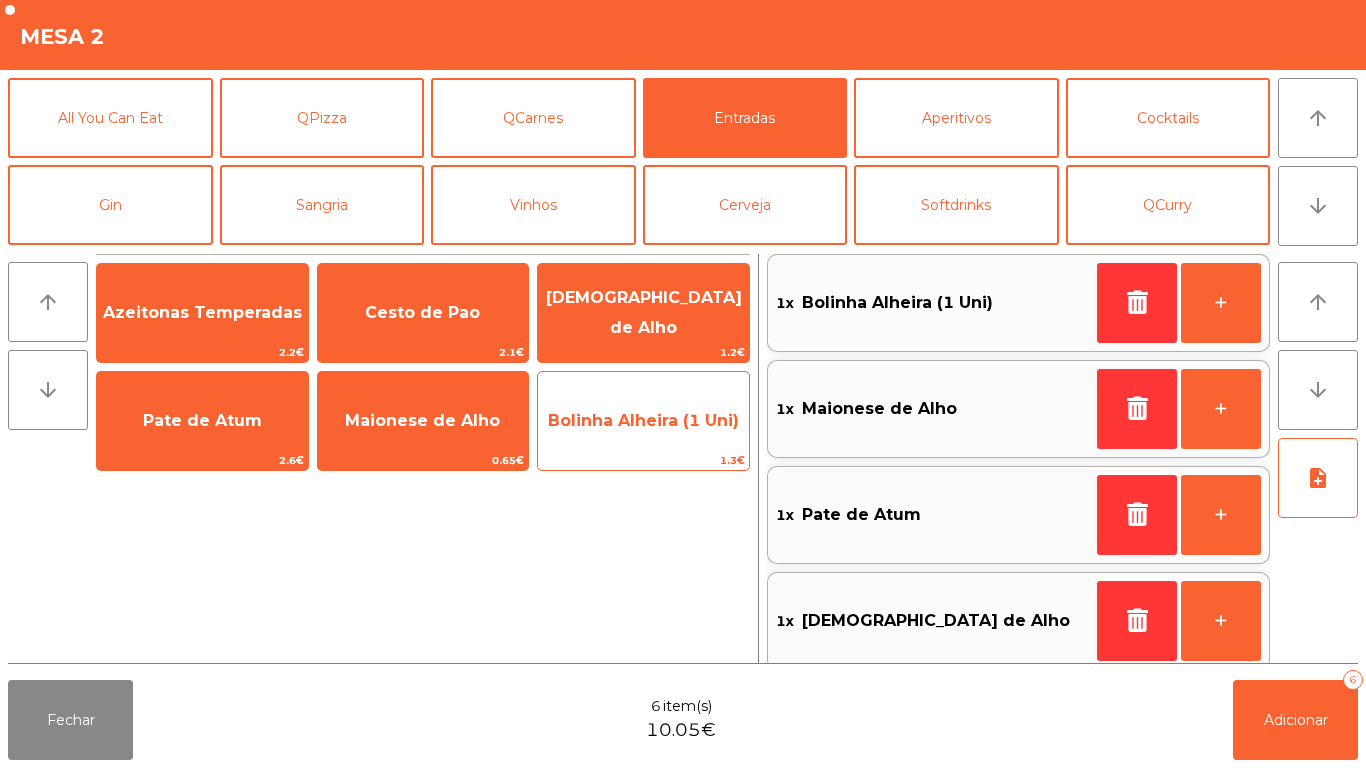 click on "Bolinha Alheira (1 Uni)" 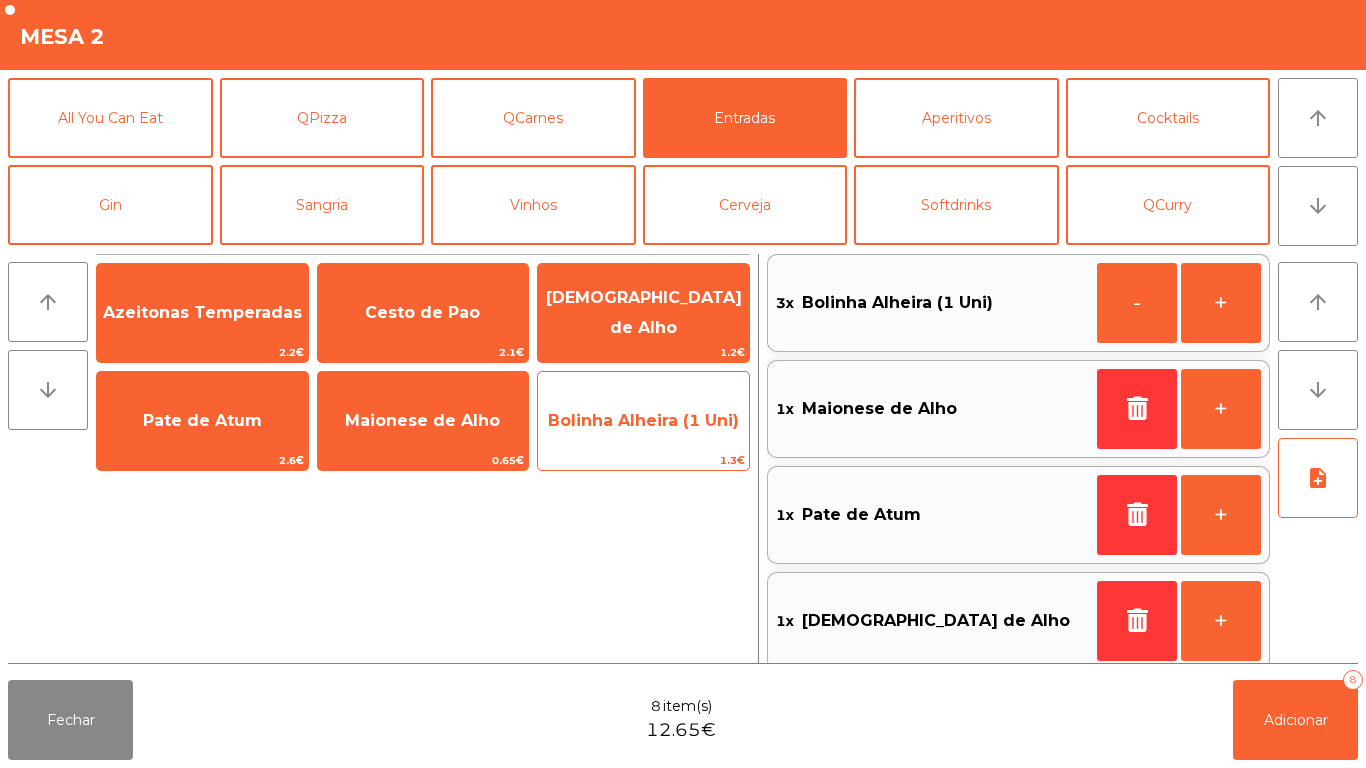 click on "Bolinha Alheira (1 Uni)" 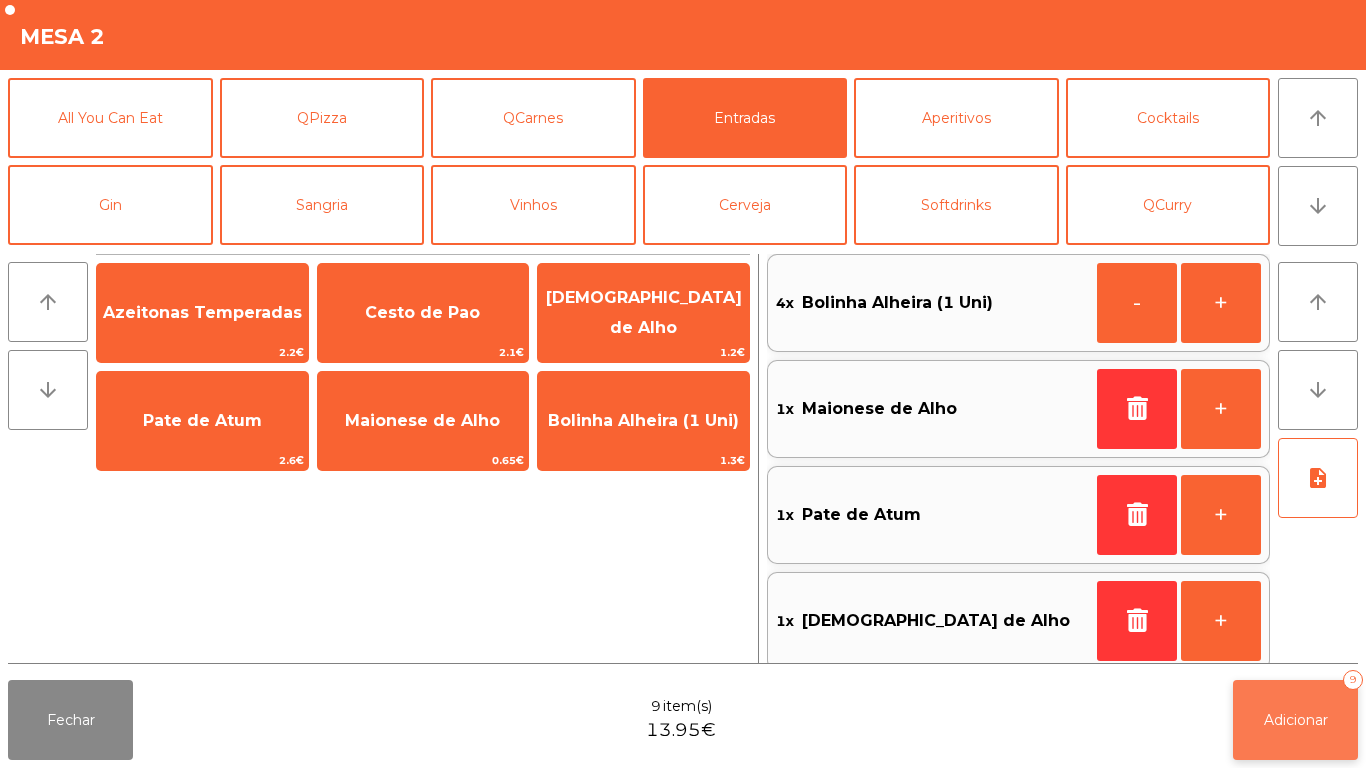 click on "Adicionar   9" 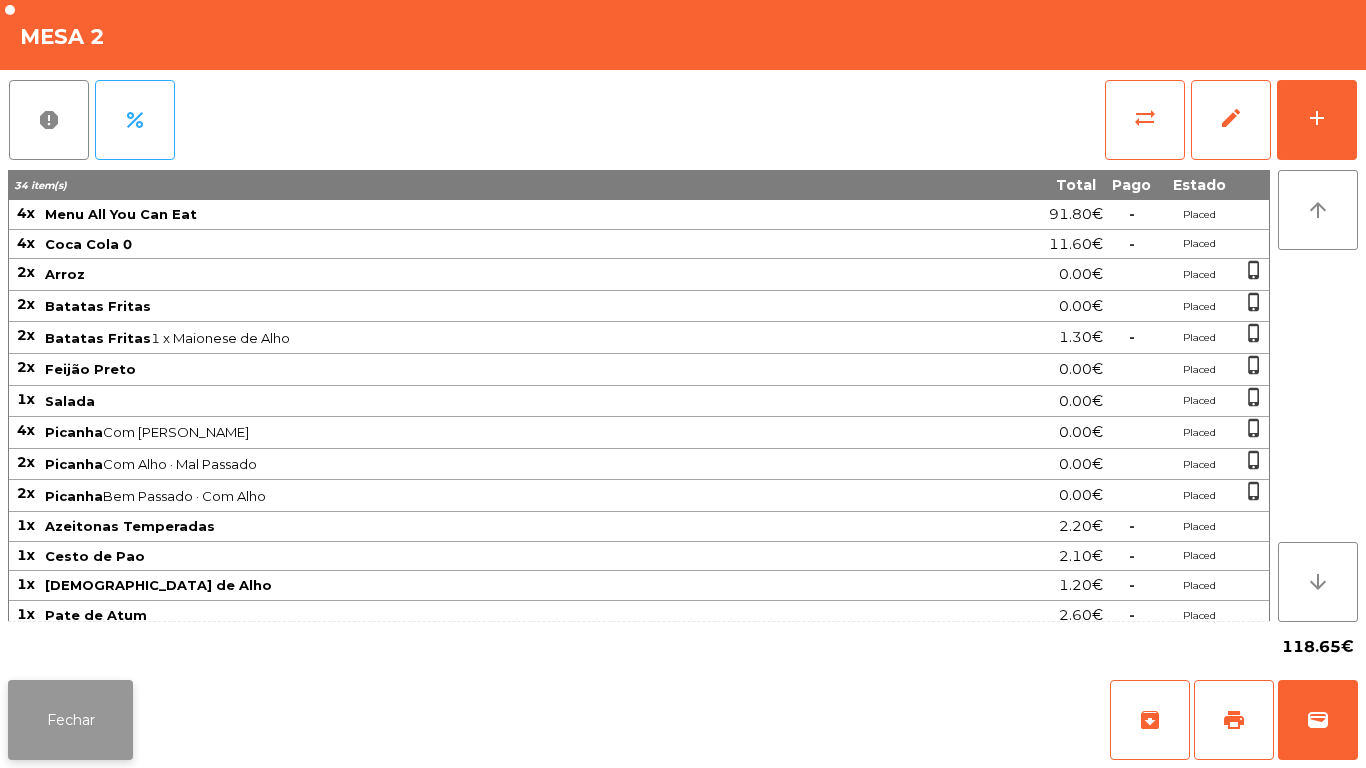 click on "Fechar" 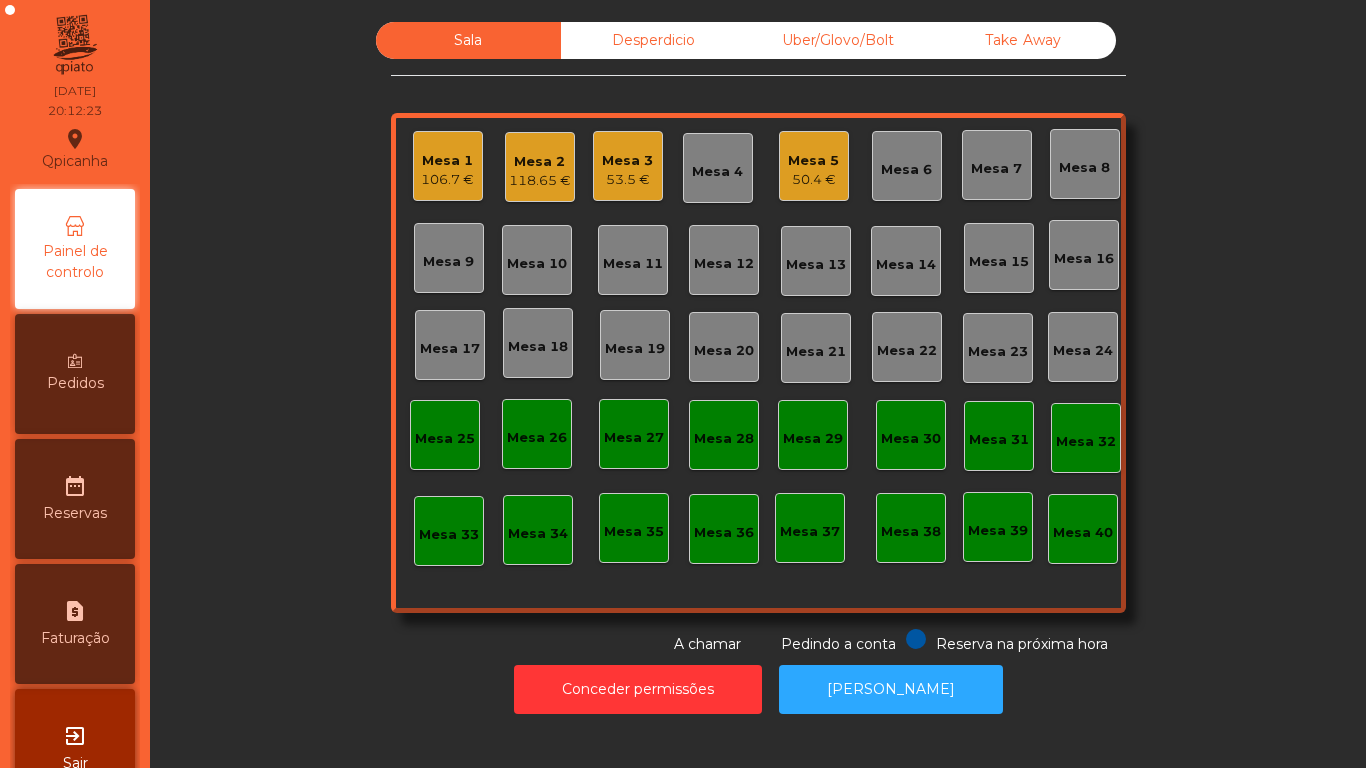 click on "106.7 €" 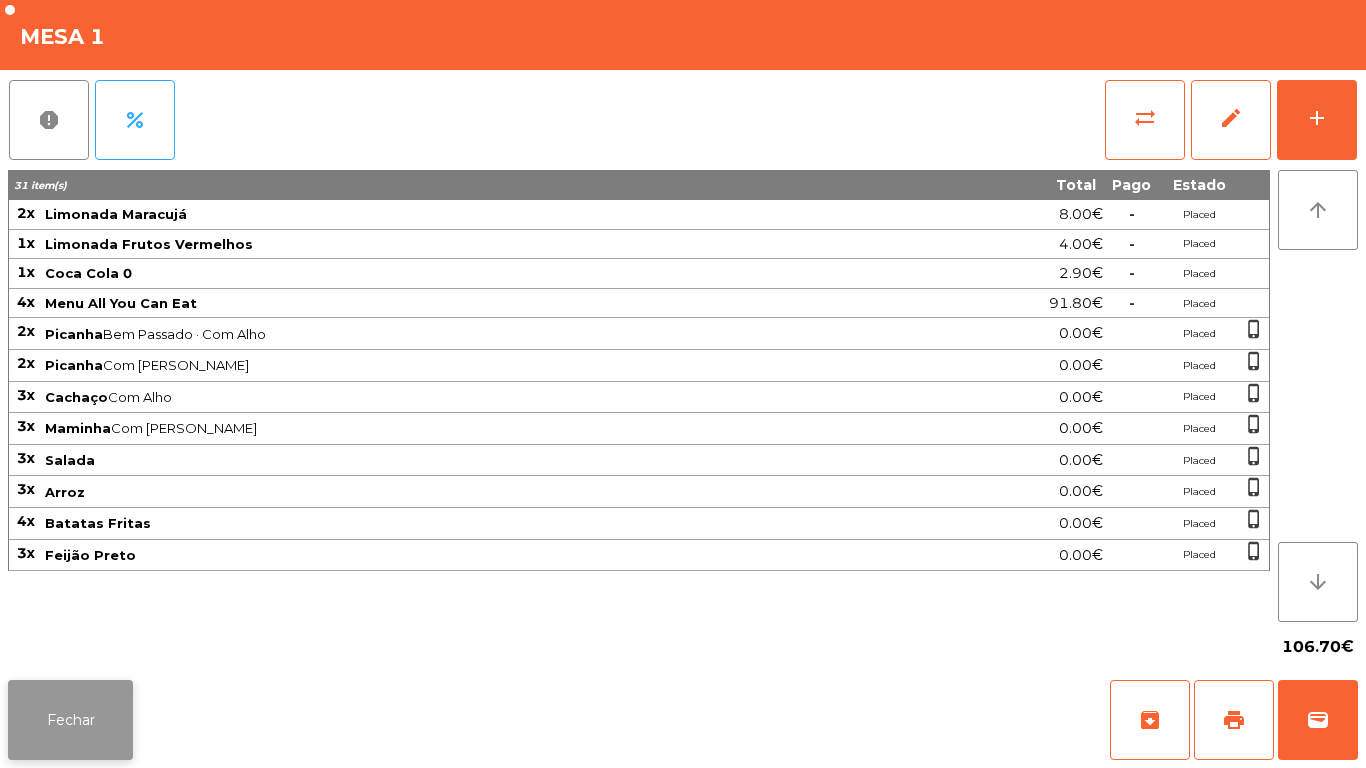 click on "Fechar" 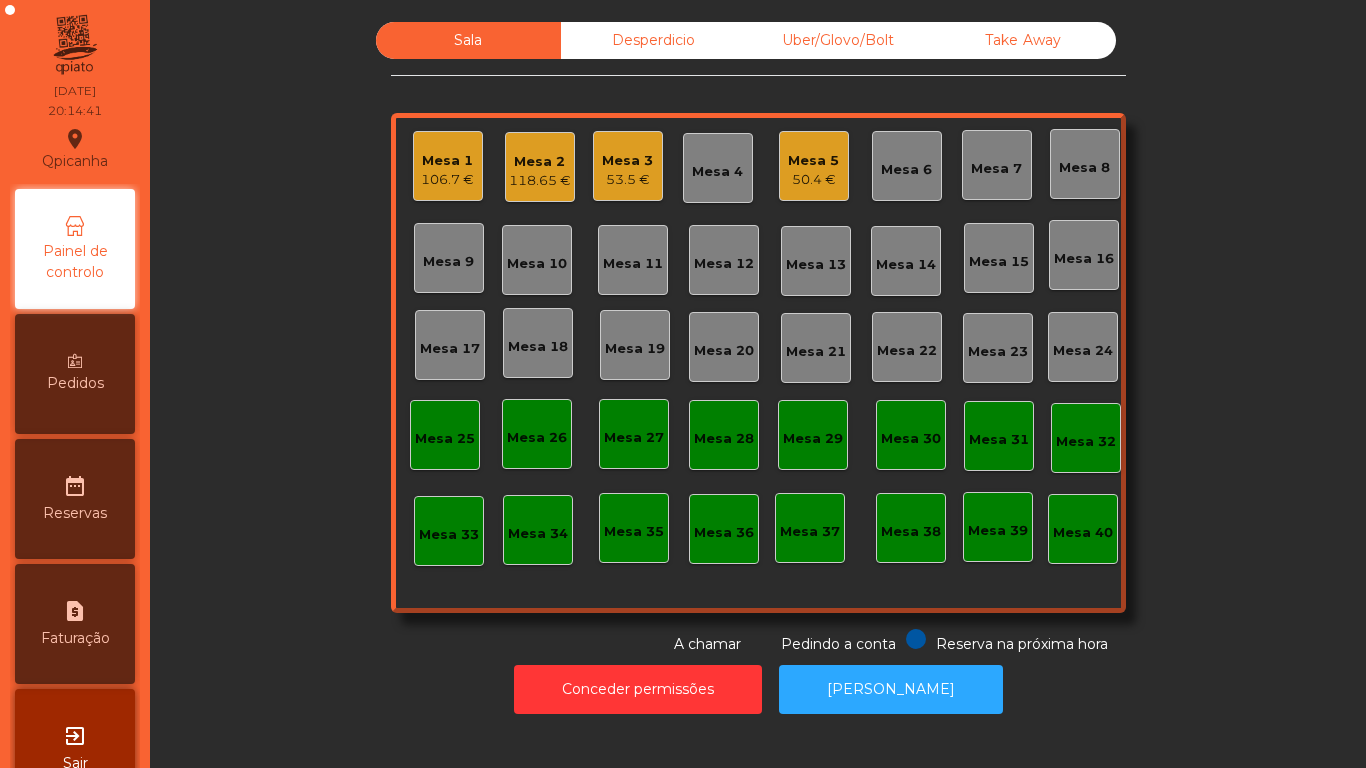 click on "Pedidos" at bounding box center [75, 383] 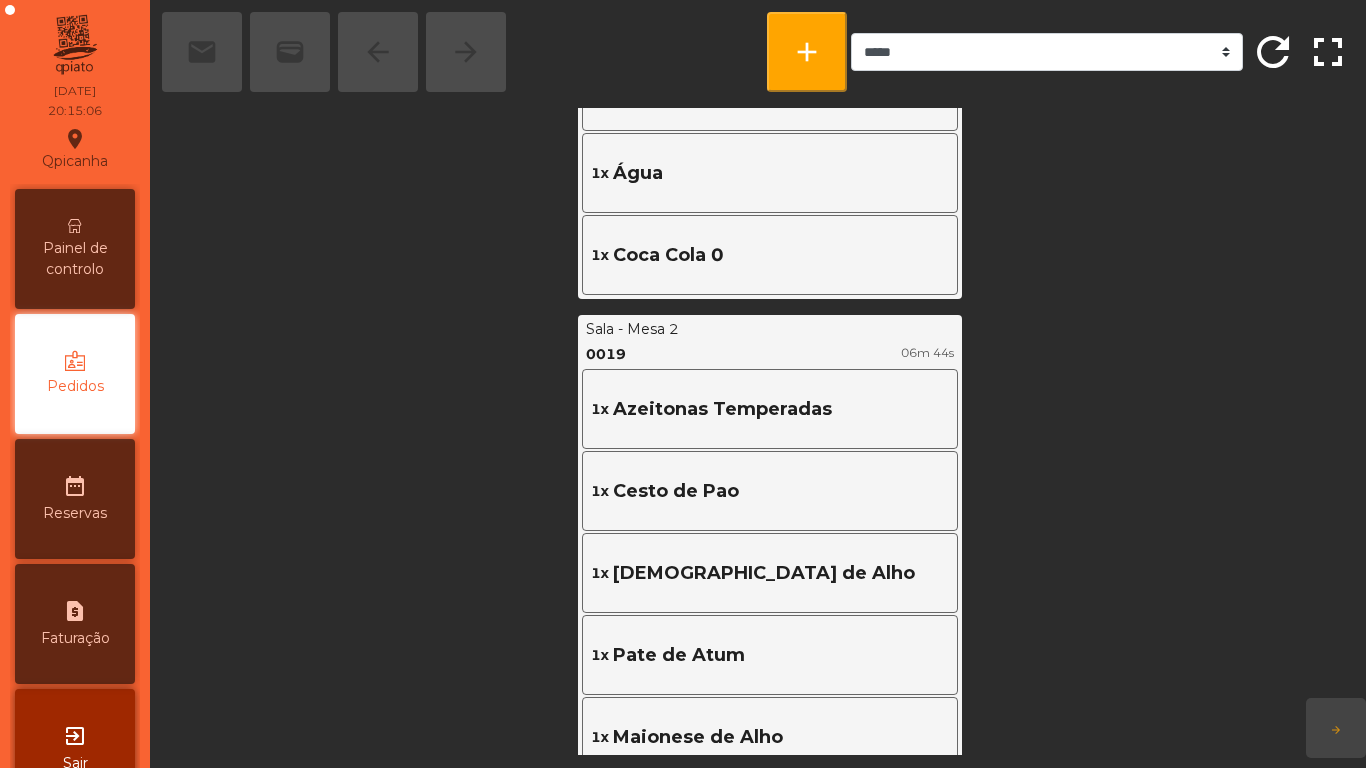 scroll, scrollTop: 1619, scrollLeft: 0, axis: vertical 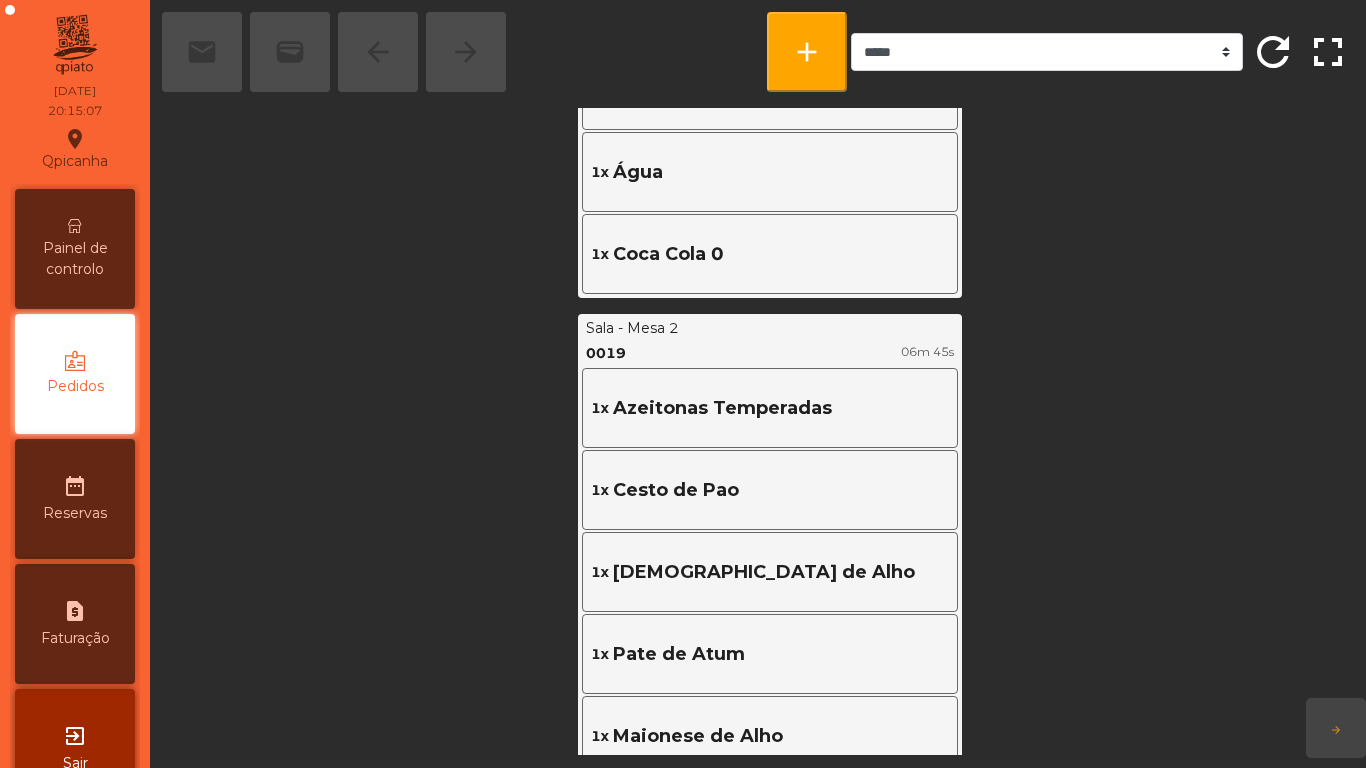 click on "Painel de controlo" at bounding box center (75, 259) 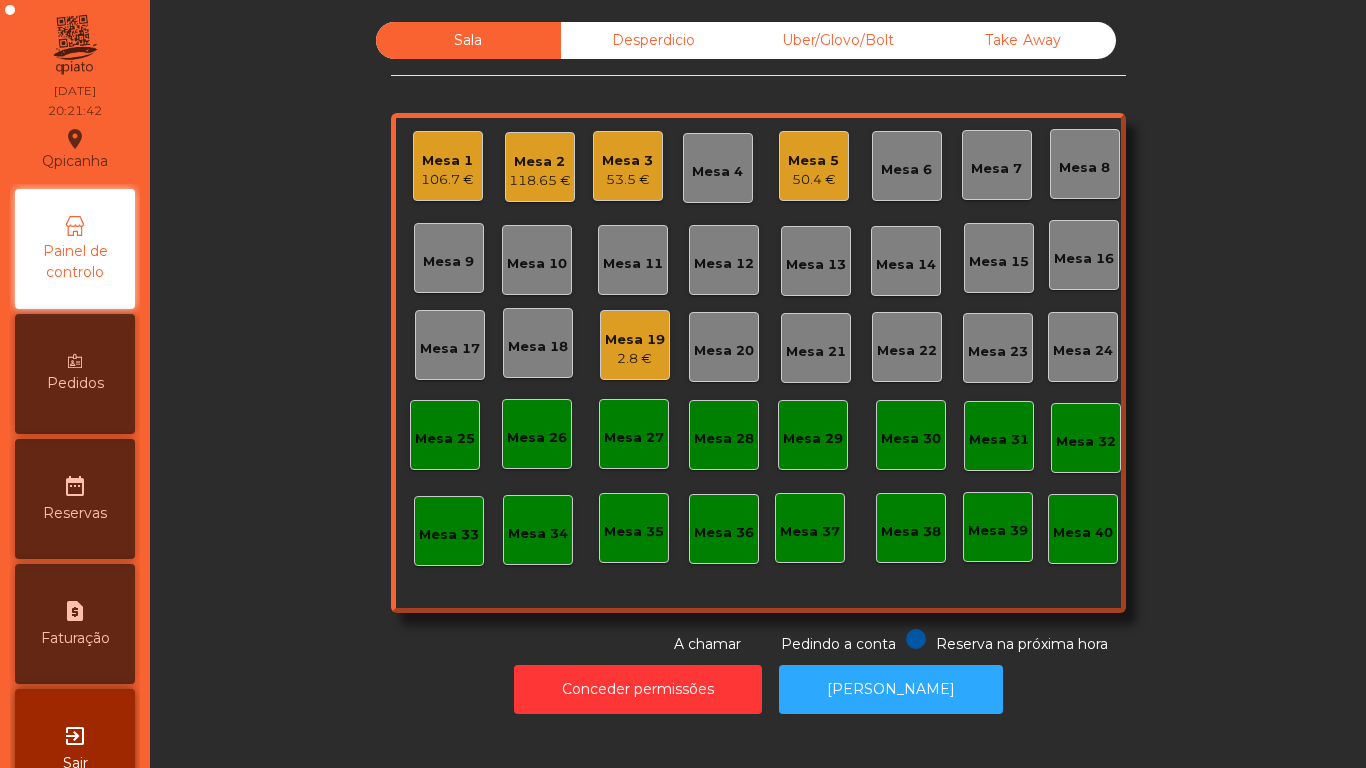 click on "Mesa 3   53.5 €" 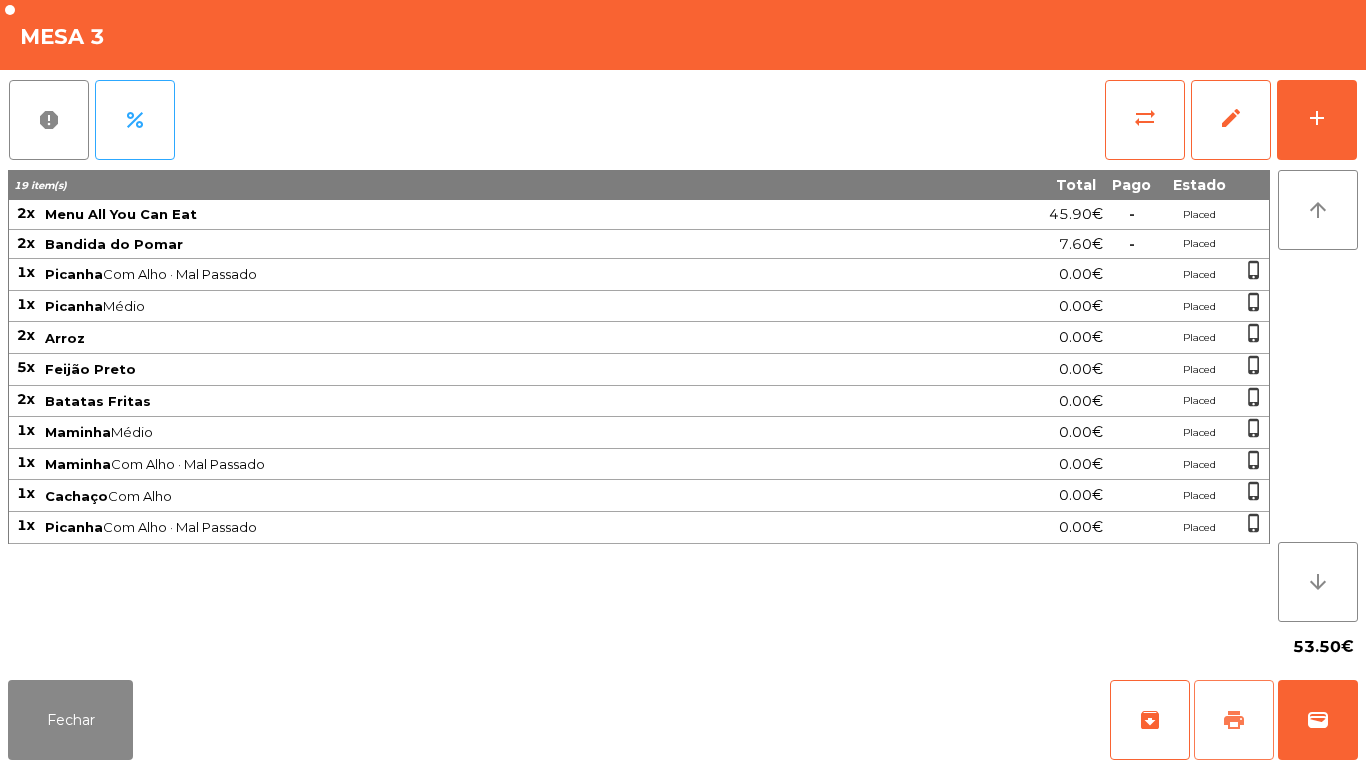 click on "print" 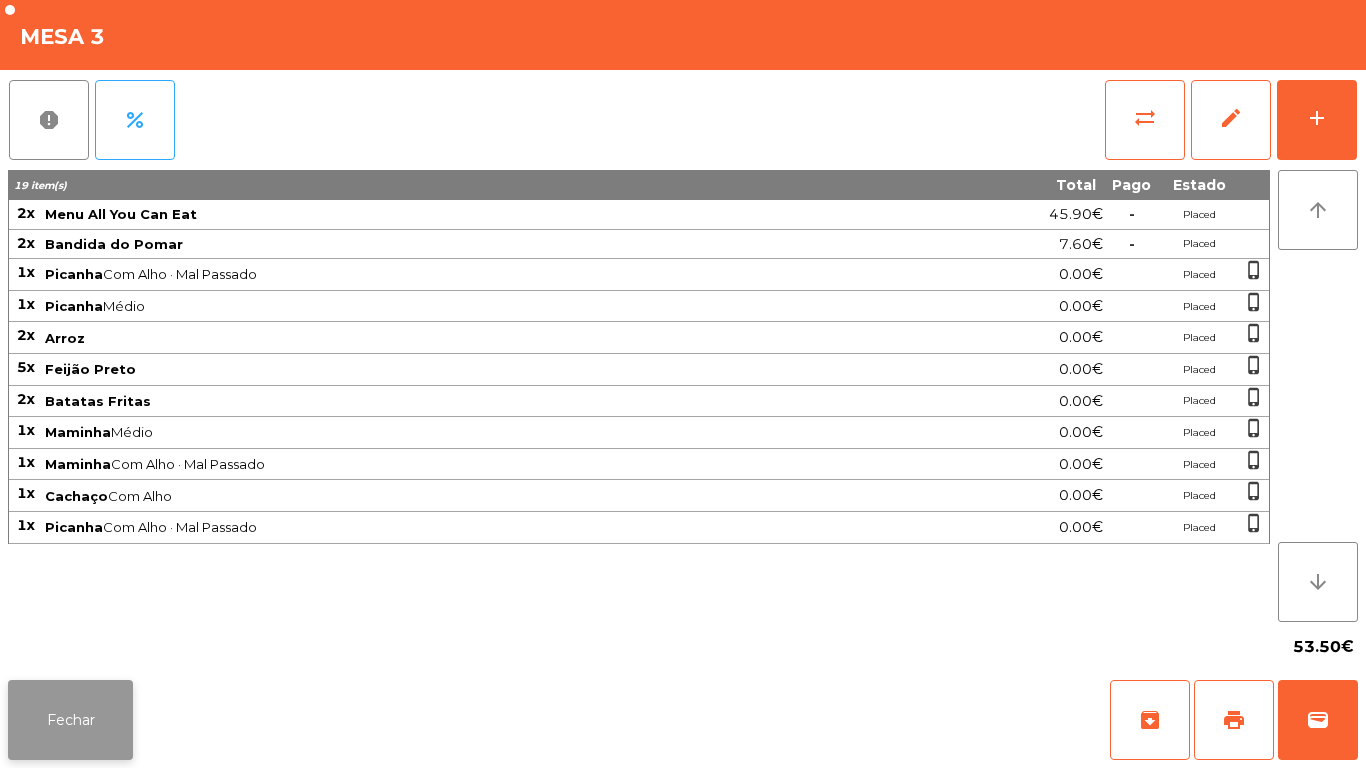 click on "Fechar" 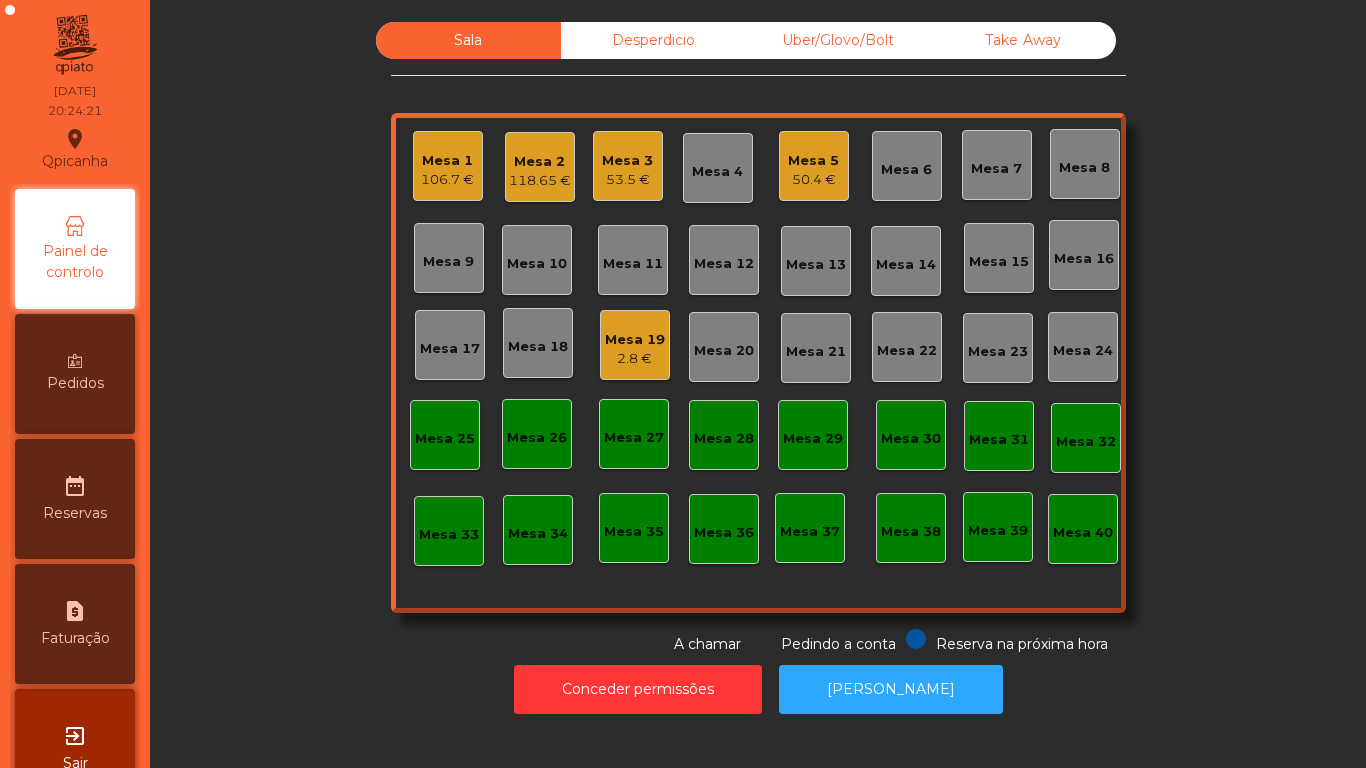 click on "53.5 €" 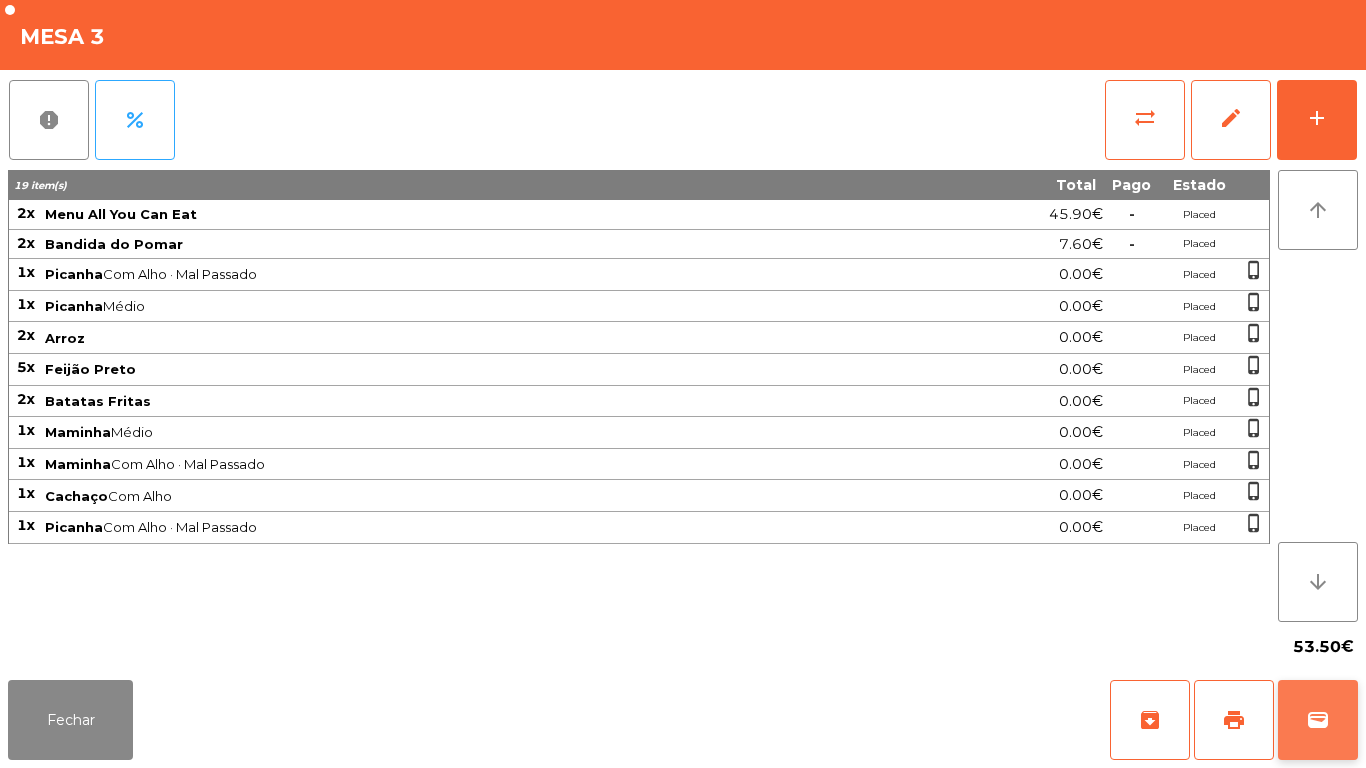 click on "wallet" 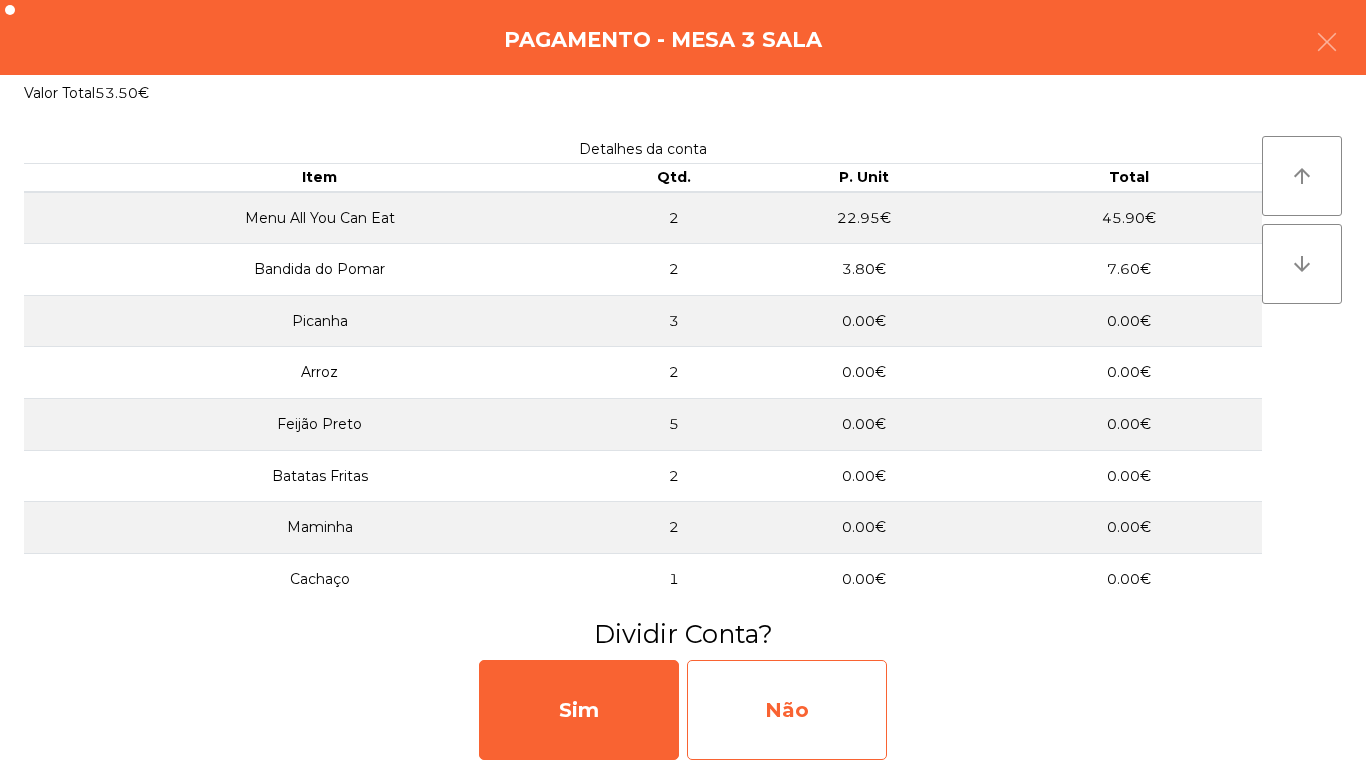 click on "Não" 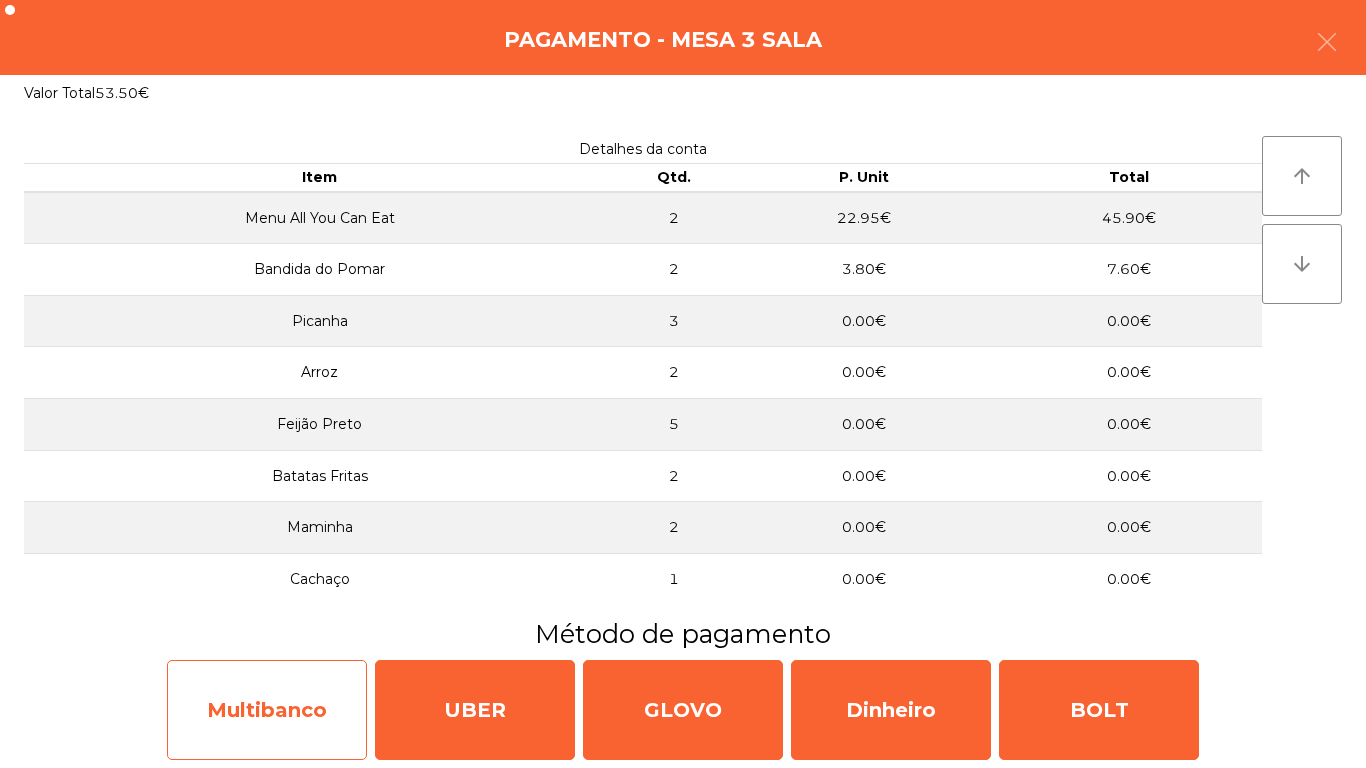 click on "Multibanco" 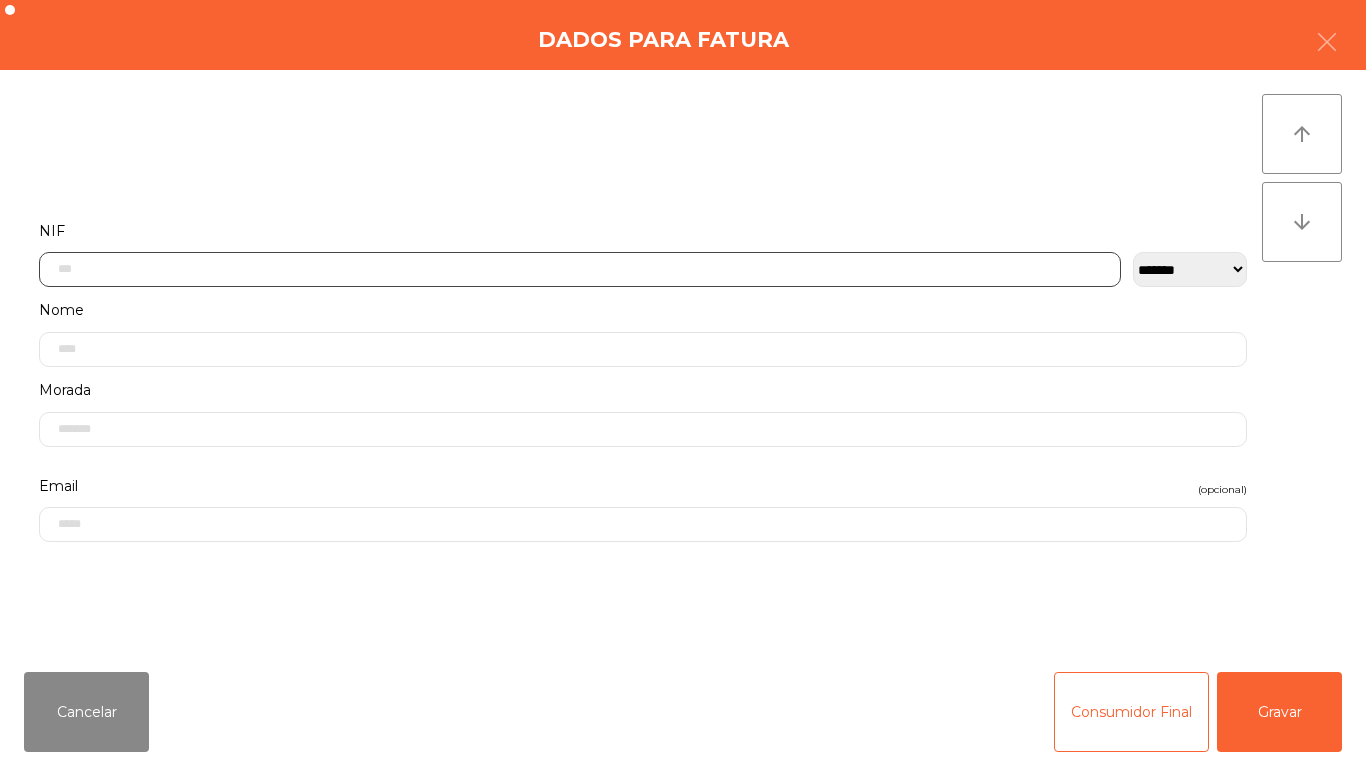 click 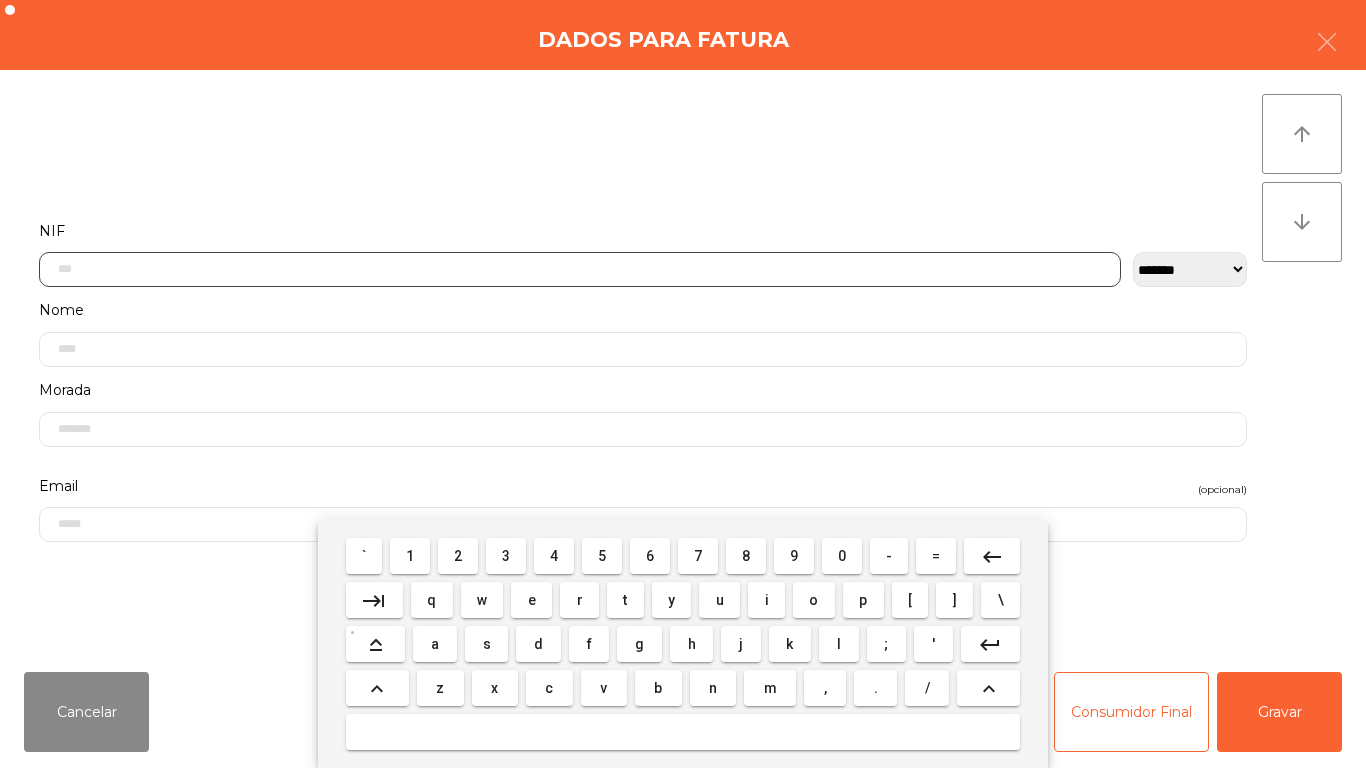 scroll, scrollTop: 122, scrollLeft: 0, axis: vertical 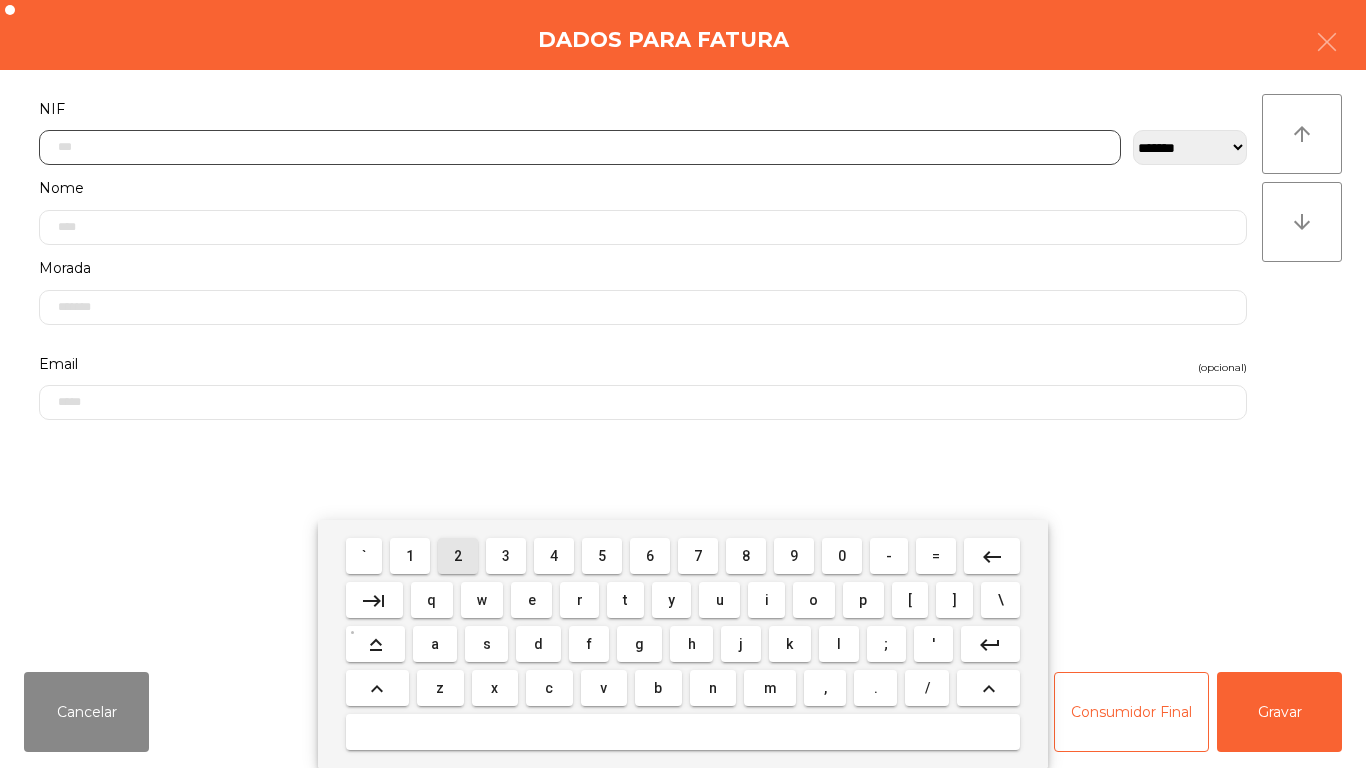 click on "2" at bounding box center [458, 556] 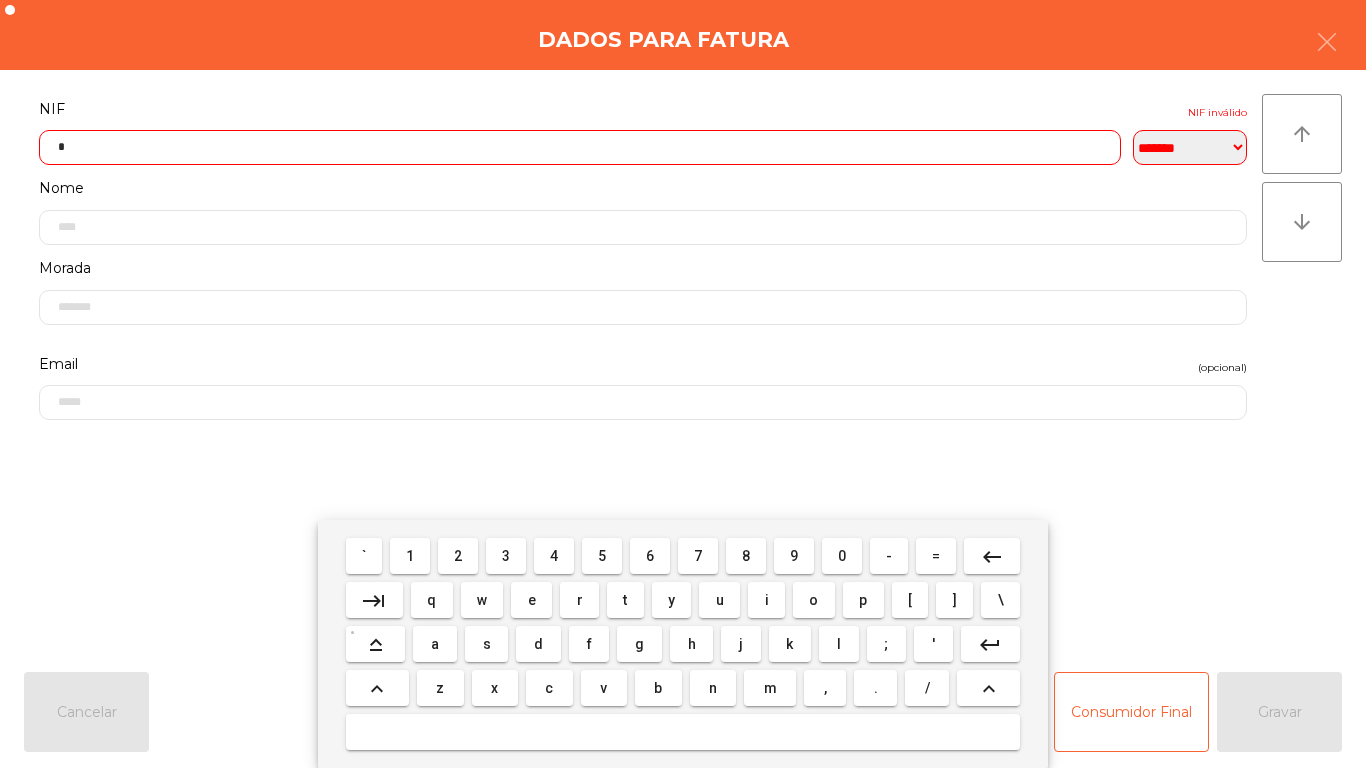 click on "6" at bounding box center (650, 556) 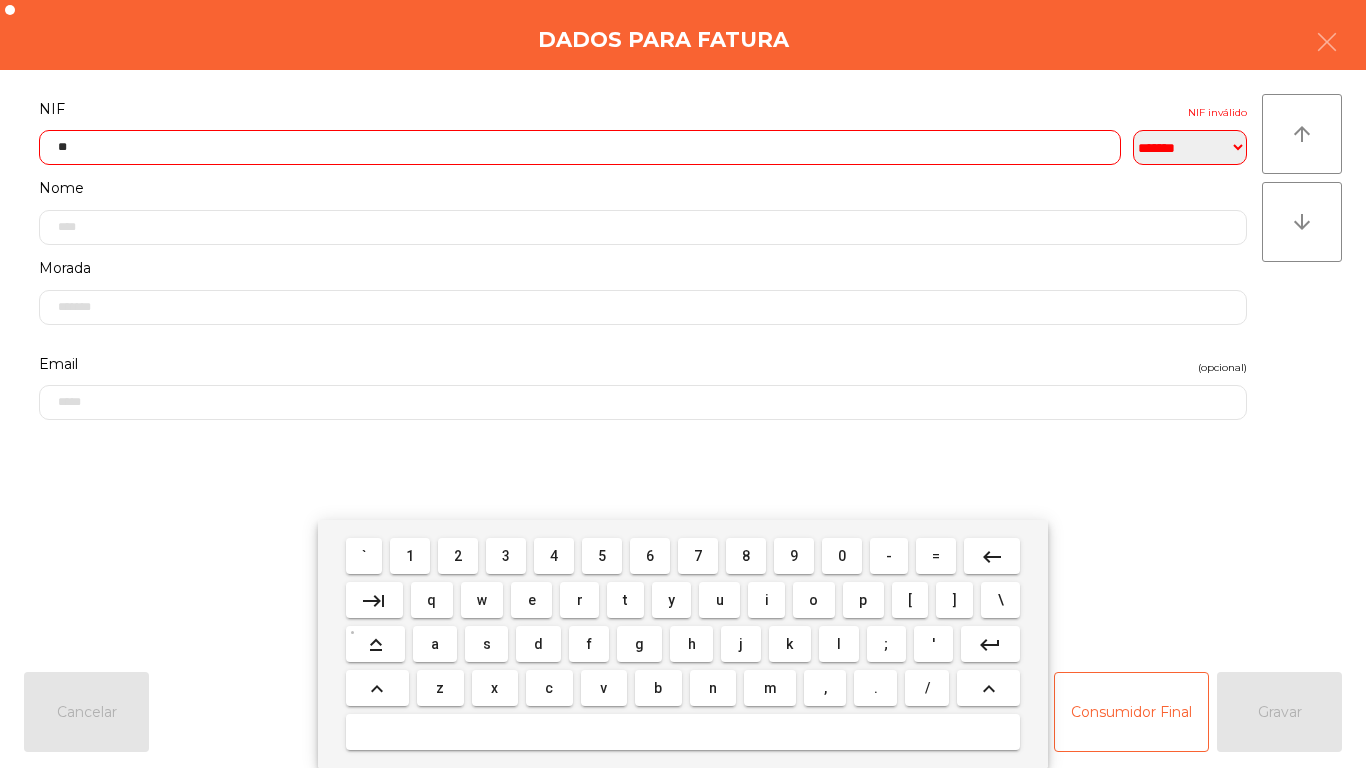 click on "0" at bounding box center [842, 556] 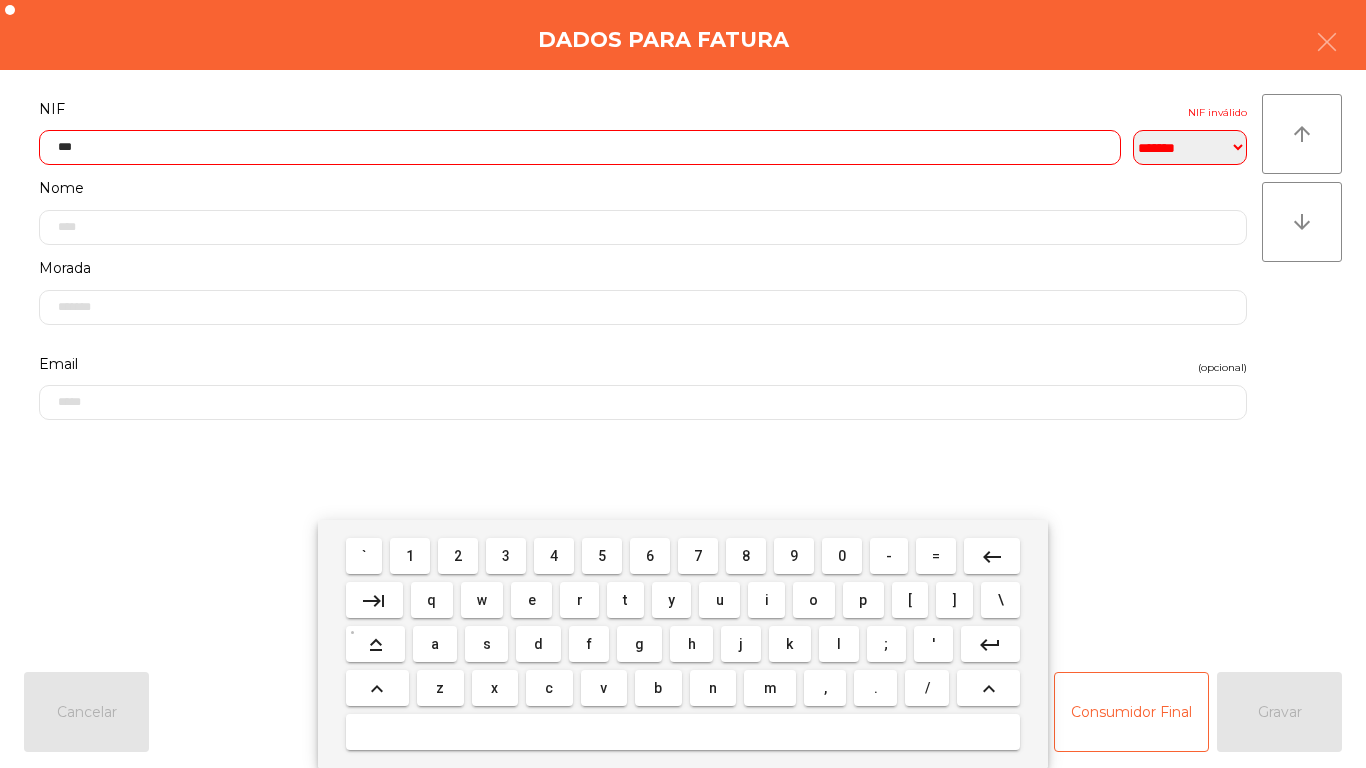 click on "3" at bounding box center [506, 556] 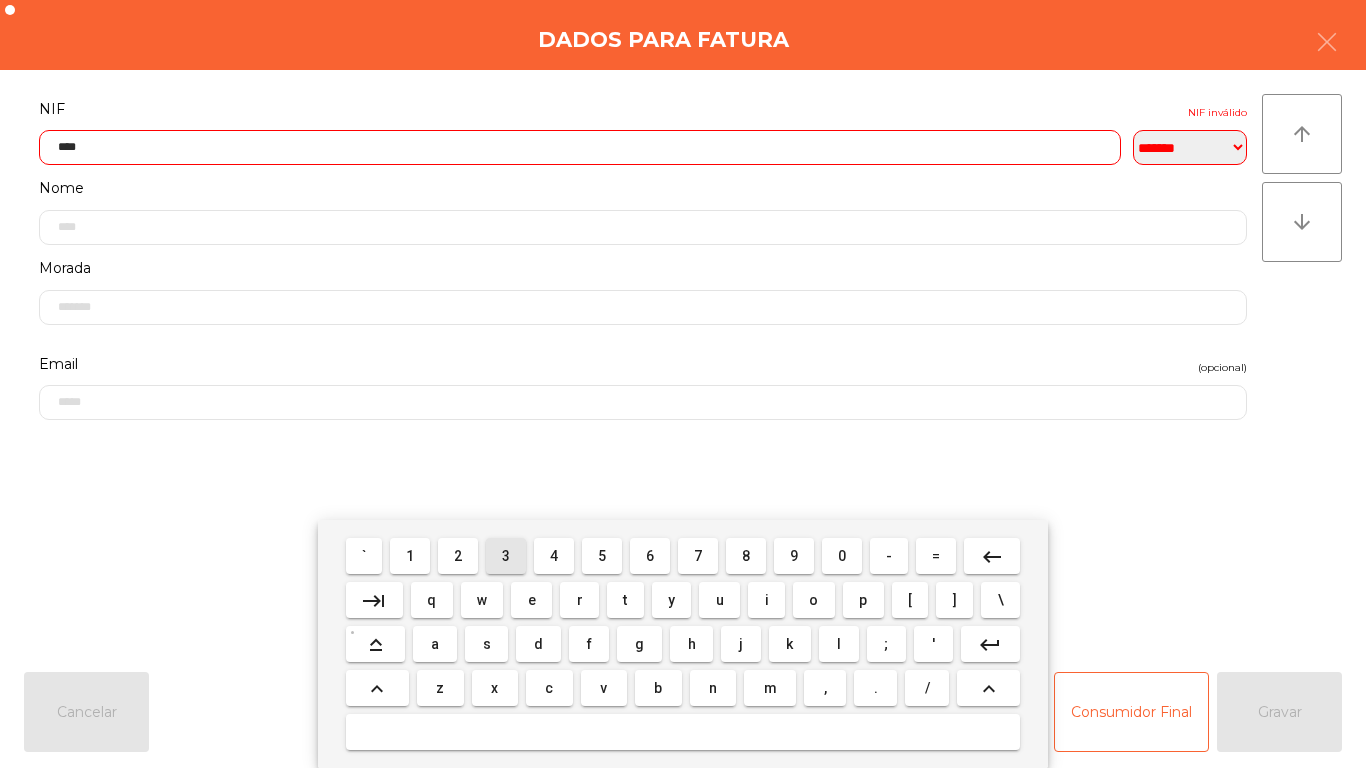click on "3" at bounding box center [506, 556] 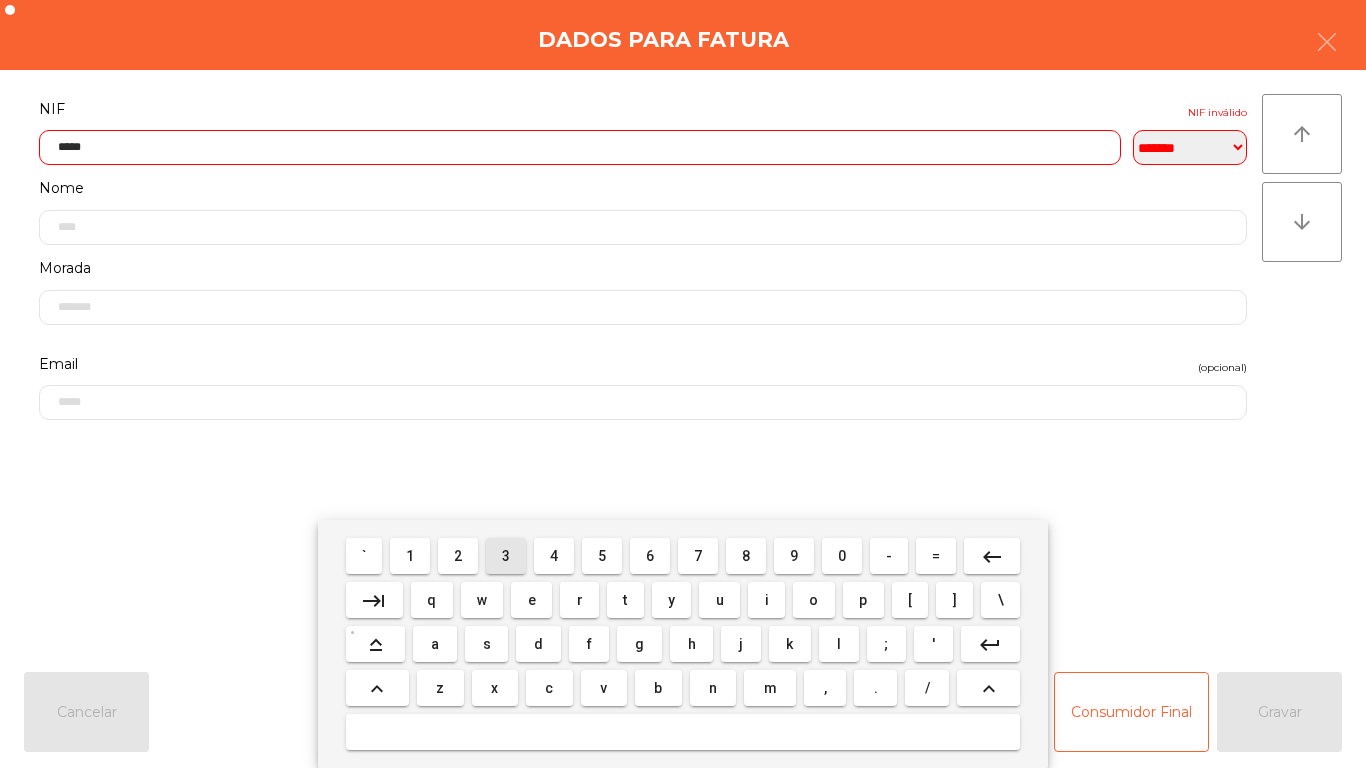 click on "6" at bounding box center [650, 556] 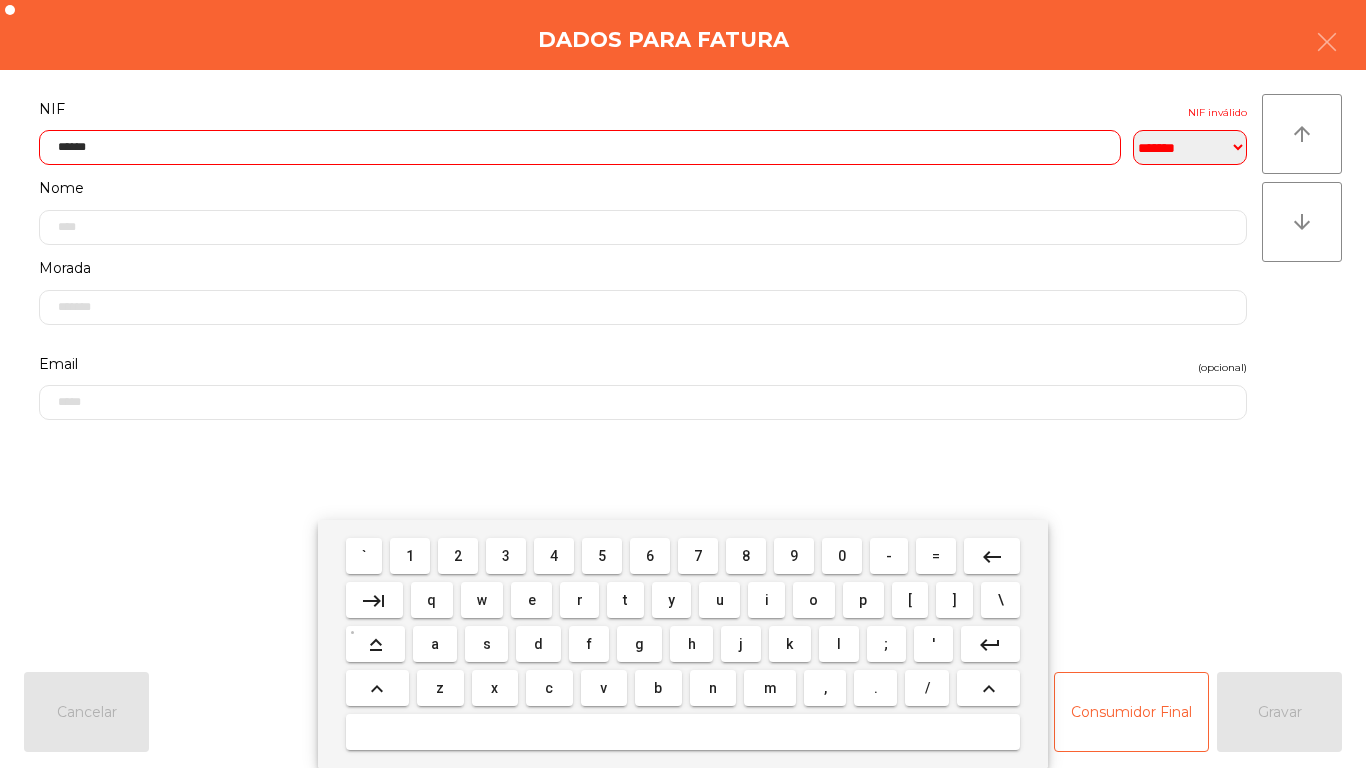 click on "2" at bounding box center [458, 556] 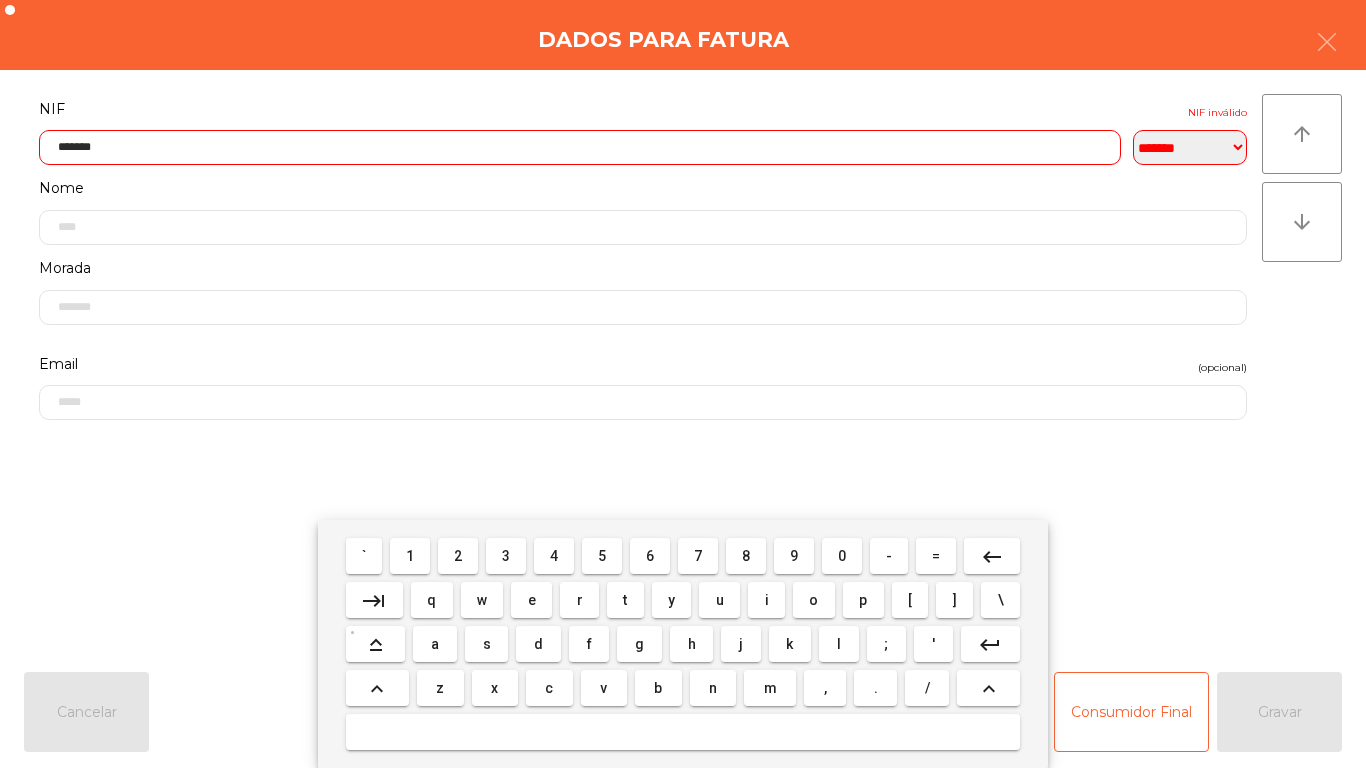 click on "3" at bounding box center (506, 556) 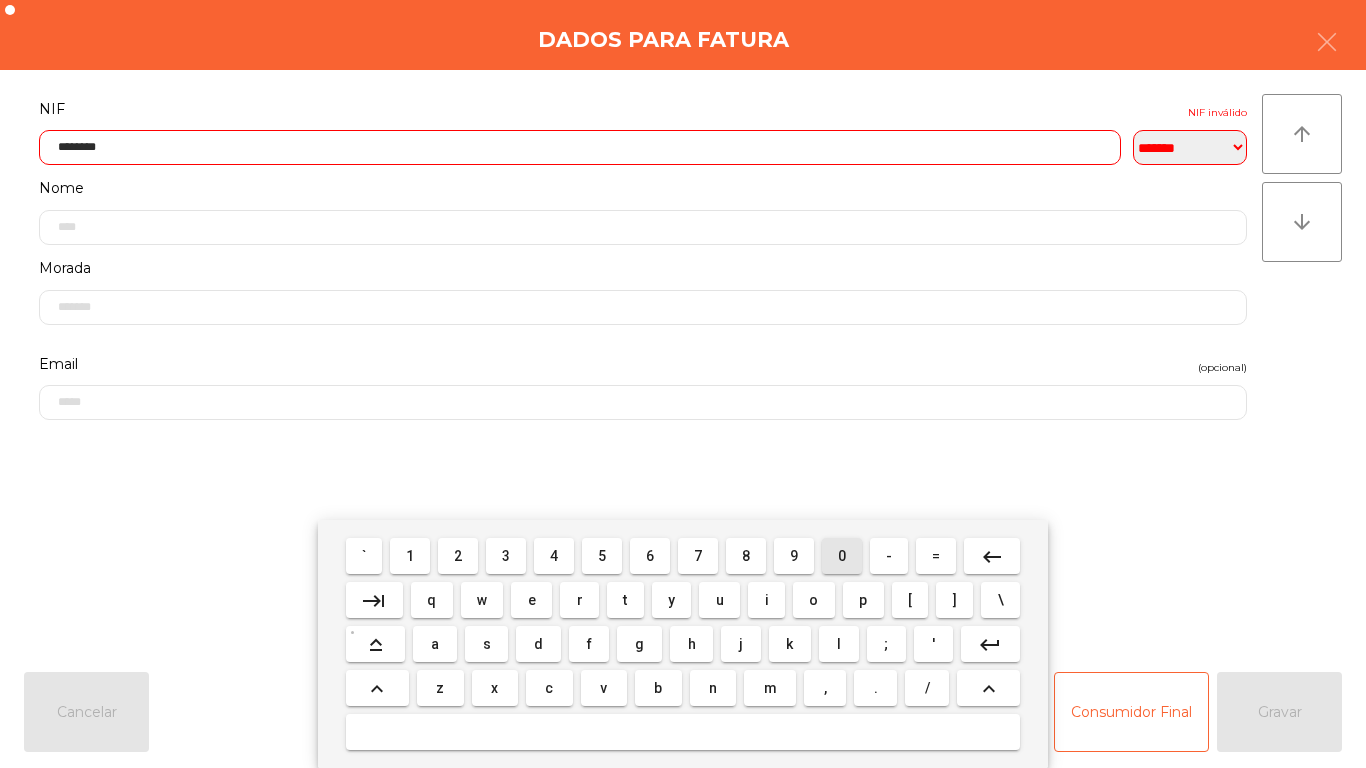click on "0" at bounding box center (842, 556) 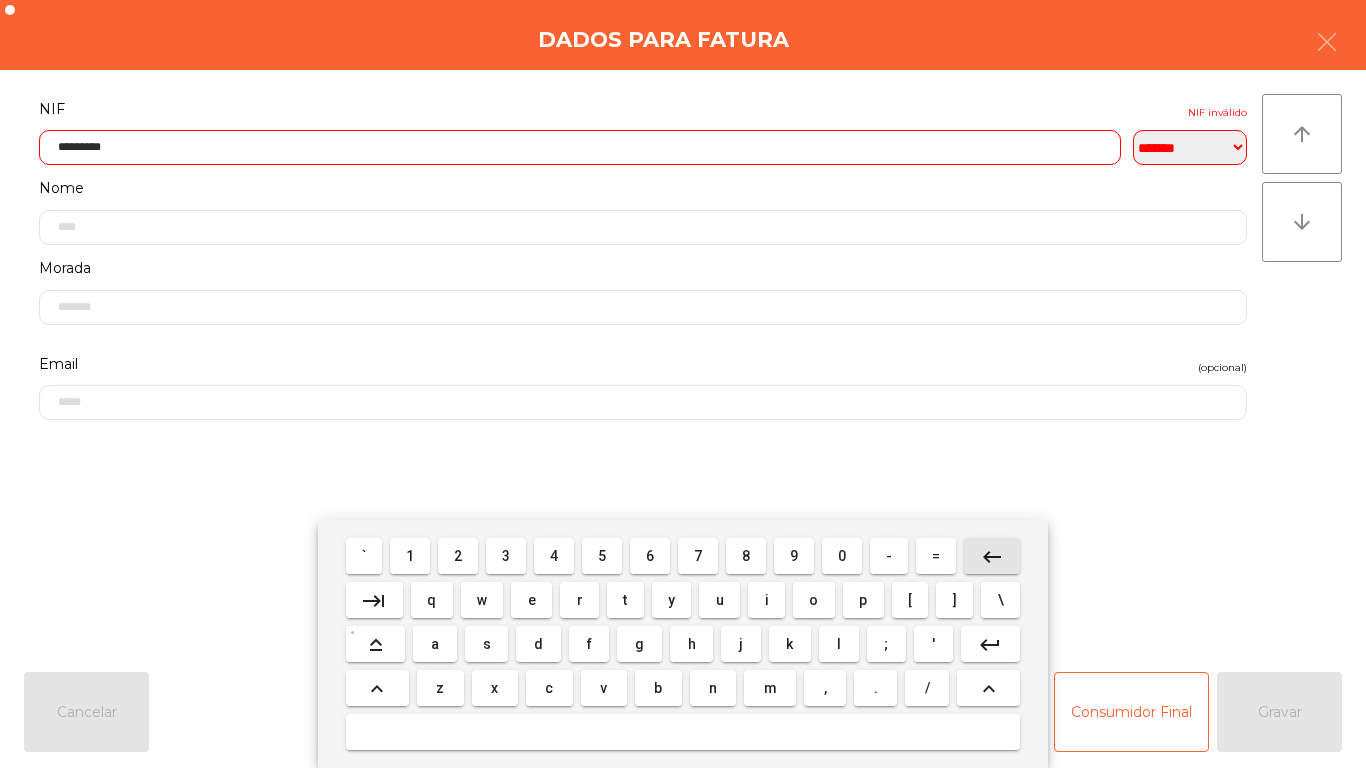 click on "keyboard_backspace" at bounding box center (992, 557) 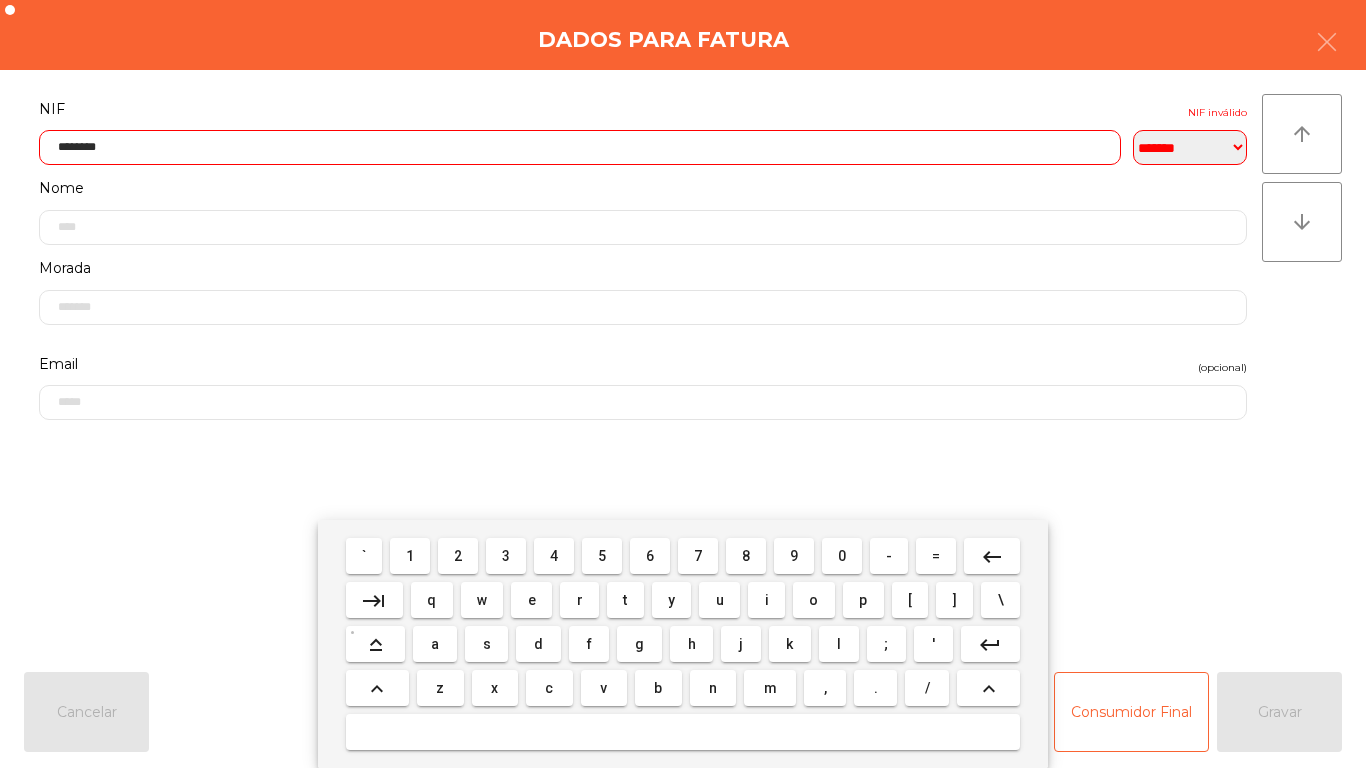 click on "8" at bounding box center [746, 556] 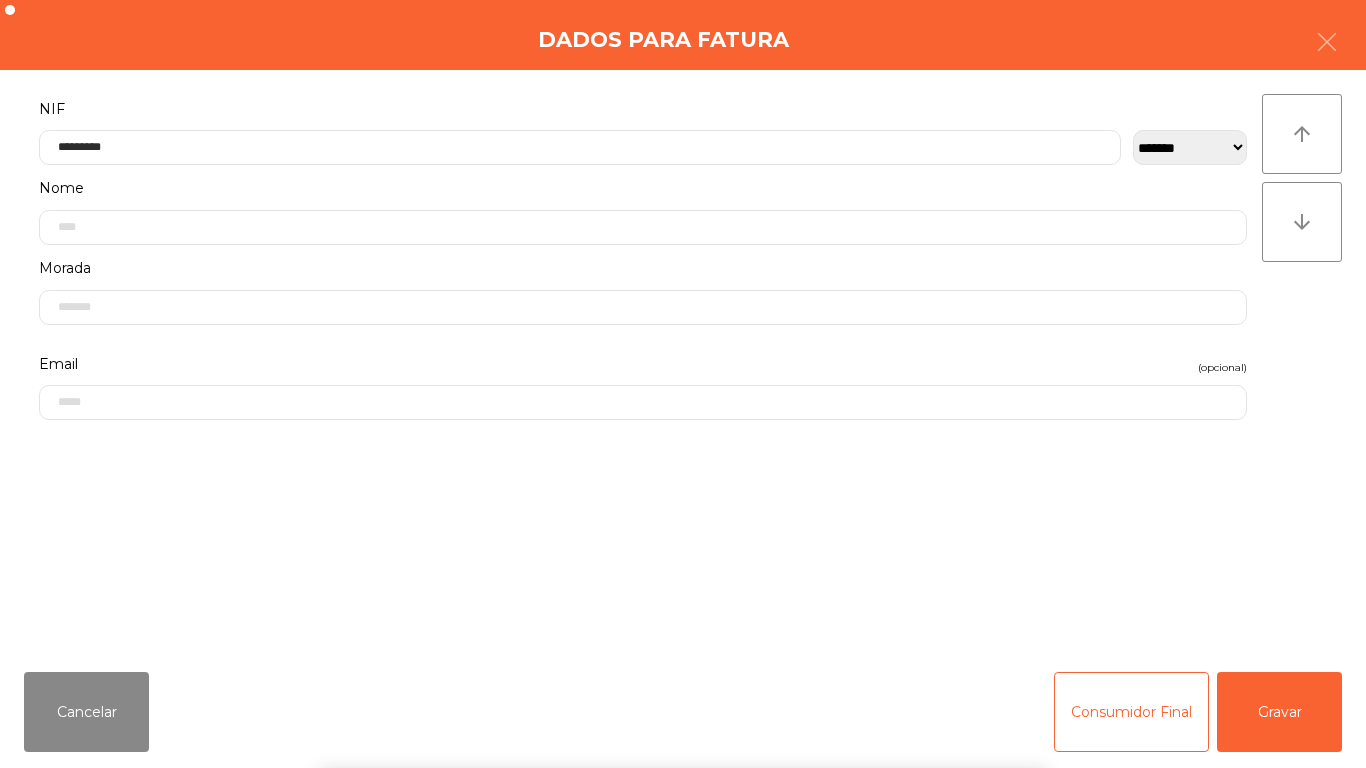 click on "` 1 2 3 4 5 6 7 8 9 0 - = keyboard_backspace keyboard_tab q w e r t y u i o p [ ] \ keyboard_capslock a s d f g h j k l ; ' keyboard_return keyboard_arrow_up z x c v b n m , . / keyboard_arrow_up" at bounding box center [683, 644] 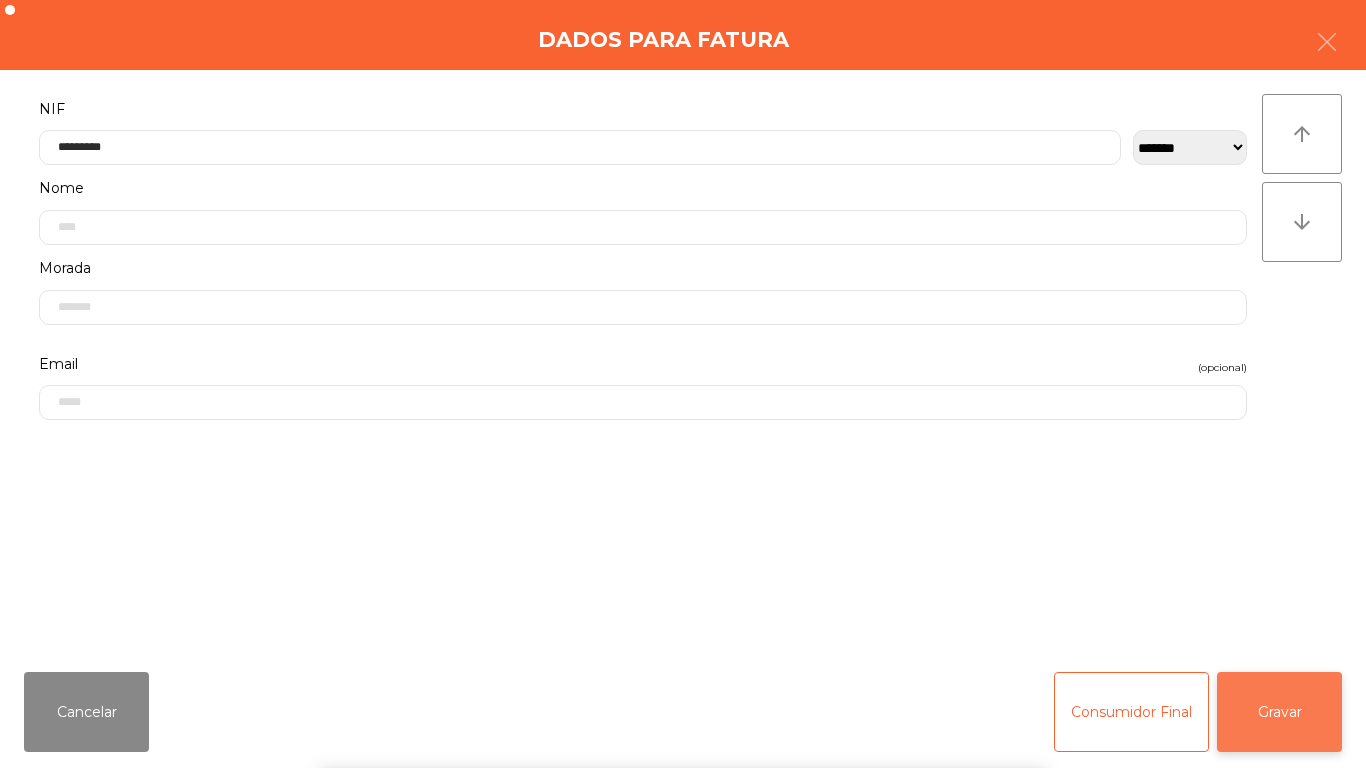 click on "Gravar" 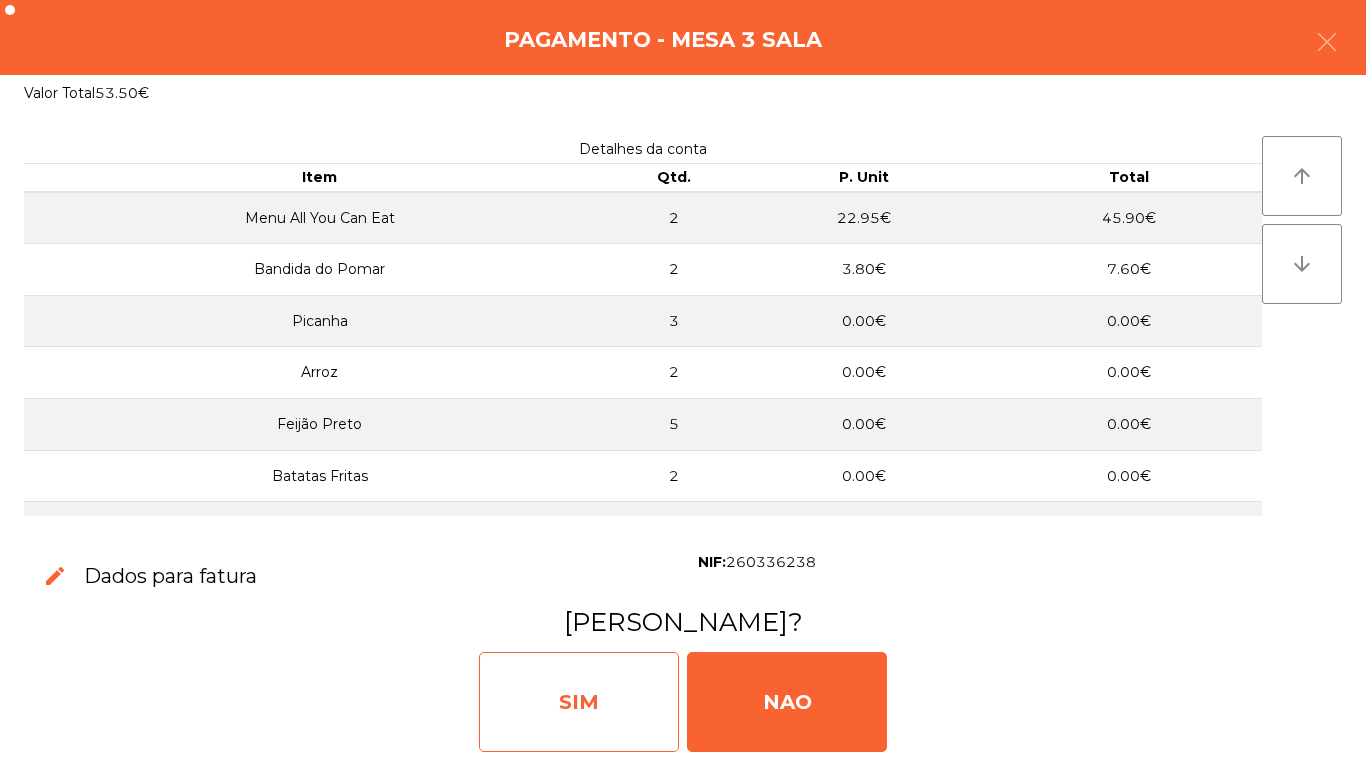 click on "SIM" 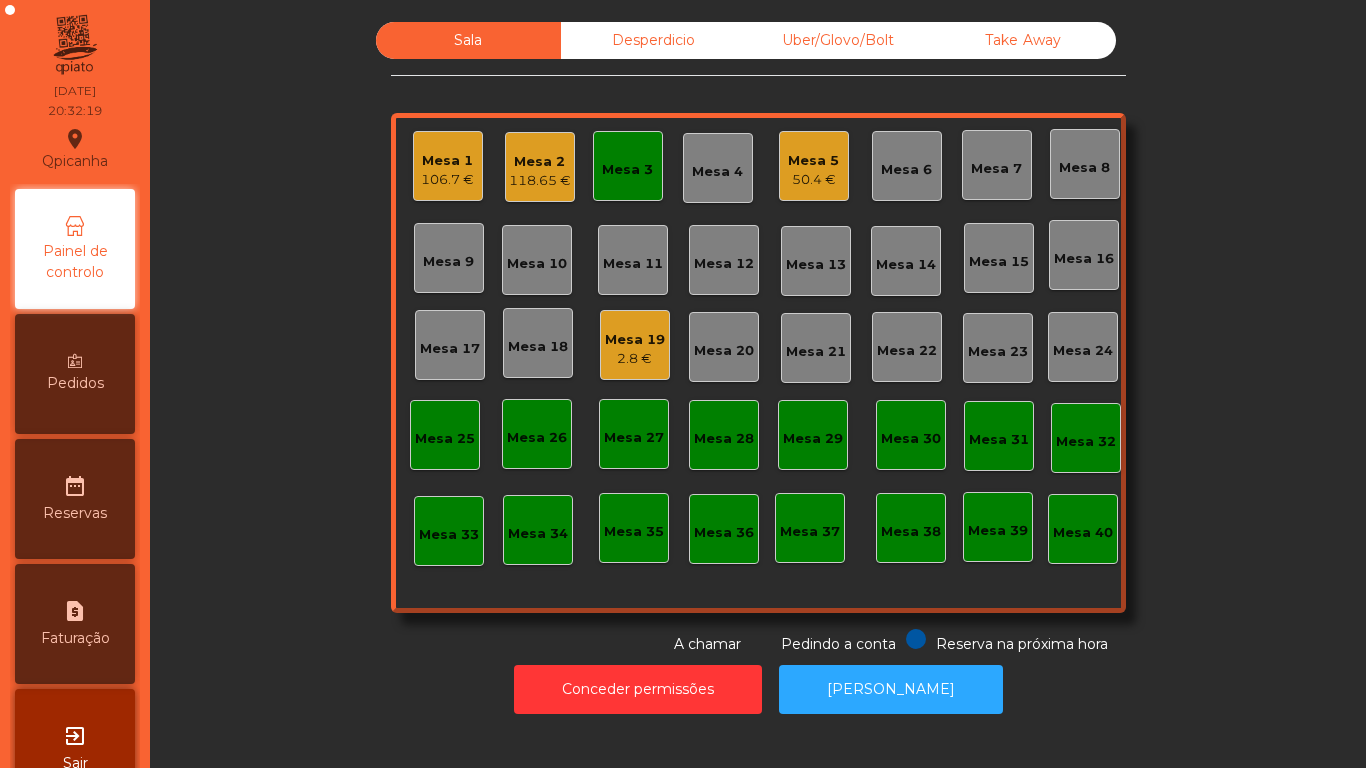 click on "Mesa 3" 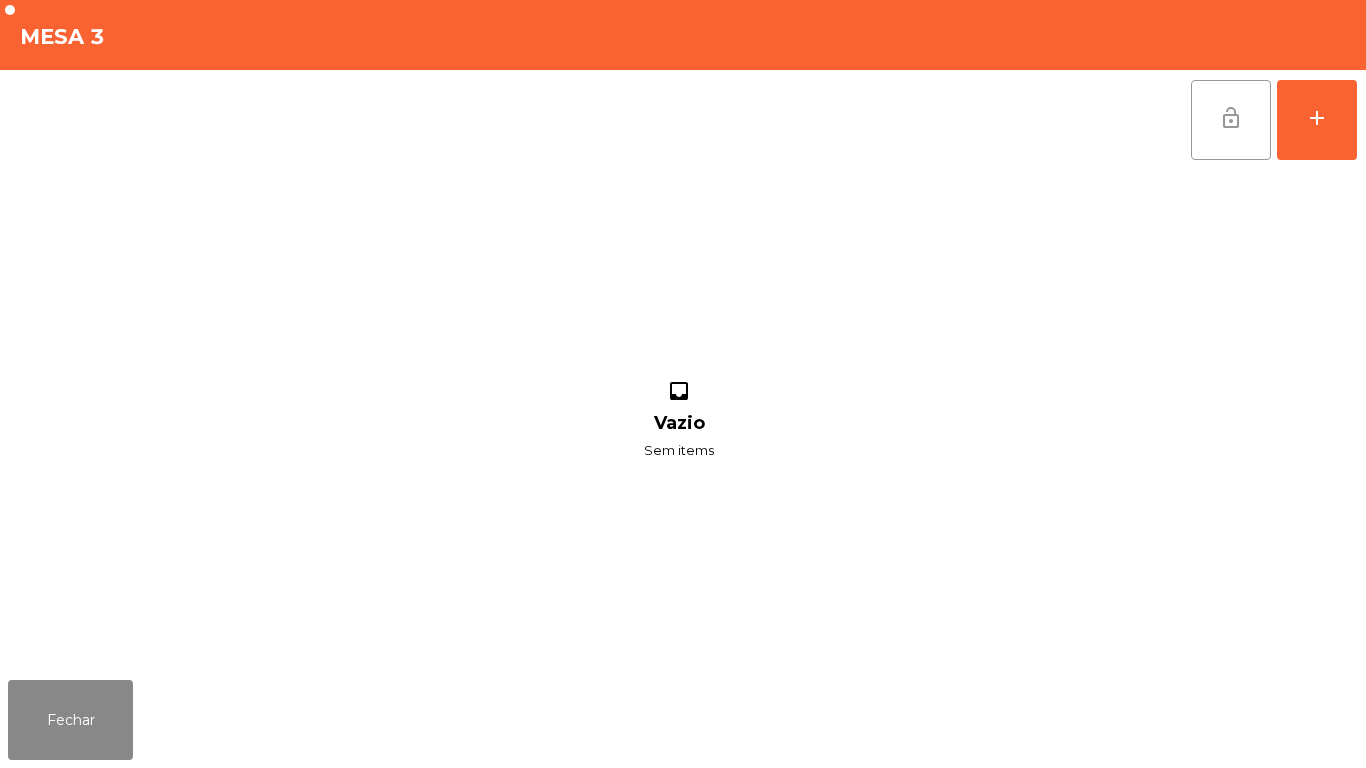 click on "lock_open" 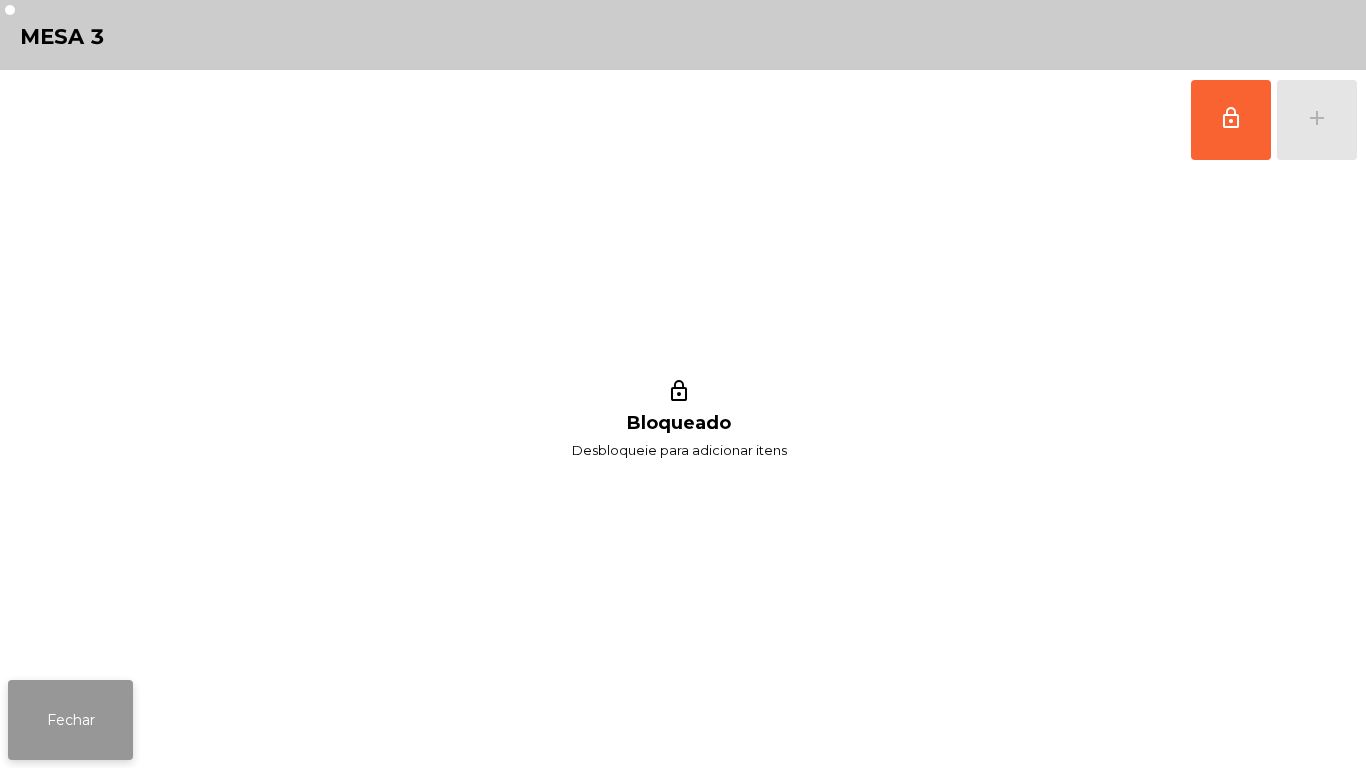 click on "Fechar" 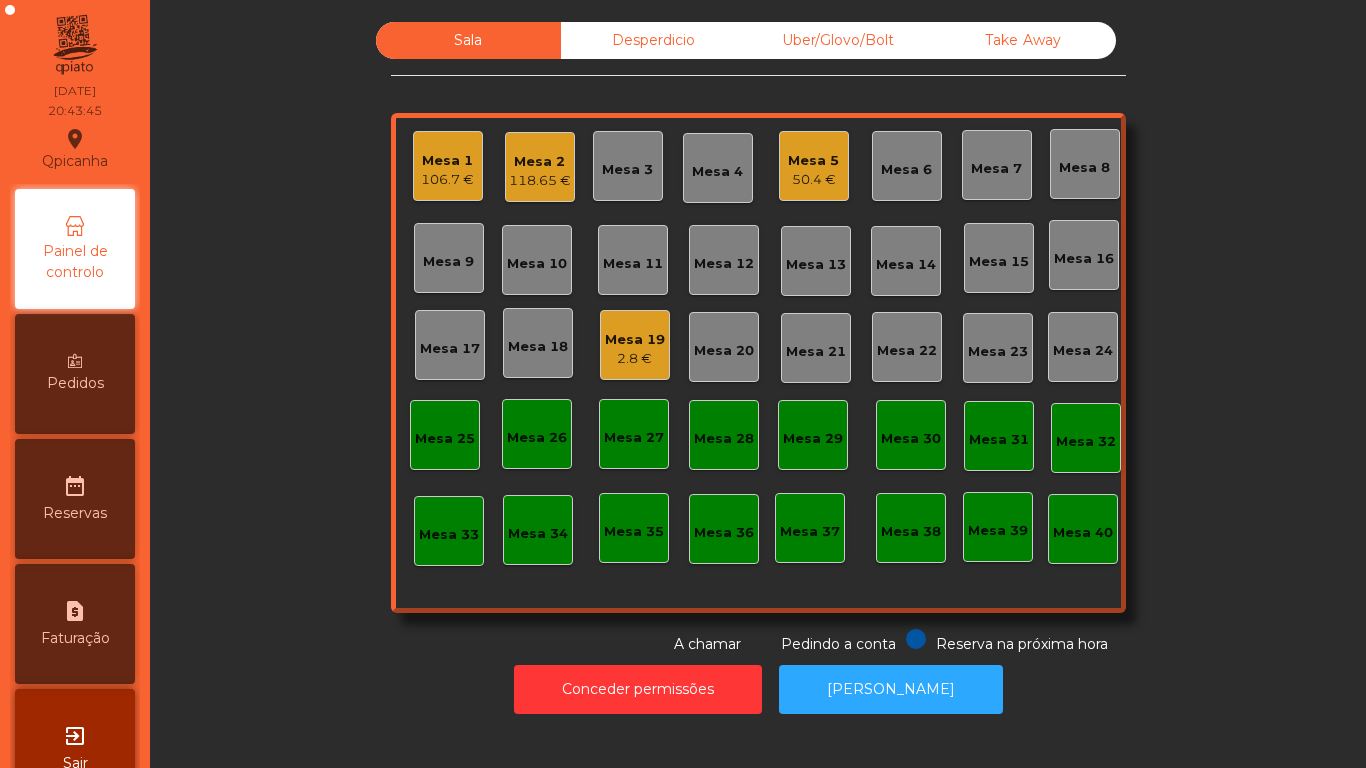 click on "106.7 €" 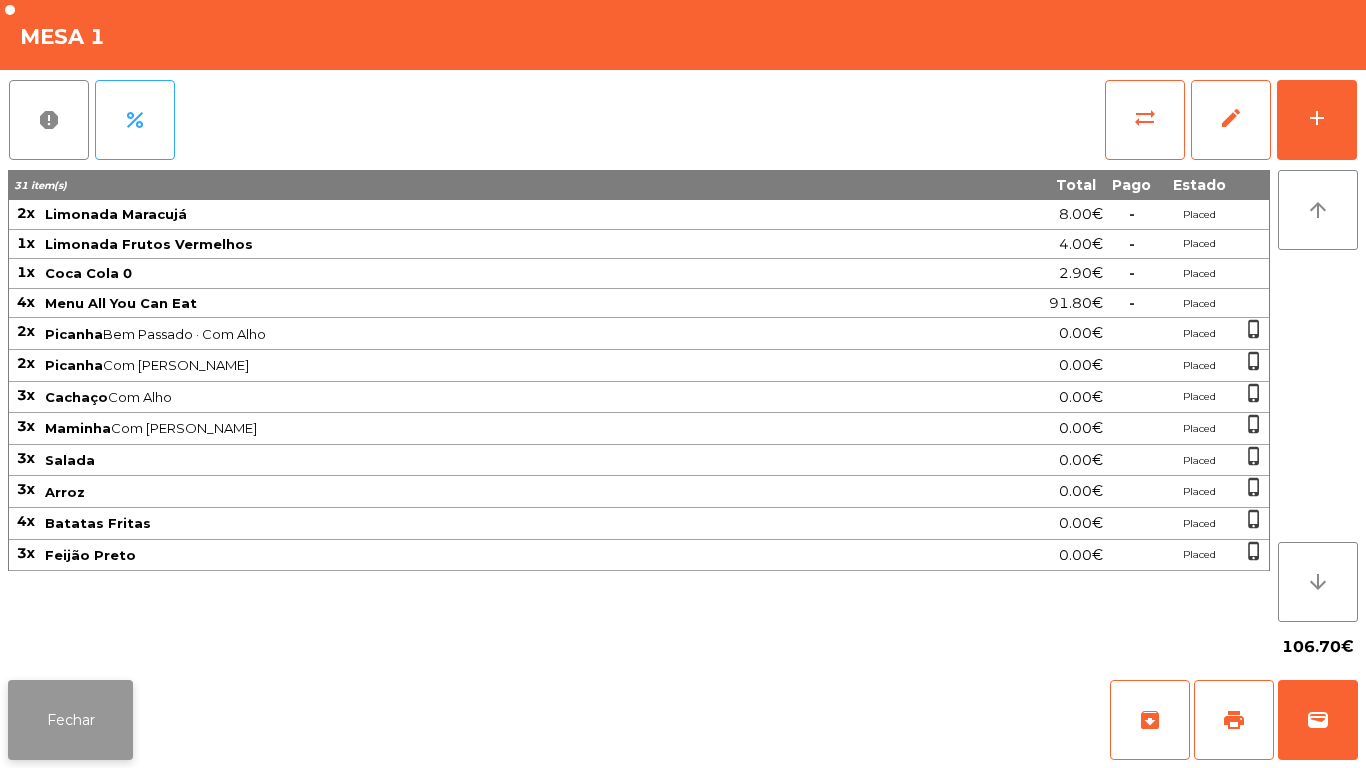click on "Fechar" 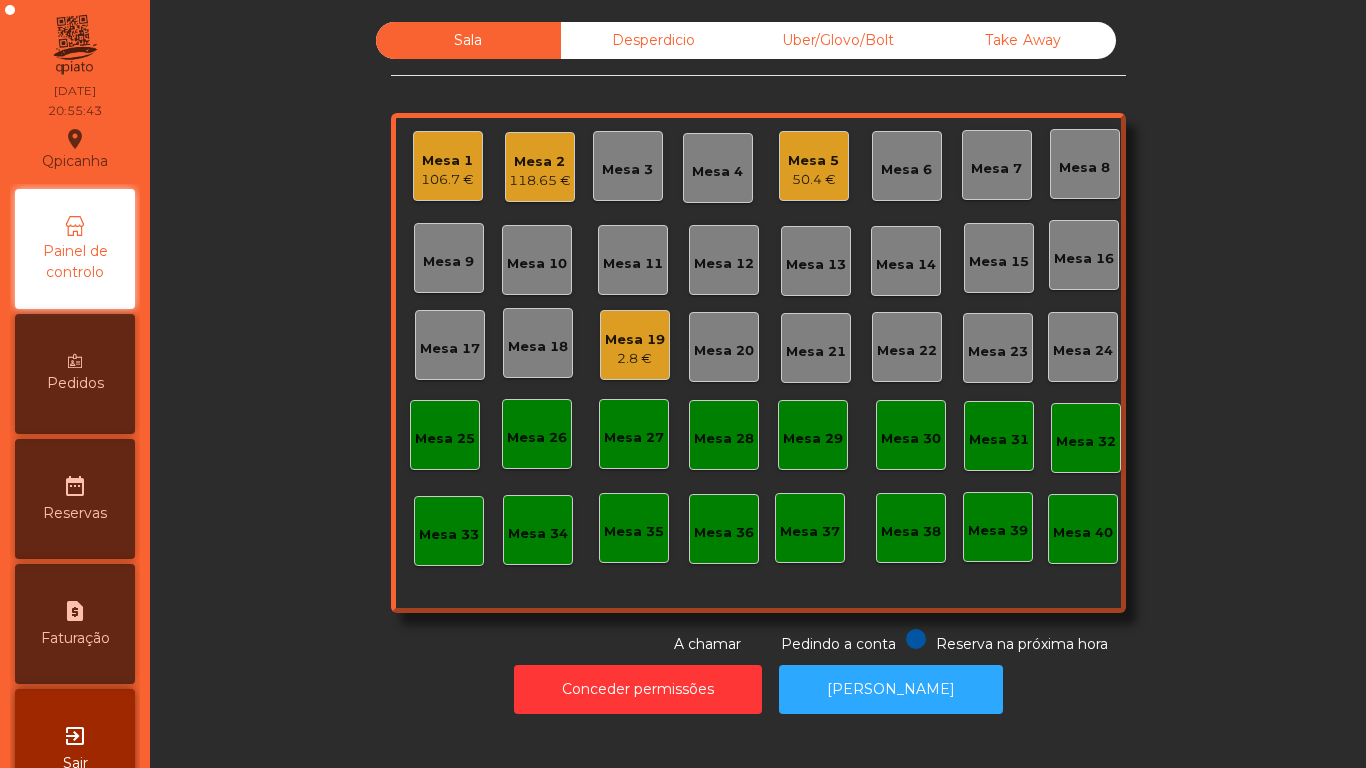 click on "118.65 €" 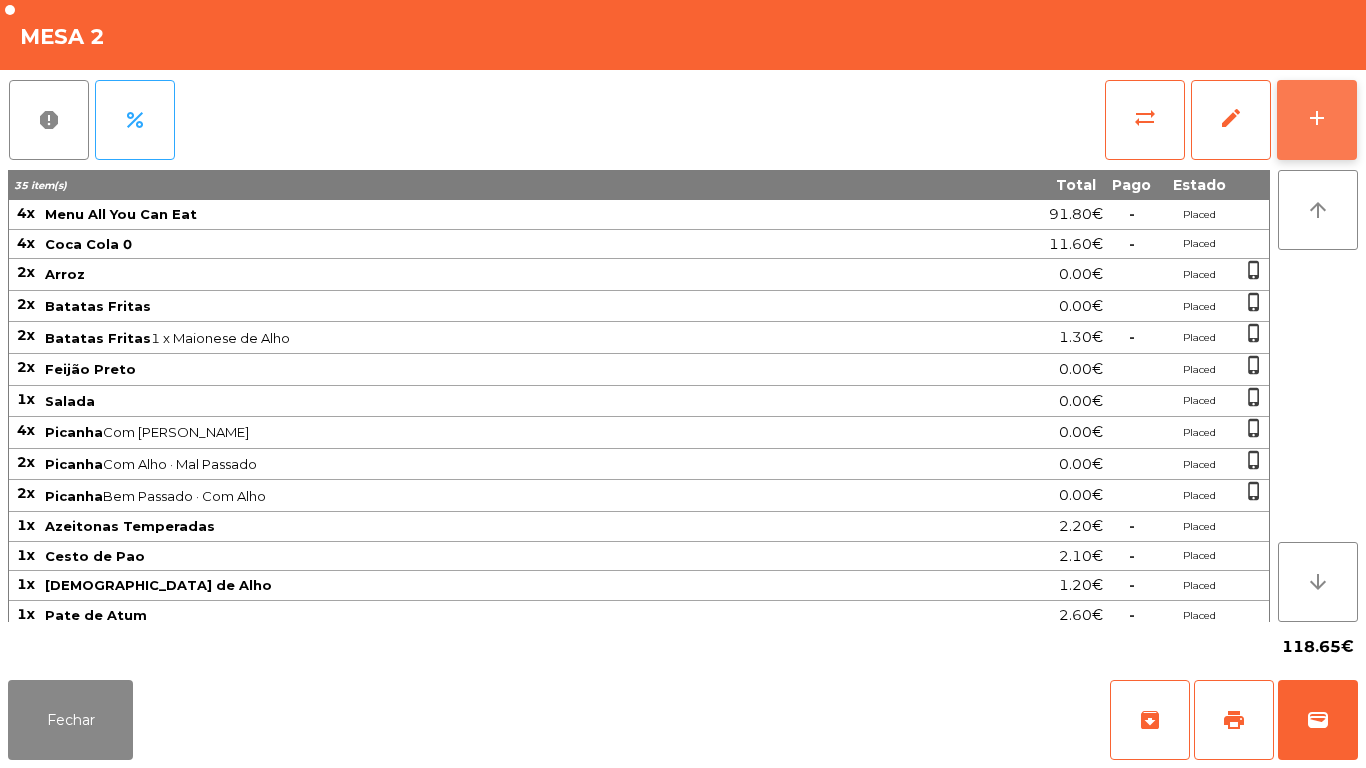 click on "add" 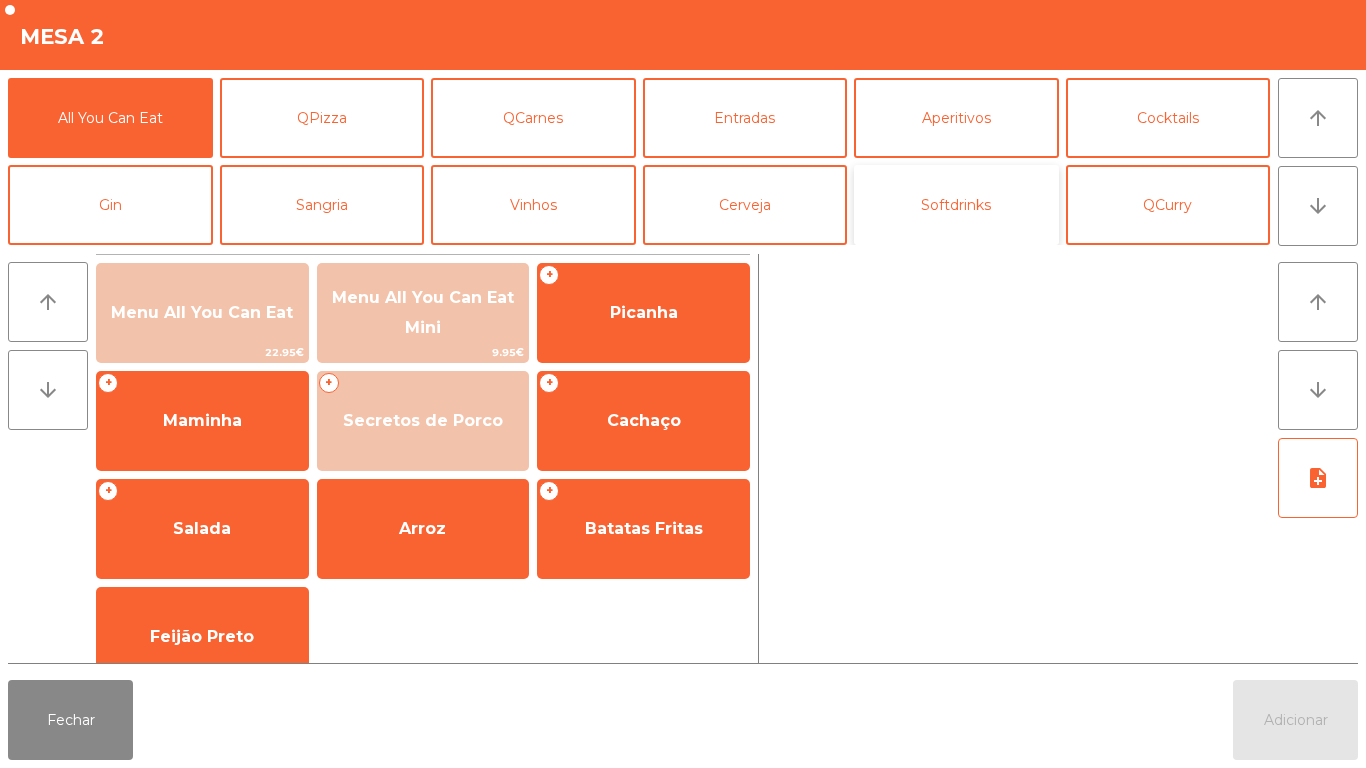 click on "Softdrinks" 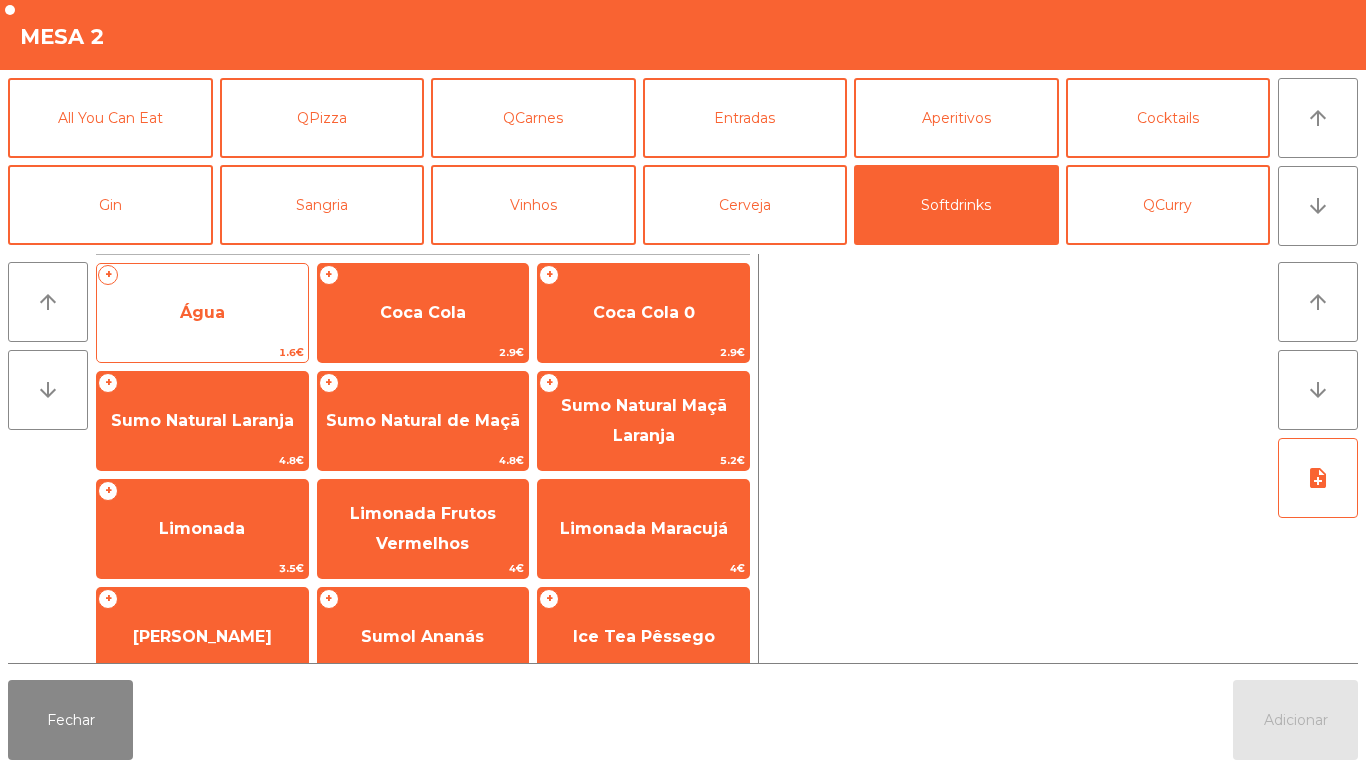 click on "Água" 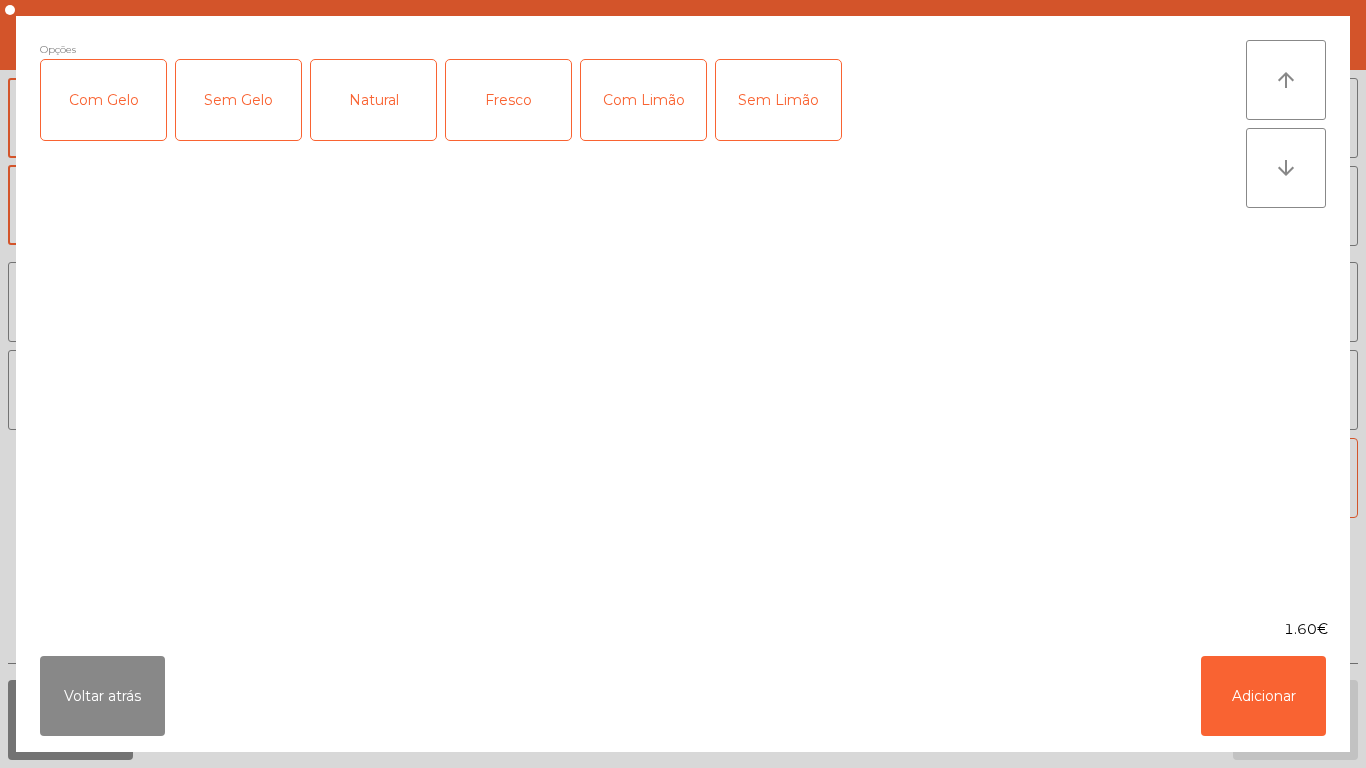 click on "Fresco" 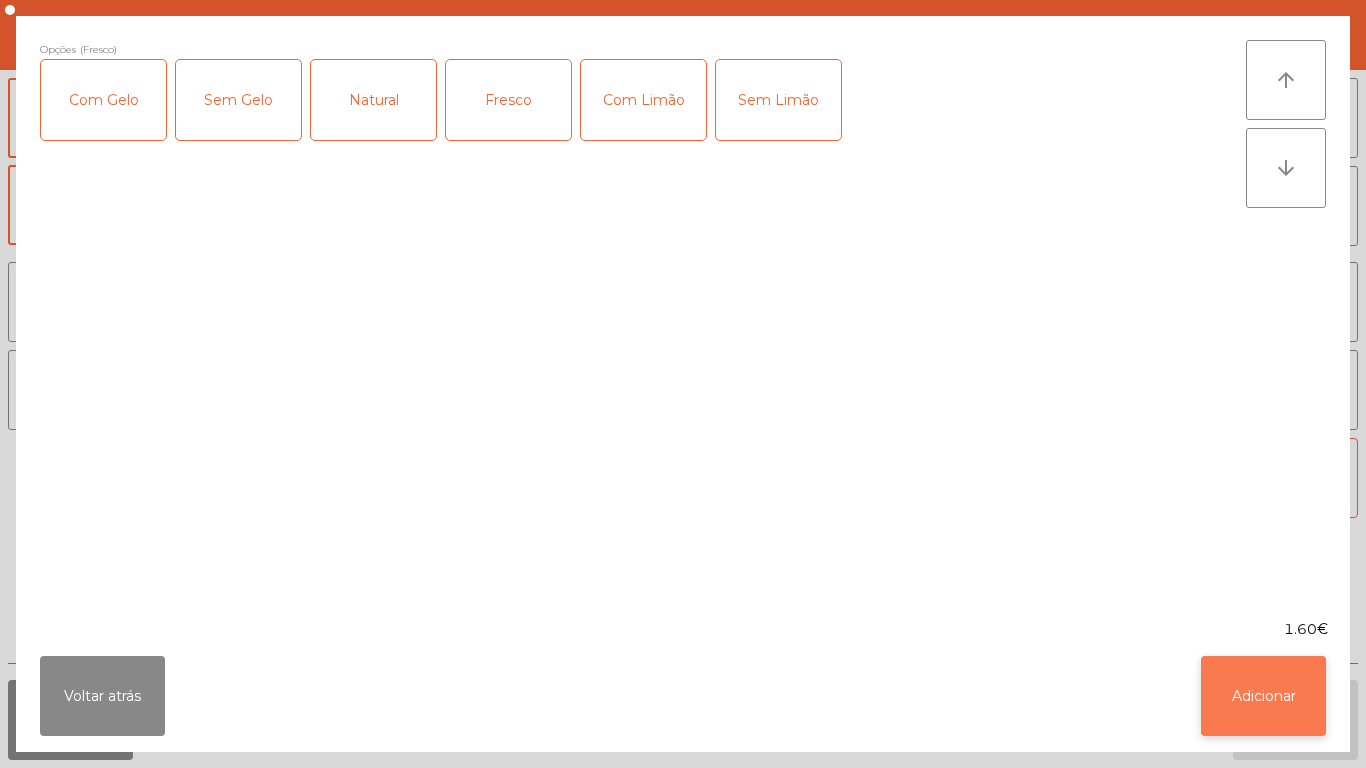 click on "Adicionar" 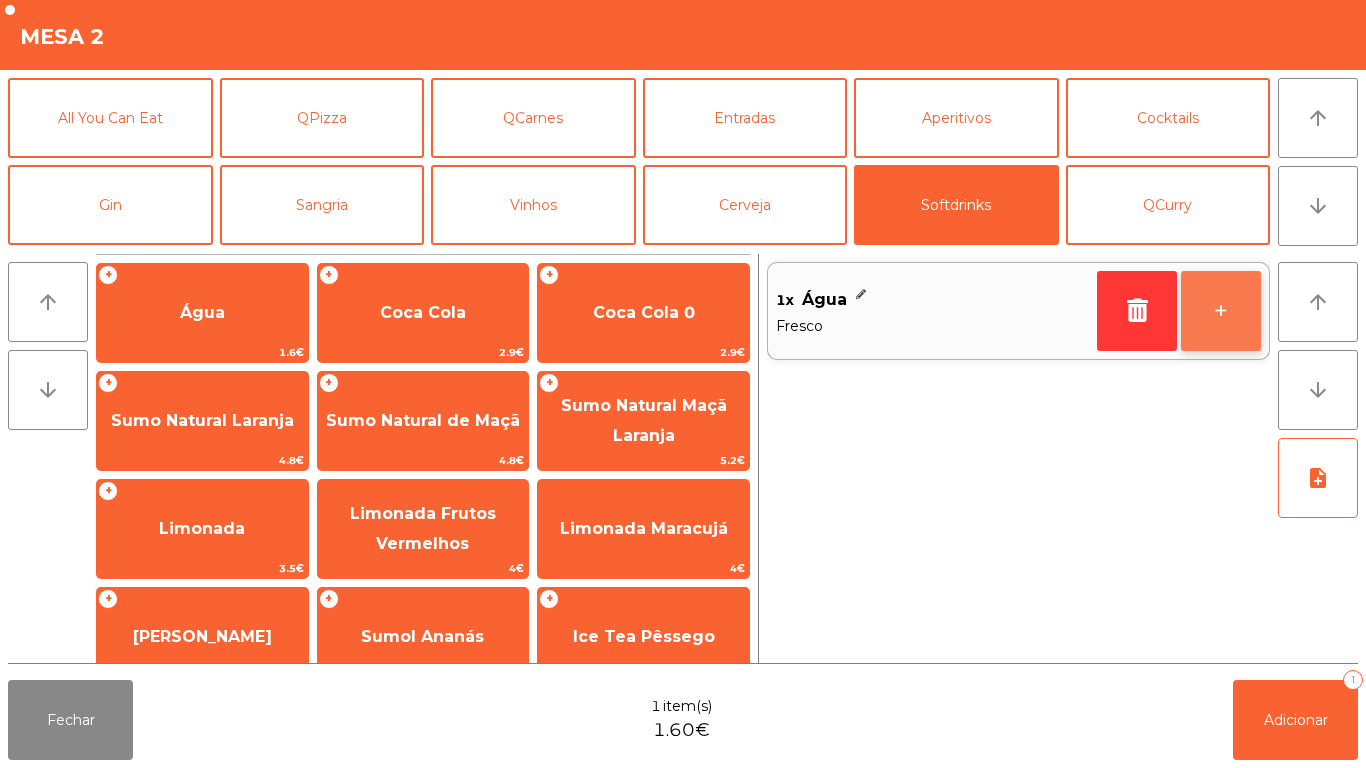 click on "+" 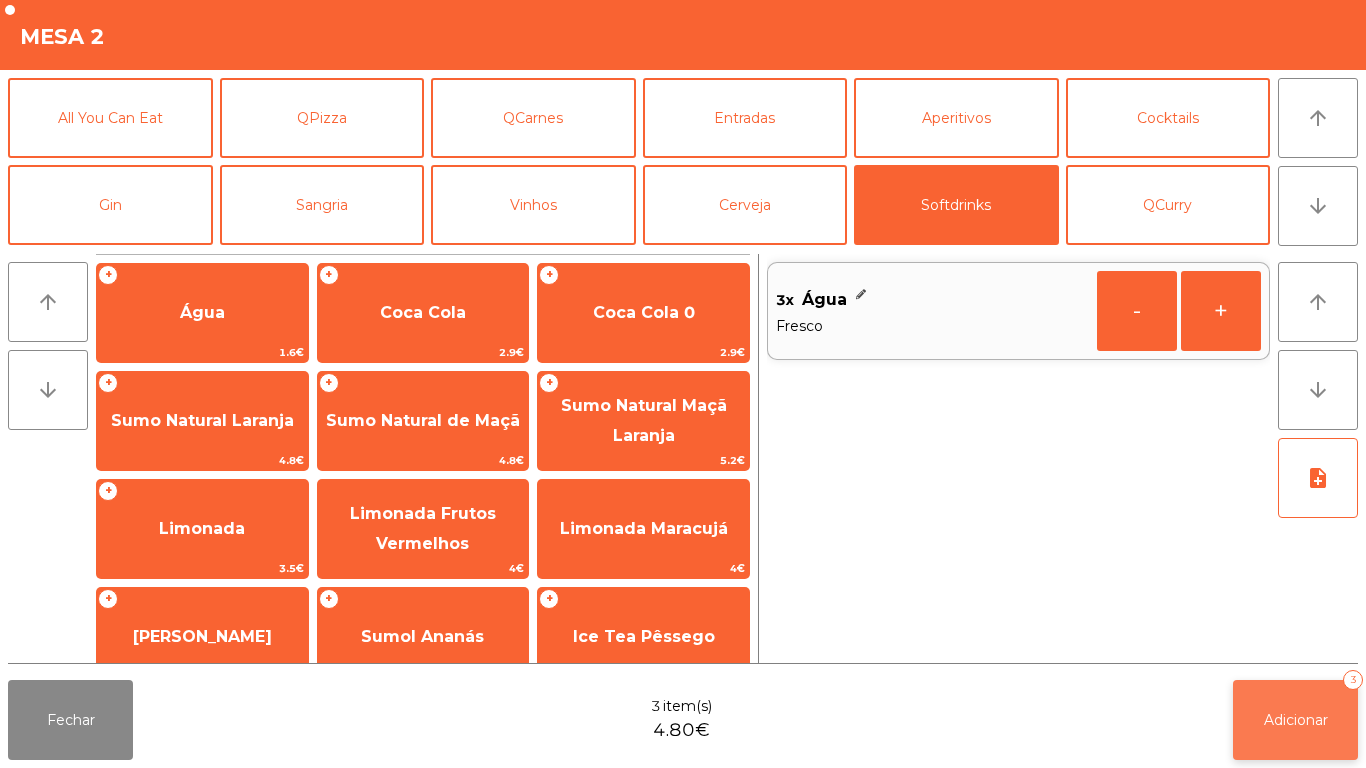 click on "Adicionar" 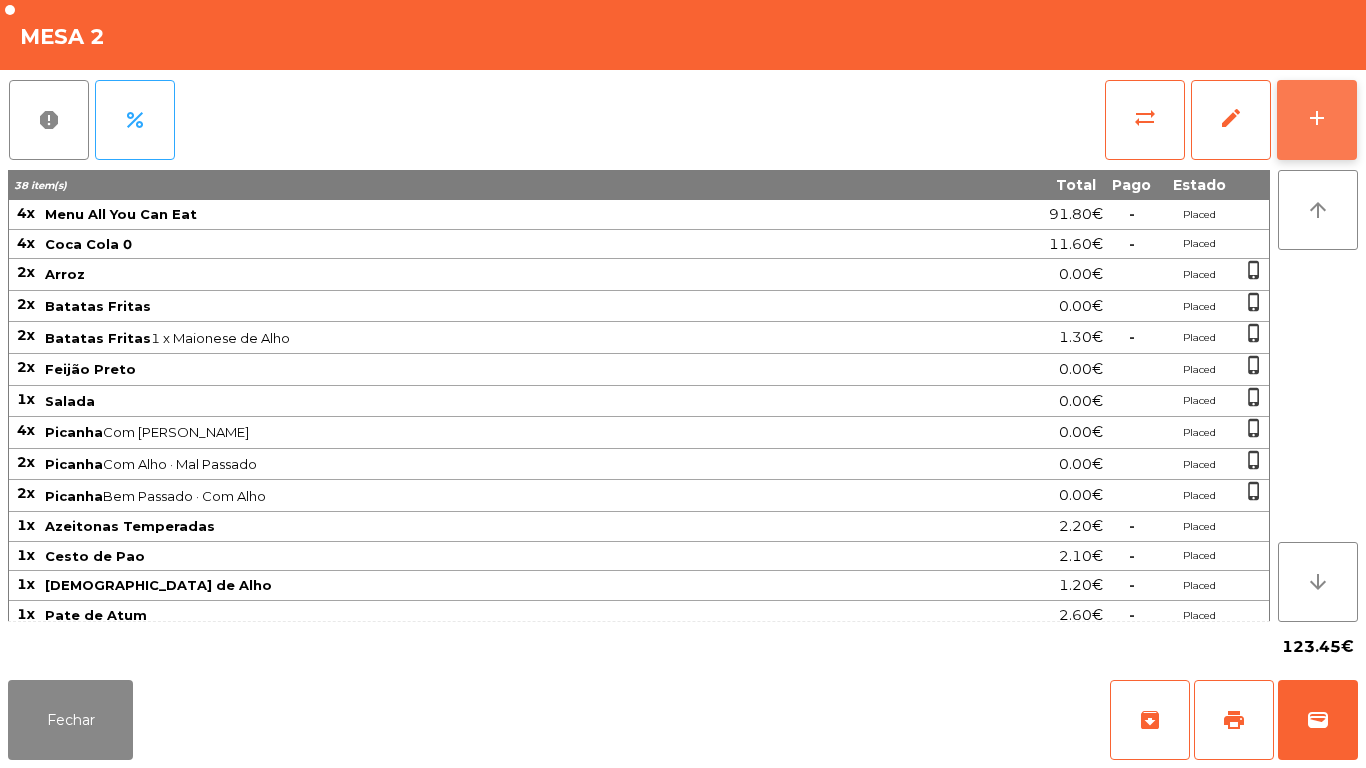 click on "add" 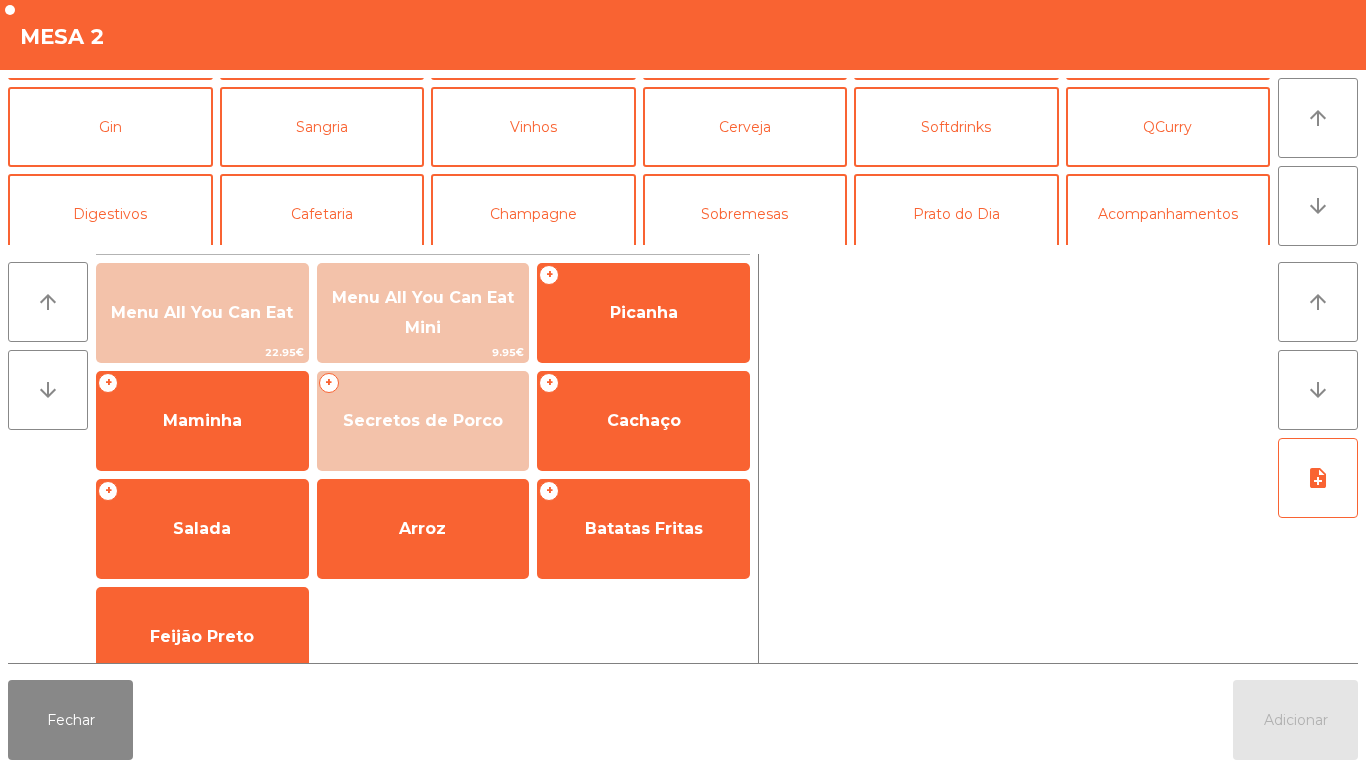 scroll, scrollTop: 85, scrollLeft: 0, axis: vertical 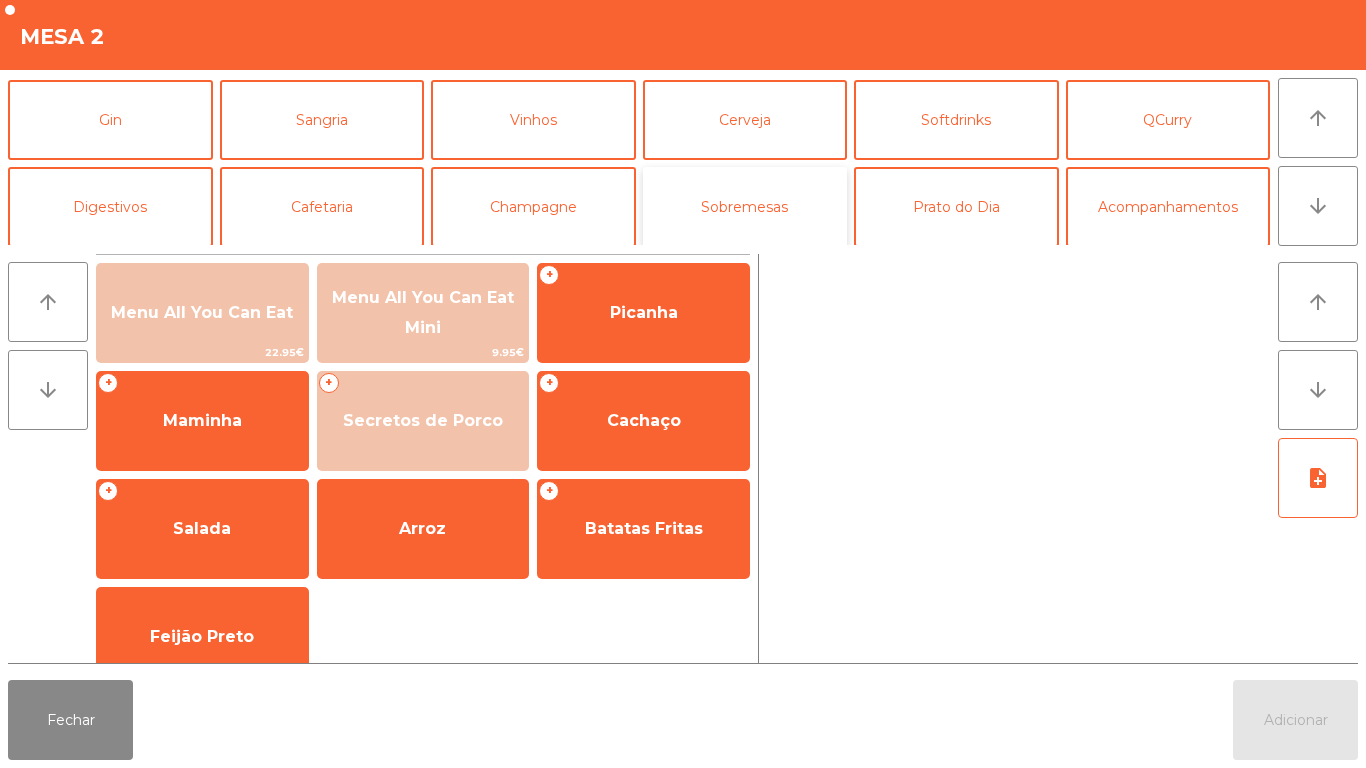 click on "Sobremesas" 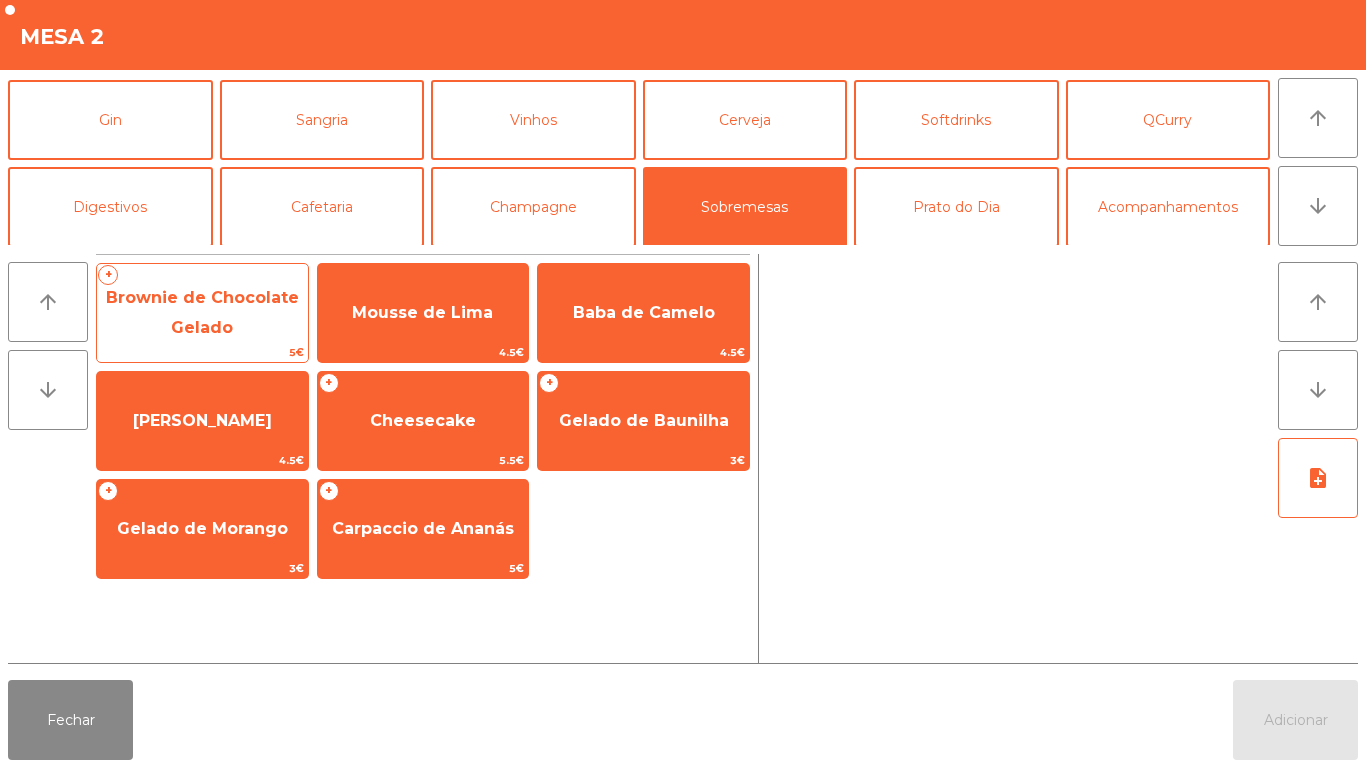 click on "Brownie de Chocolate Gelado" 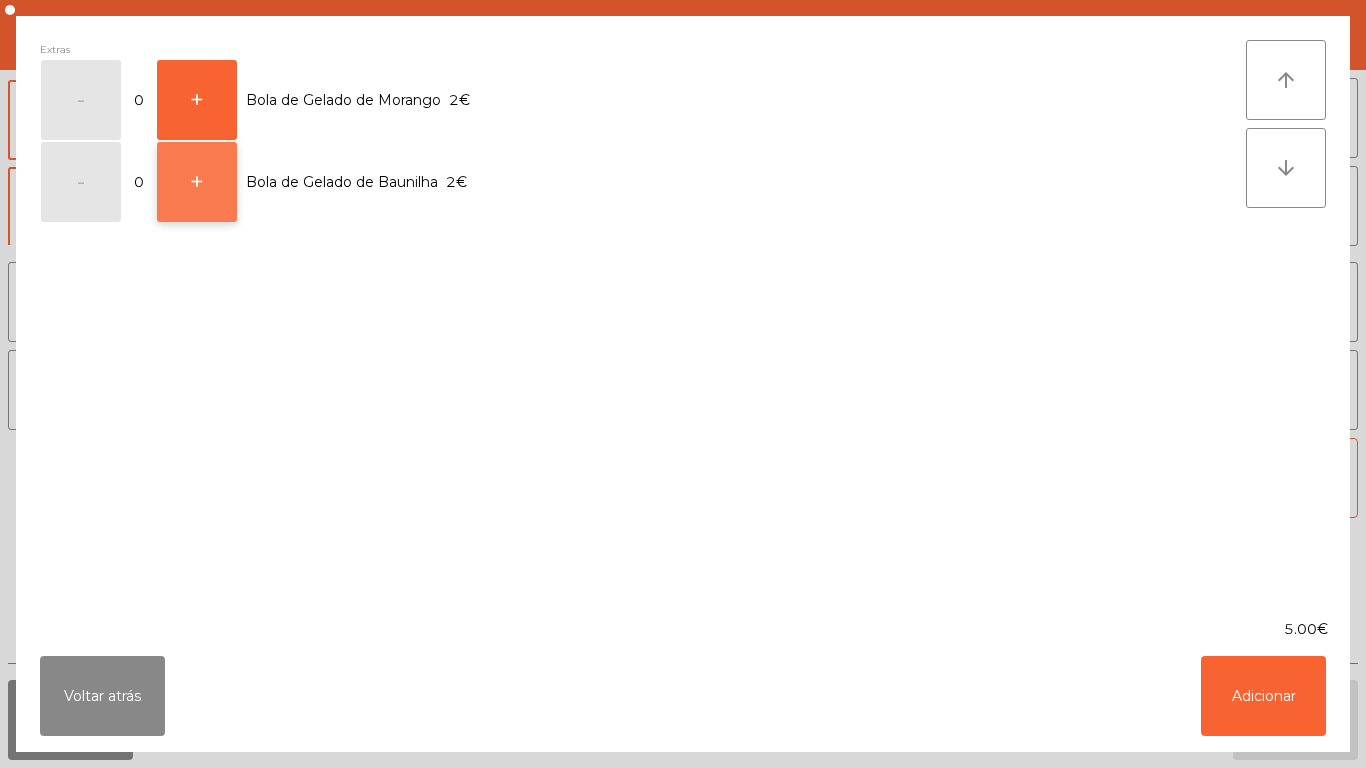 click on "+" 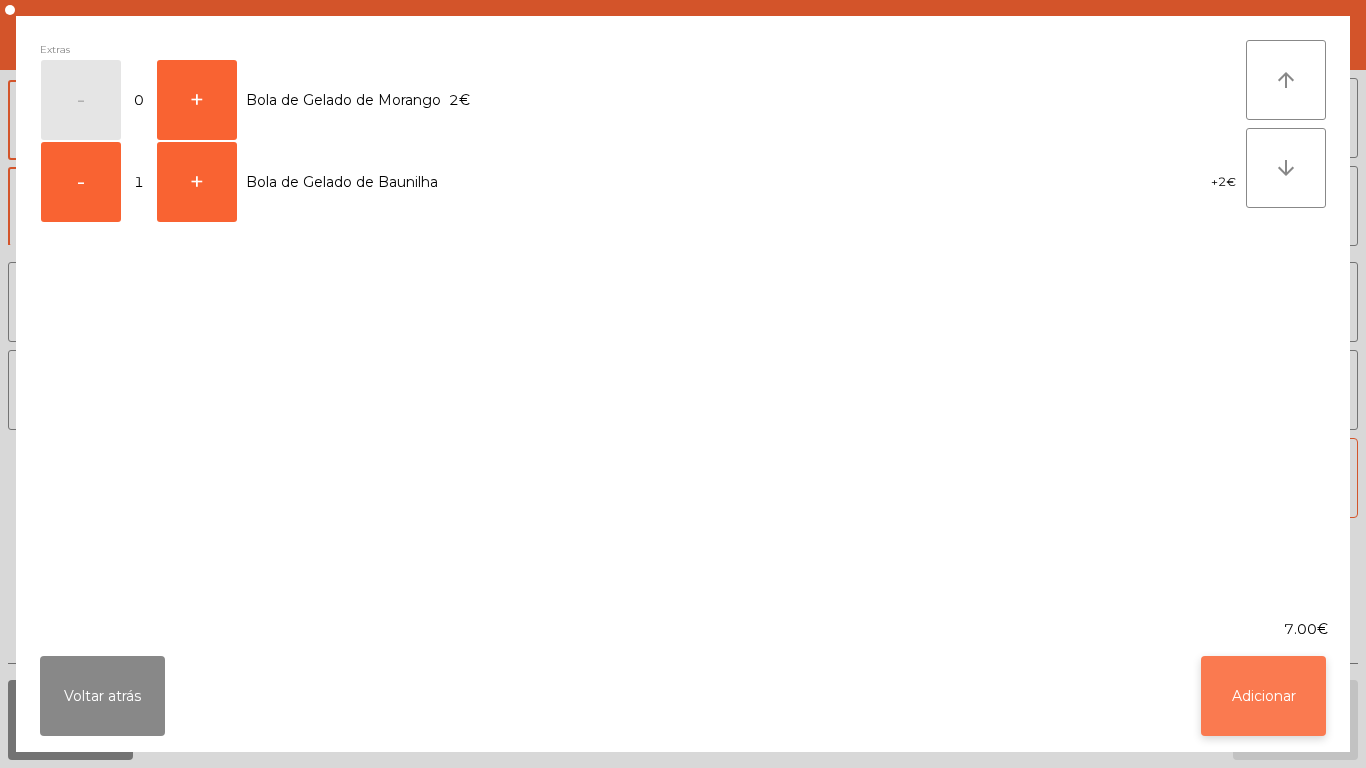 click on "Adicionar" 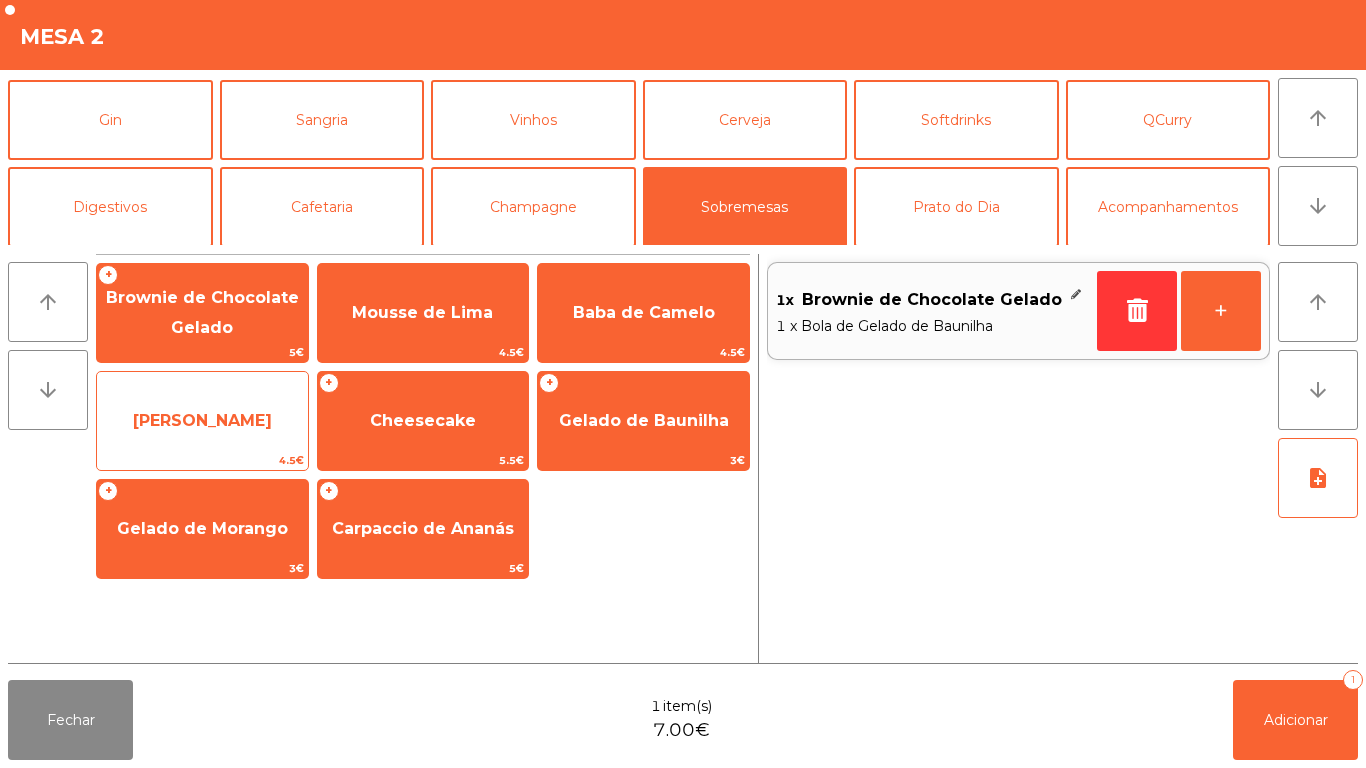 click on "4.5€" 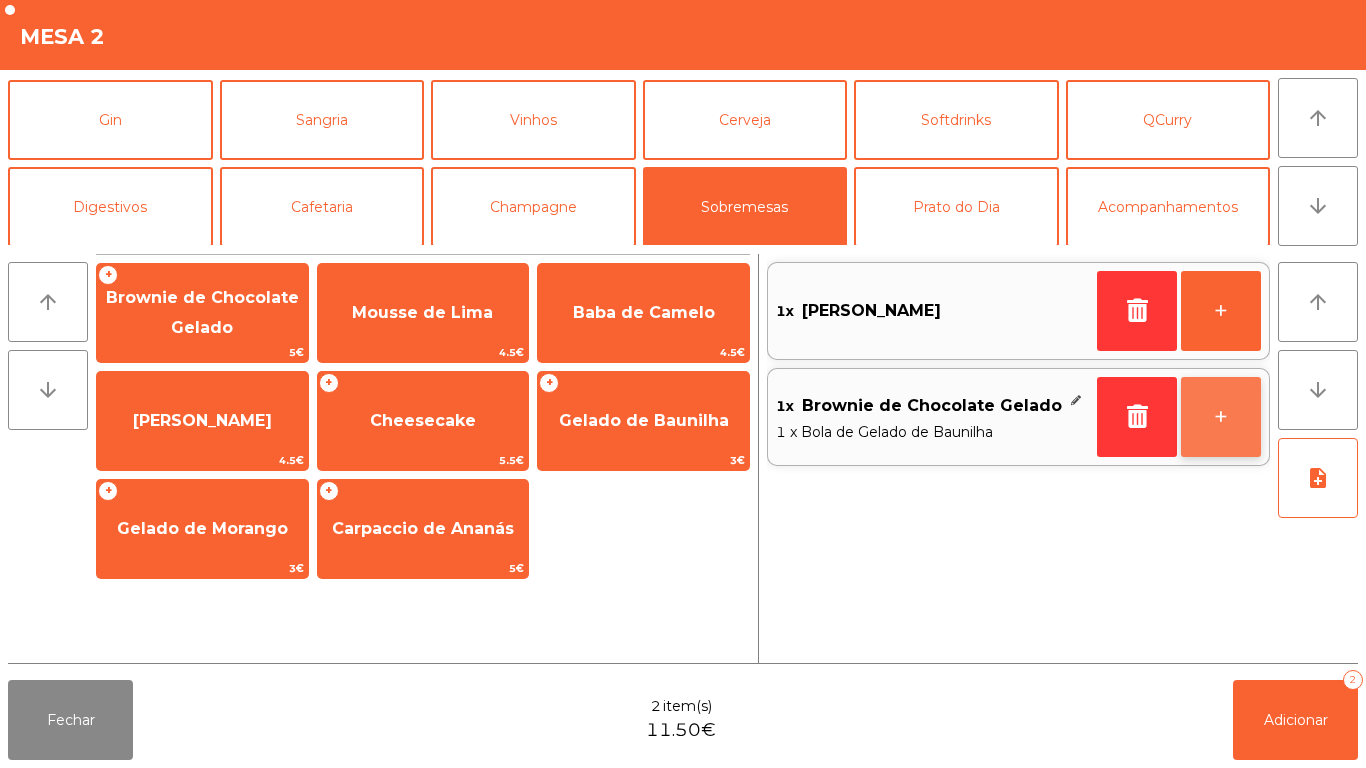 click on "+" 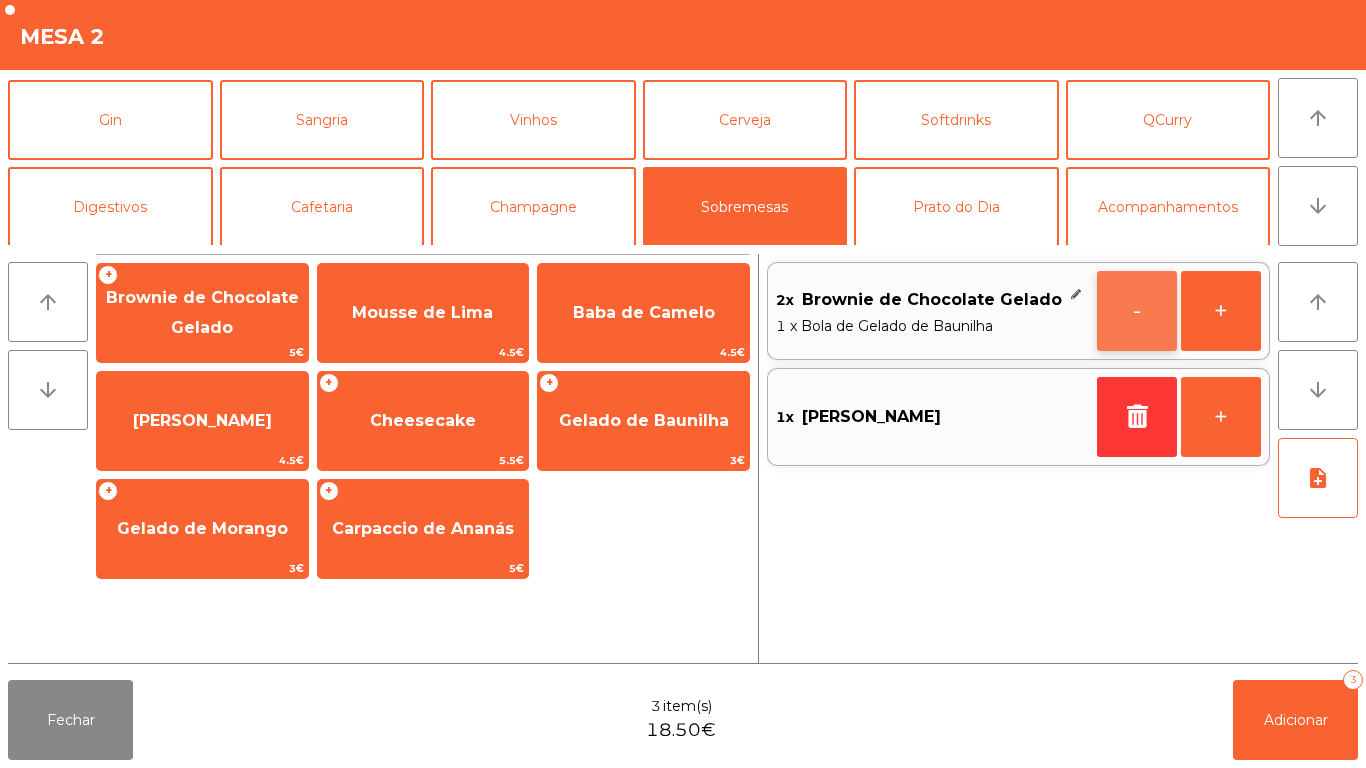 click on "-" 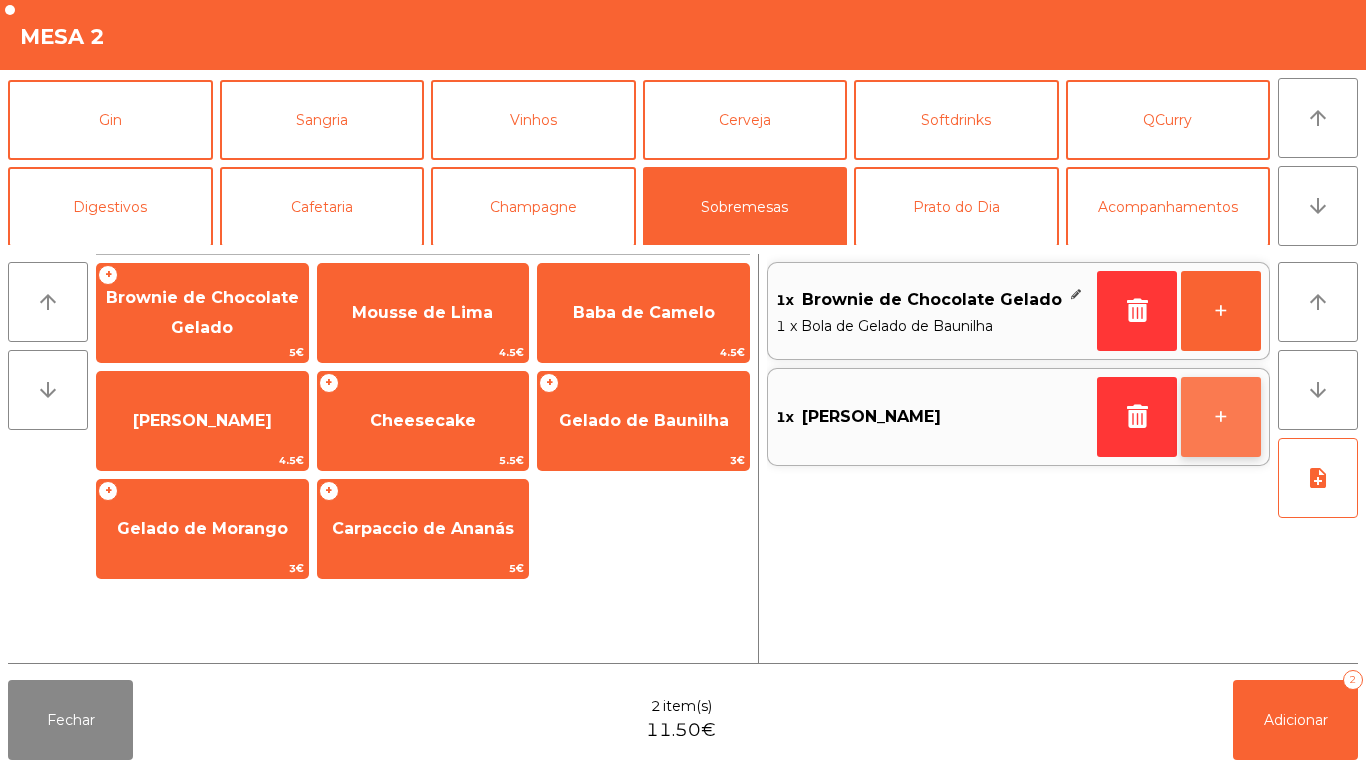 click on "+" 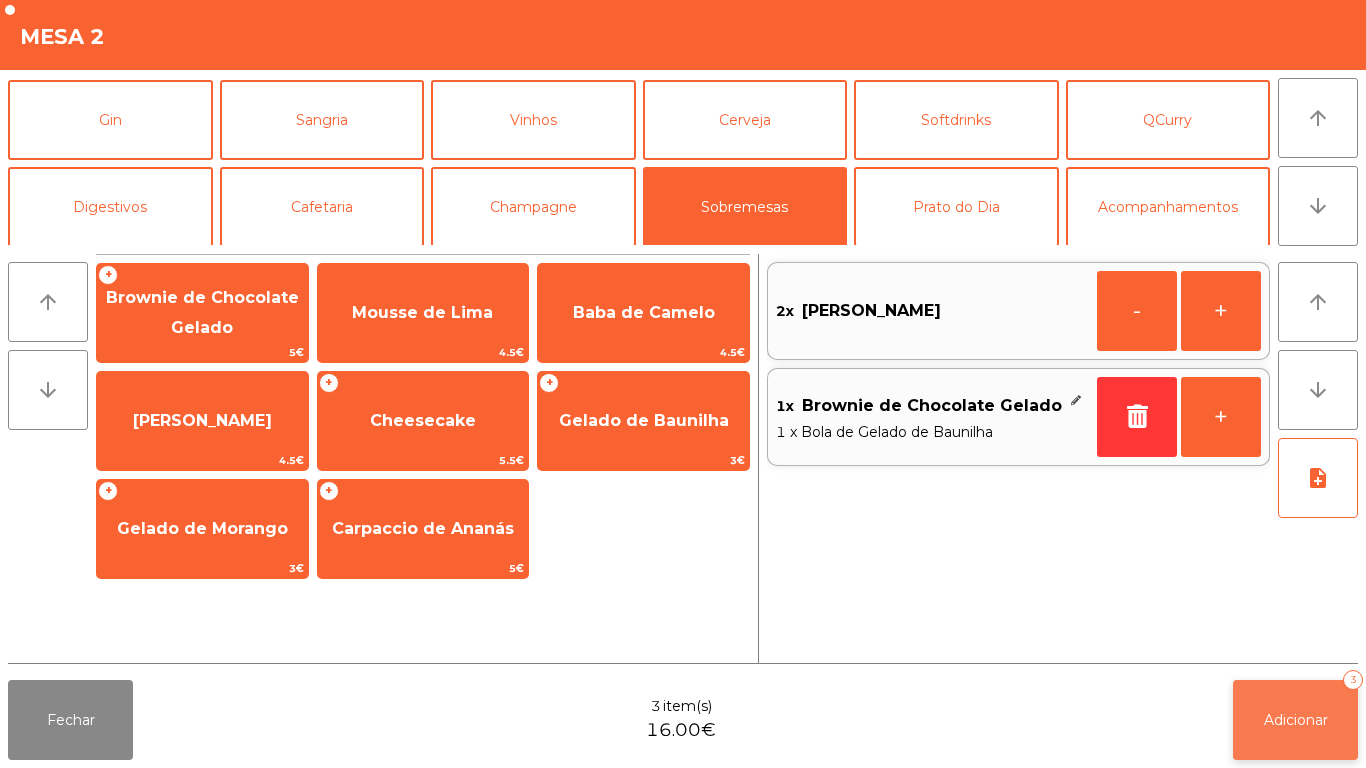 click on "Adicionar   3" 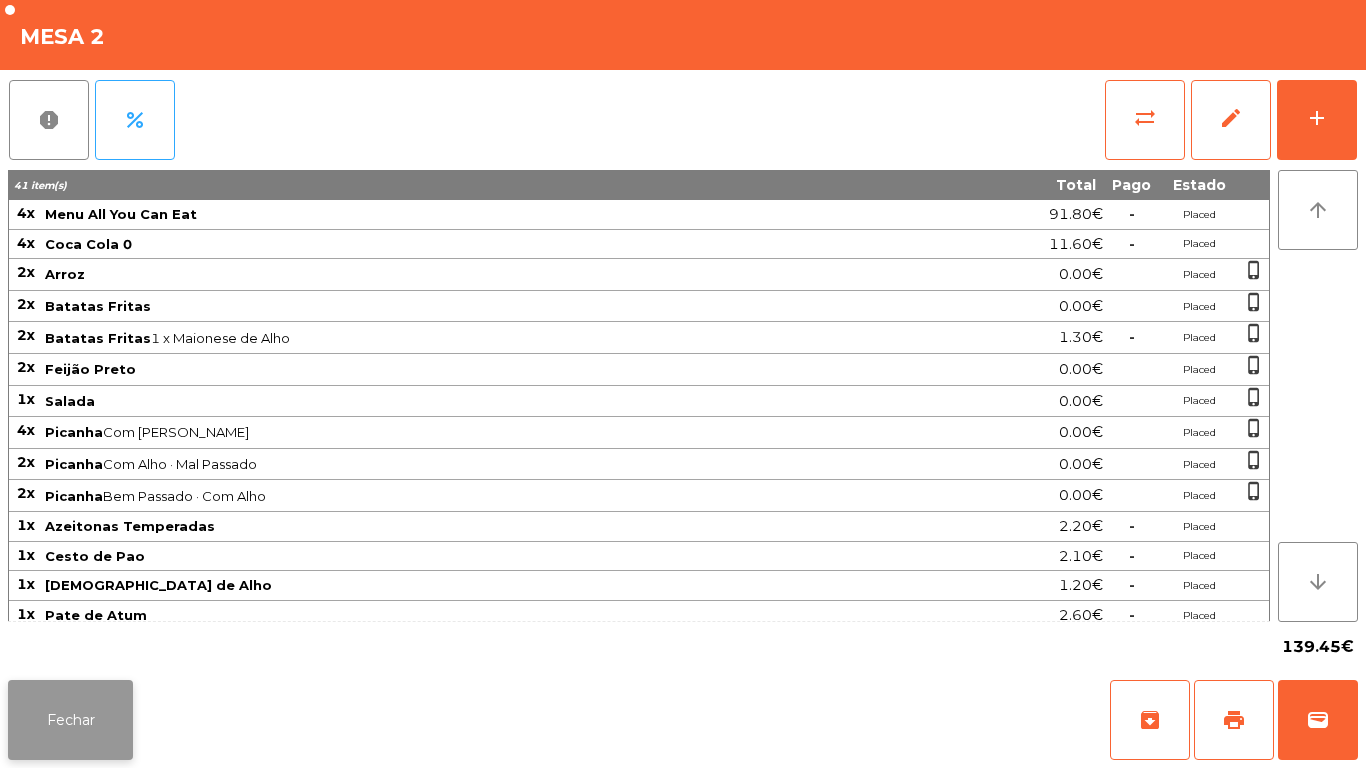 click on "Fechar" 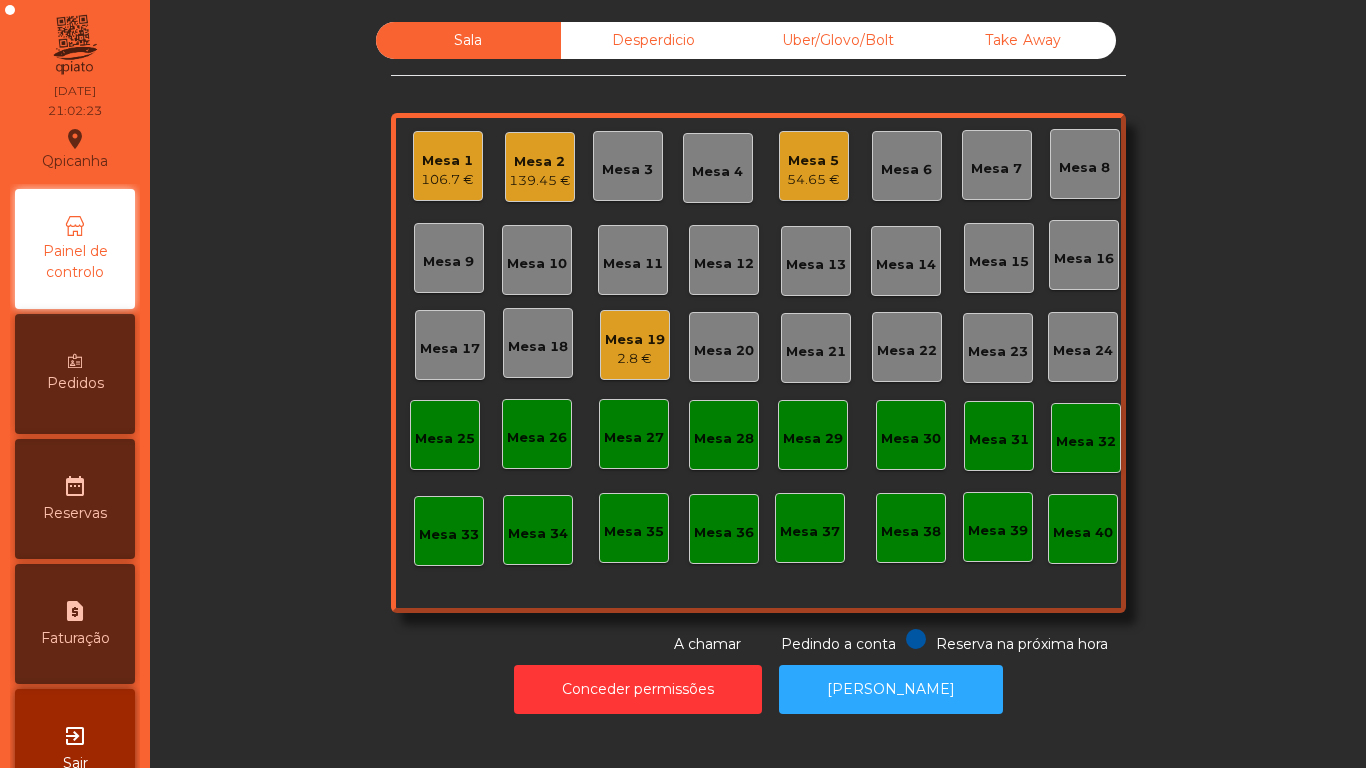 click on "Mesa 3" 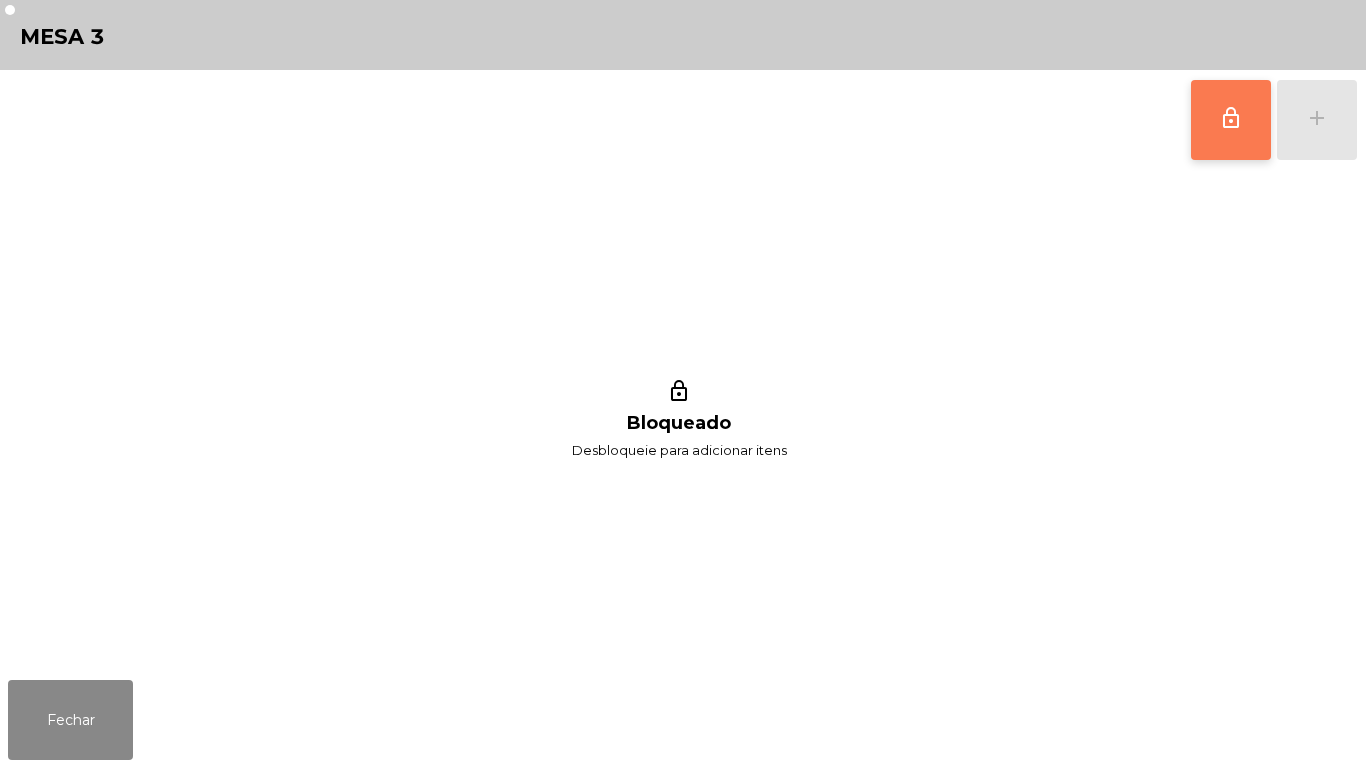 click on "lock_outline" 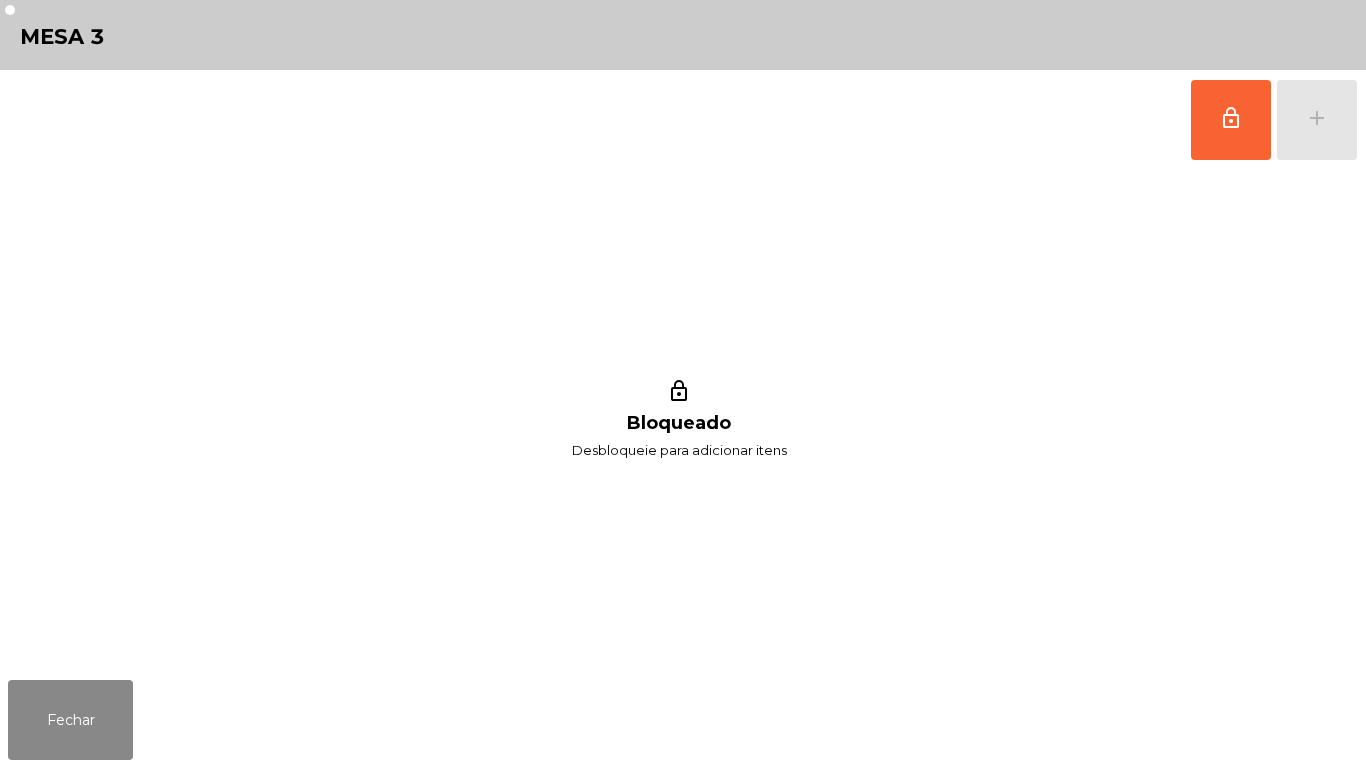 click on "lock_outline   add" 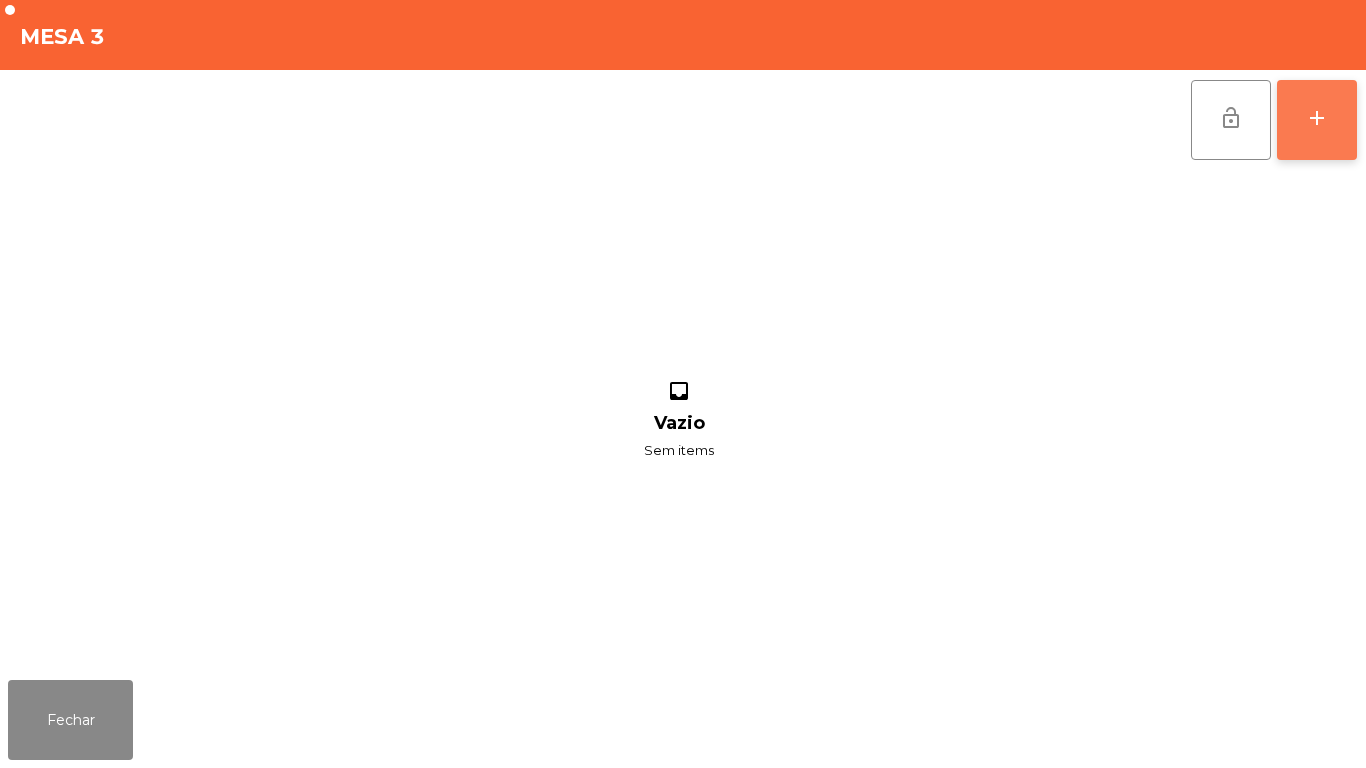 click on "add" 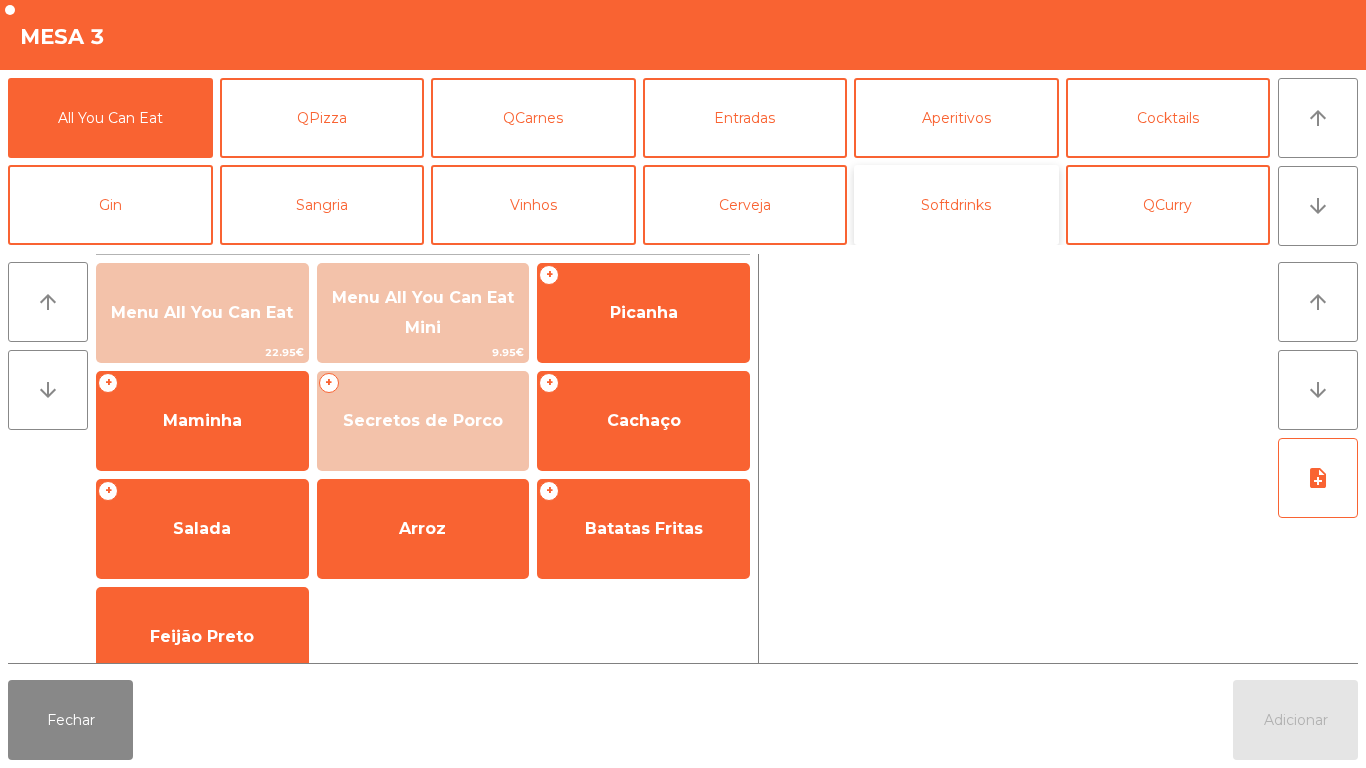 click on "Softdrinks" 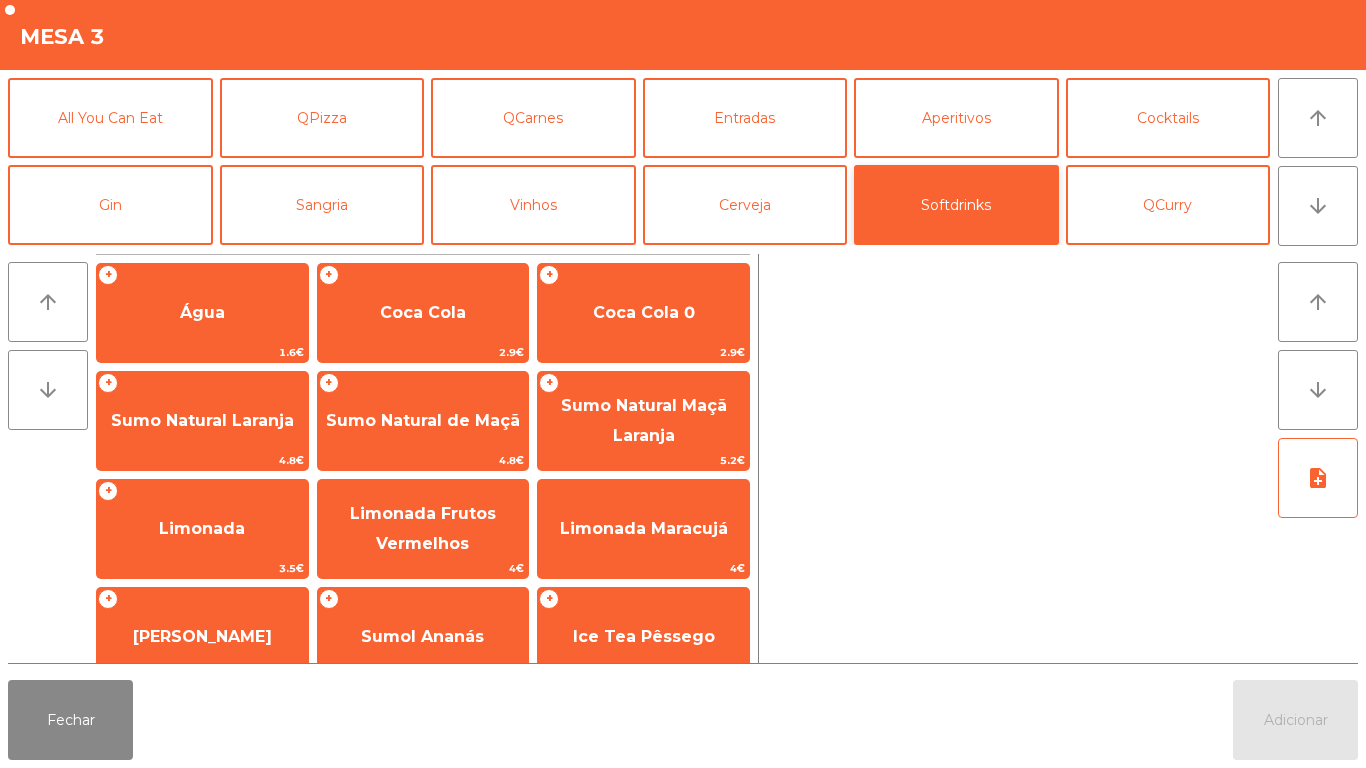 scroll, scrollTop: 356, scrollLeft: 0, axis: vertical 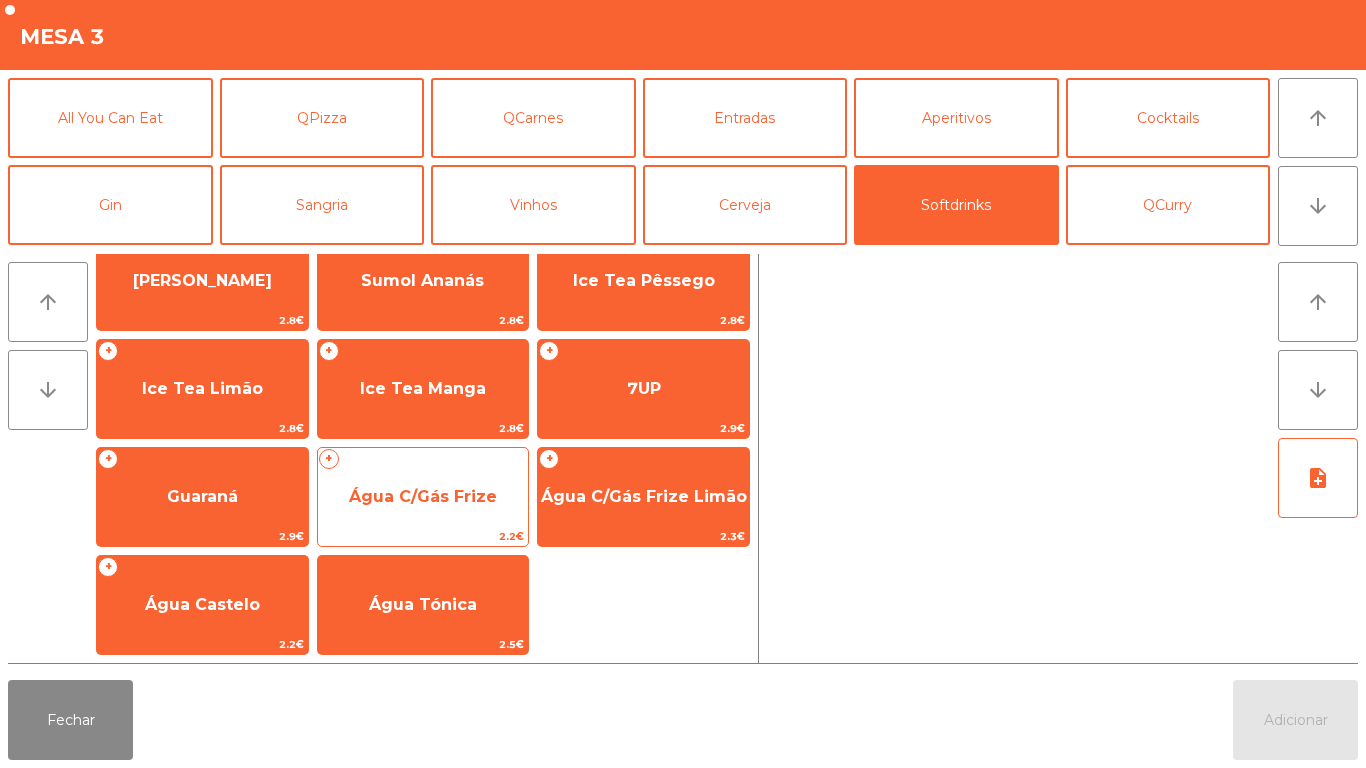 click on "Água C/Gás Frize" 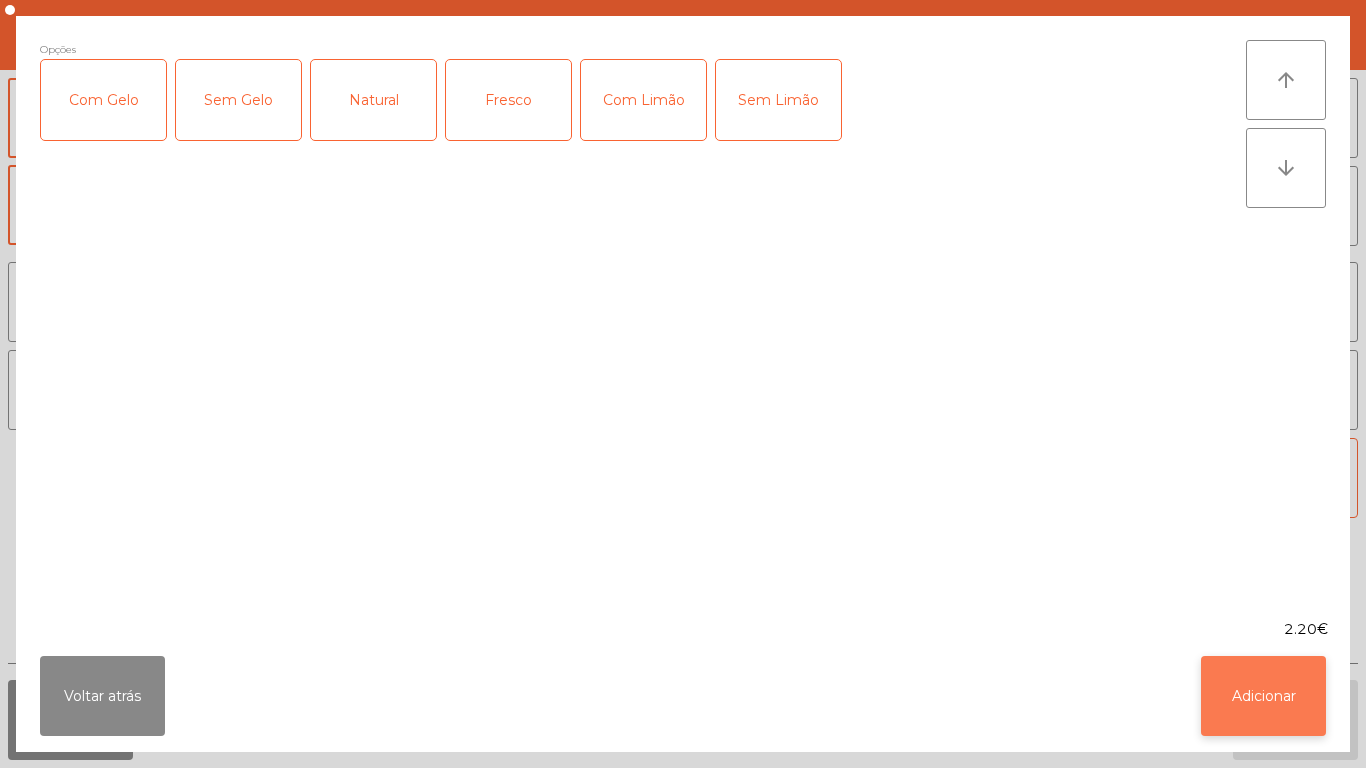 click on "Adicionar" 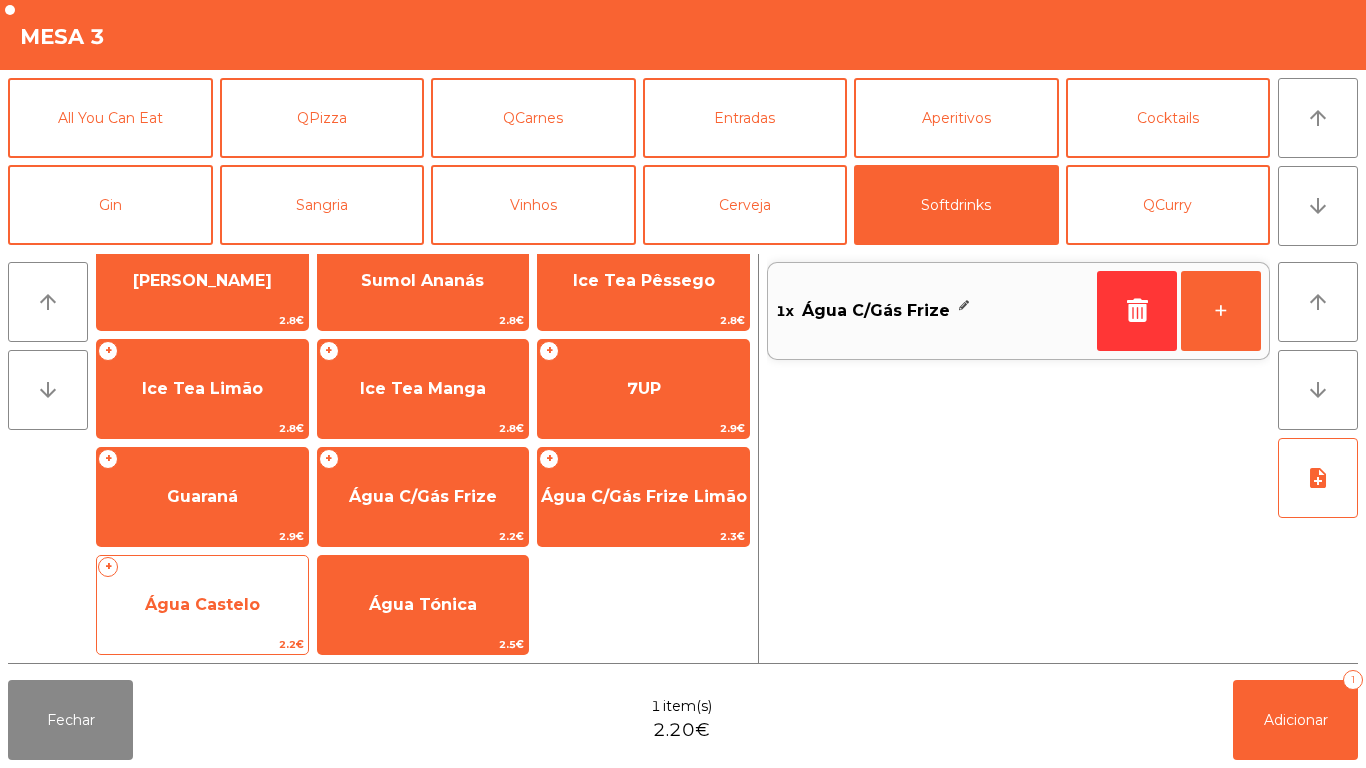 click on "+   Água Castelo   2.2€" 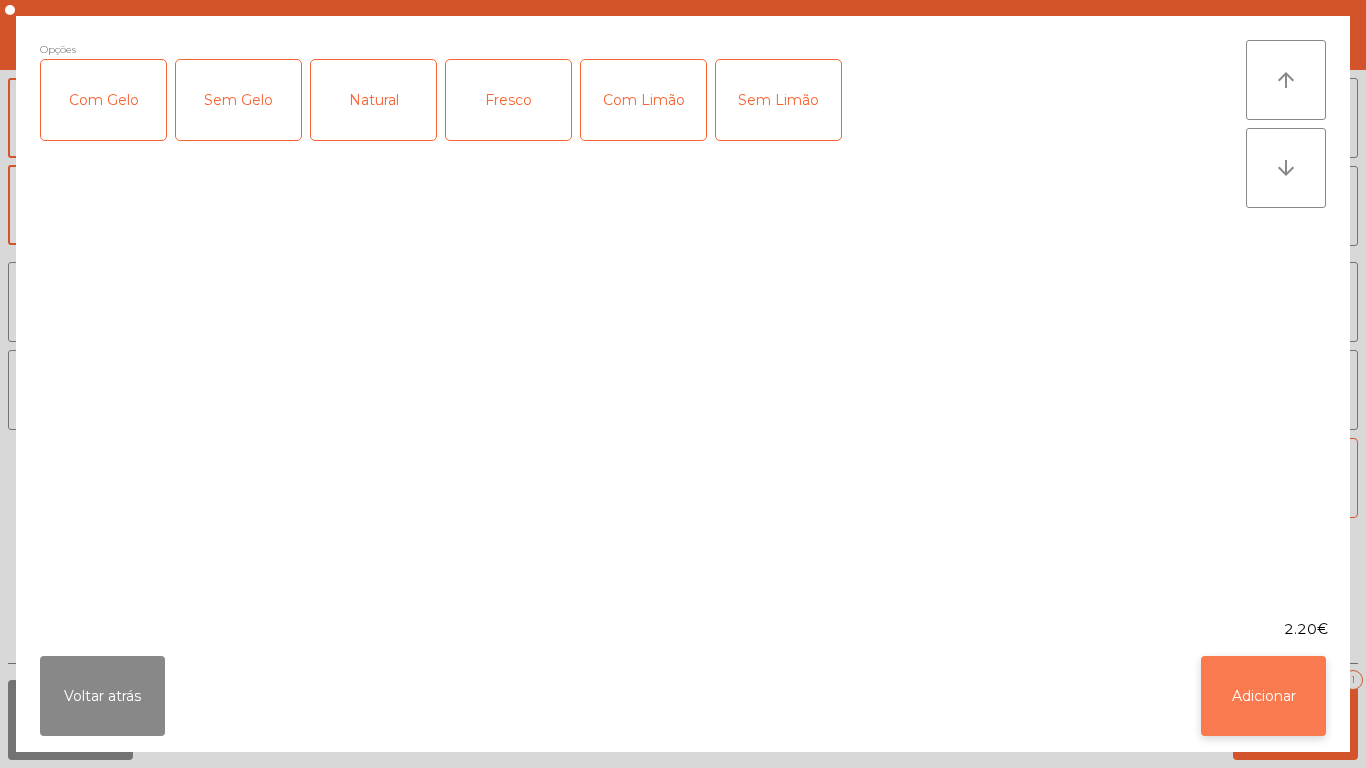 click on "Adicionar" 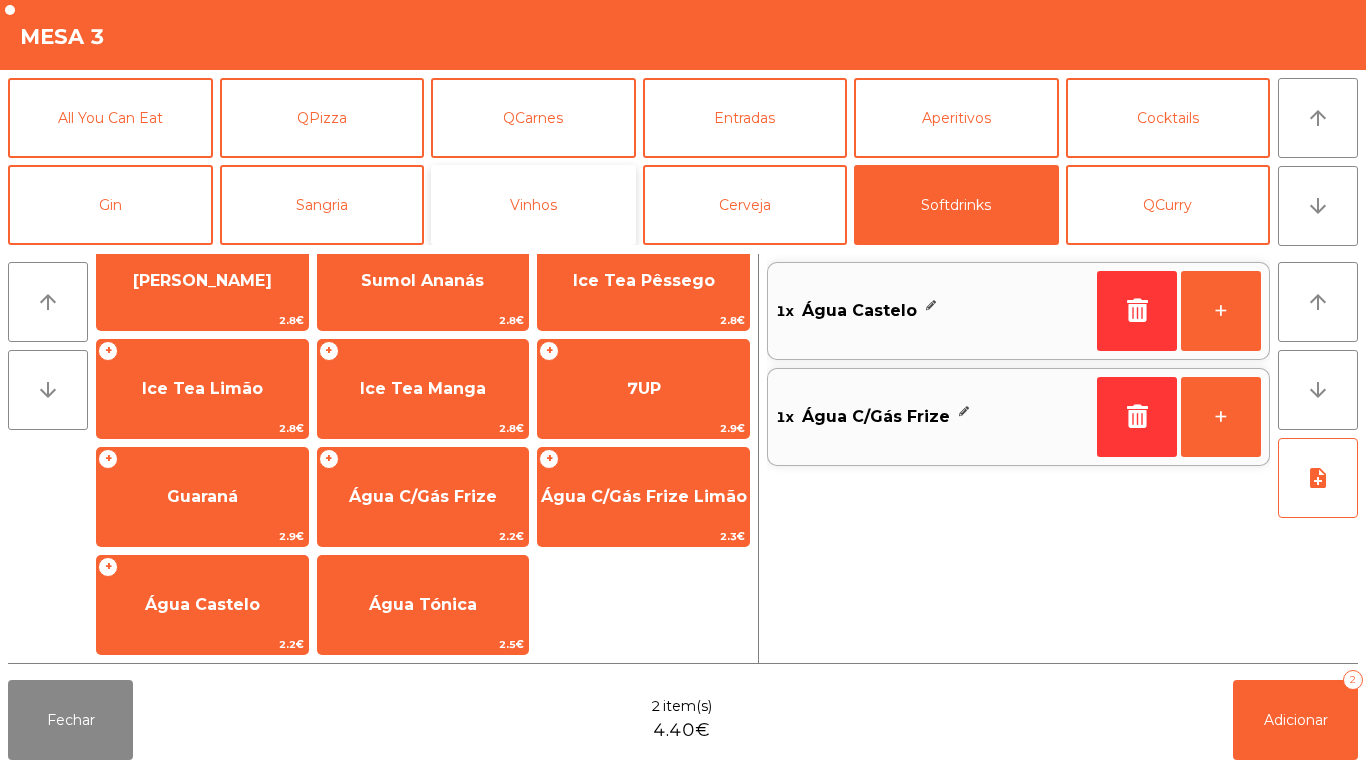 click on "Vinhos" 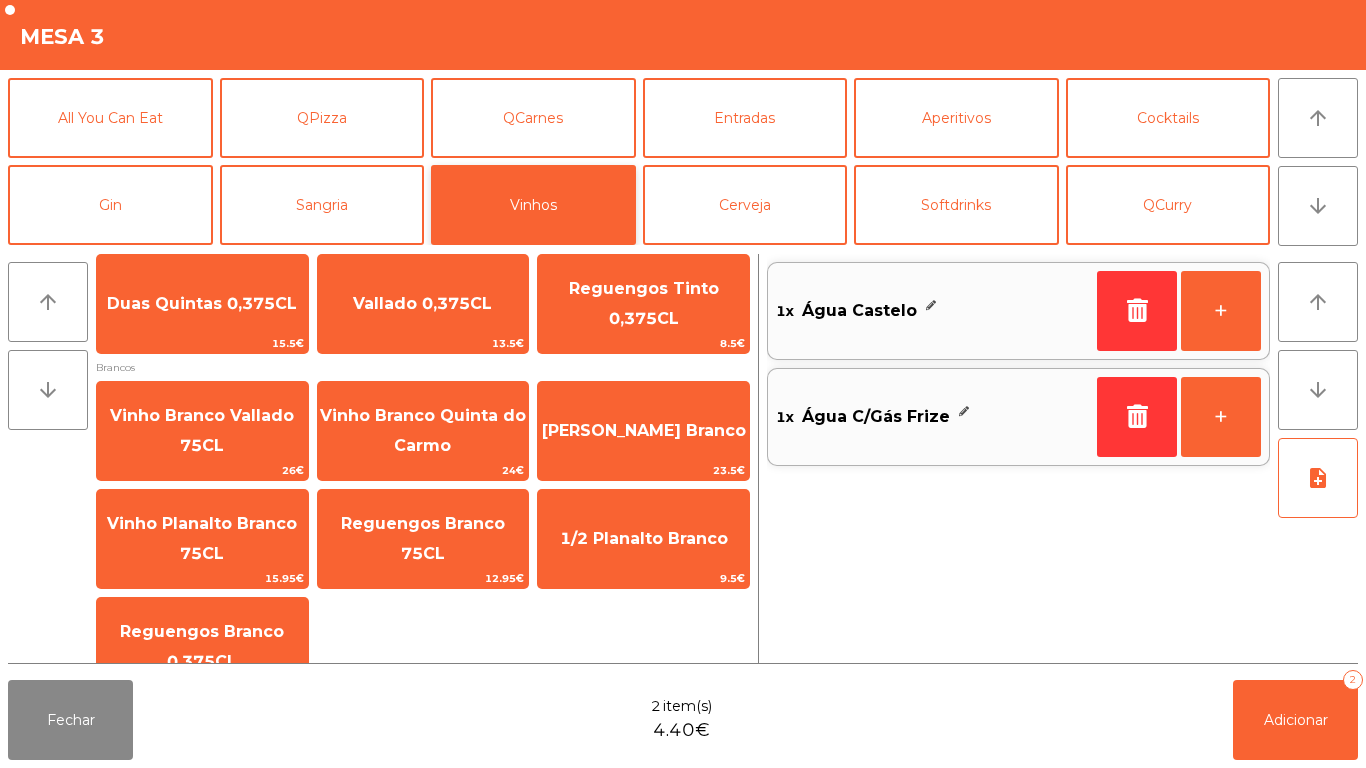scroll, scrollTop: 629, scrollLeft: 0, axis: vertical 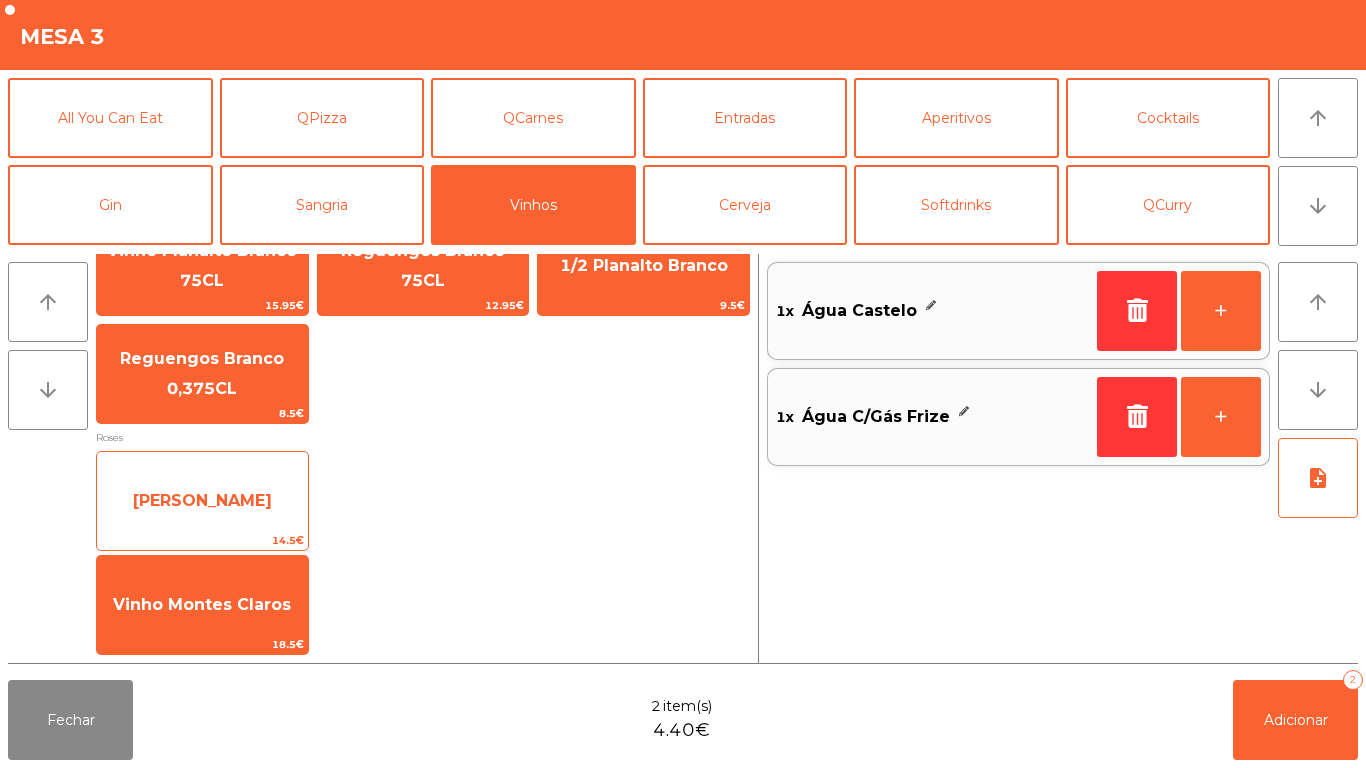 click on "[PERSON_NAME]" 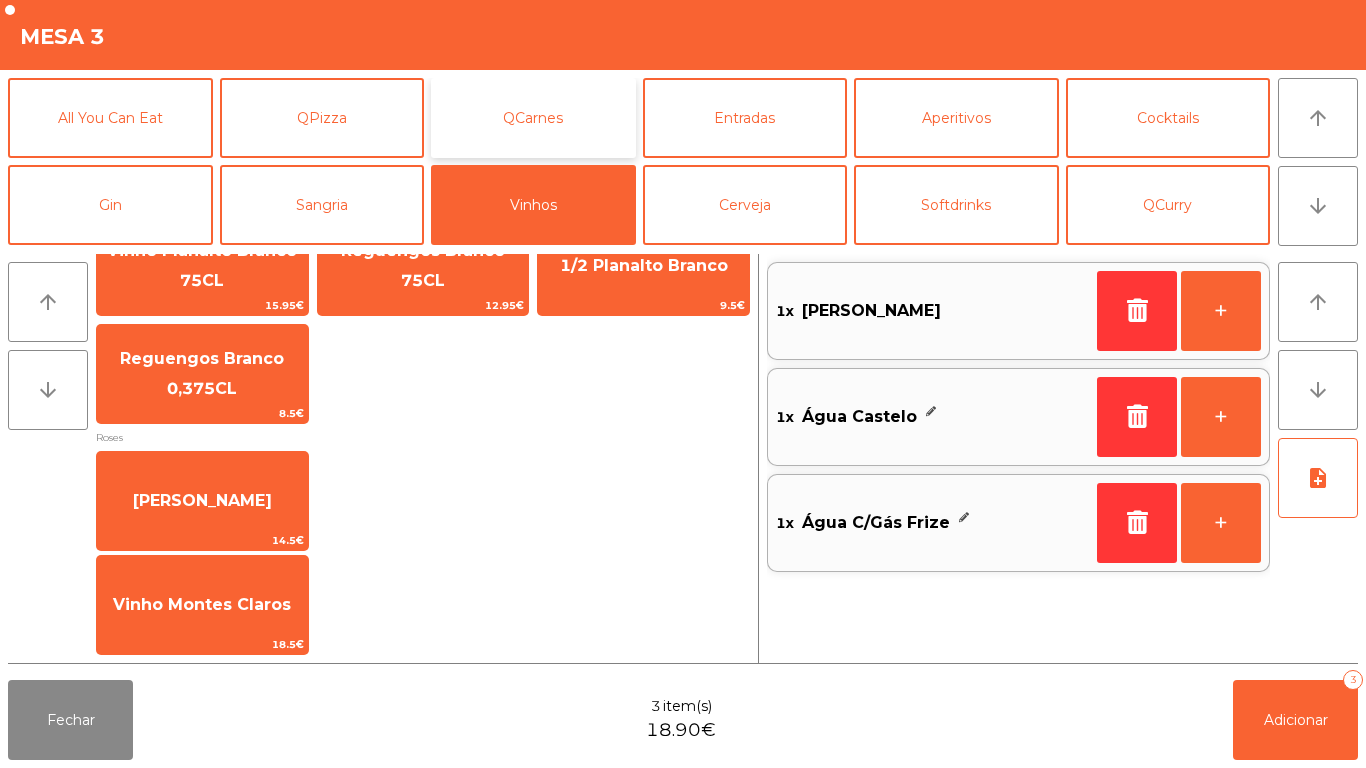 click on "QCarnes" 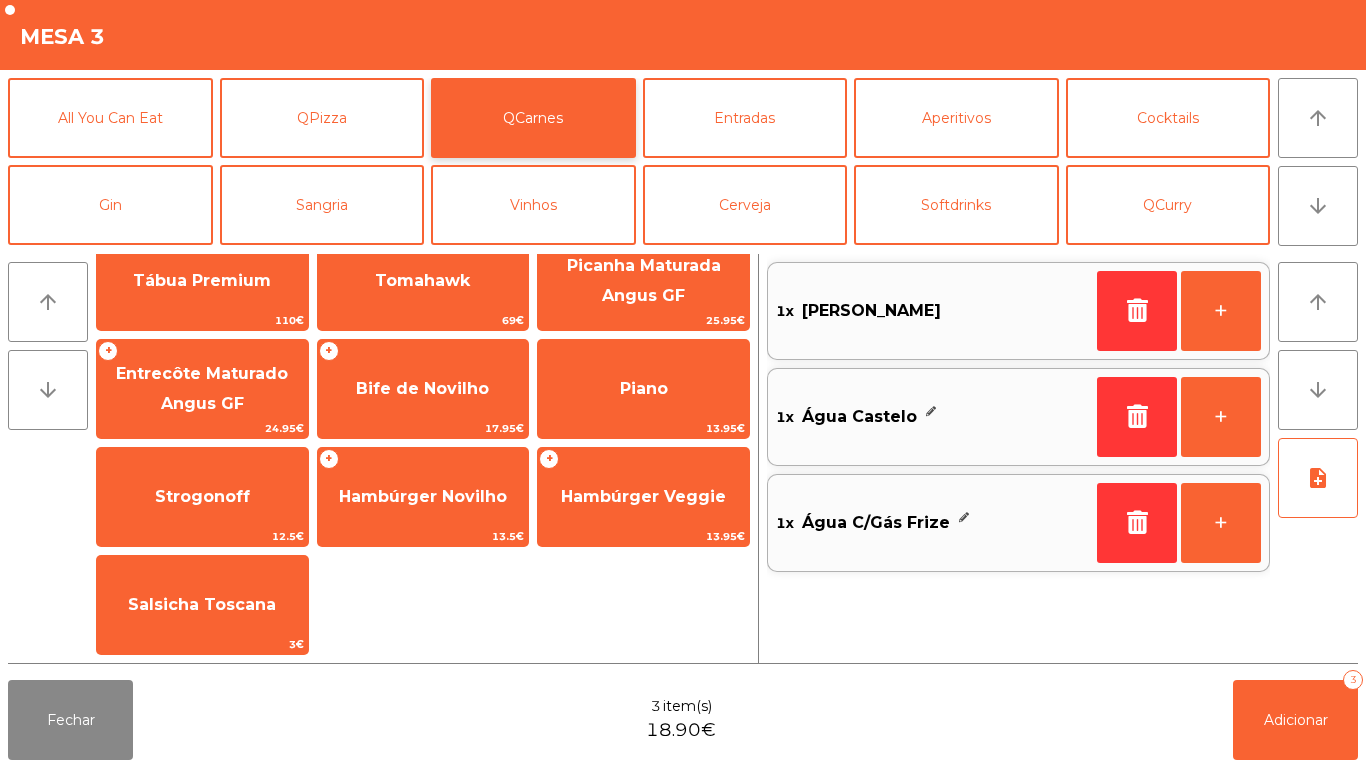 scroll, scrollTop: 0, scrollLeft: 0, axis: both 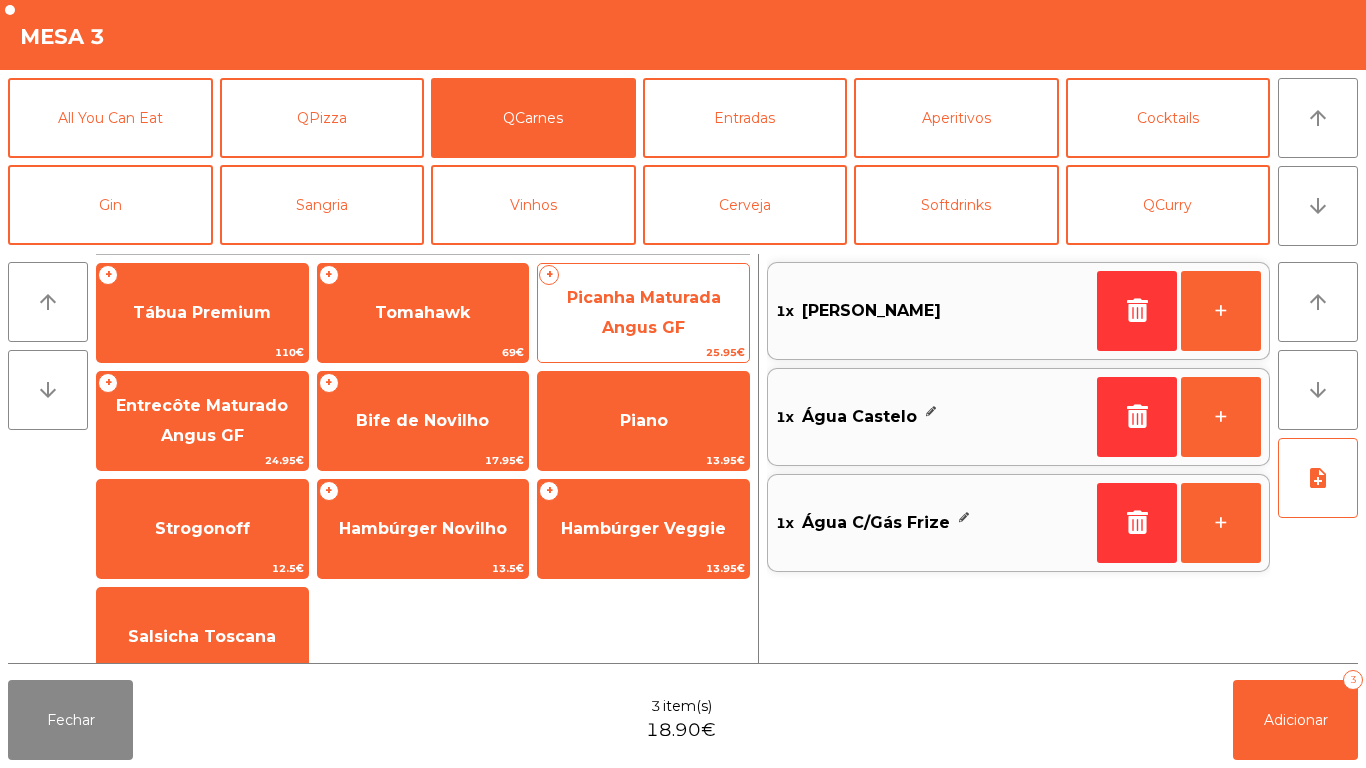 click on "Picanha Maturada Angus GF" 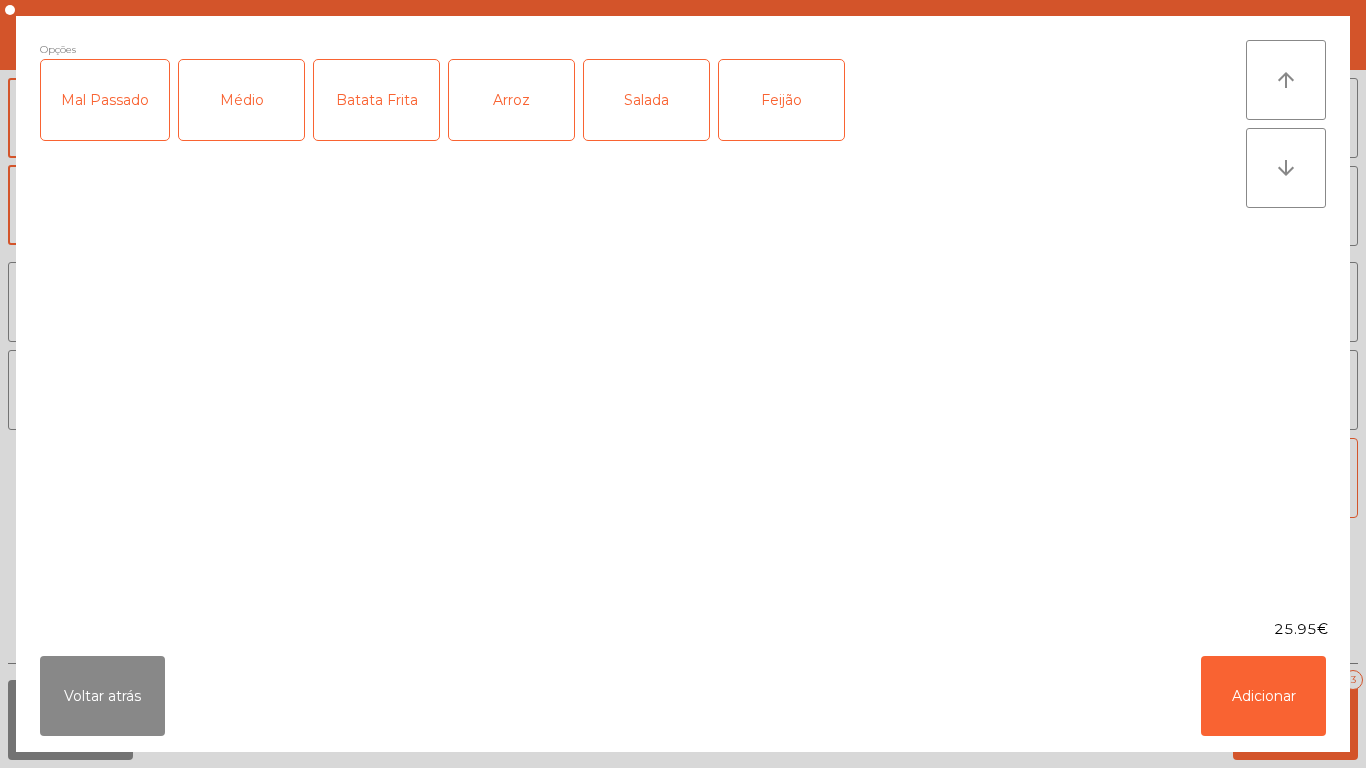 click on "Médio" 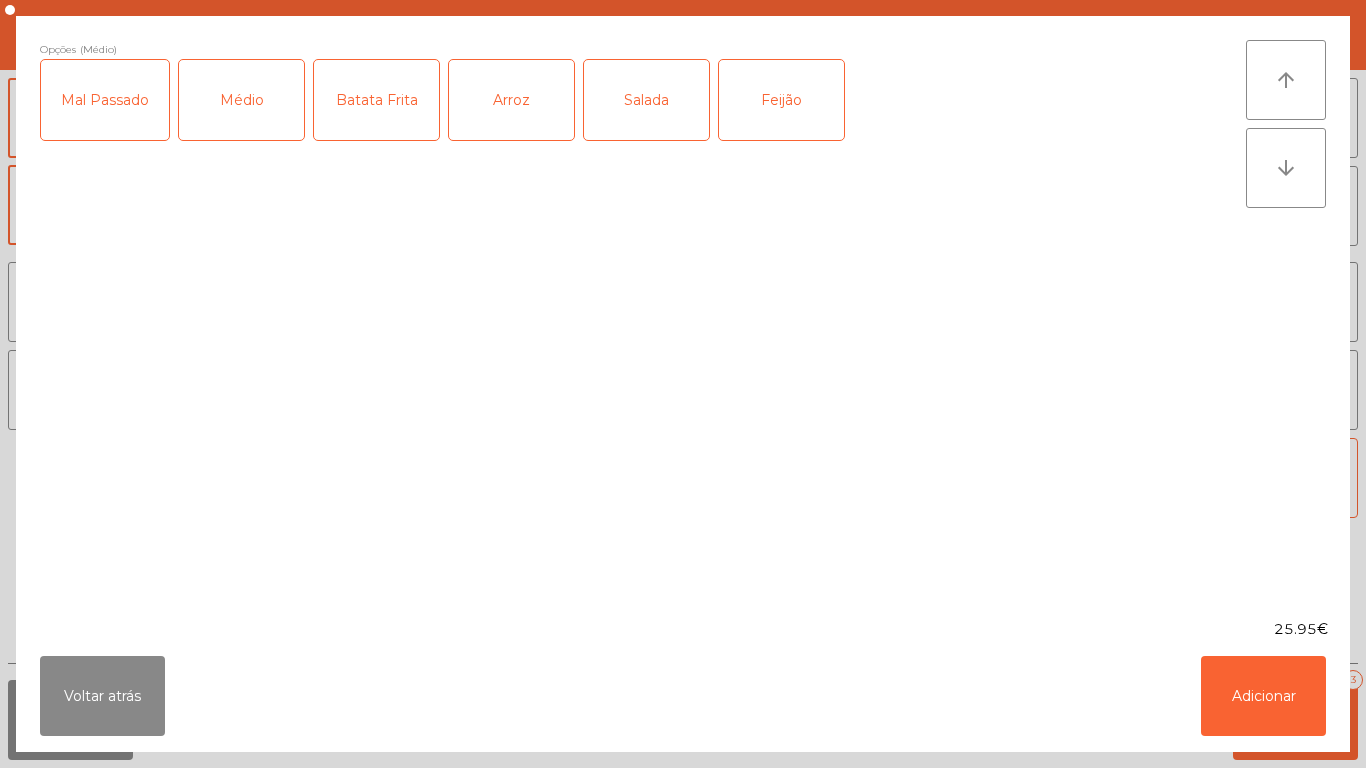 click on "Arroz" 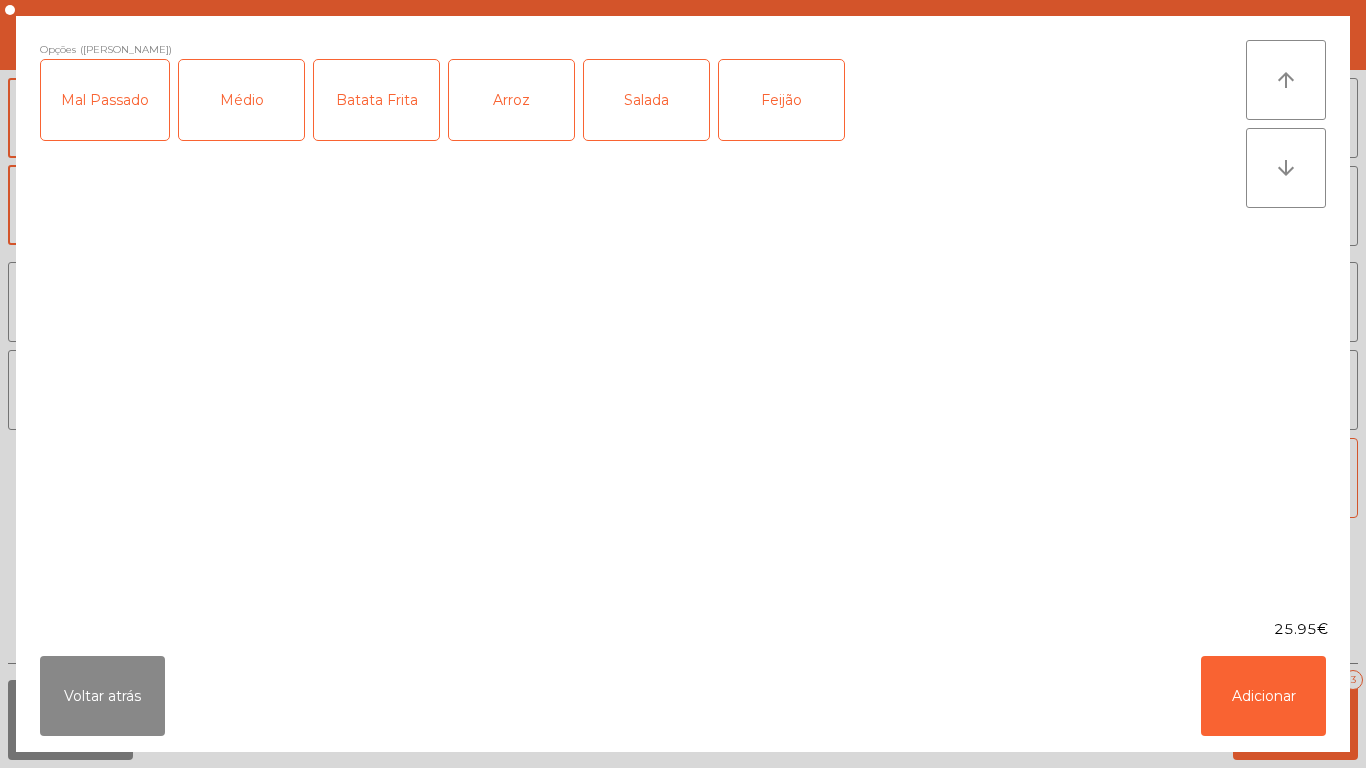 click on "Salada" 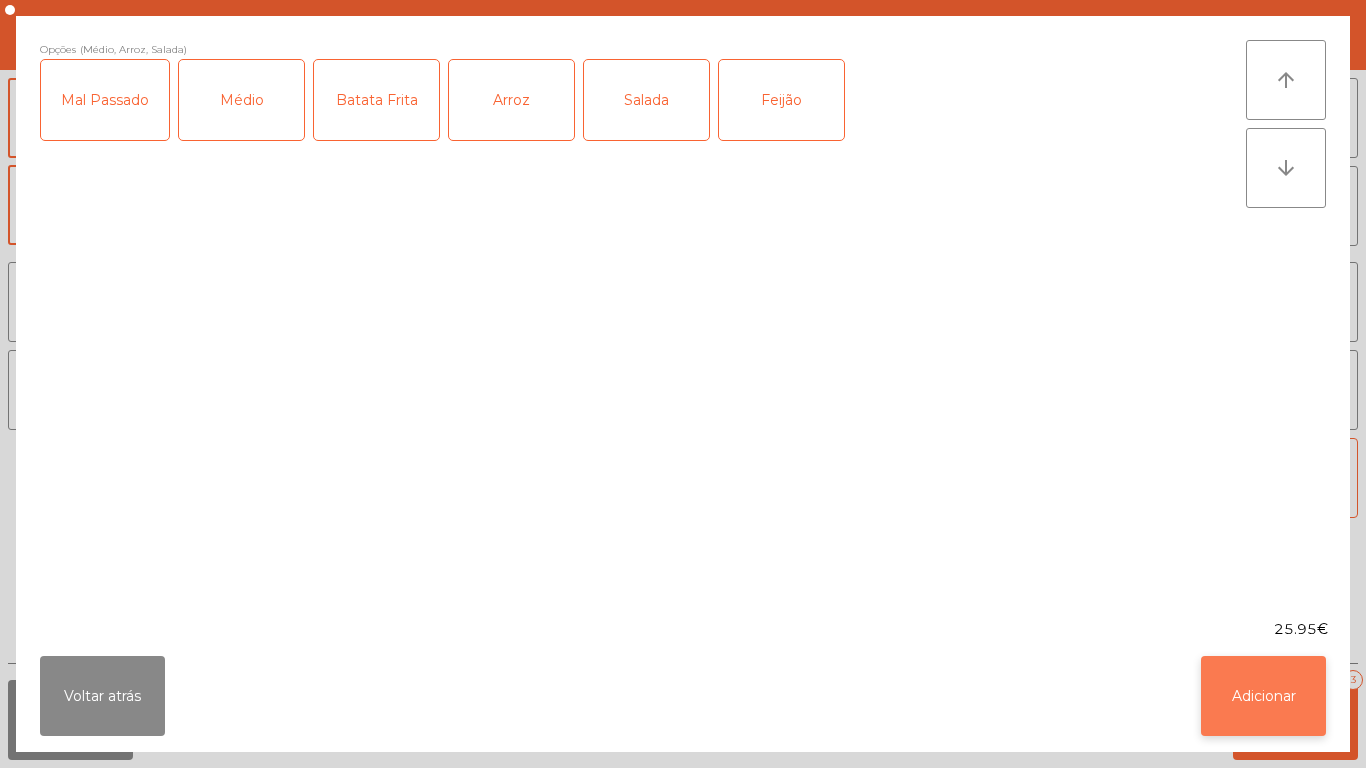 click on "Adicionar" 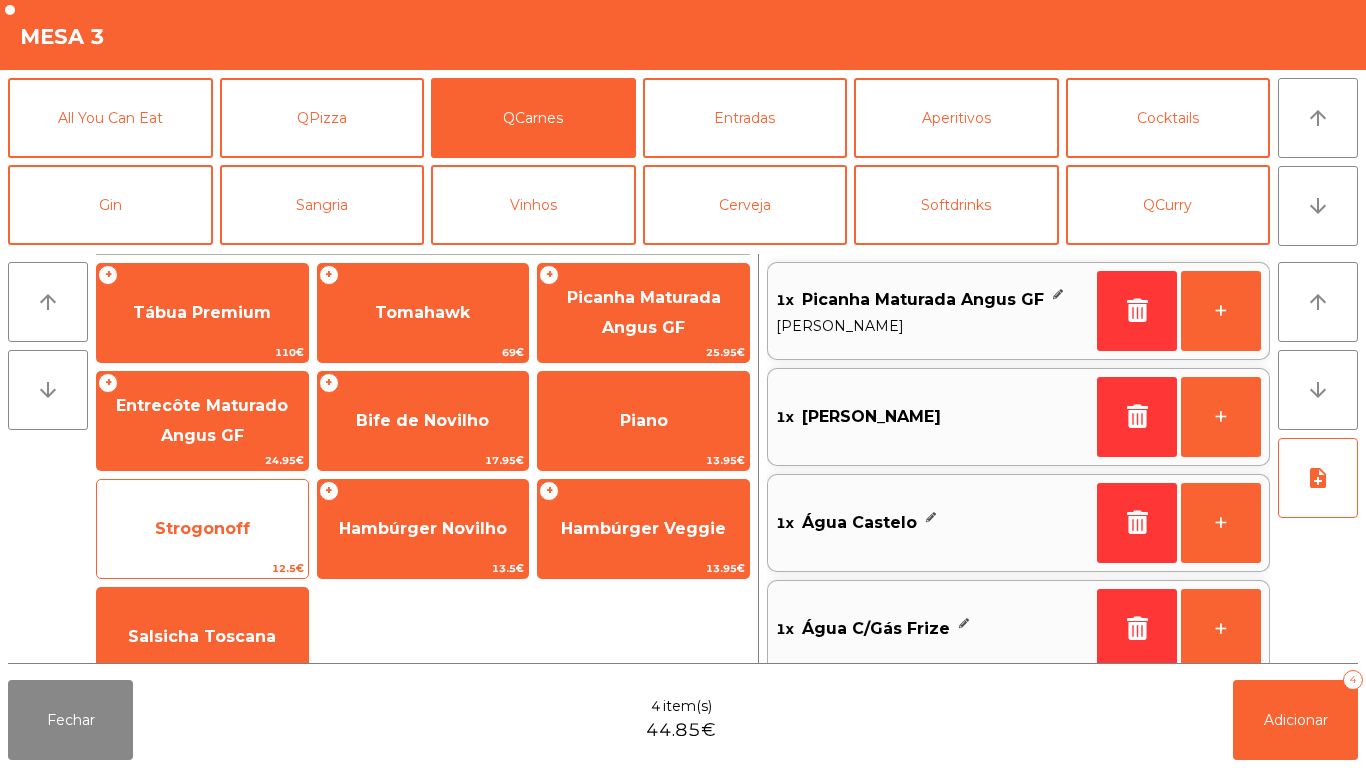 click on "Strogonoff" 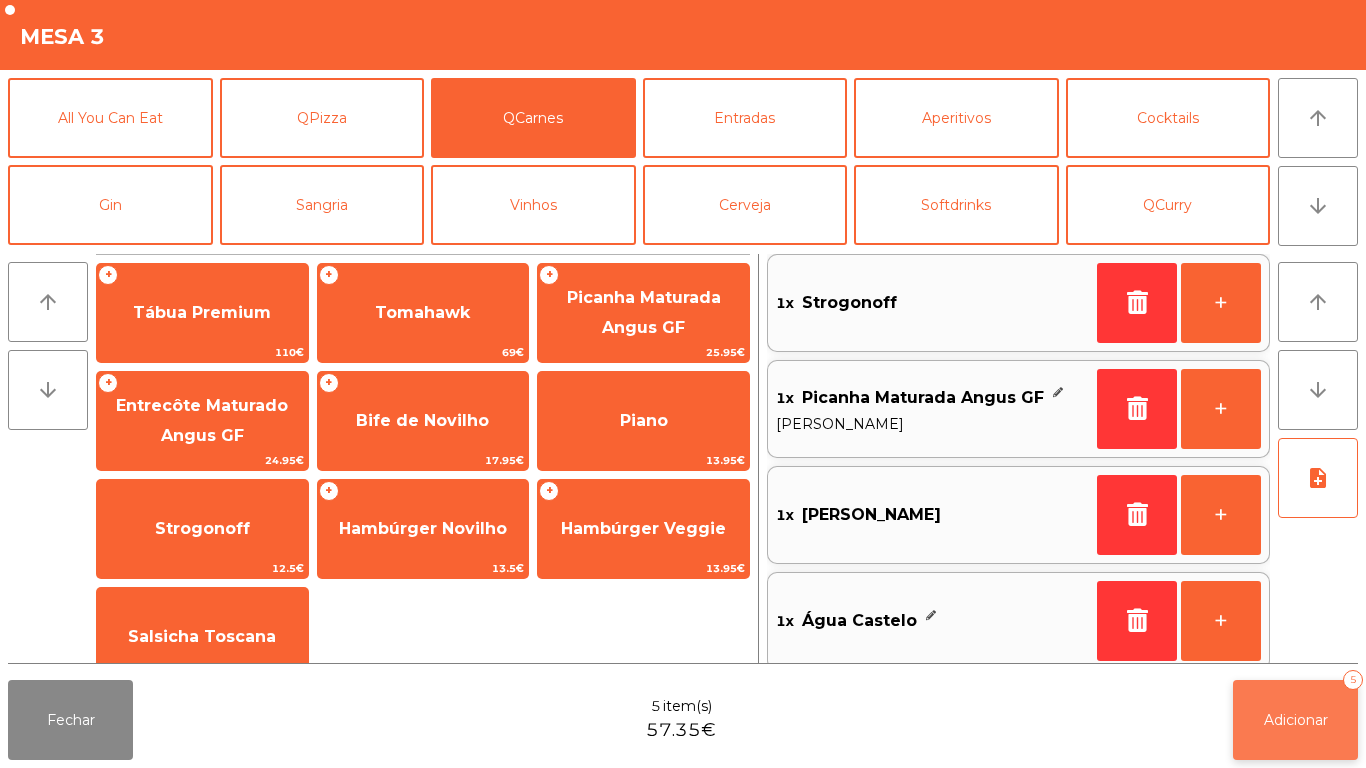 click on "Adicionar   5" 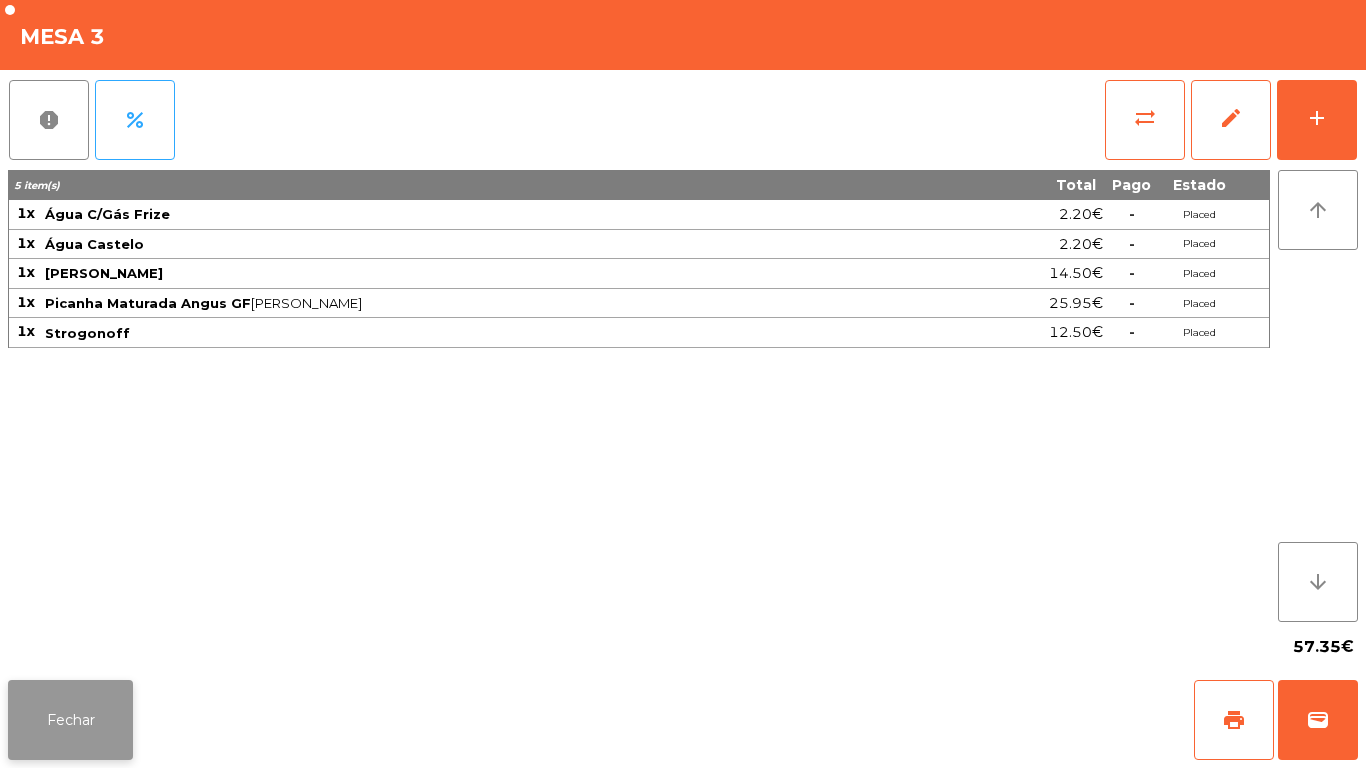 click on "Fechar" 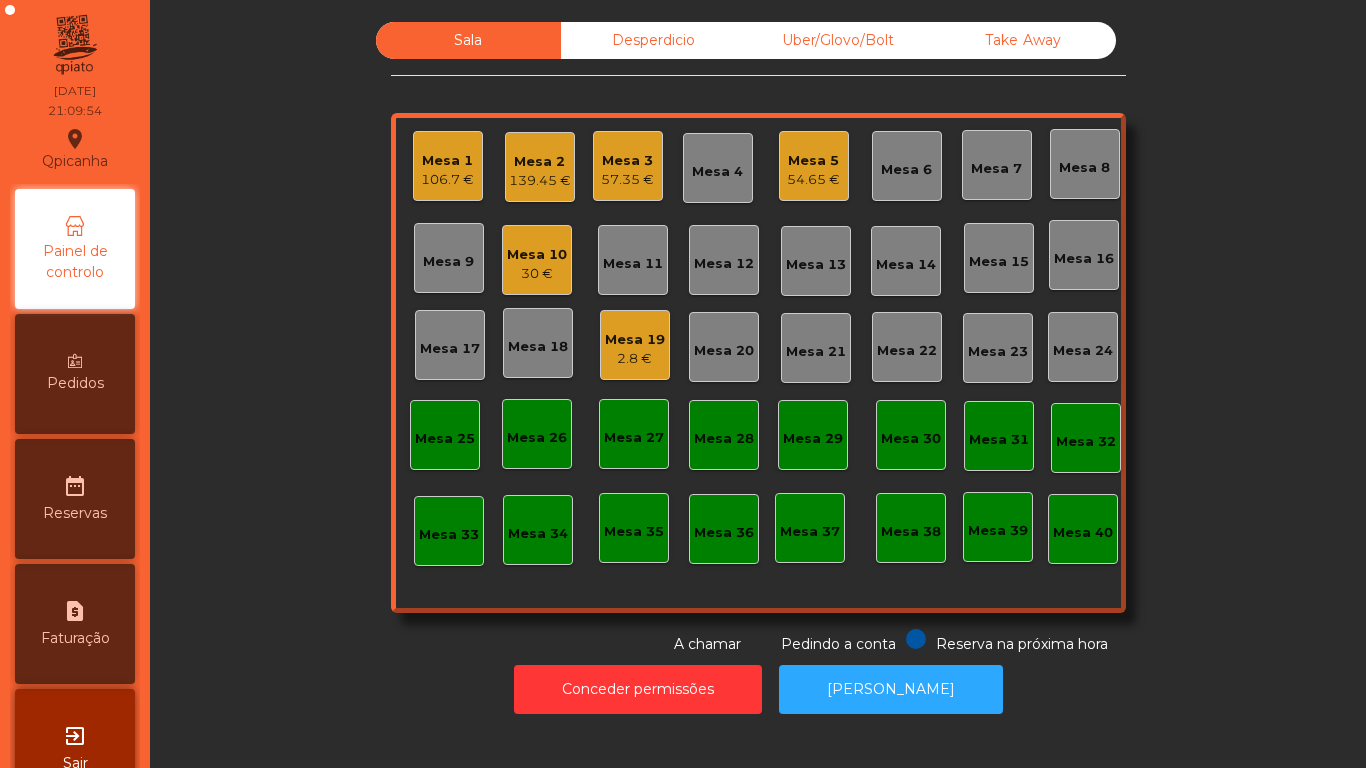 click on "139.45 €" 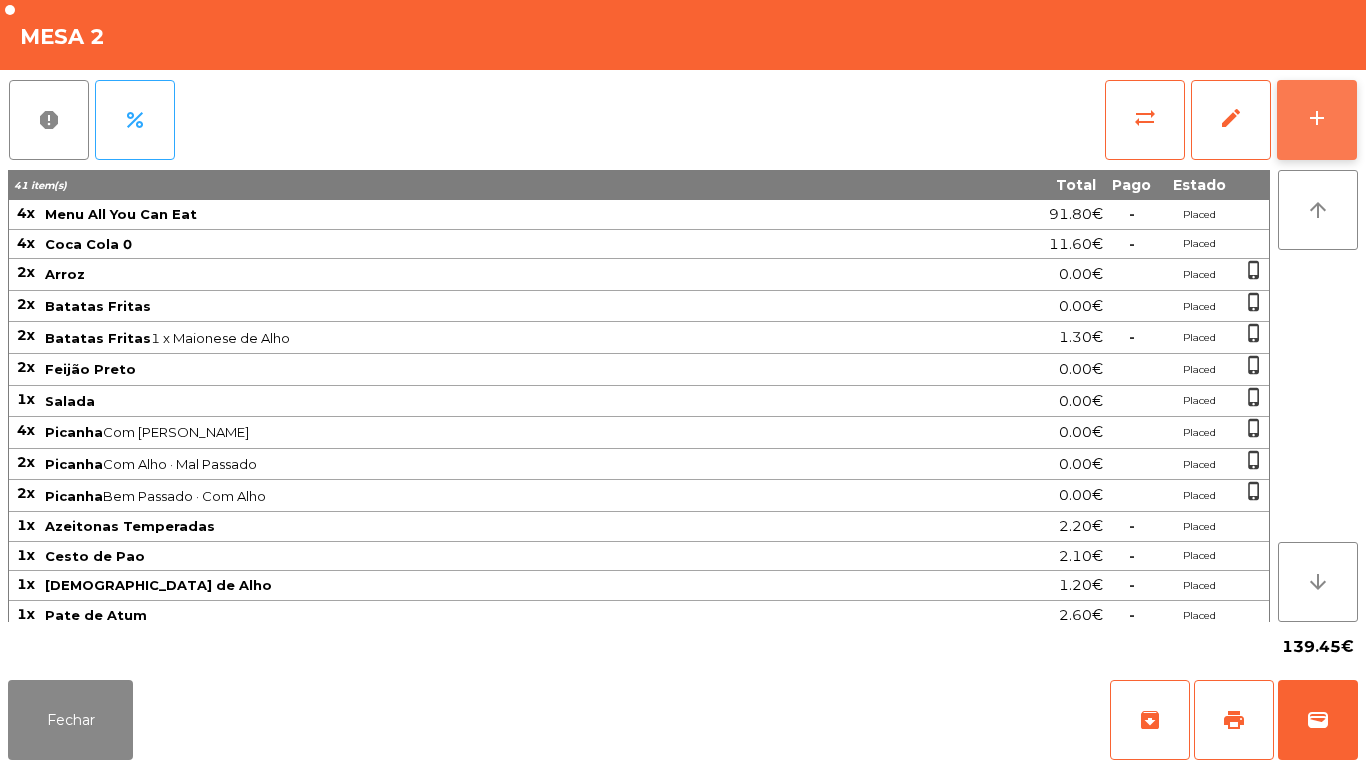 click on "add" 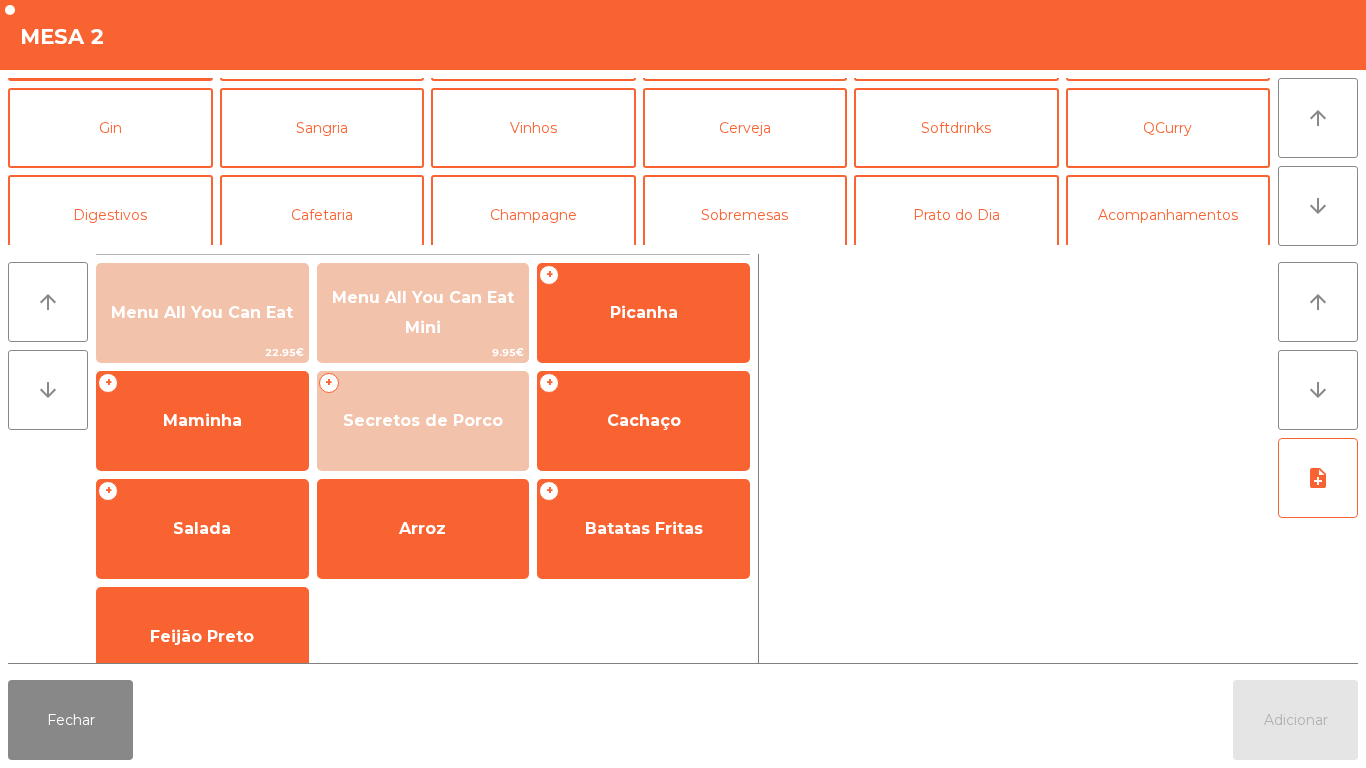scroll, scrollTop: 95, scrollLeft: 0, axis: vertical 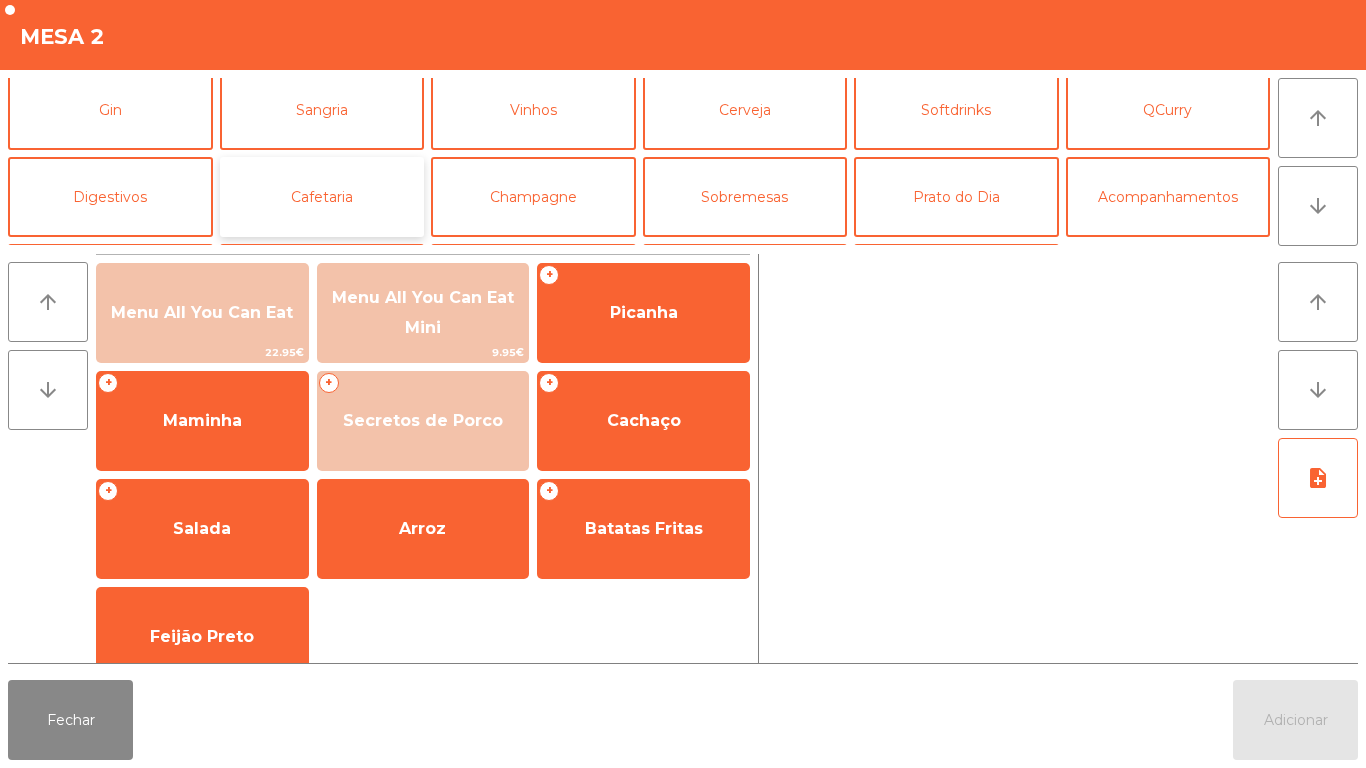 click on "Cafetaria" 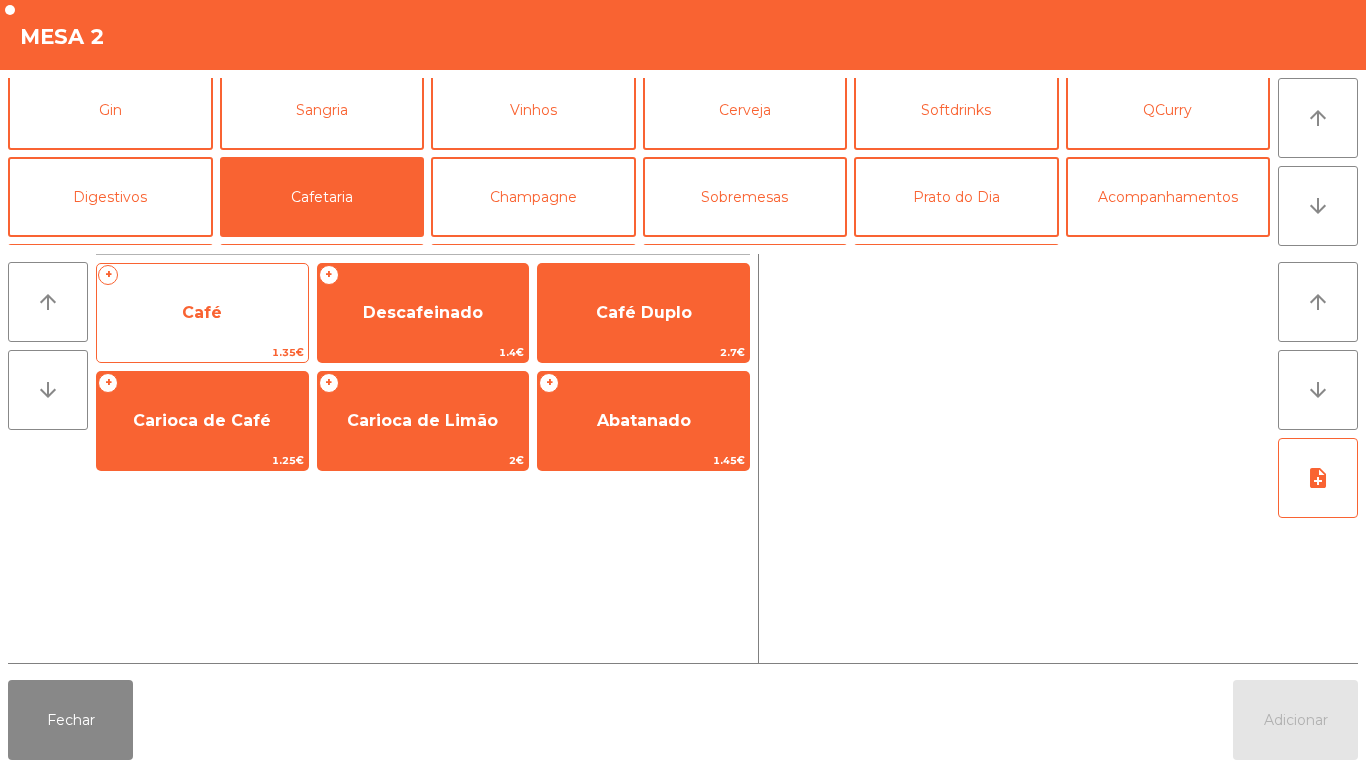 click on "Café" 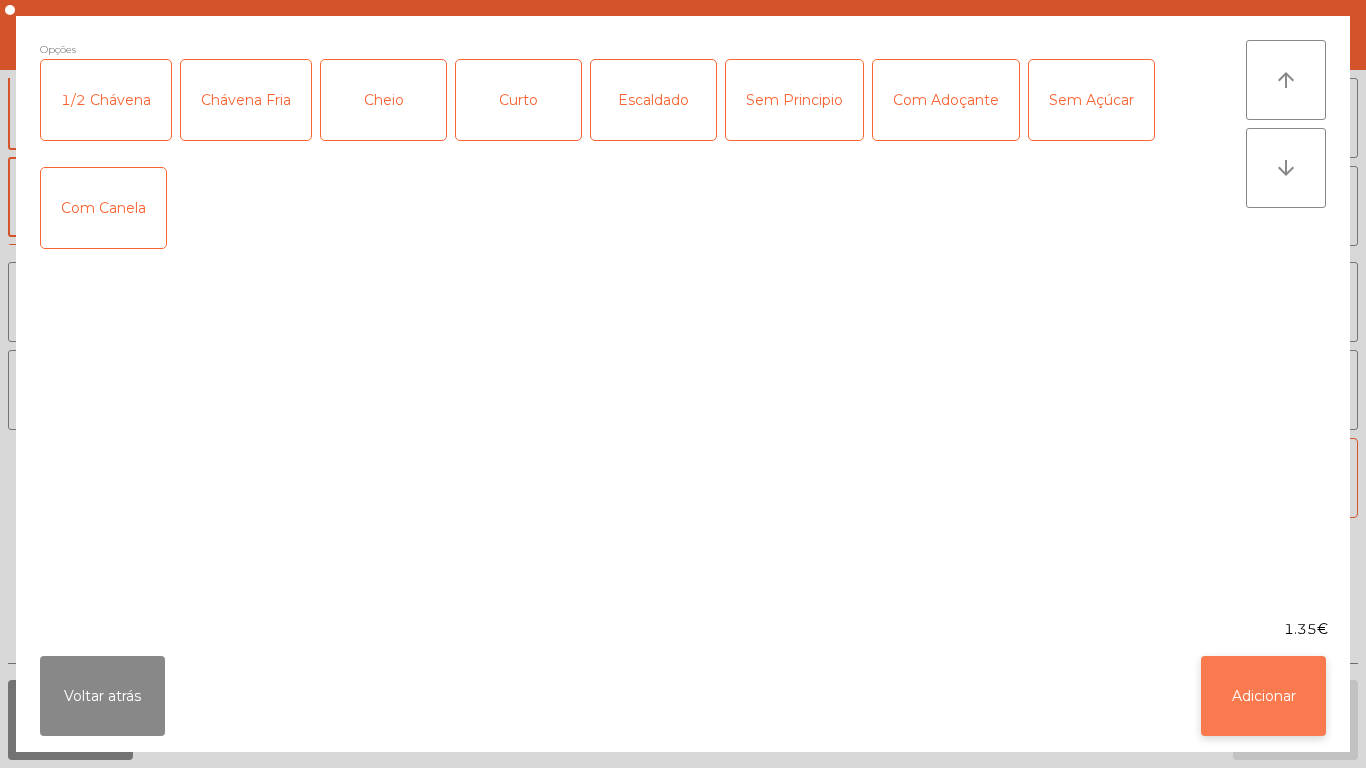 click on "Adicionar" 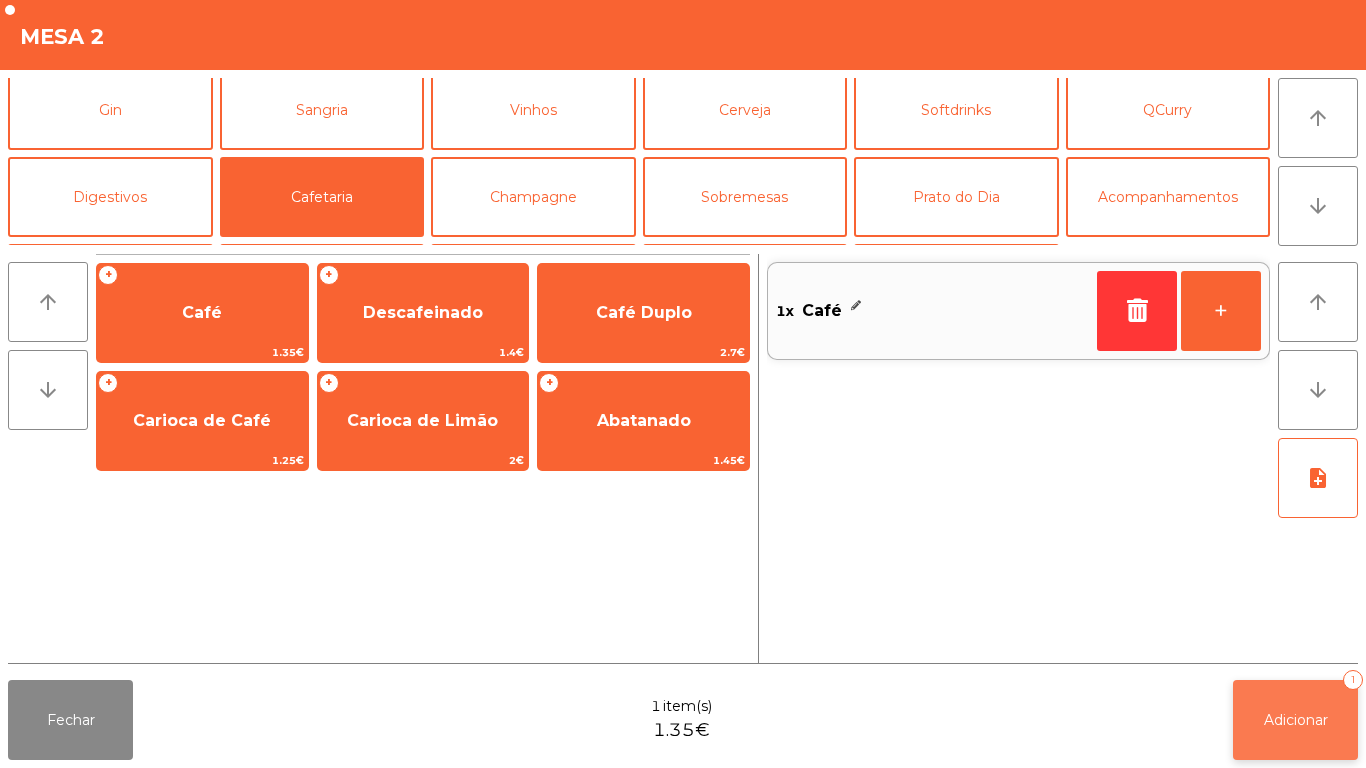 click on "Adicionar" 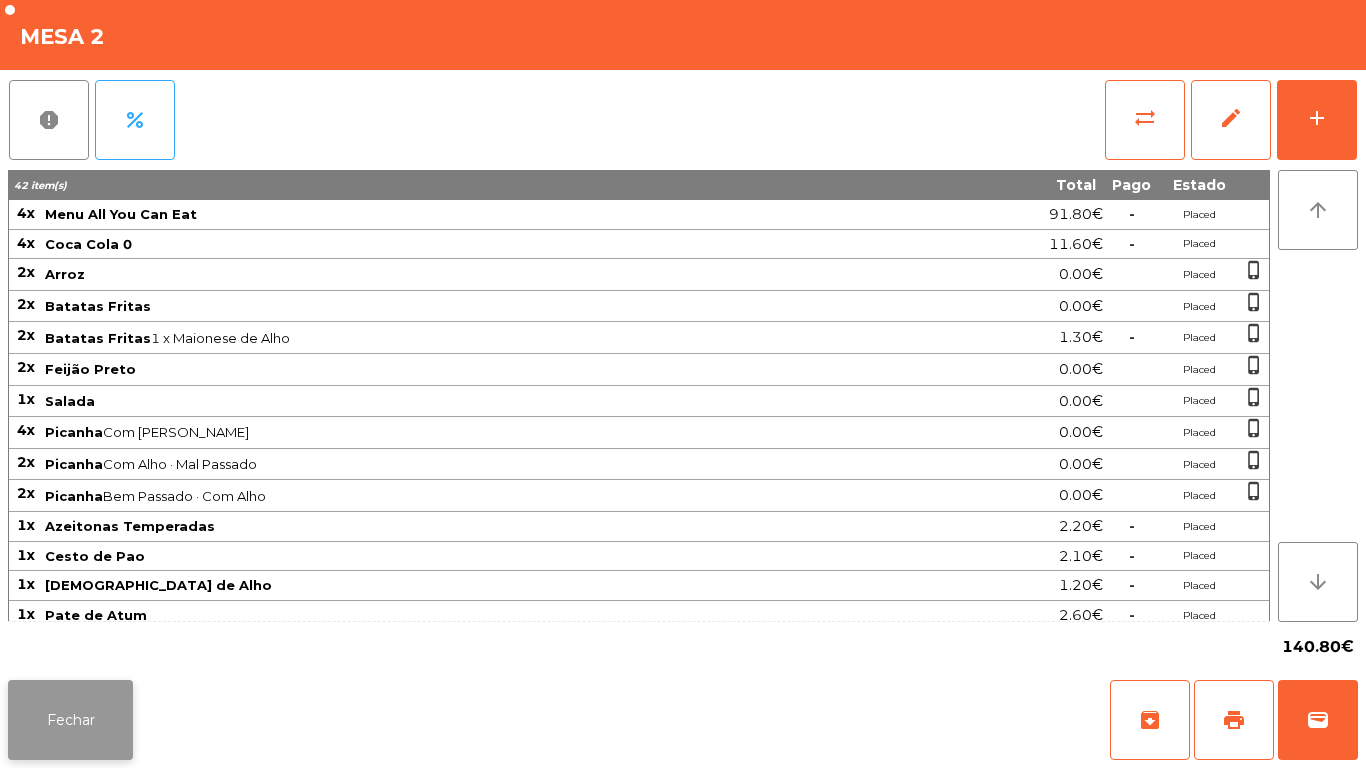 click on "Fechar" 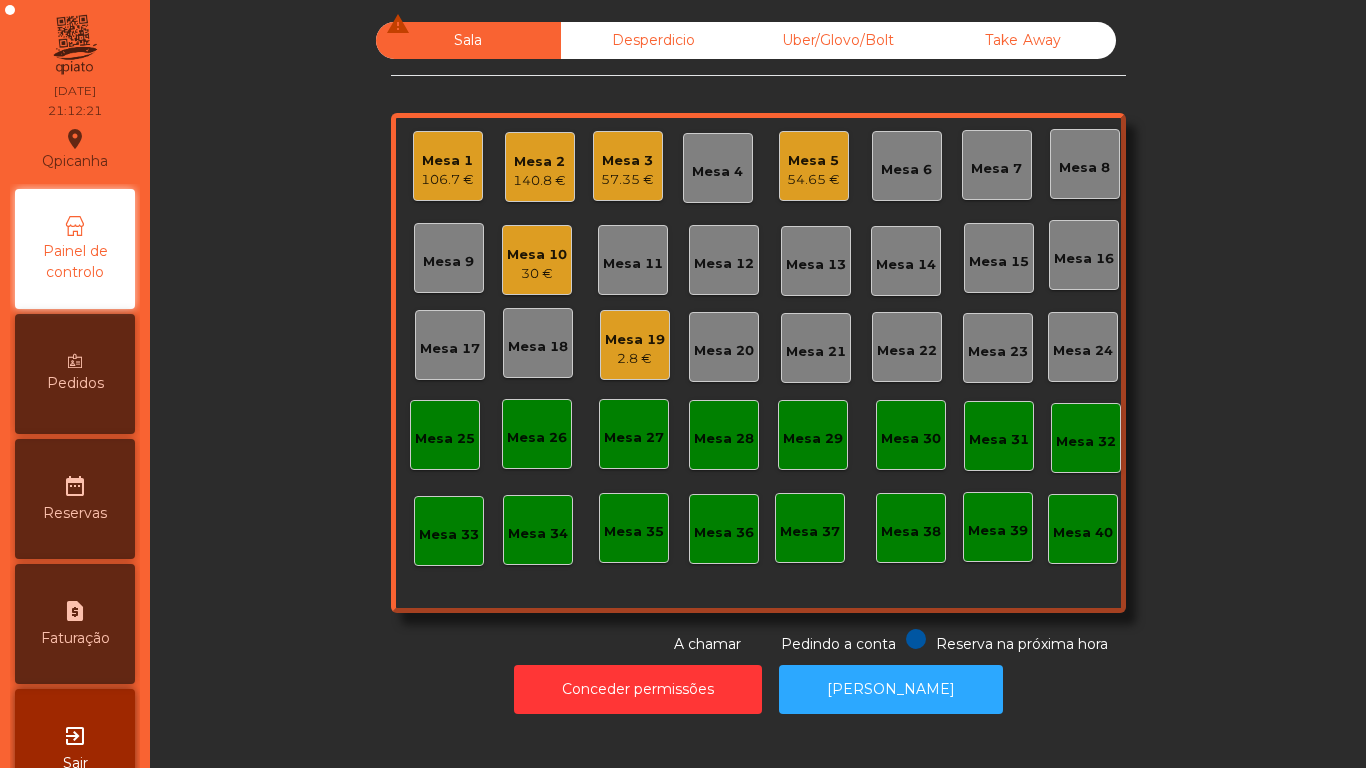 click on "54.65 €" 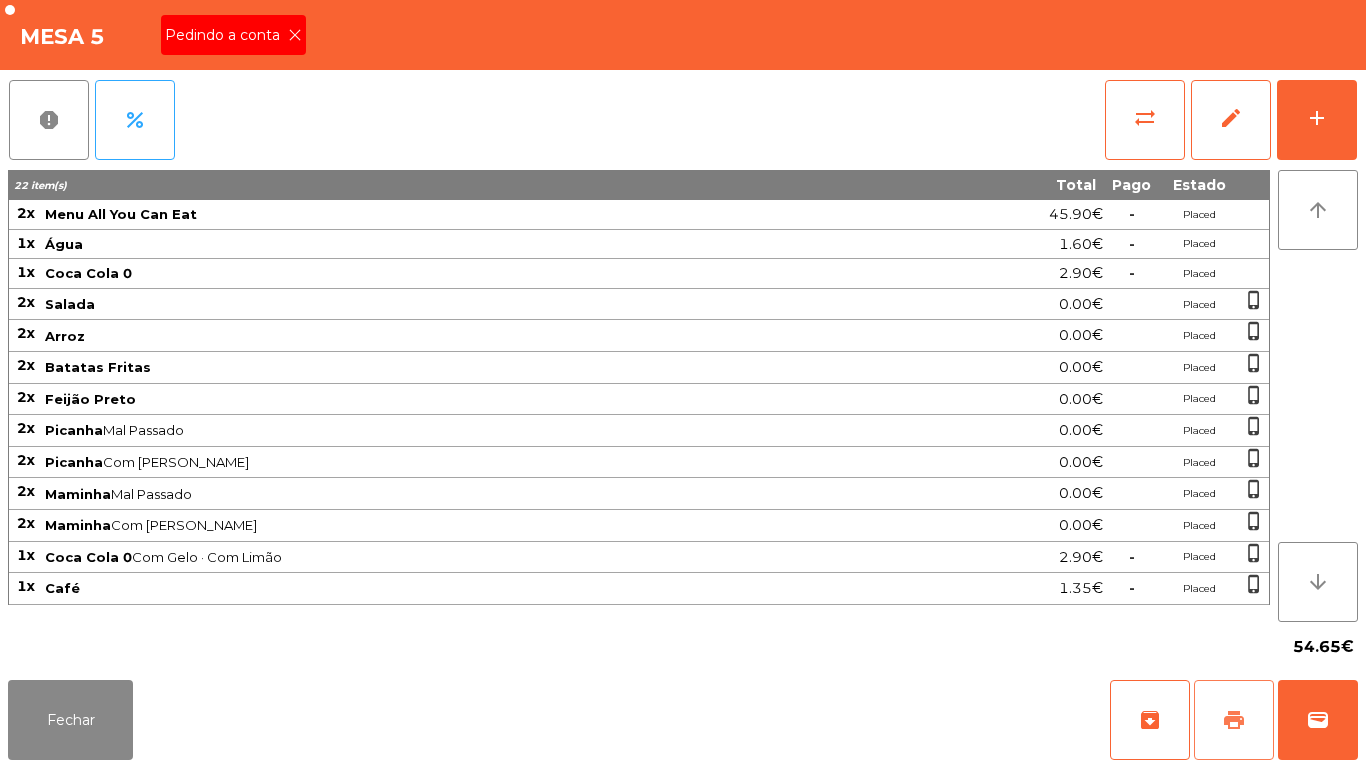 click on "print" 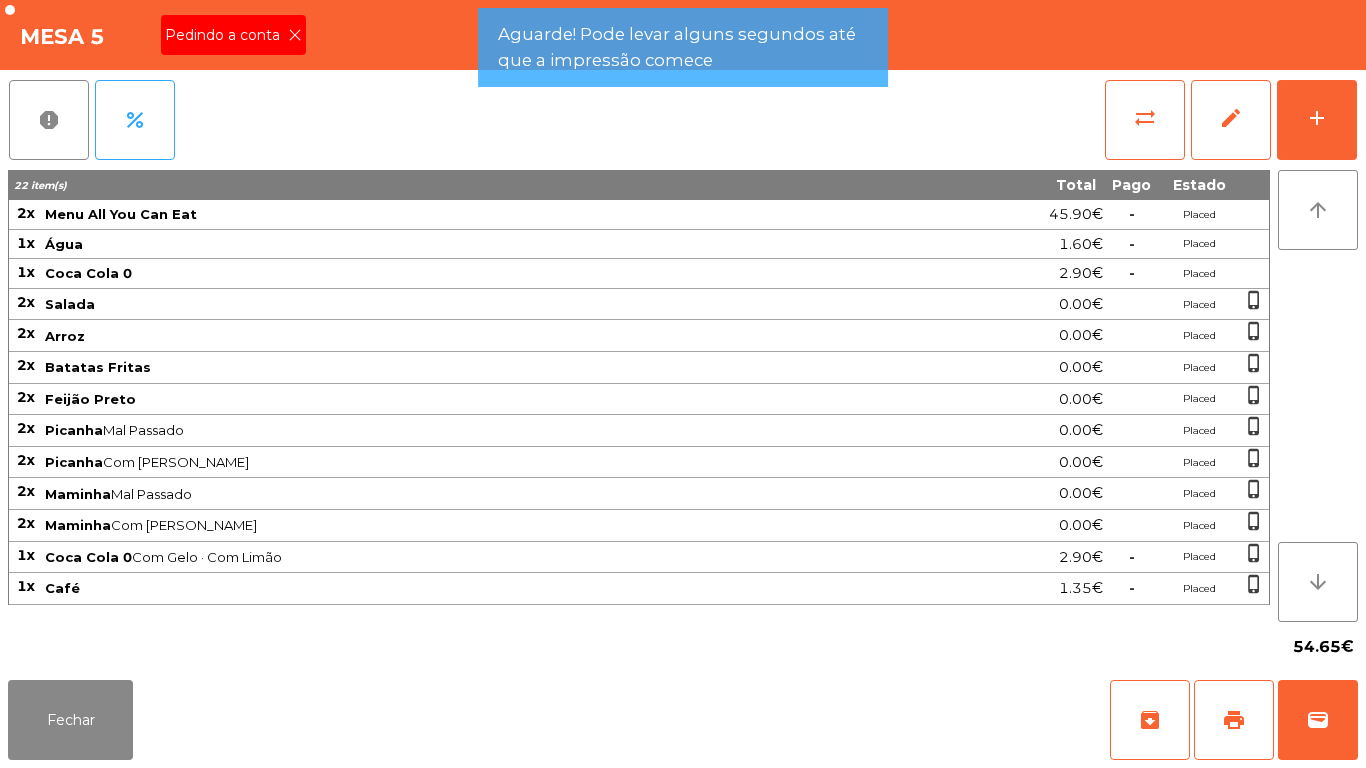 click 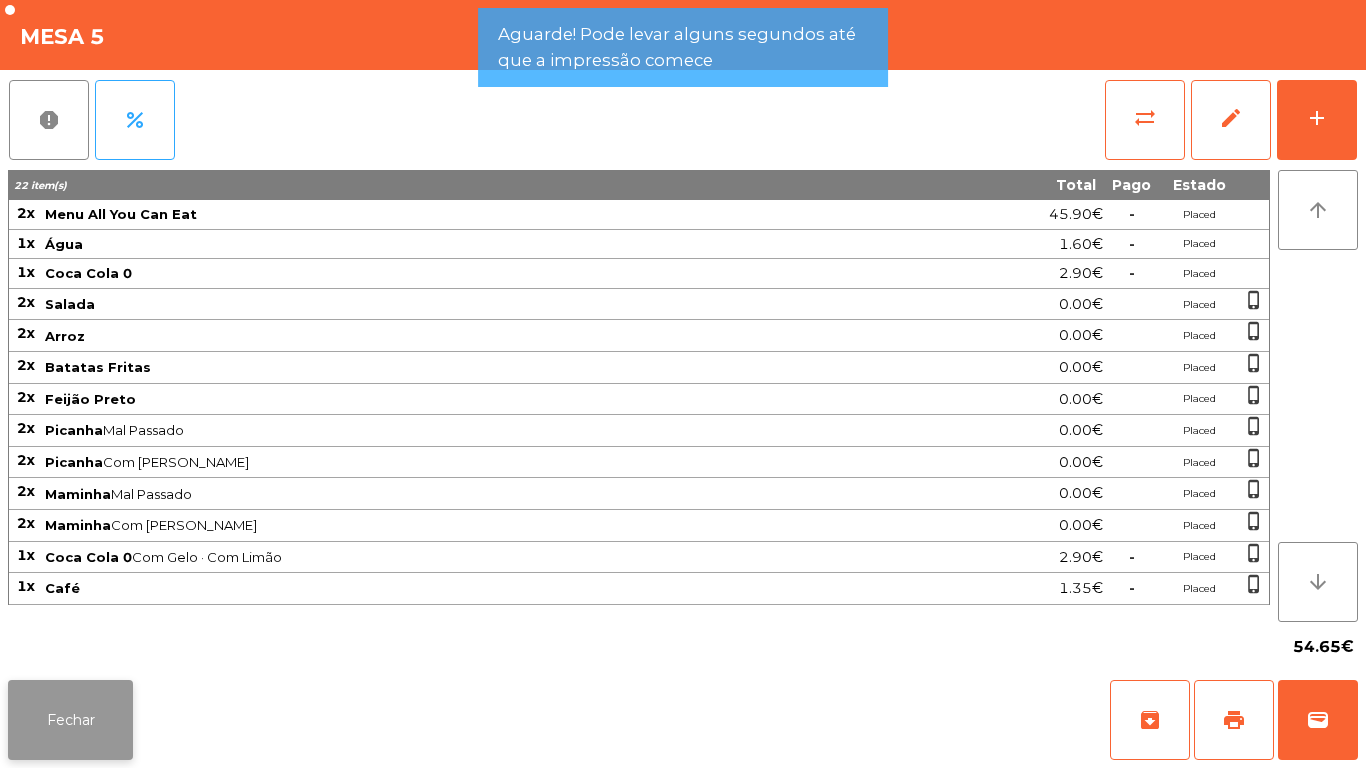 click on "Fechar" 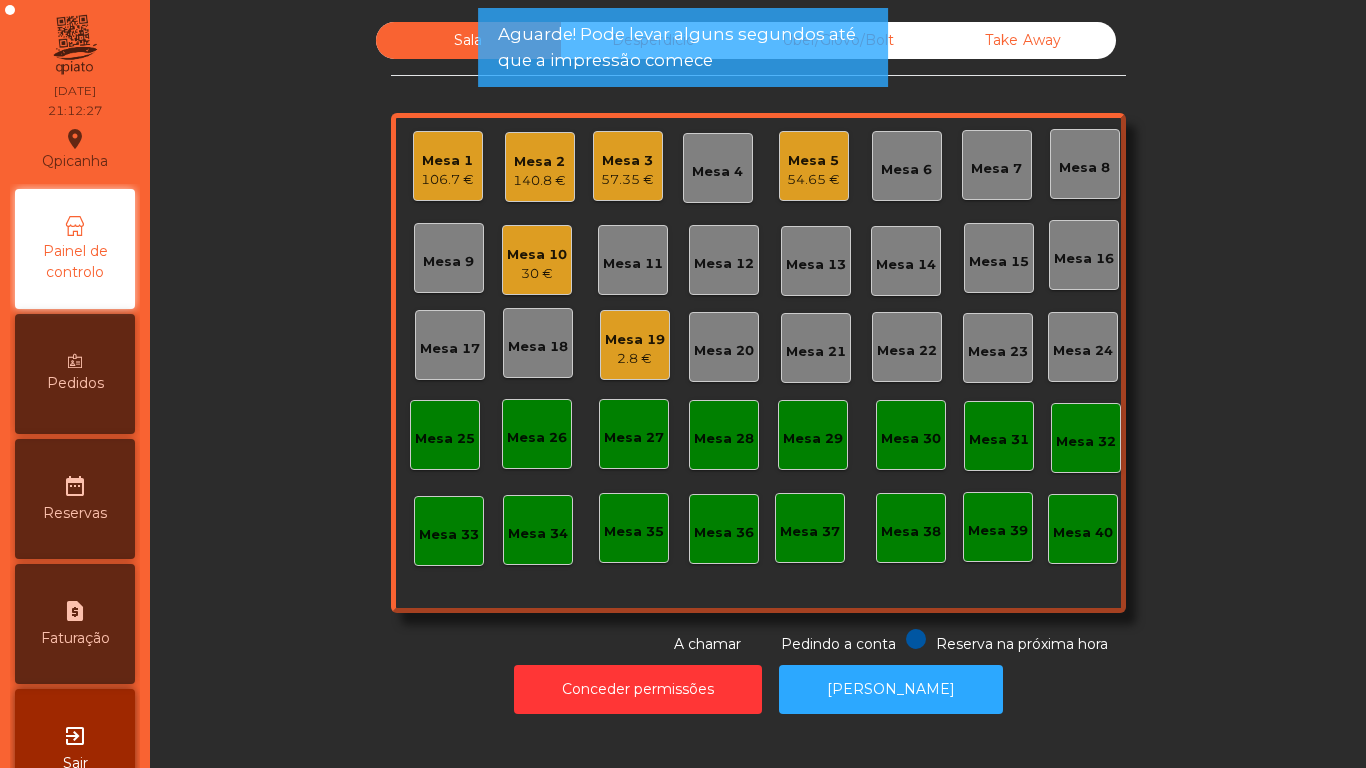 click on "30 €" 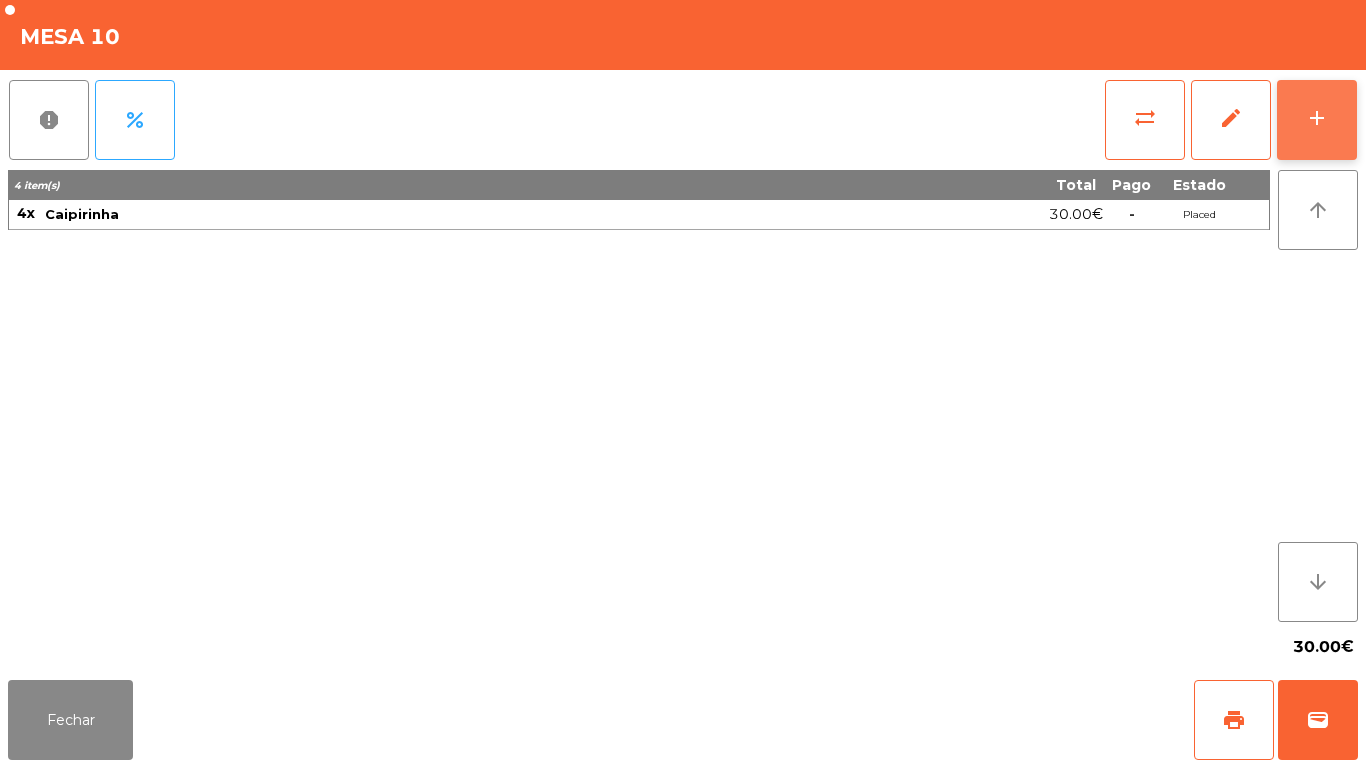 click on "add" 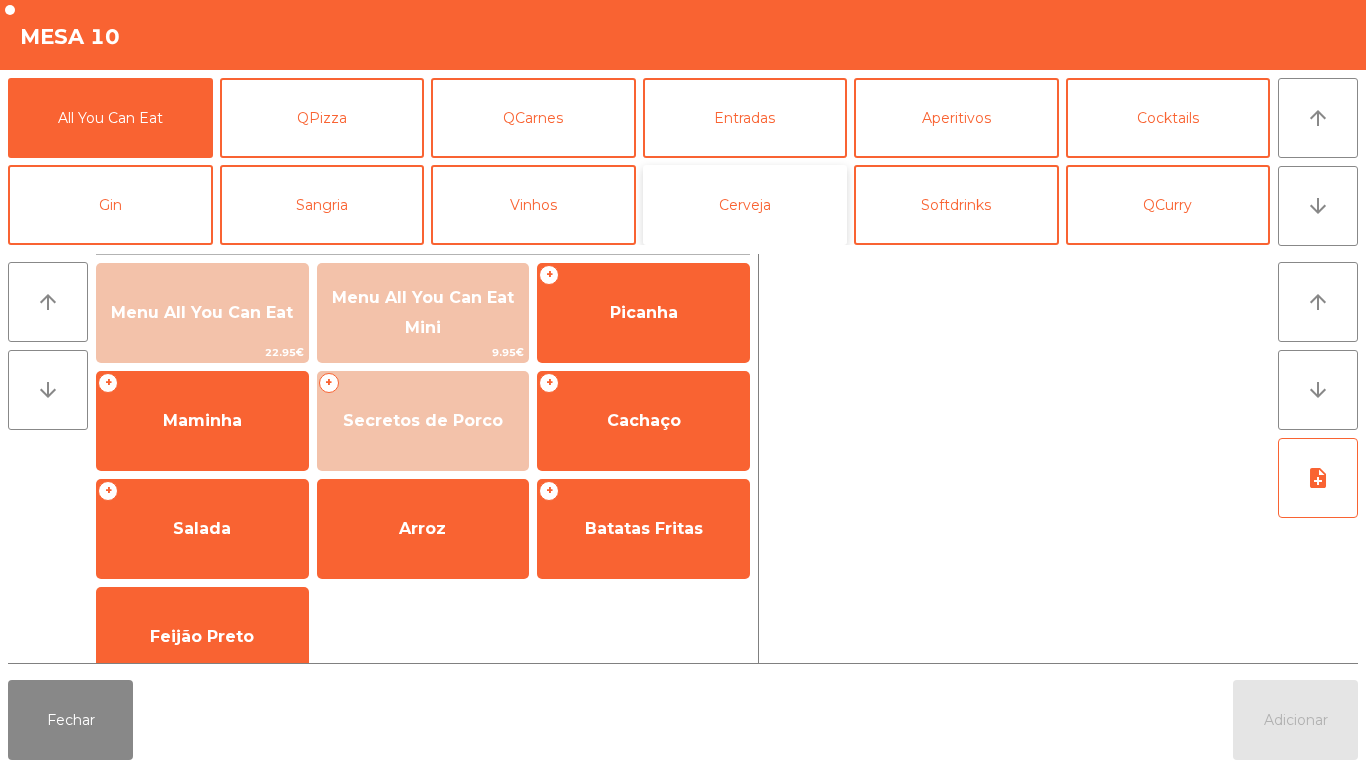 click on "Cerveja" 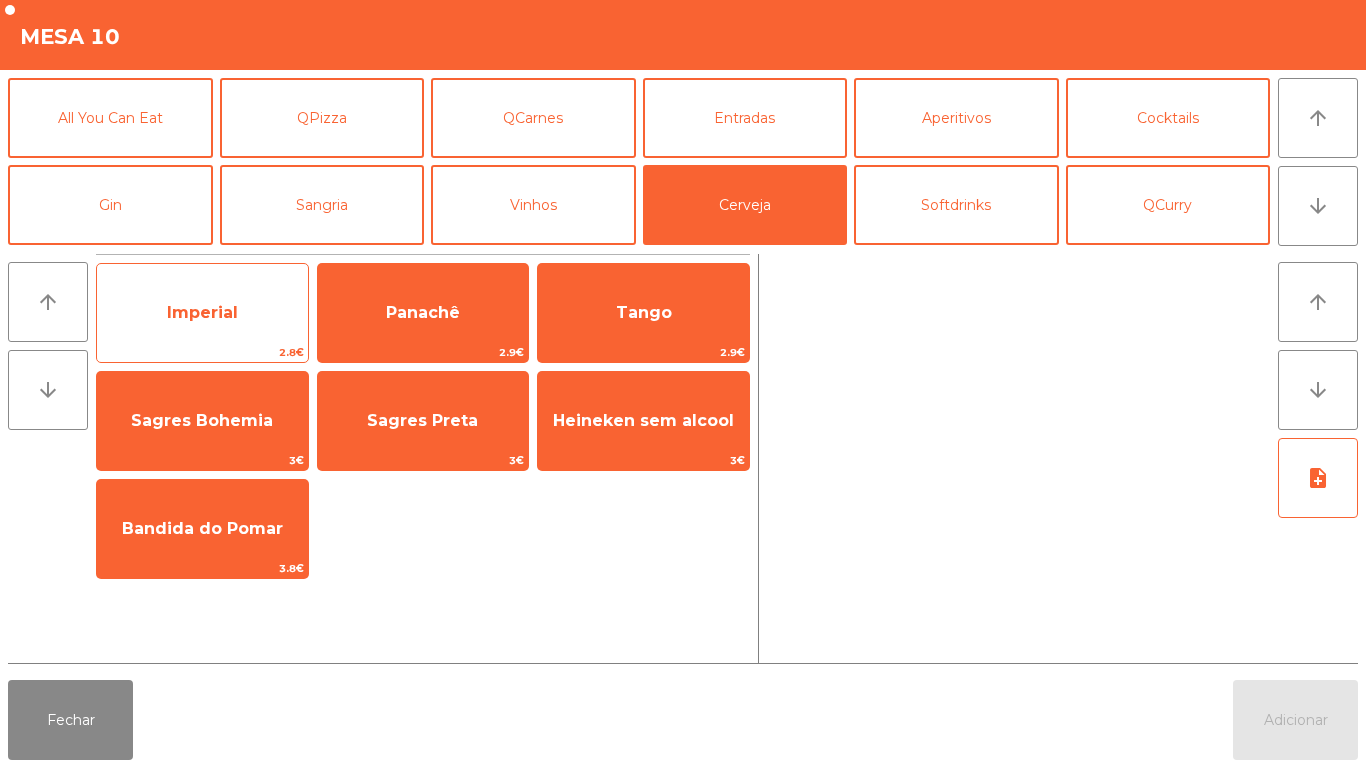 click on "Imperial" 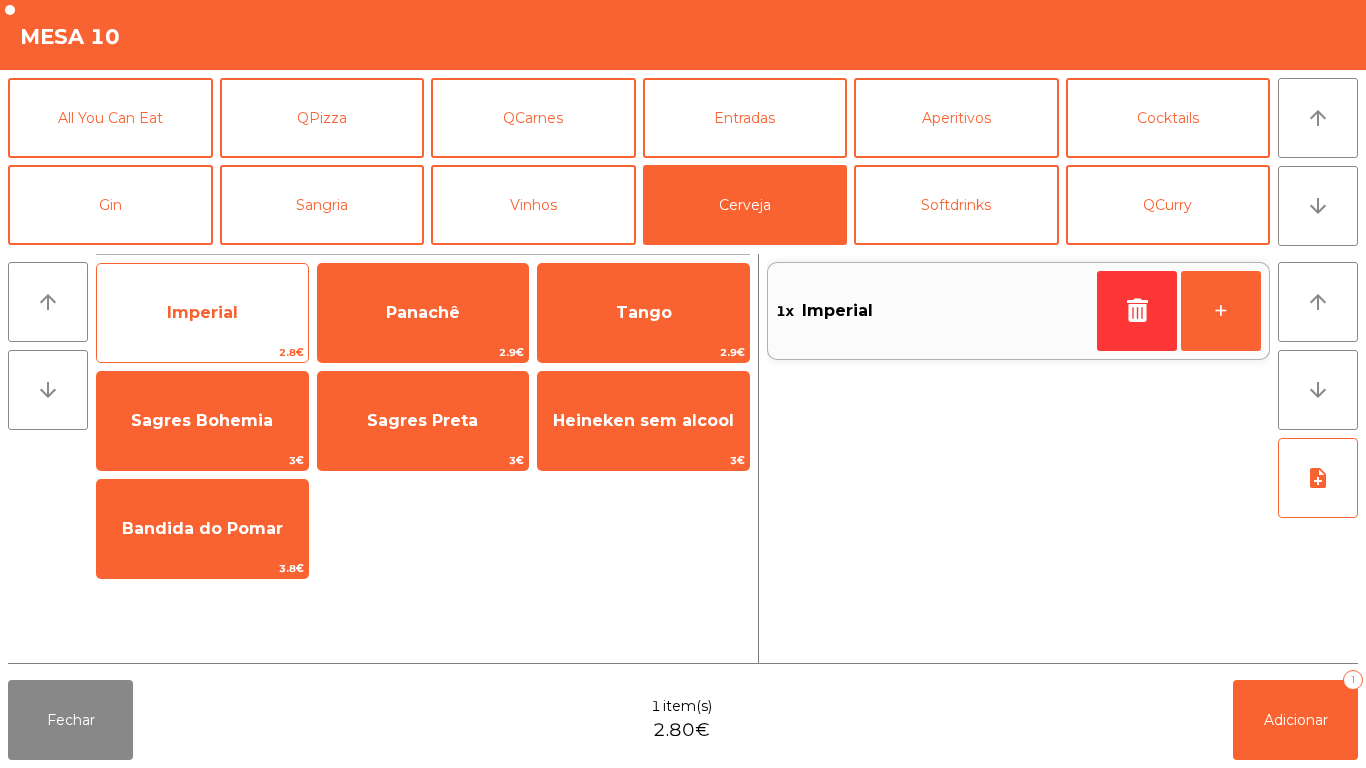 click on "Imperial" 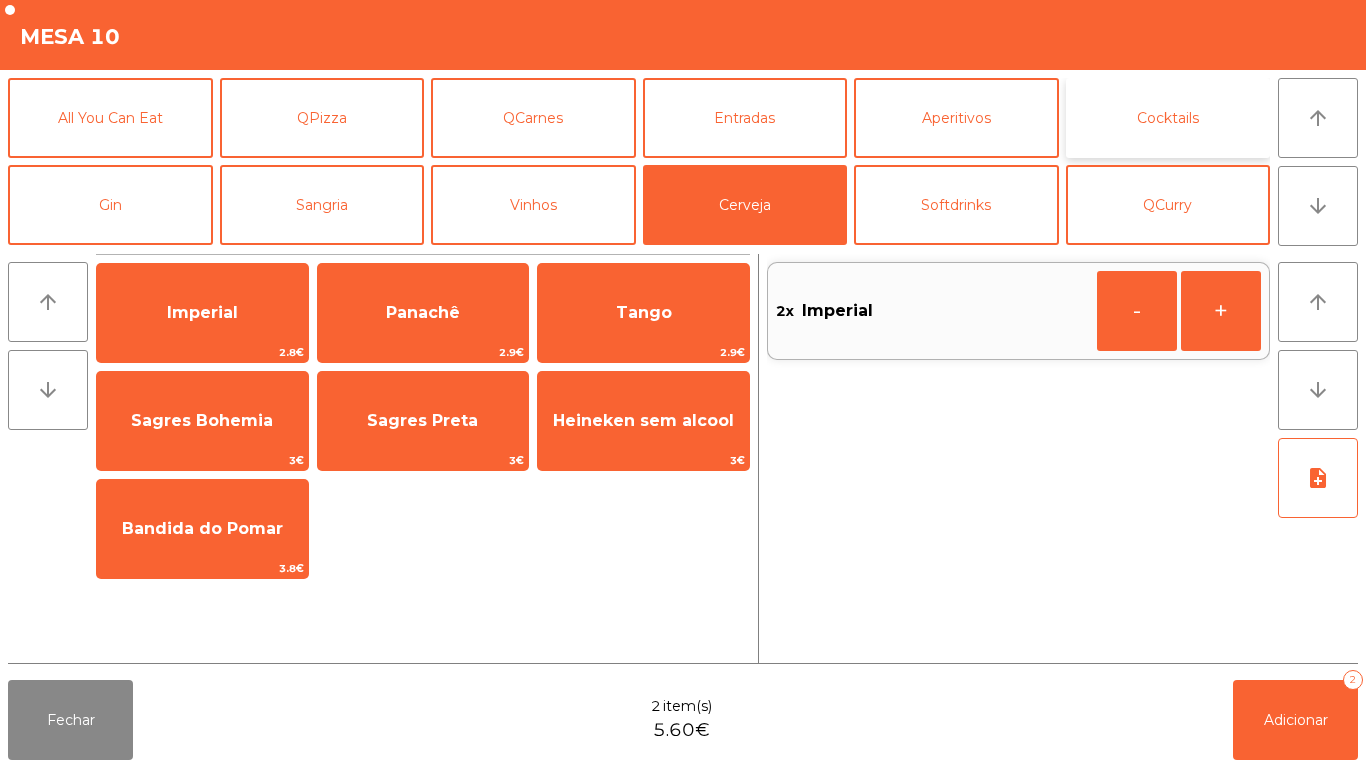 click on "Cocktails" 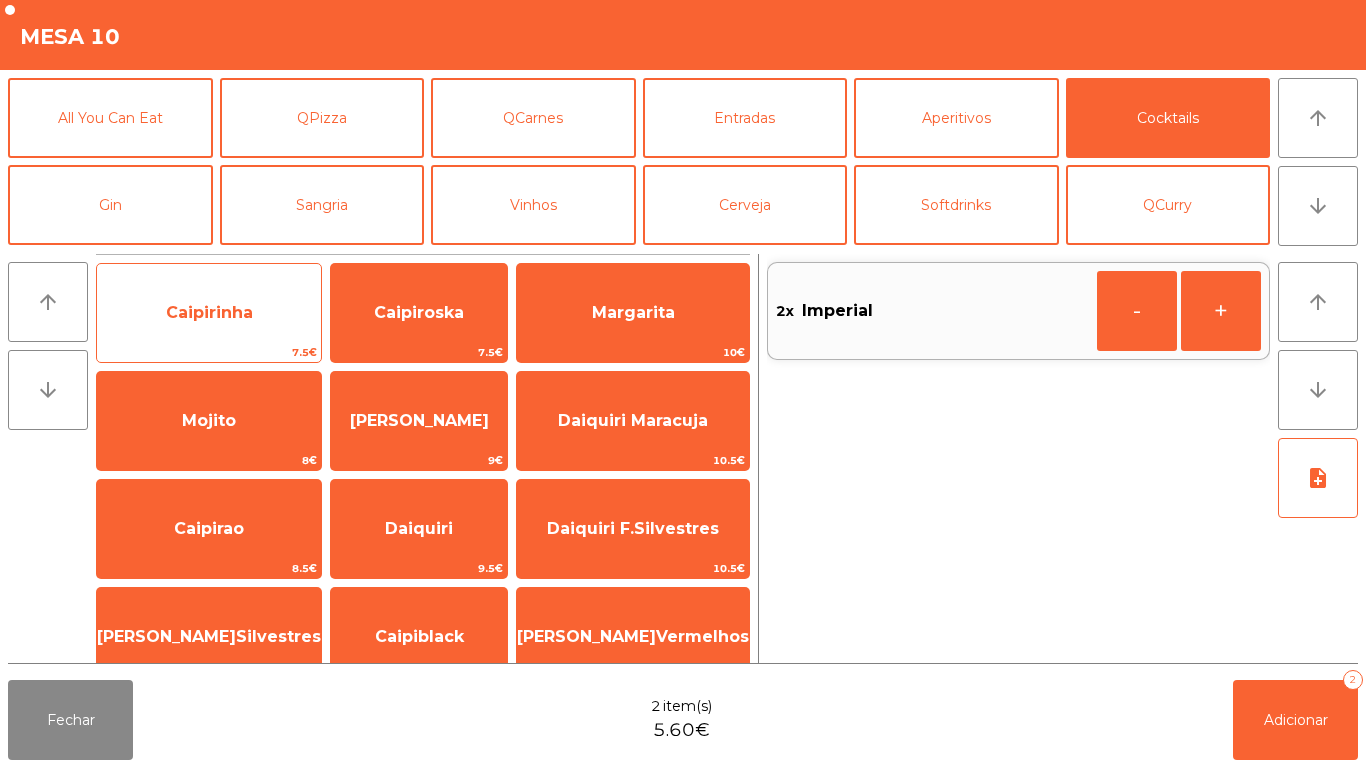 click on "Caipirinha" 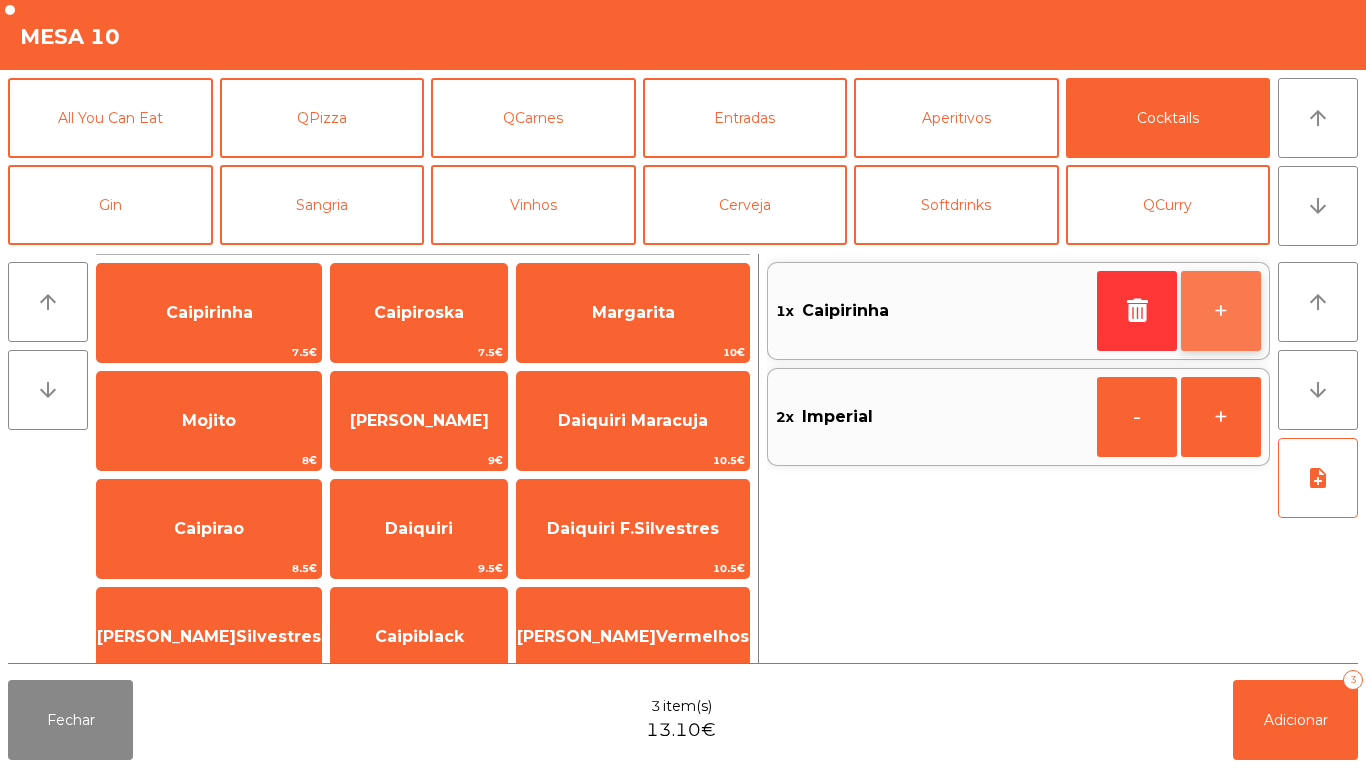 click on "+" 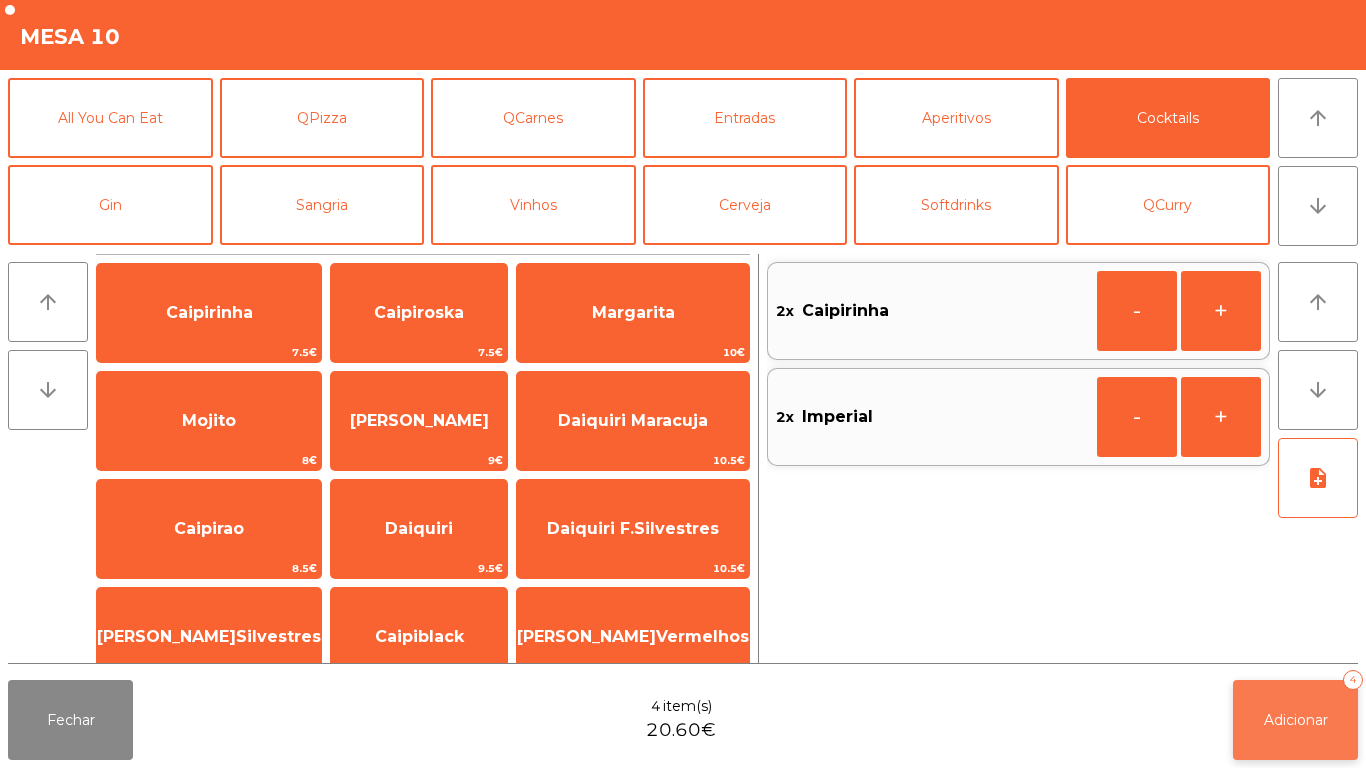 click on "Adicionar   4" 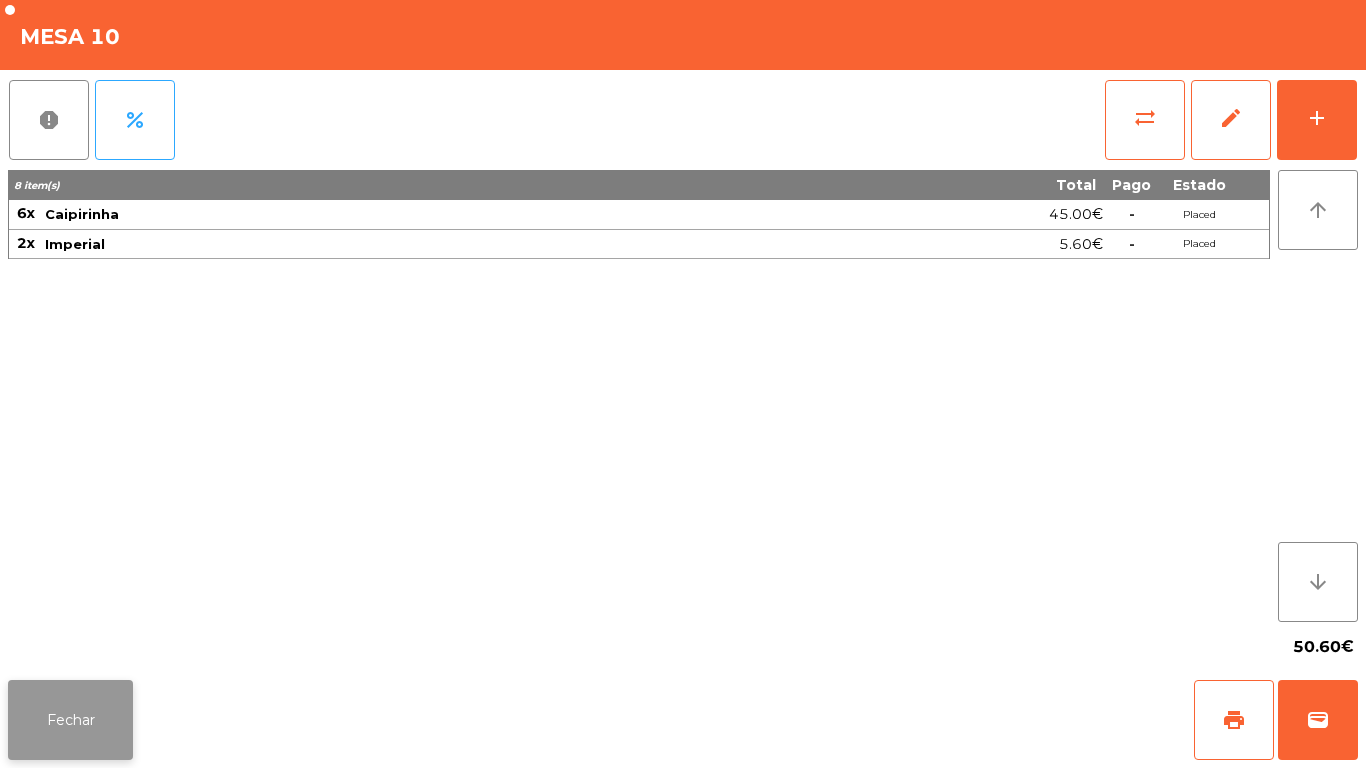 click on "Fechar" 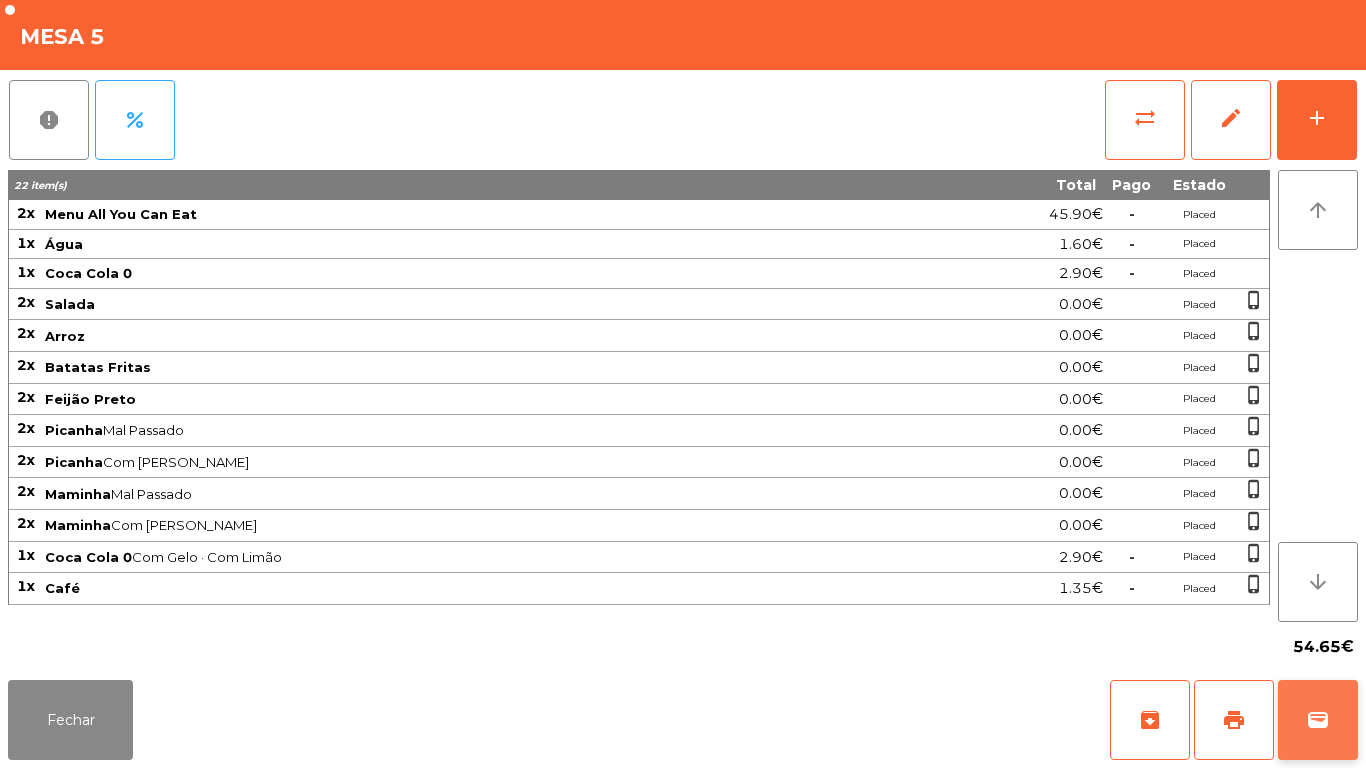click on "wallet" 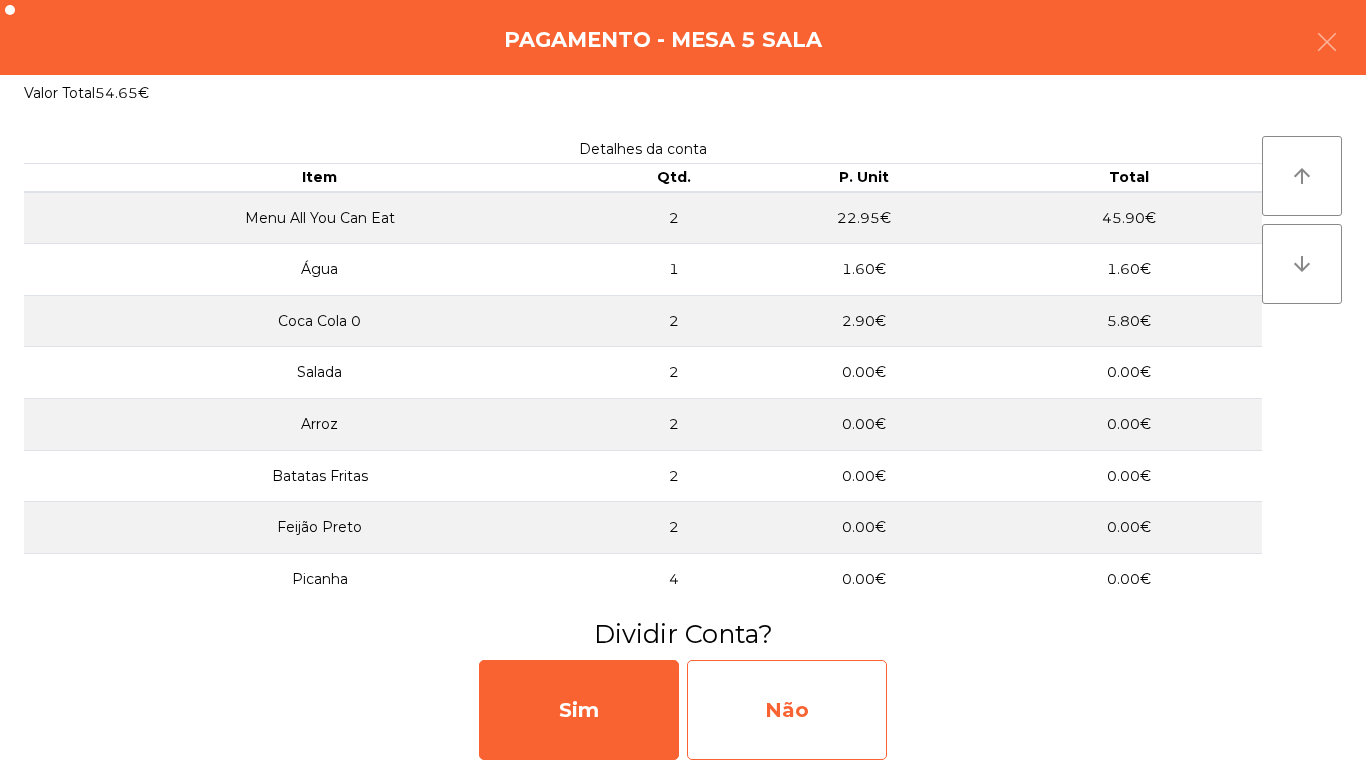 click on "Não" 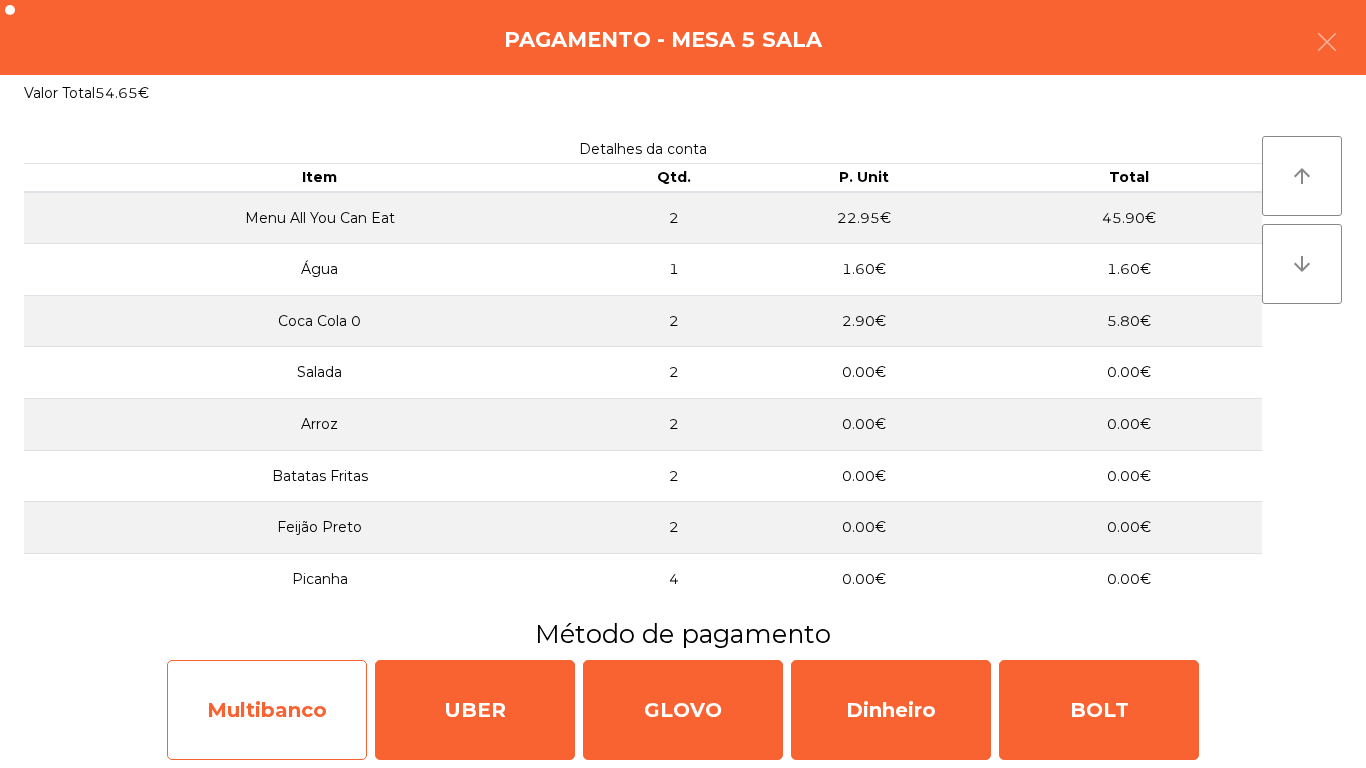 click on "Multibanco" 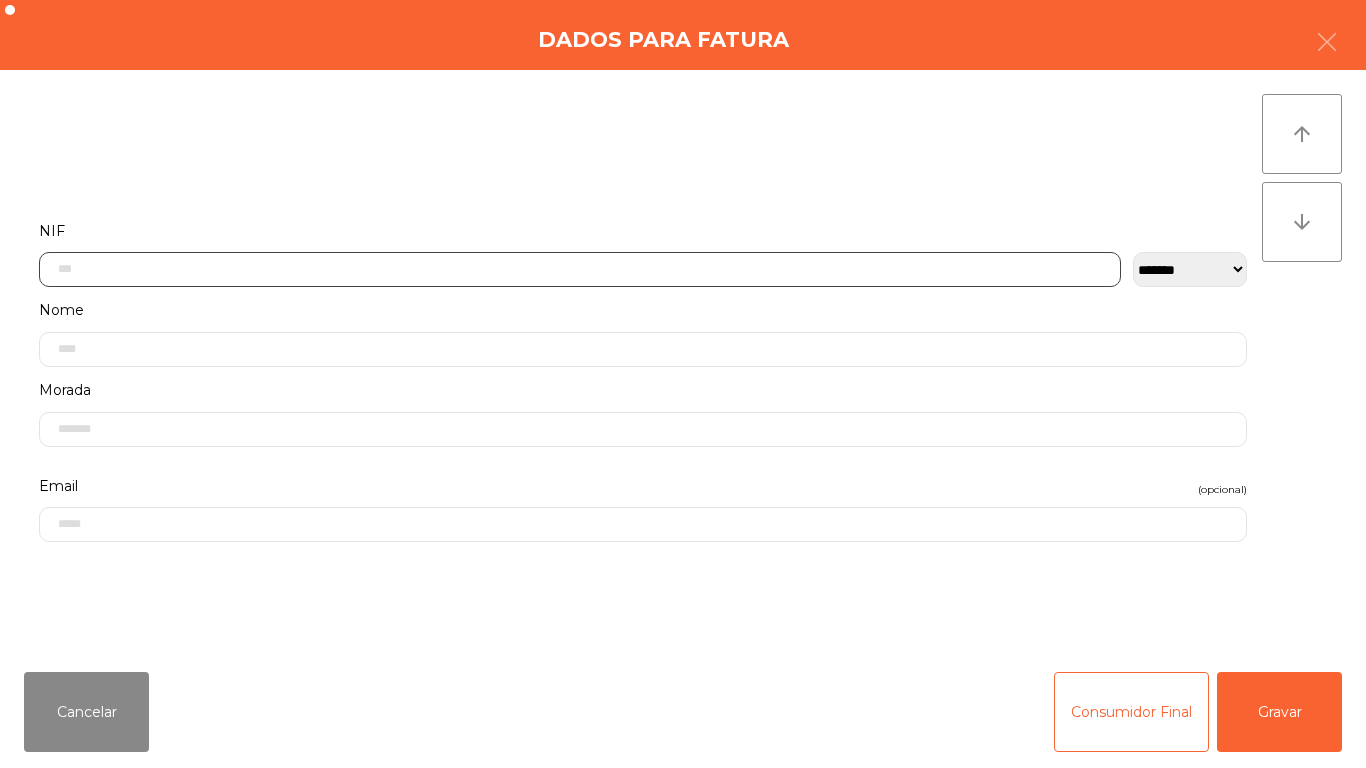 click 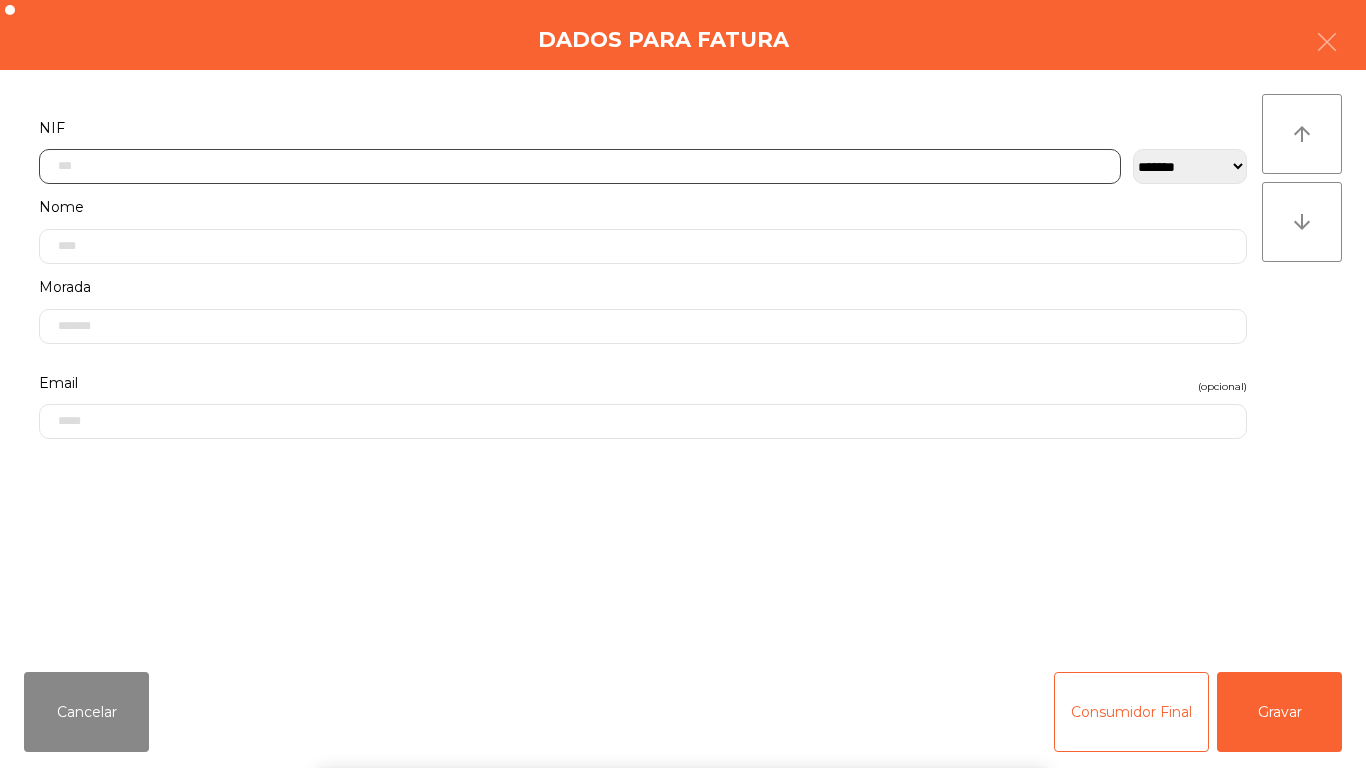 scroll, scrollTop: 122, scrollLeft: 0, axis: vertical 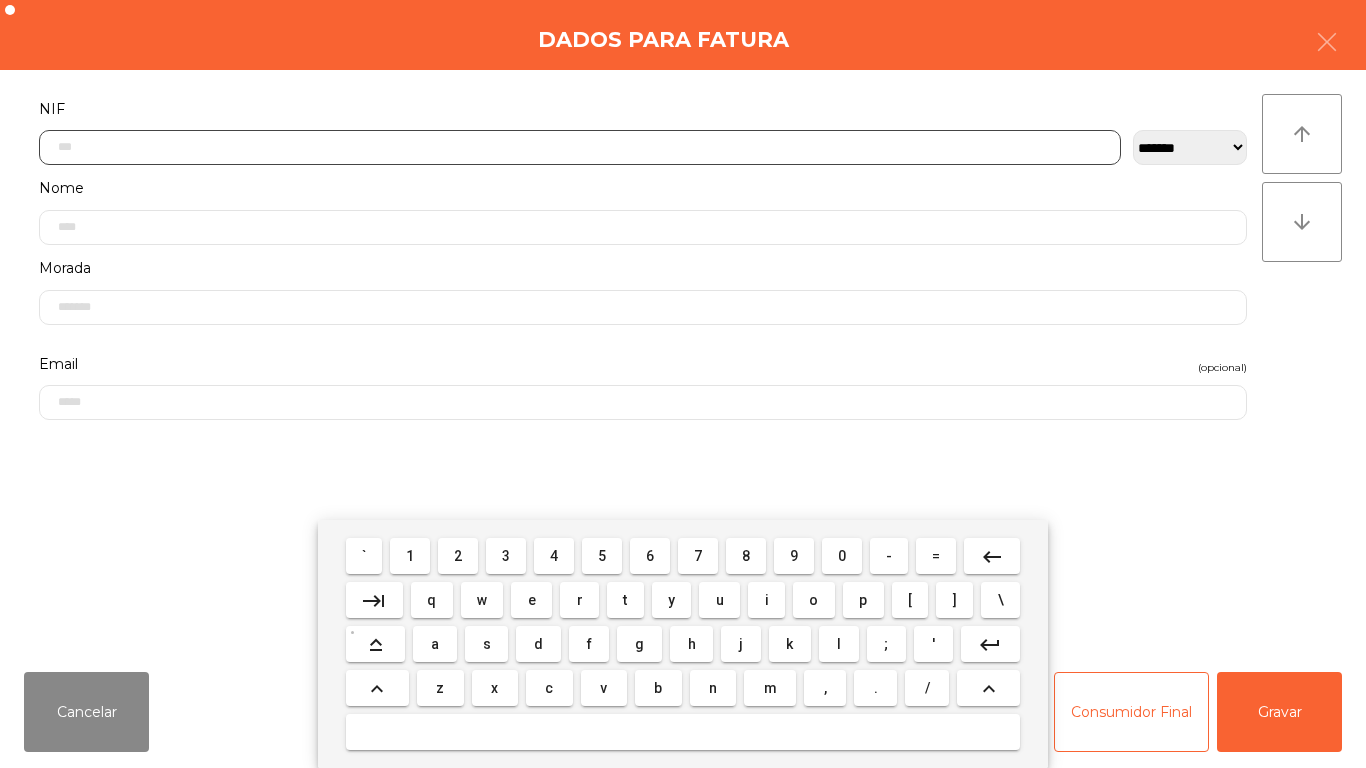 click on "1" at bounding box center [410, 556] 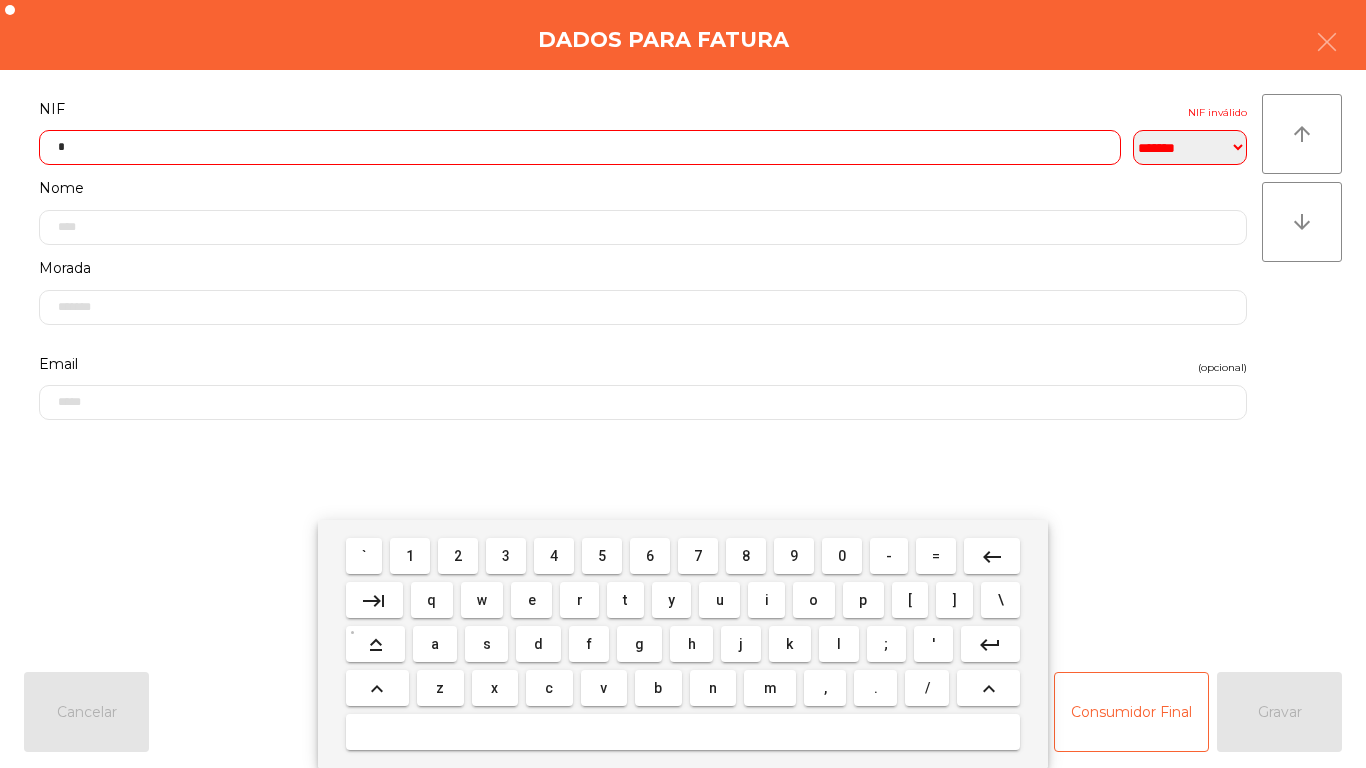 click on "9" at bounding box center [794, 556] 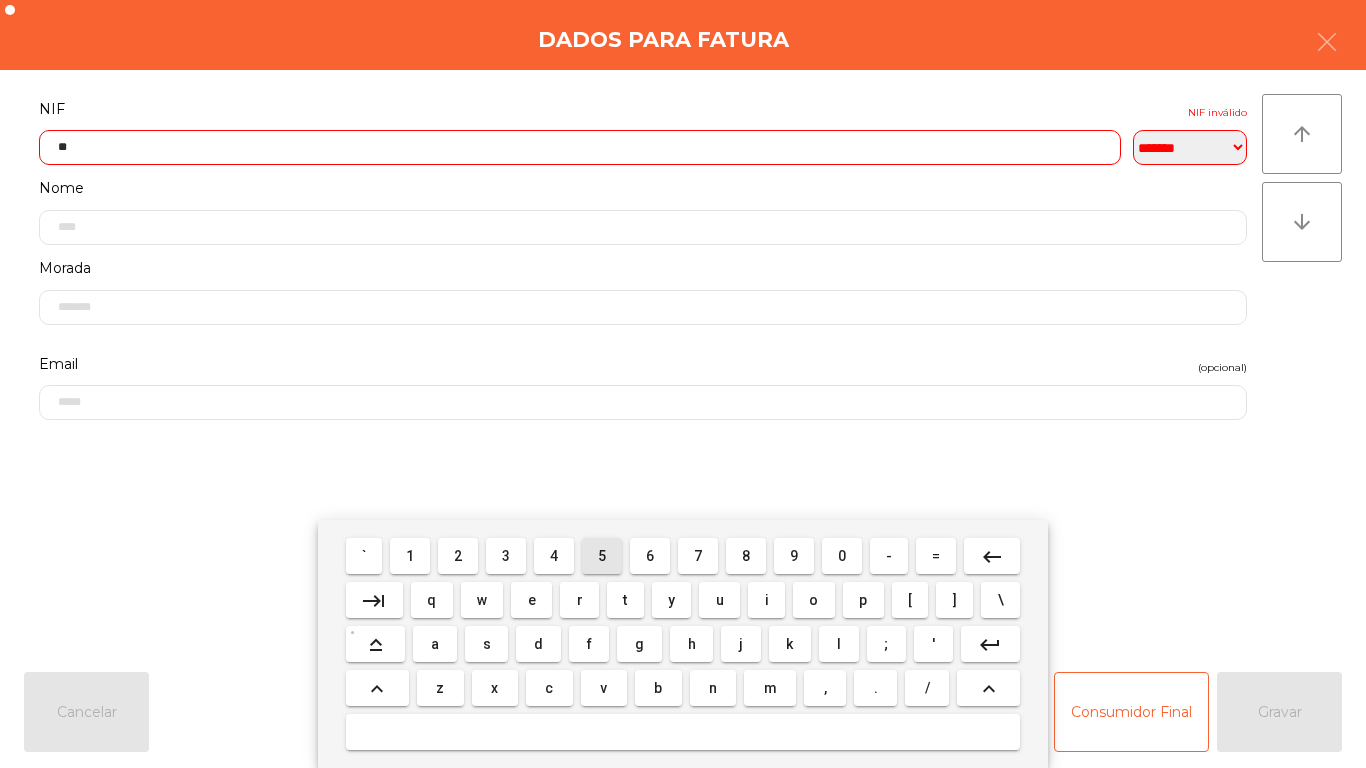 click on "5" at bounding box center (602, 556) 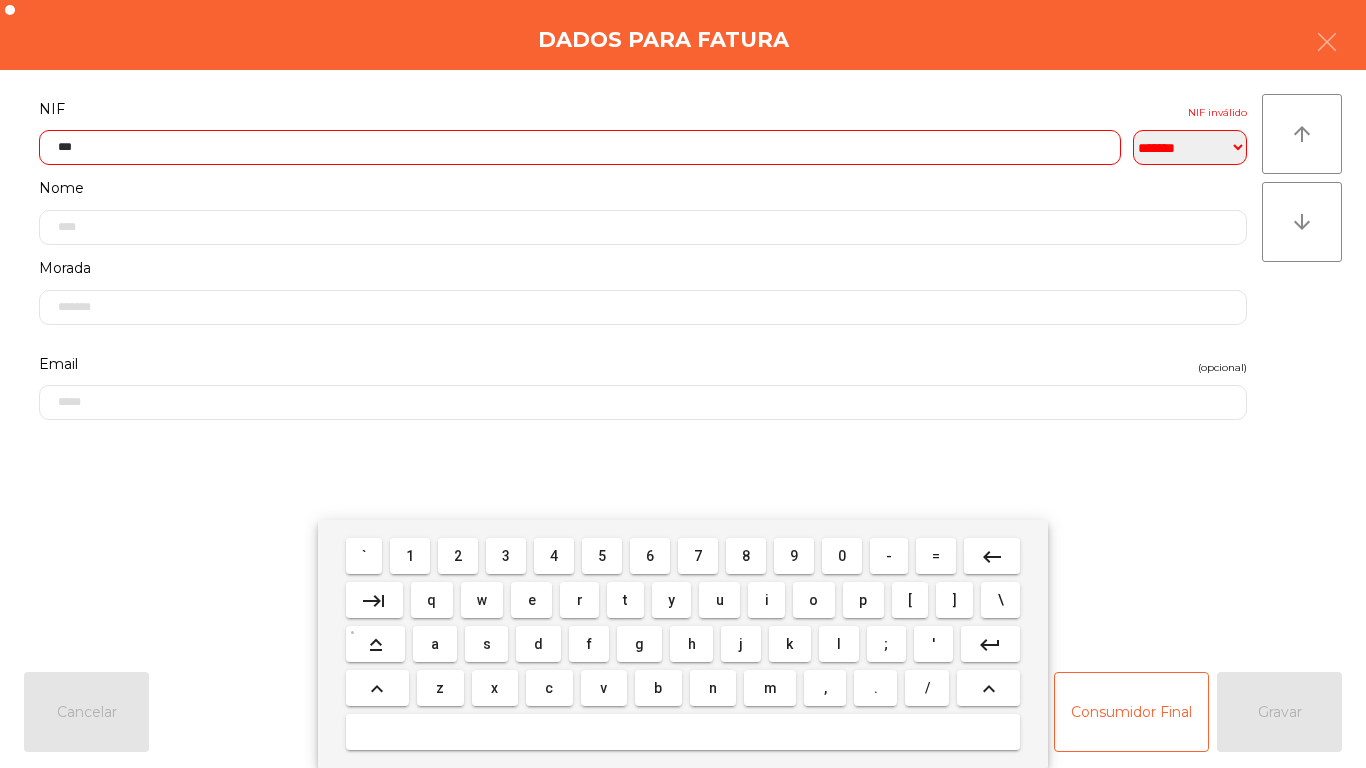 click on "4" at bounding box center (554, 556) 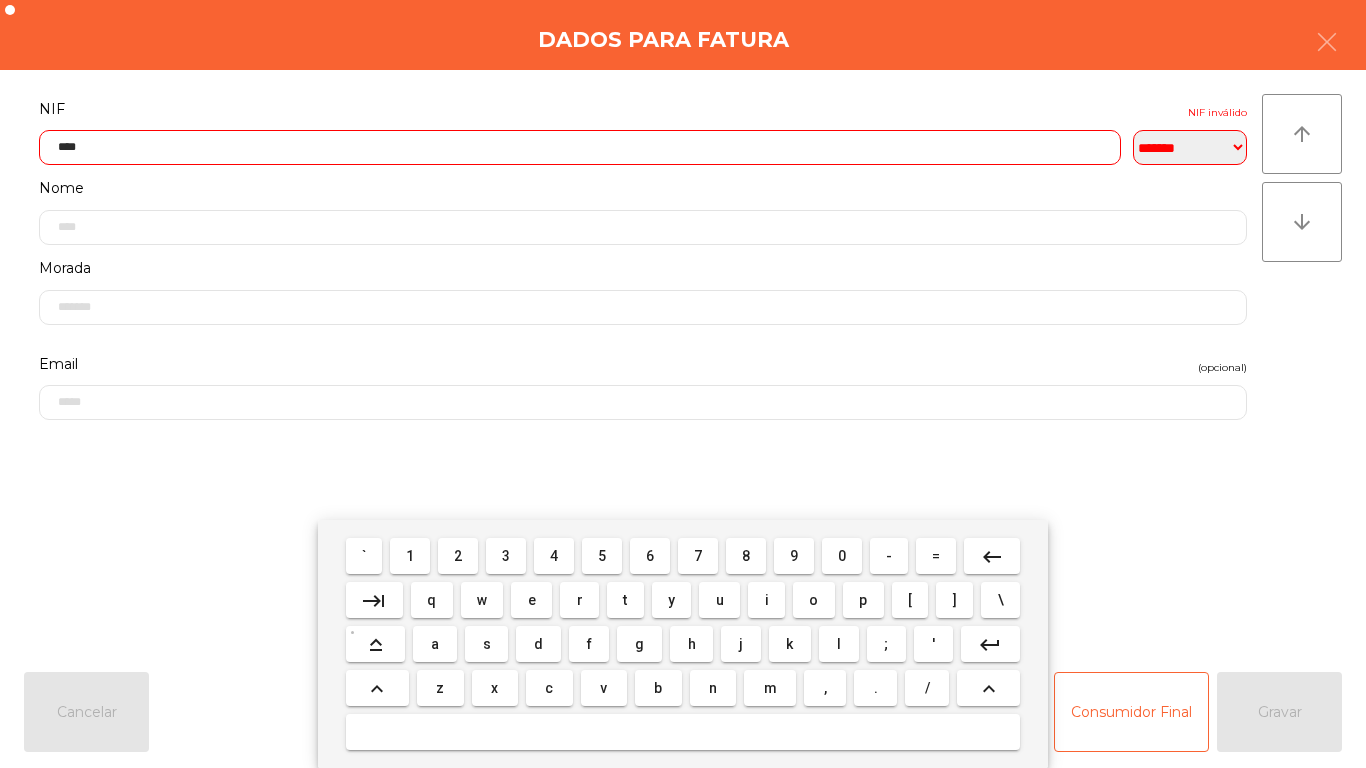 click on "8" at bounding box center [746, 556] 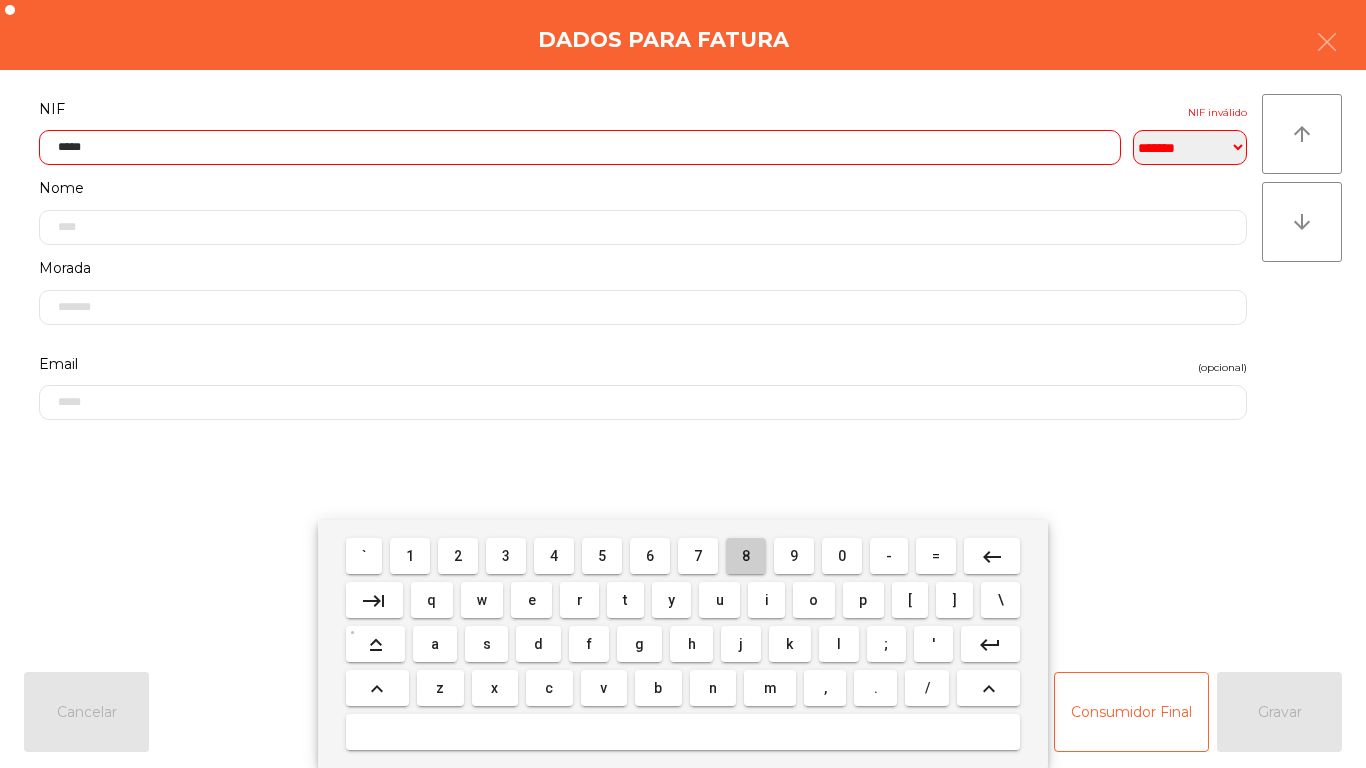 click on "8" at bounding box center (746, 556) 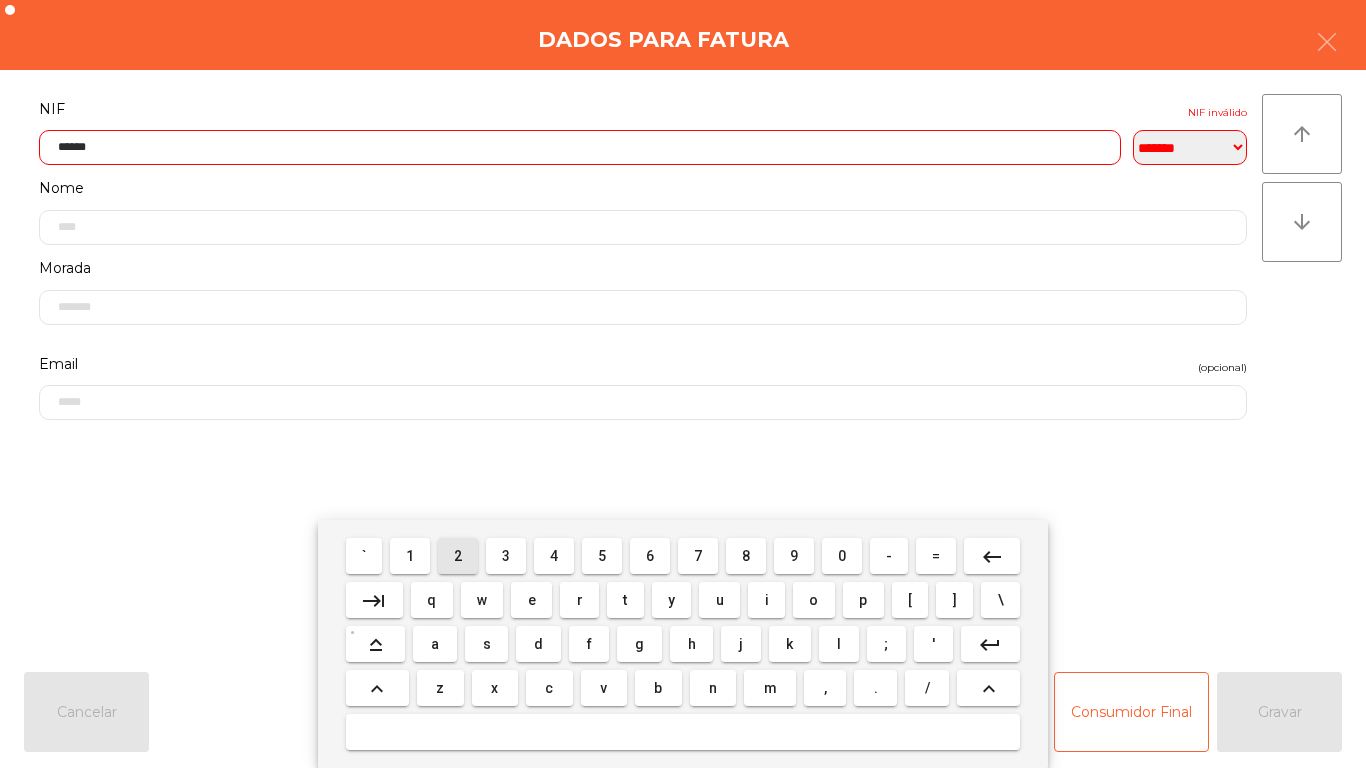 click on "2" at bounding box center (458, 556) 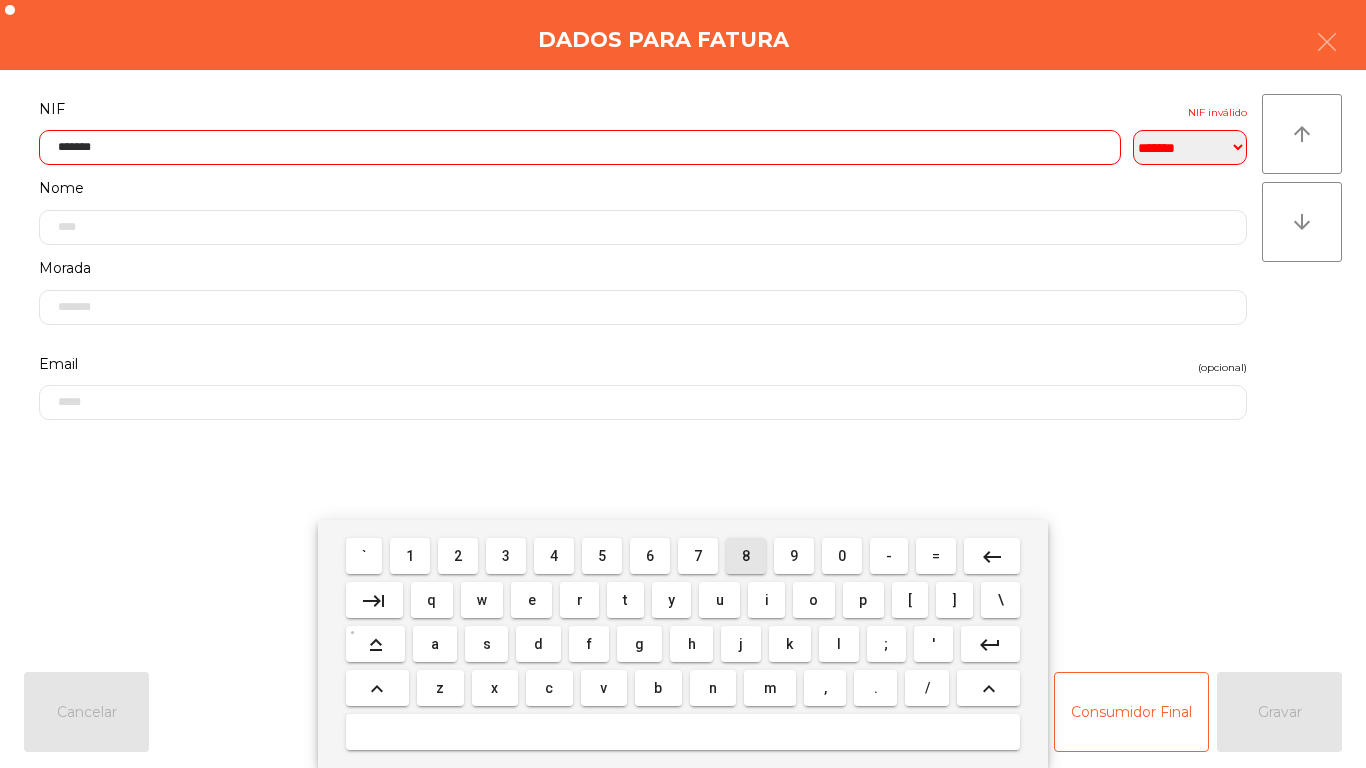 click on "8" at bounding box center (746, 556) 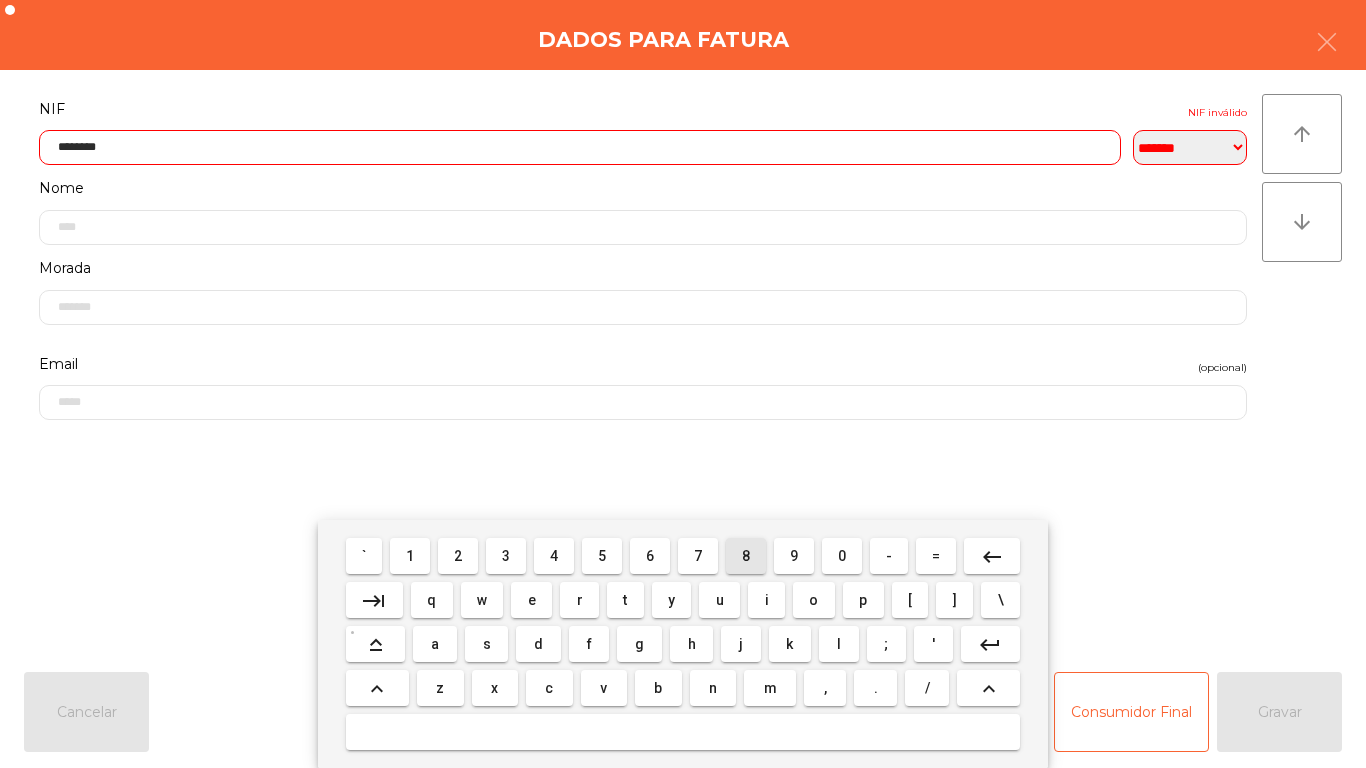 click on "8" at bounding box center [746, 556] 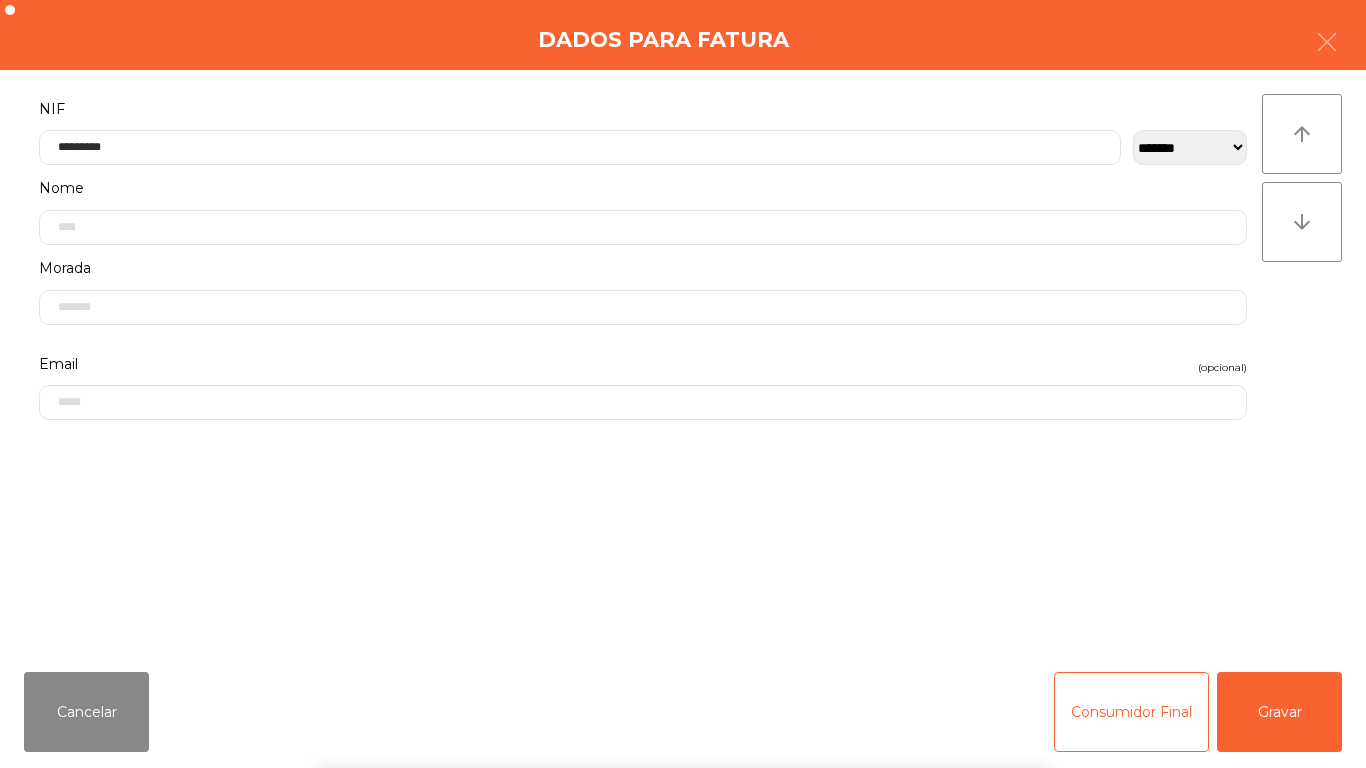 click on "` 1 2 3 4 5 6 7 8 9 0 - = keyboard_backspace keyboard_tab q w e r t y u i o p [ ] \ keyboard_capslock a s d f g h j k l ; ' keyboard_return keyboard_arrow_up z x c v b n m , . / keyboard_arrow_up" at bounding box center [683, 644] 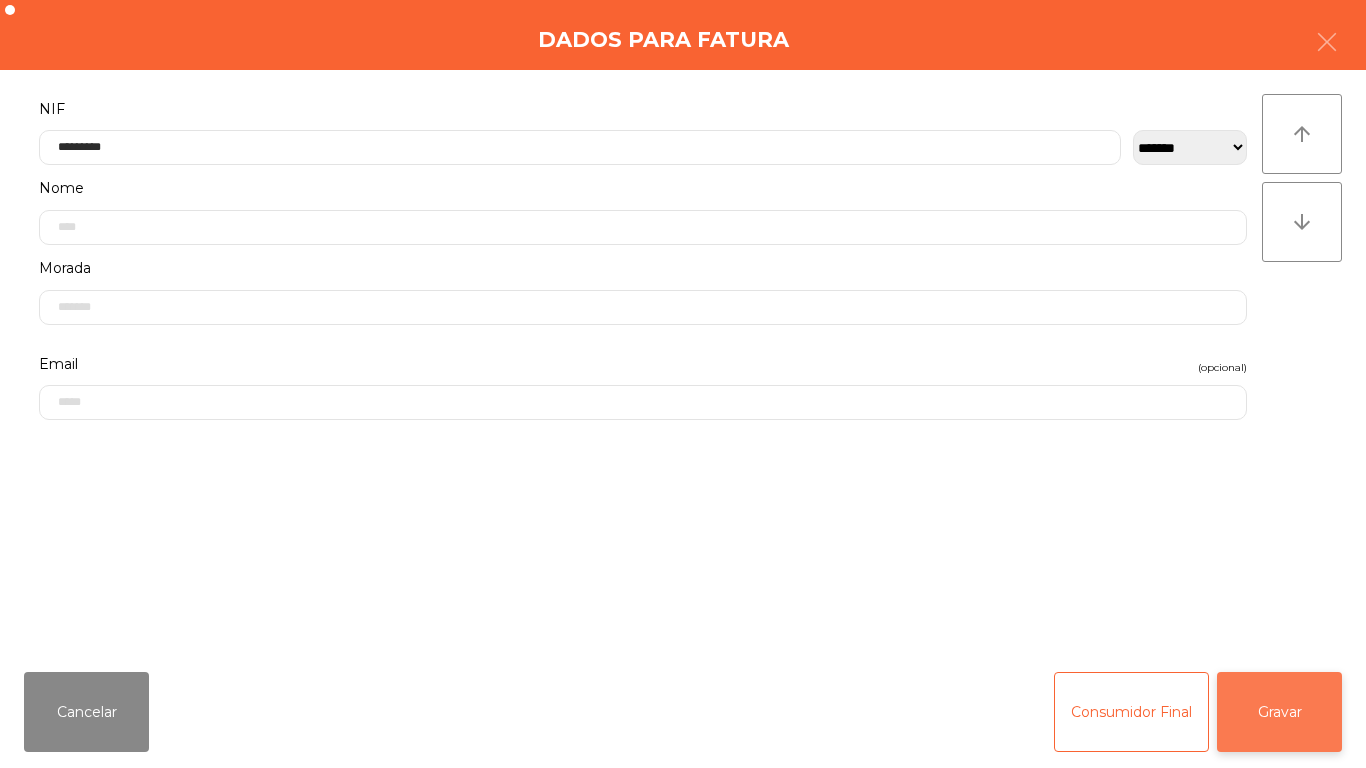 click on "Gravar" 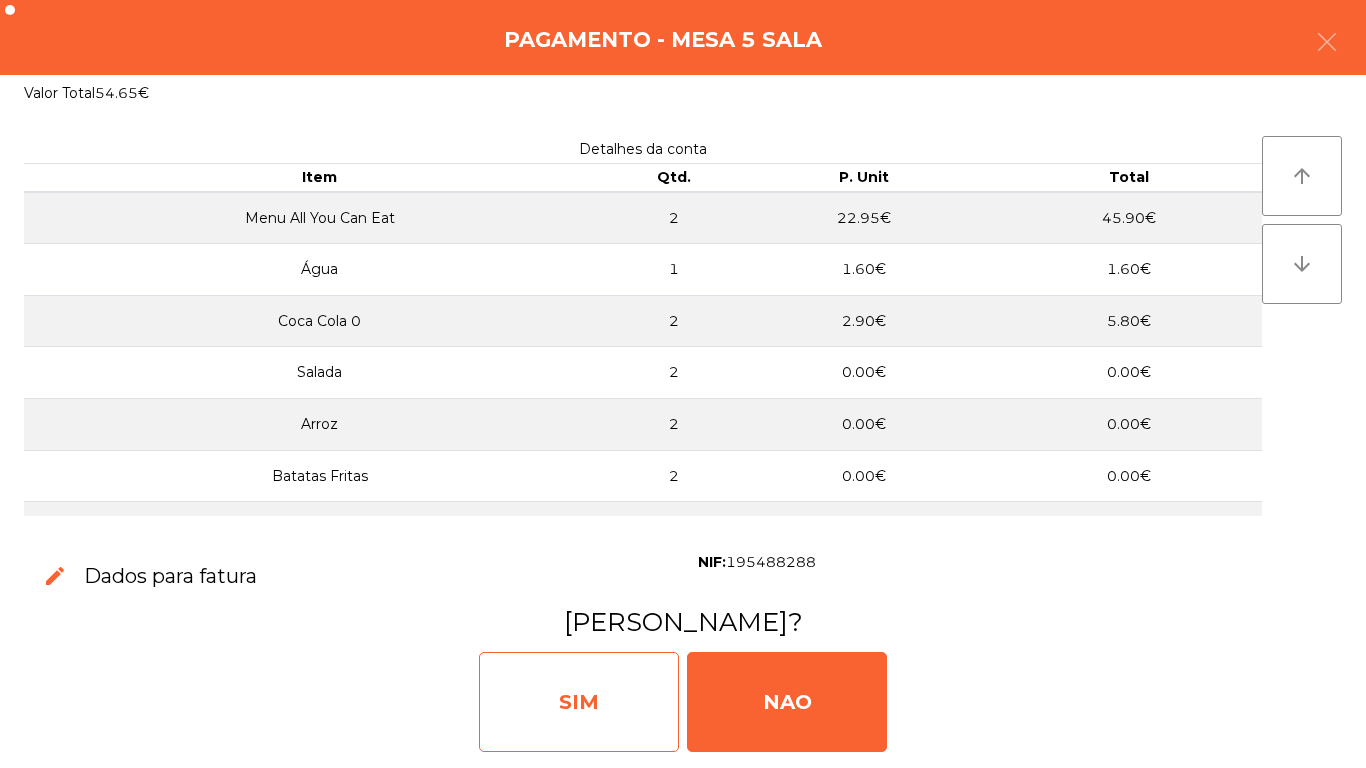 click on "SIM" 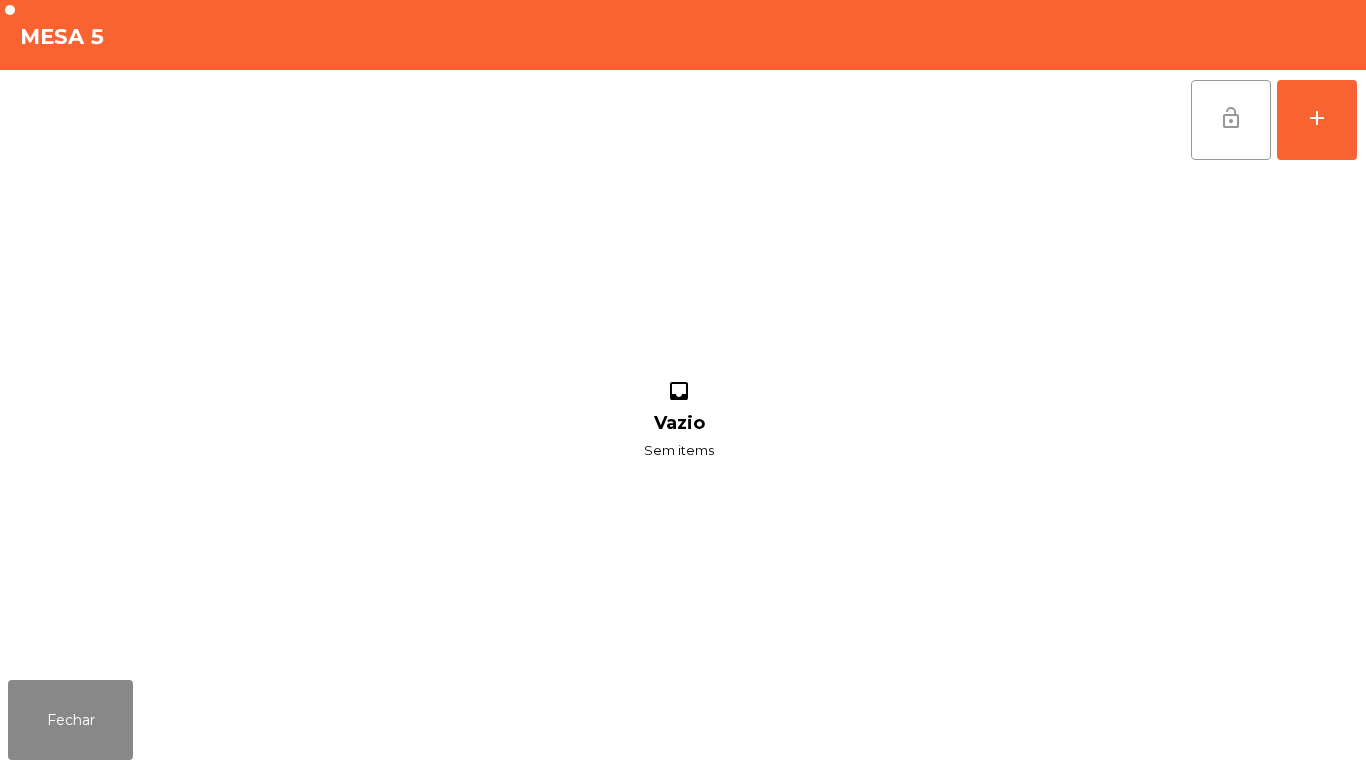 click on "lock_open" 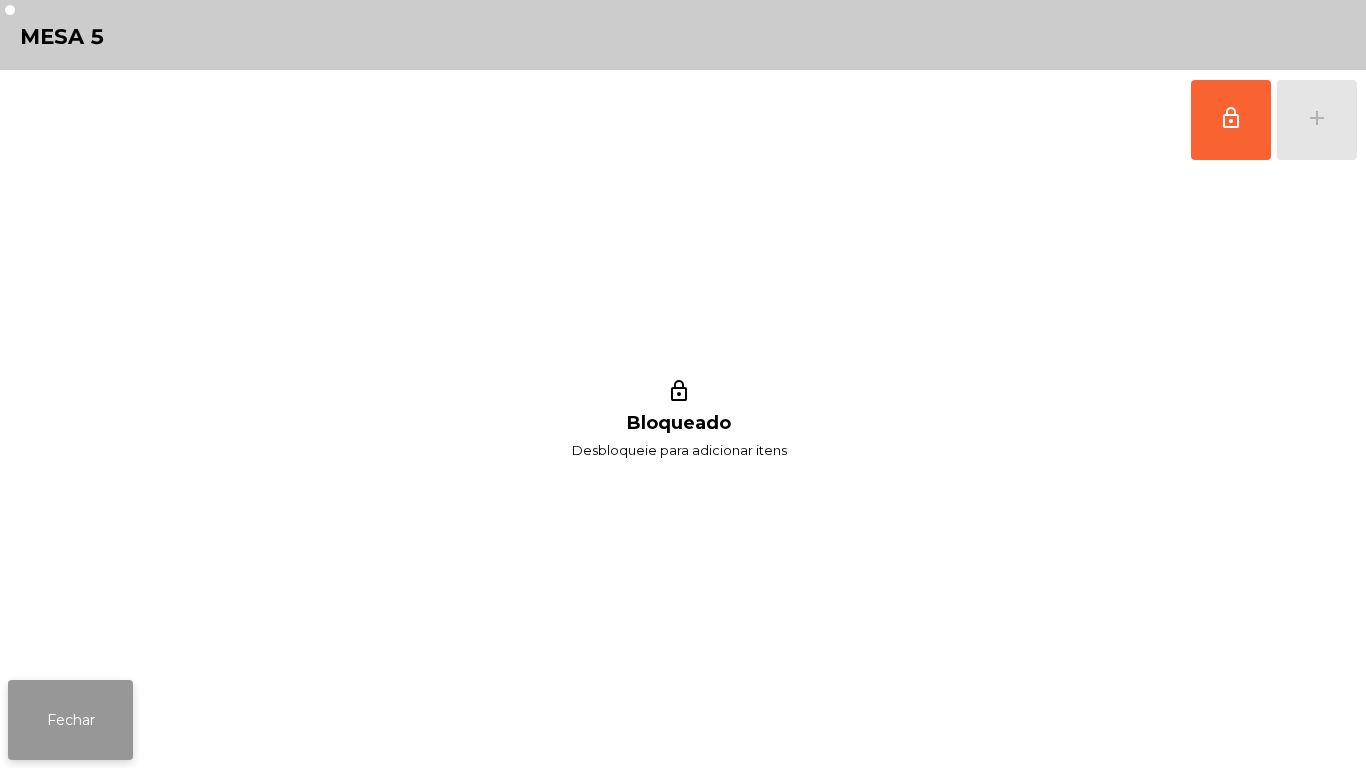 click on "Fechar" 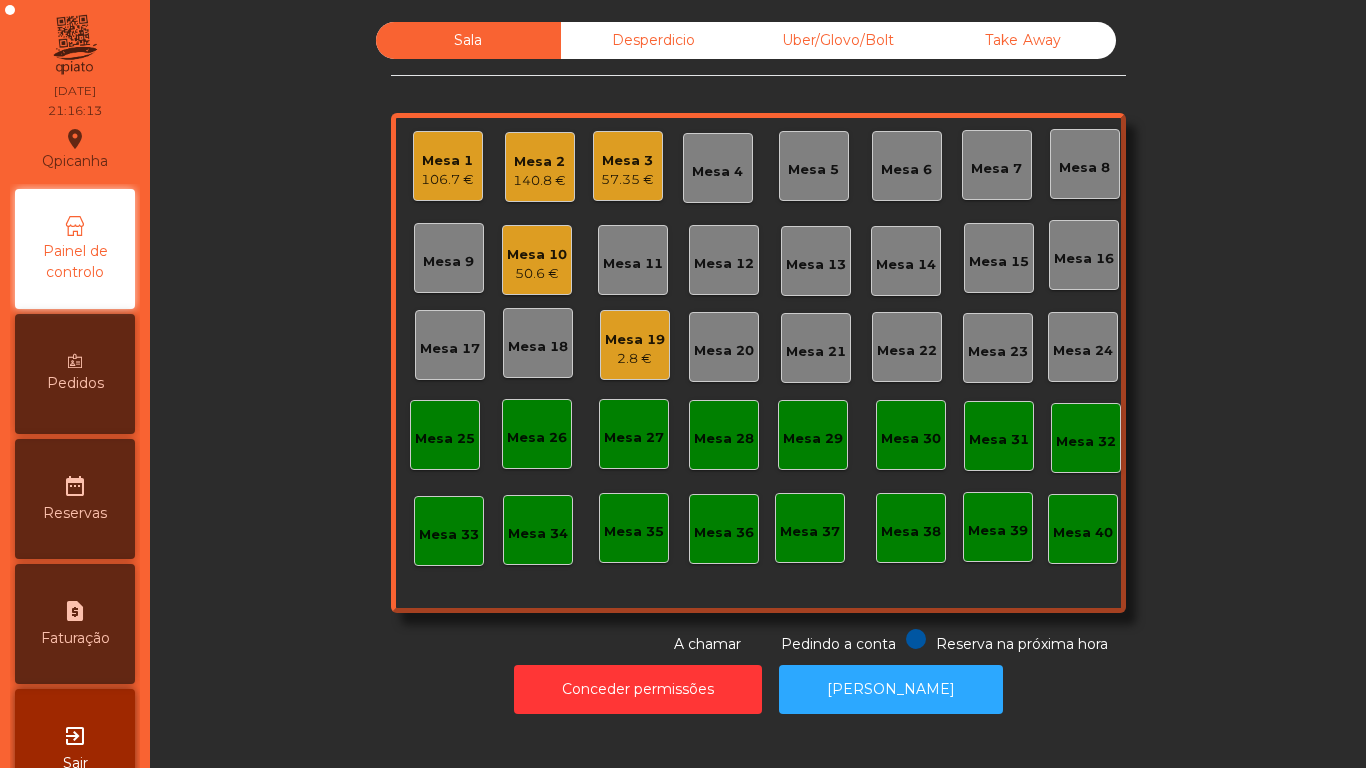 click on "Mesa 3" 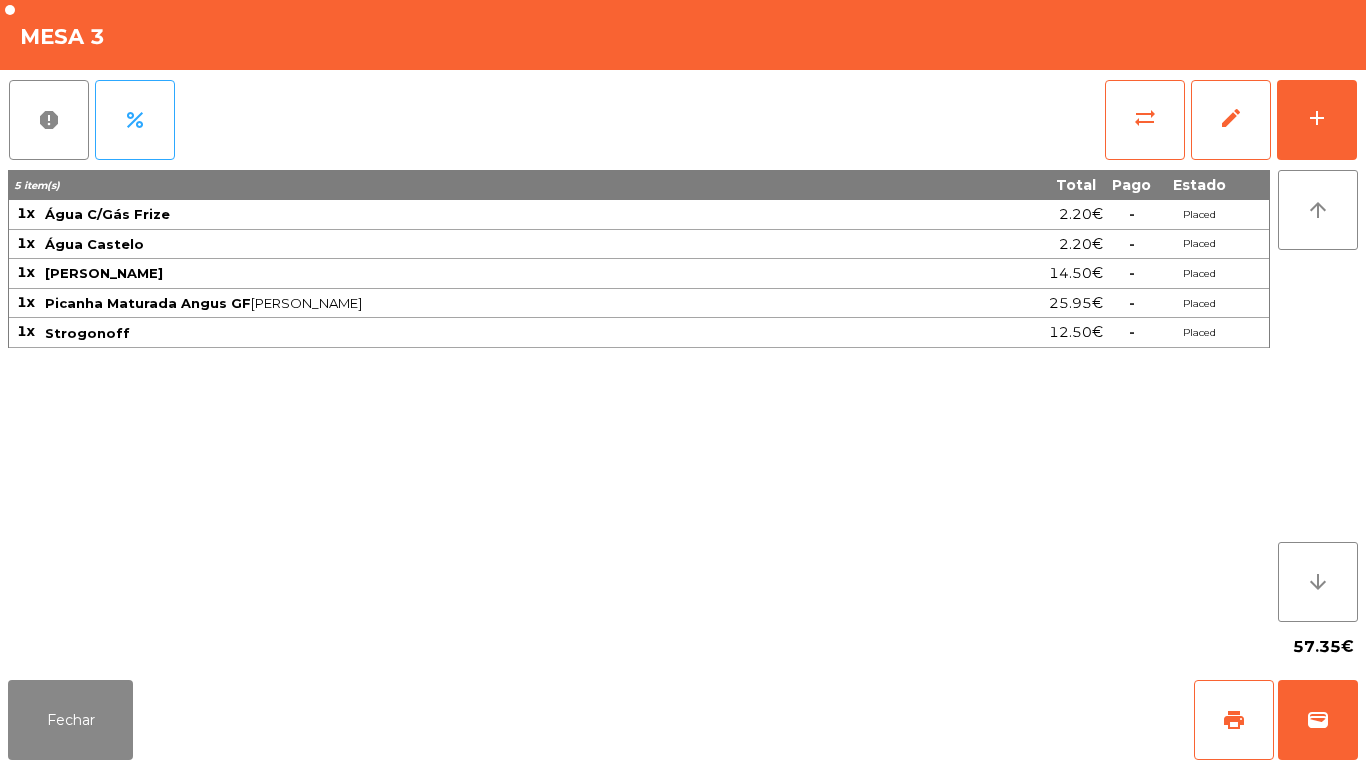 click on "57.35€" 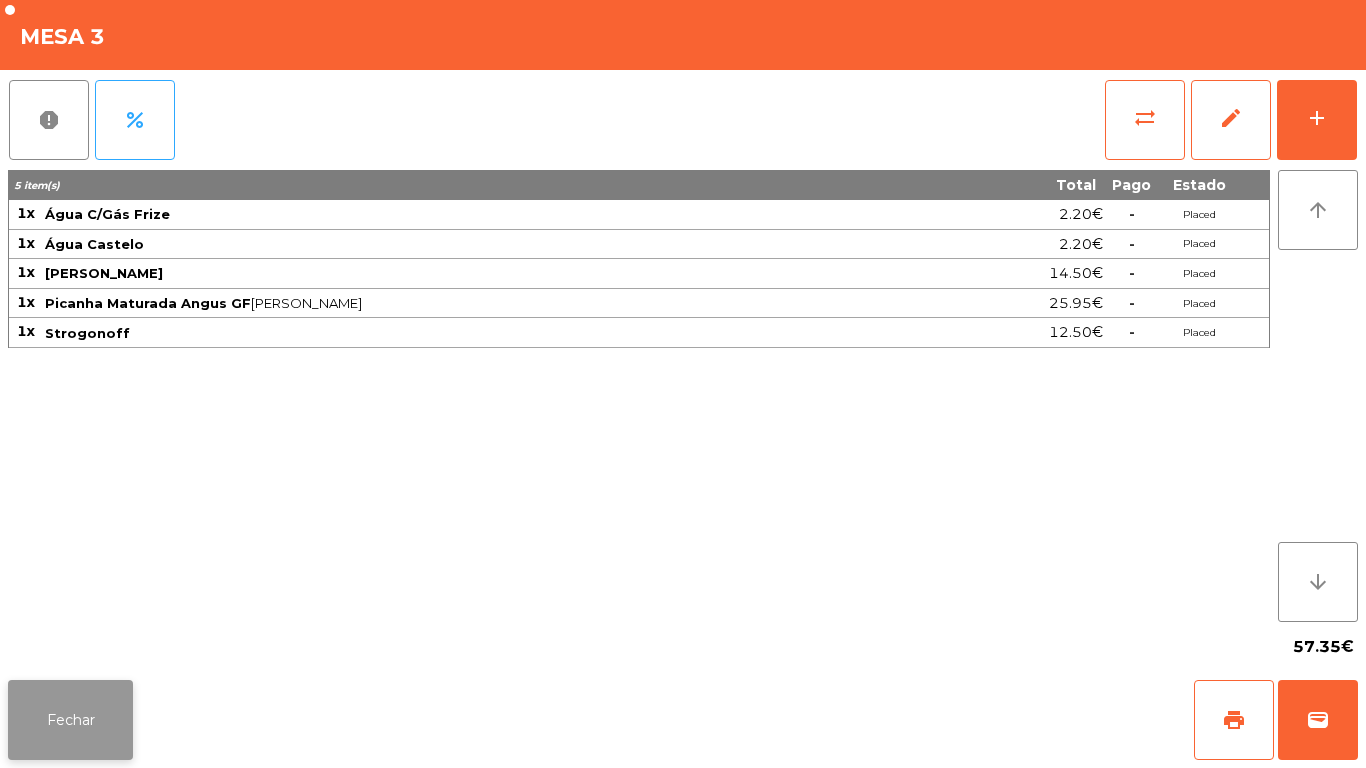 click on "Fechar" 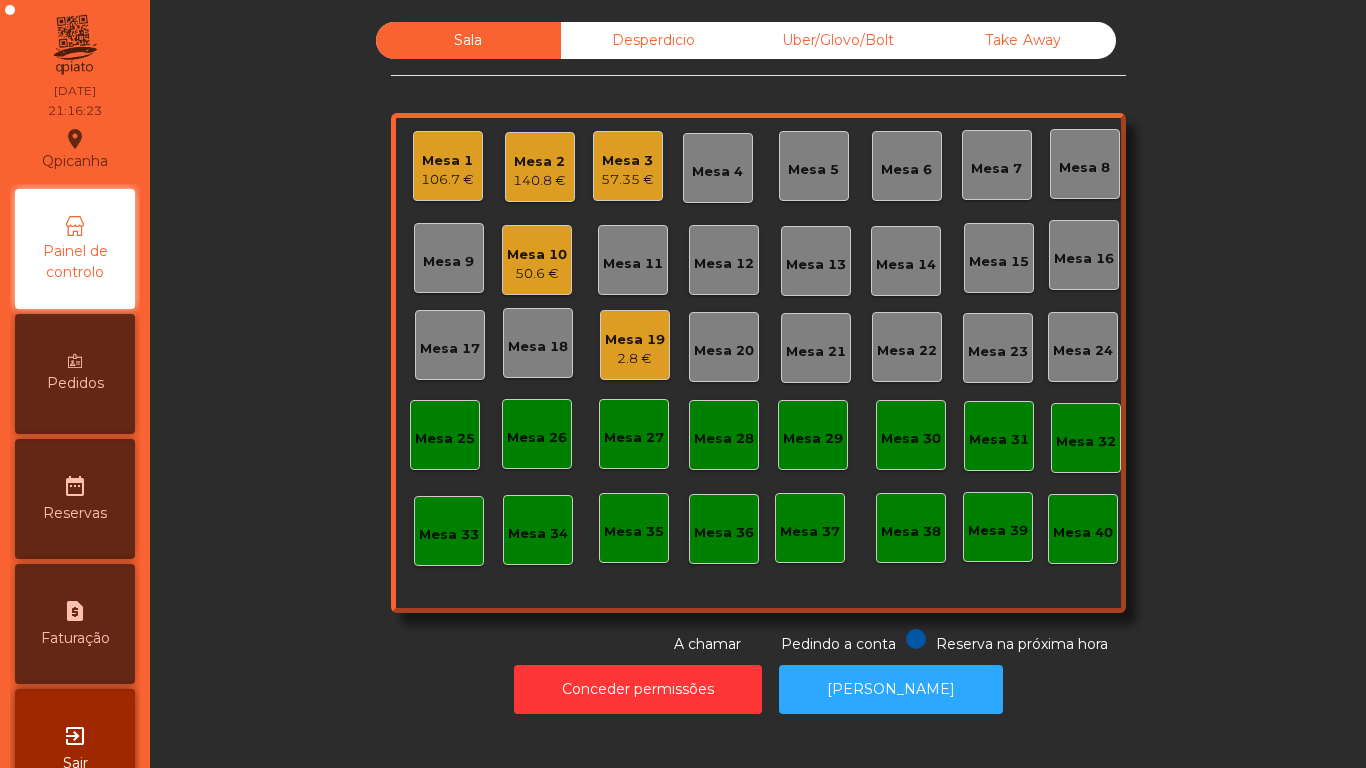 click on "Mesa 1" 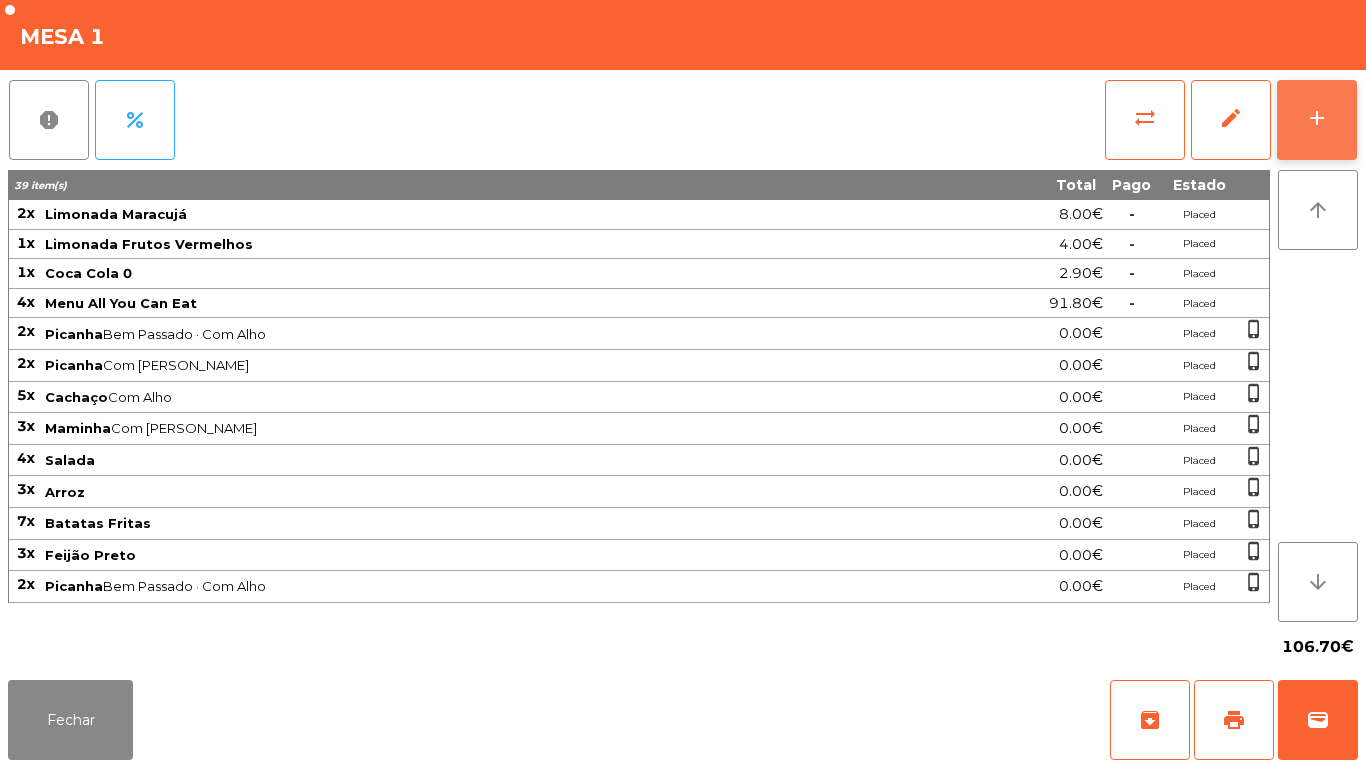 click on "add" 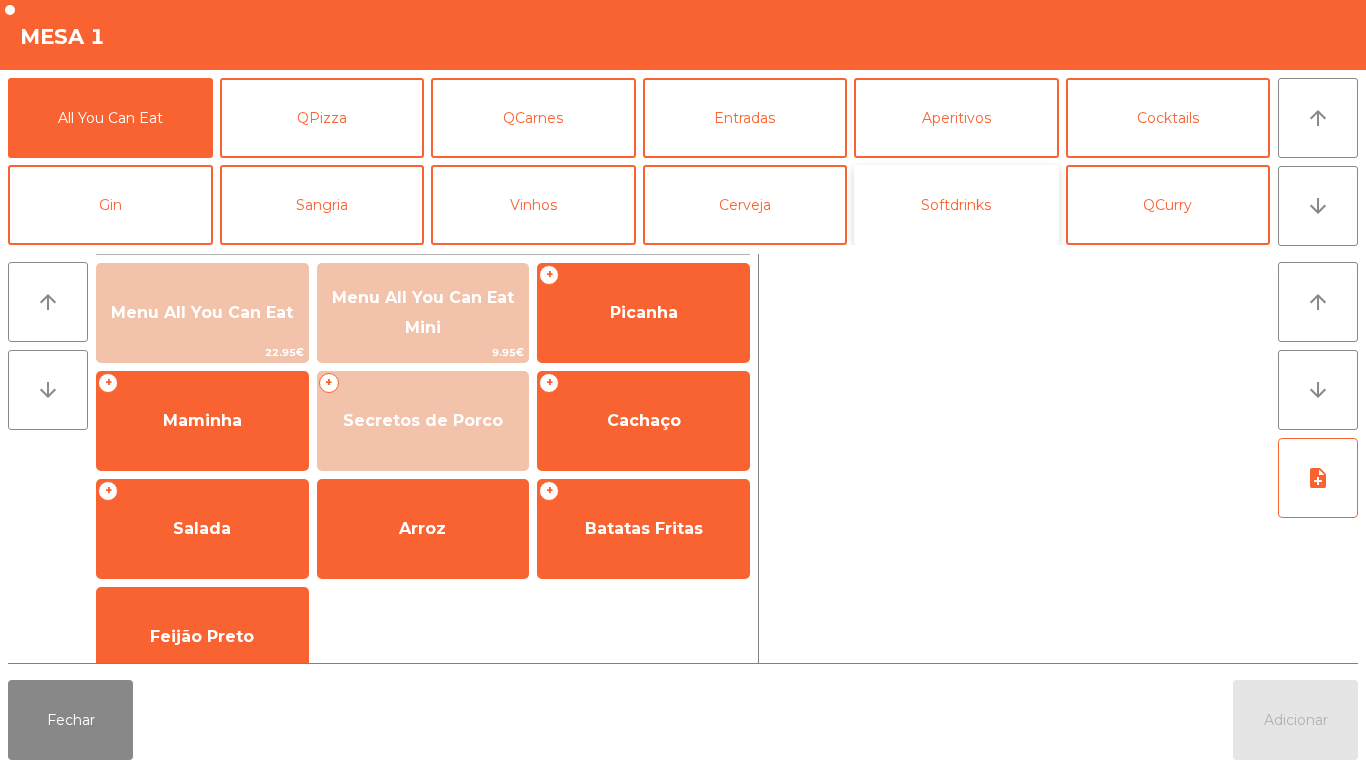 click on "Softdrinks" 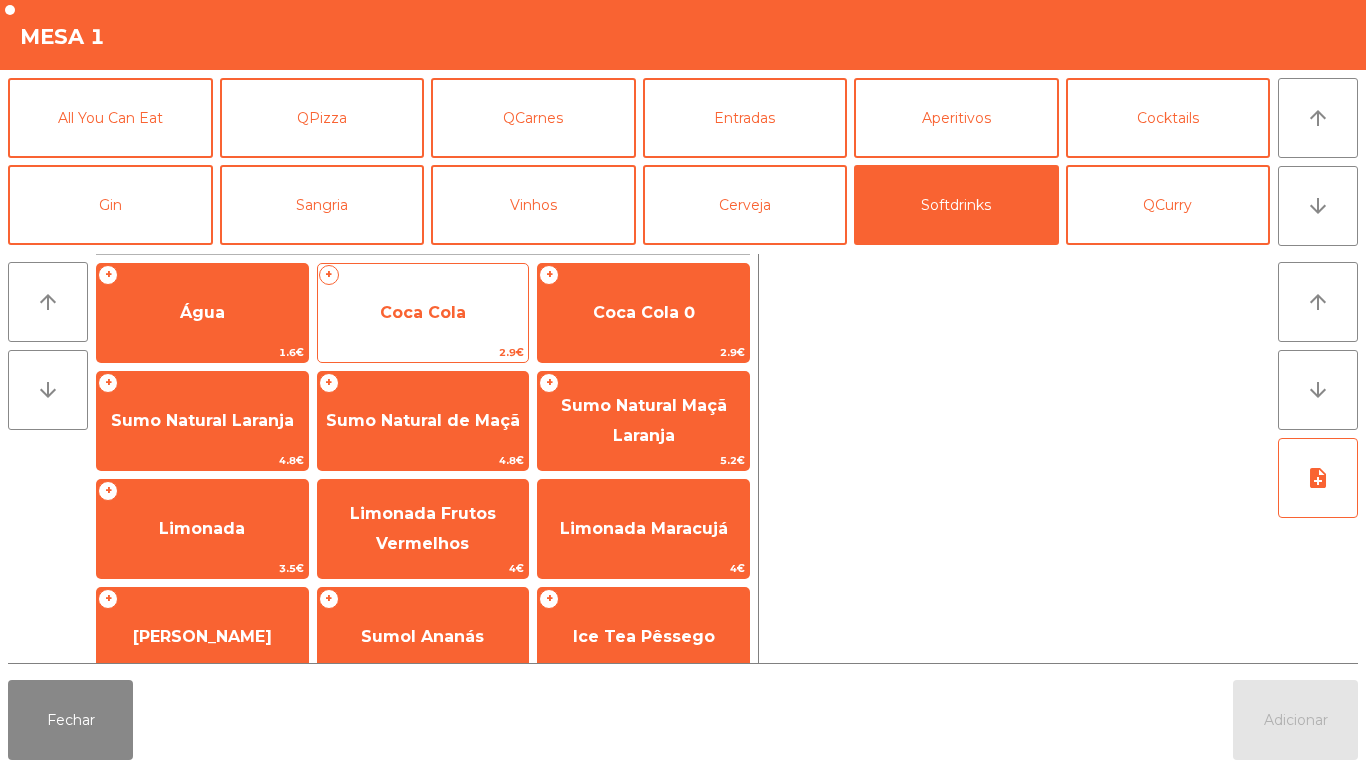 click on "Coca Cola" 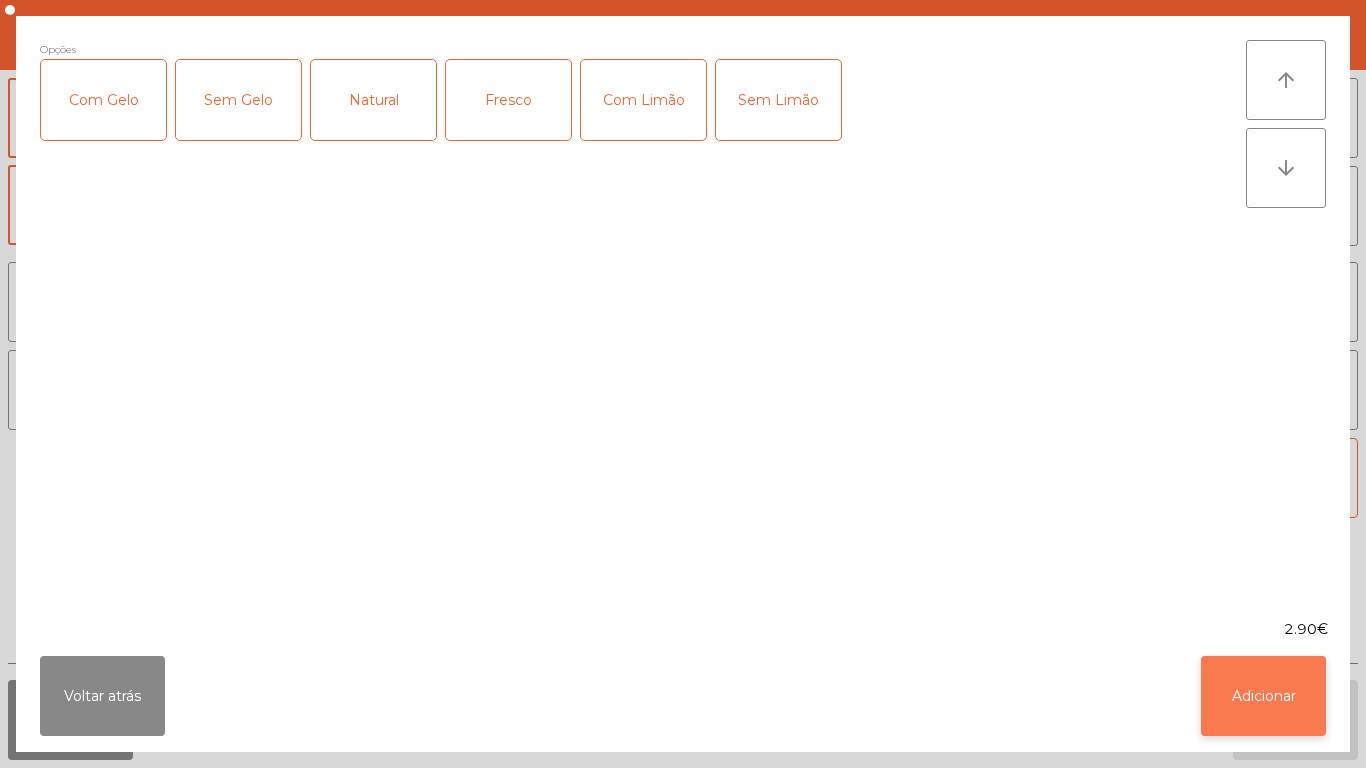 click on "Adicionar" 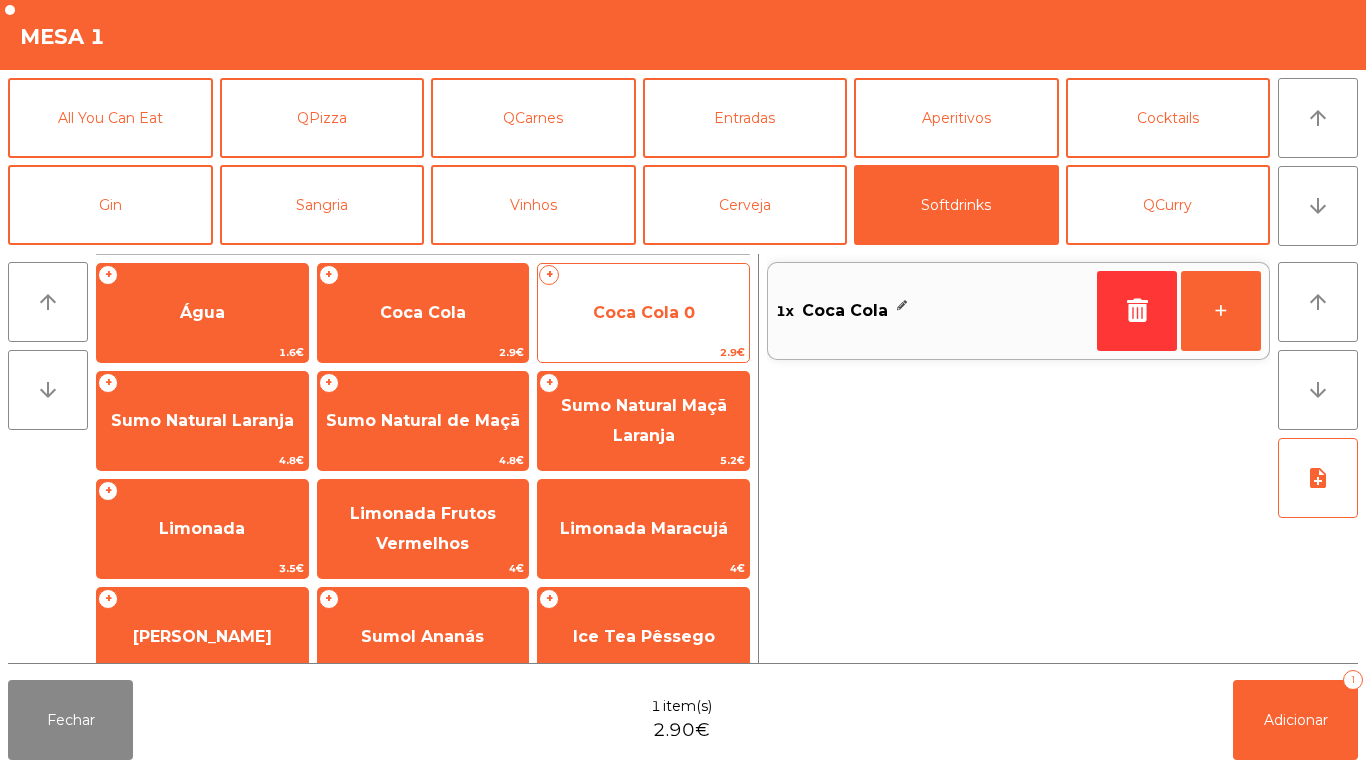 click on "Coca Cola 0" 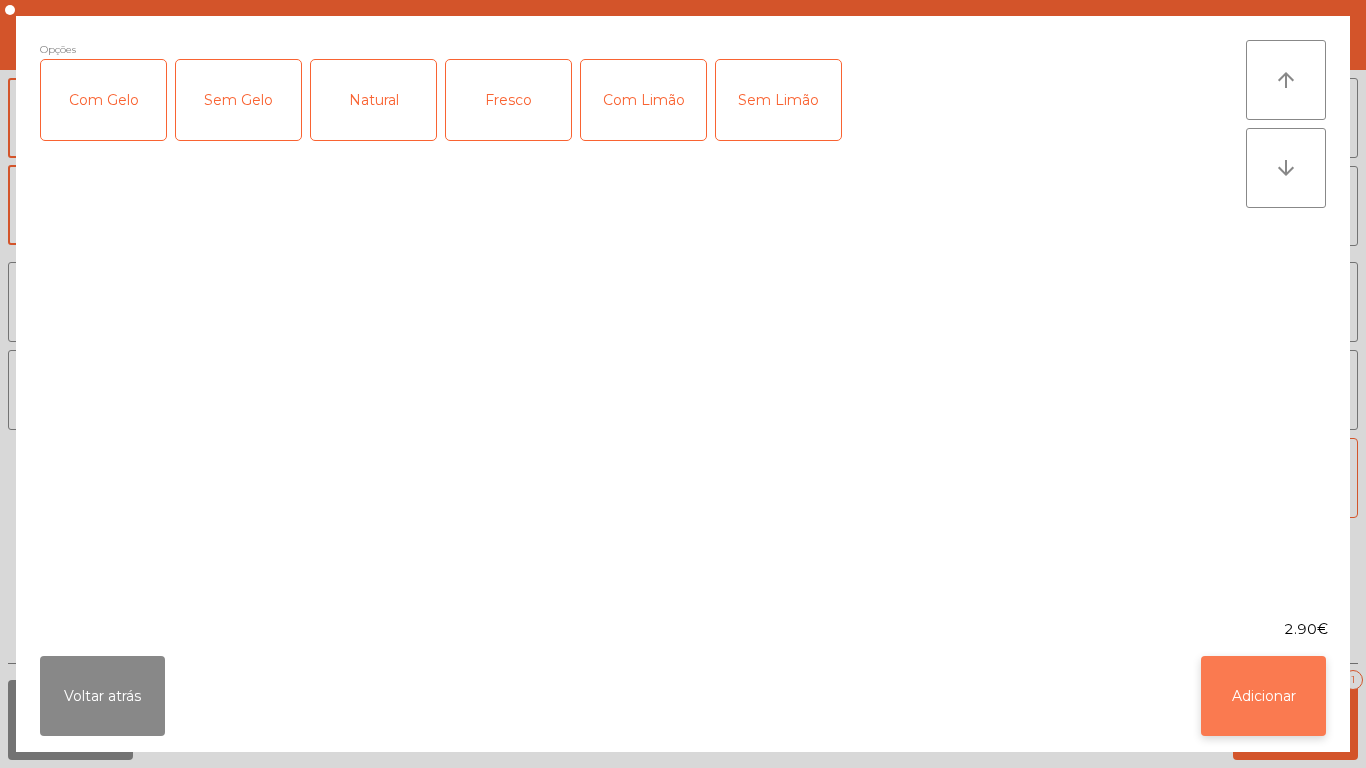click on "Adicionar" 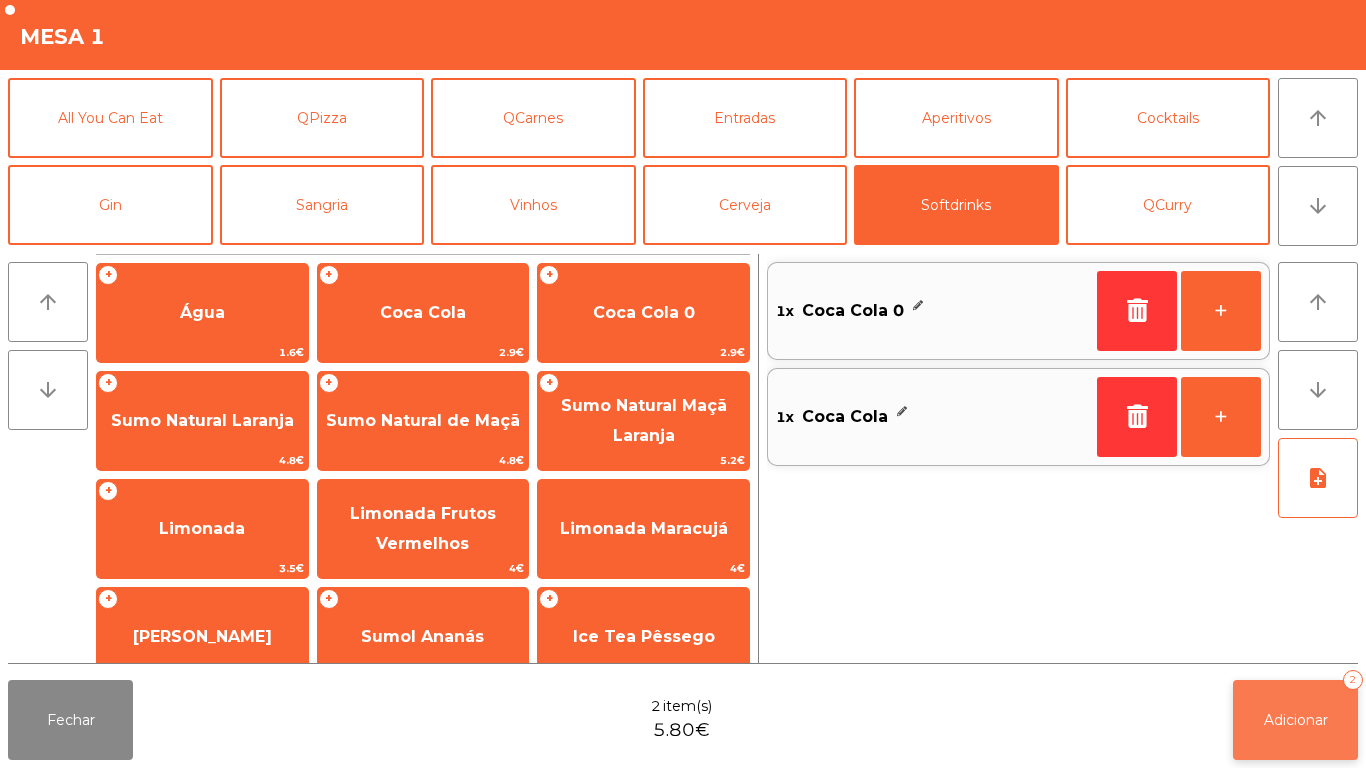 click on "Adicionar   2" 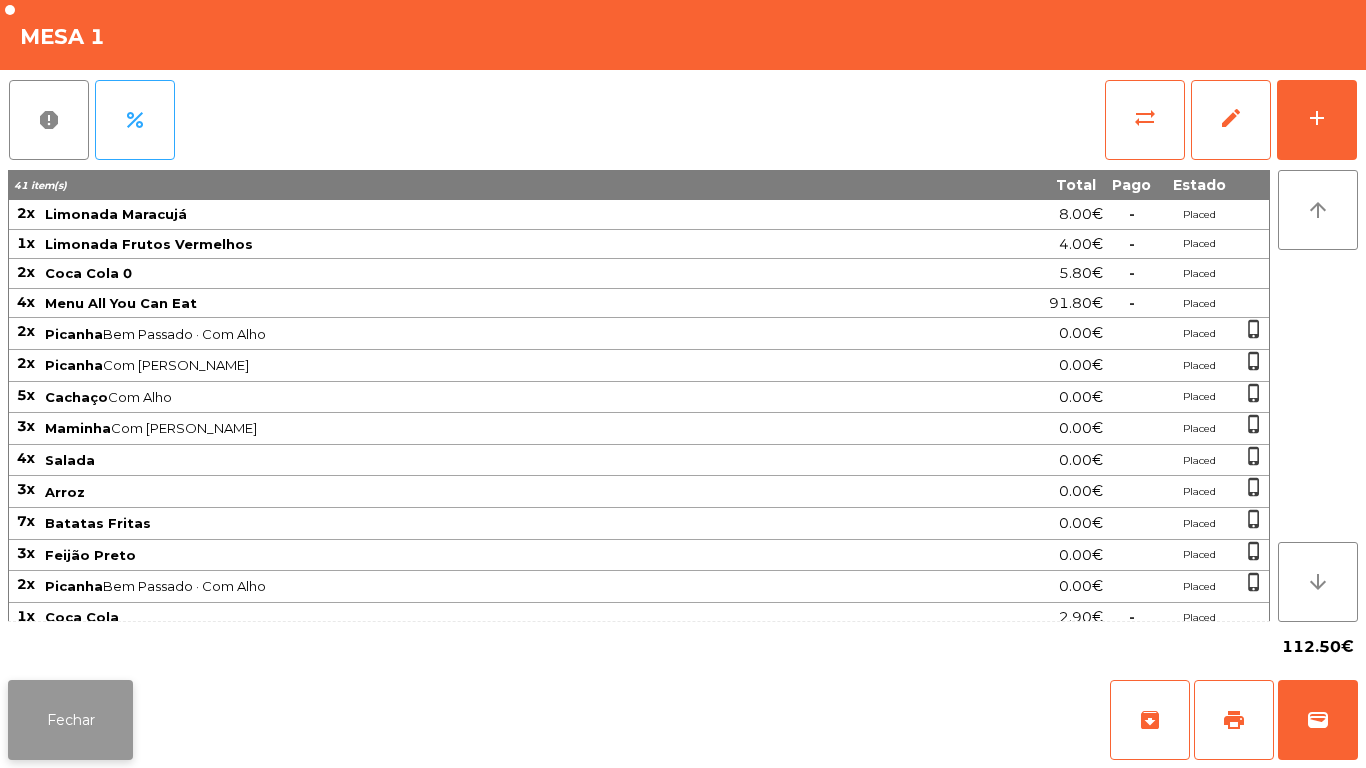 click on "Fechar" 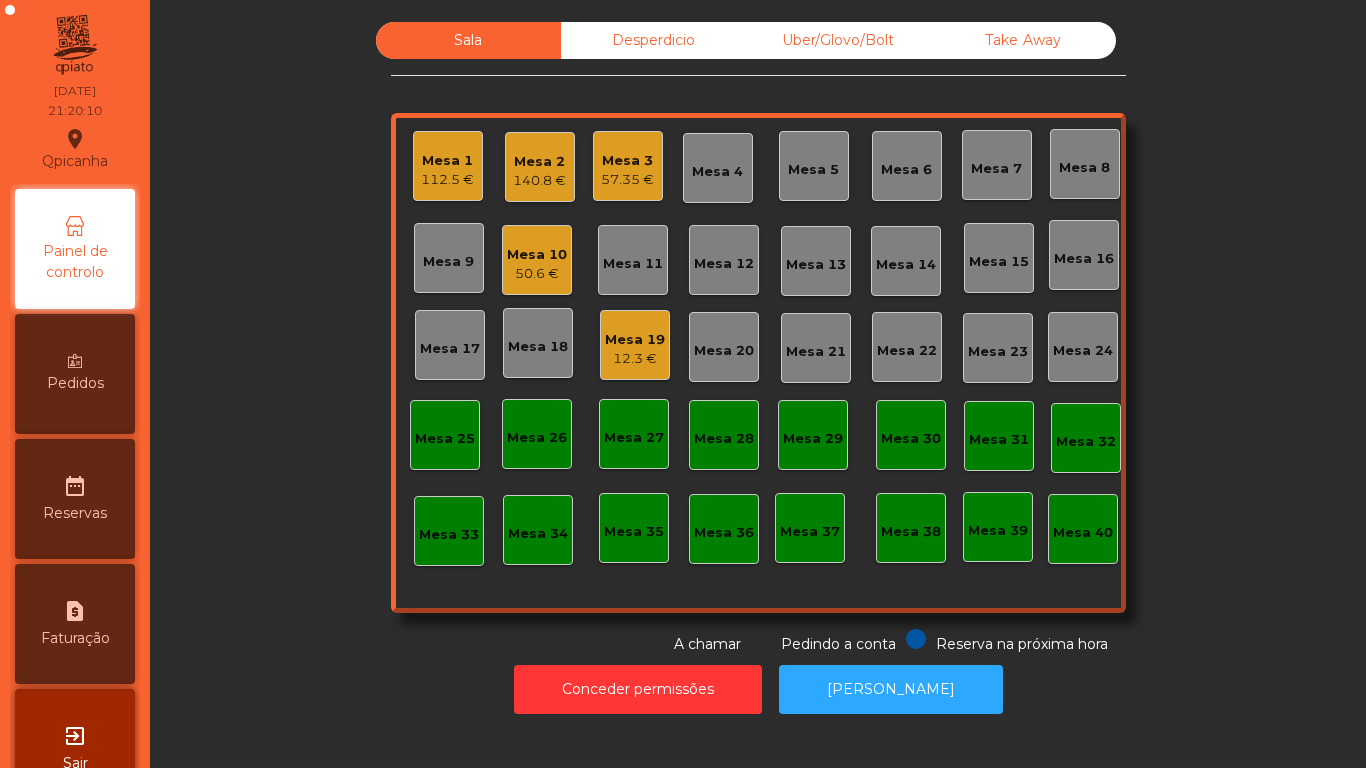 click on "Mesa 3   57.35 €" 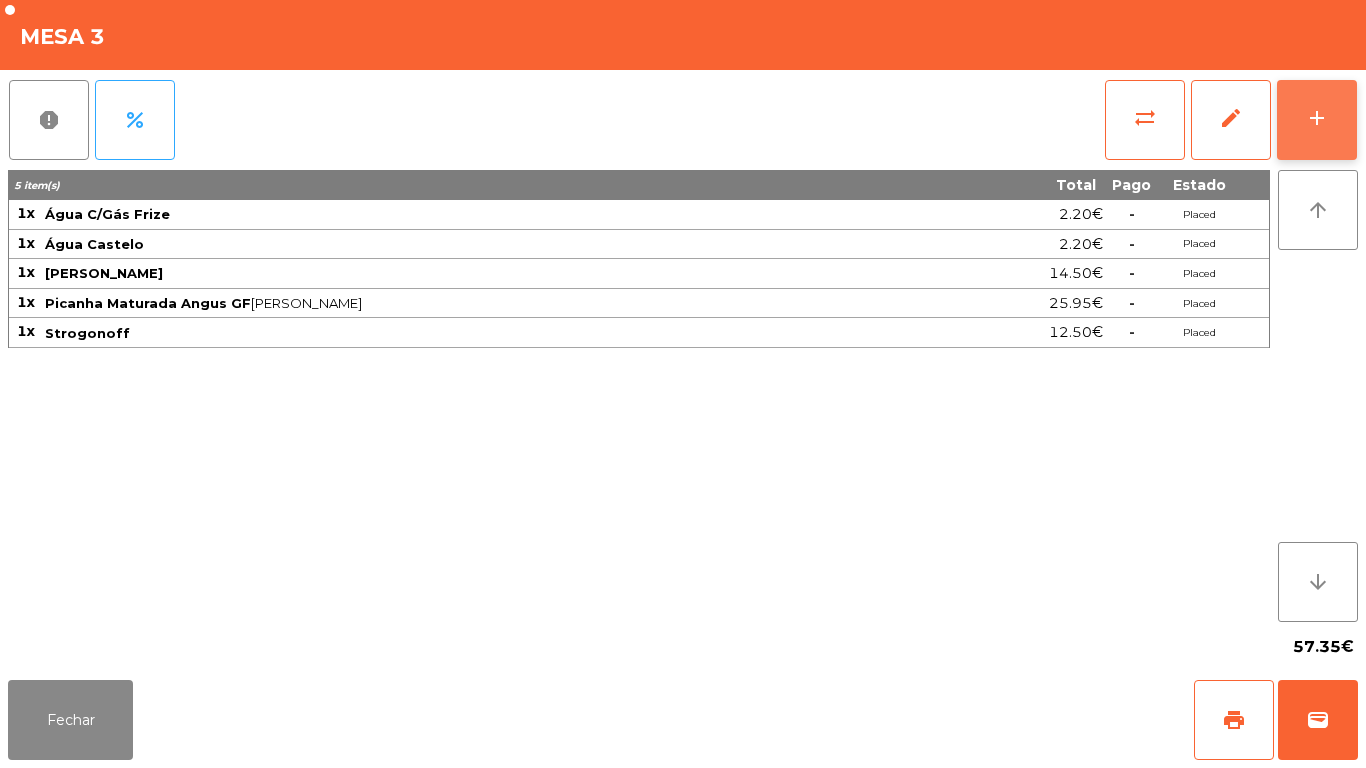 click on "add" 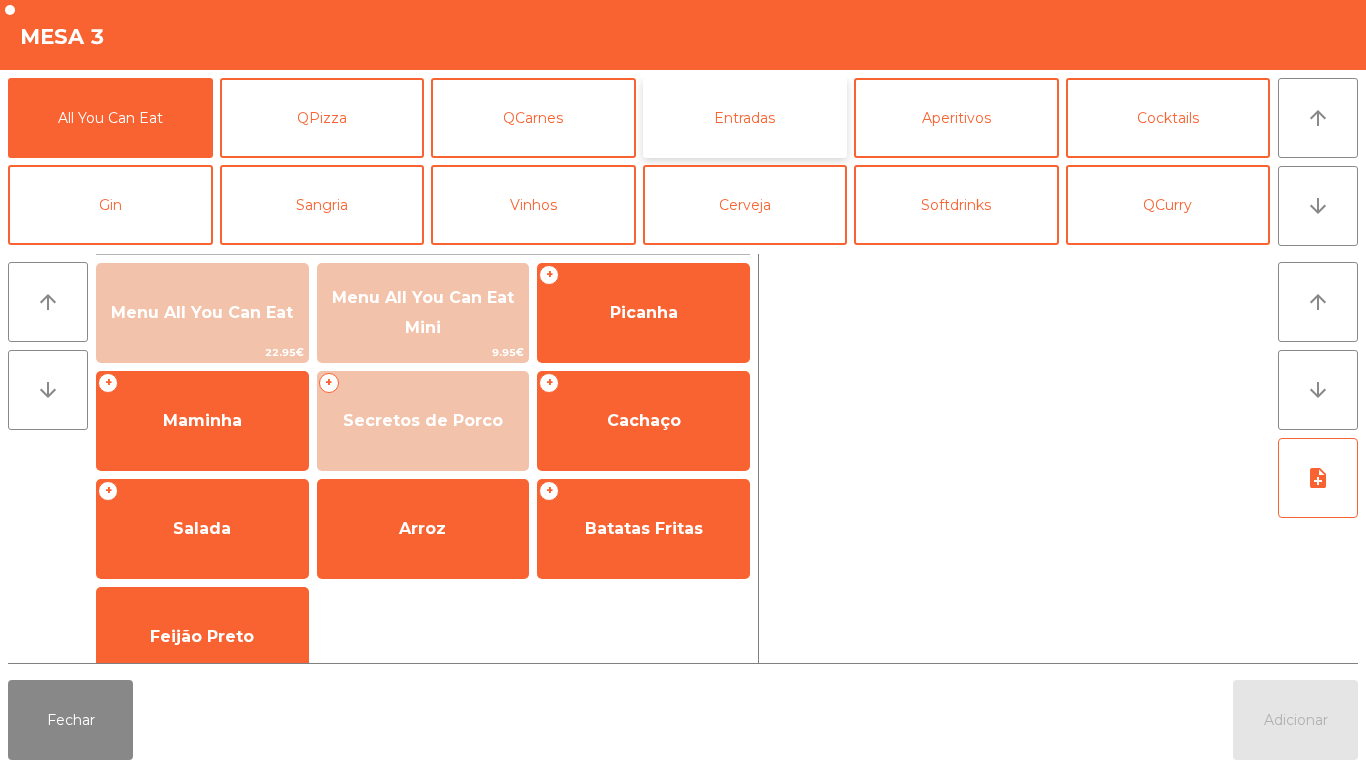 click on "Entradas" 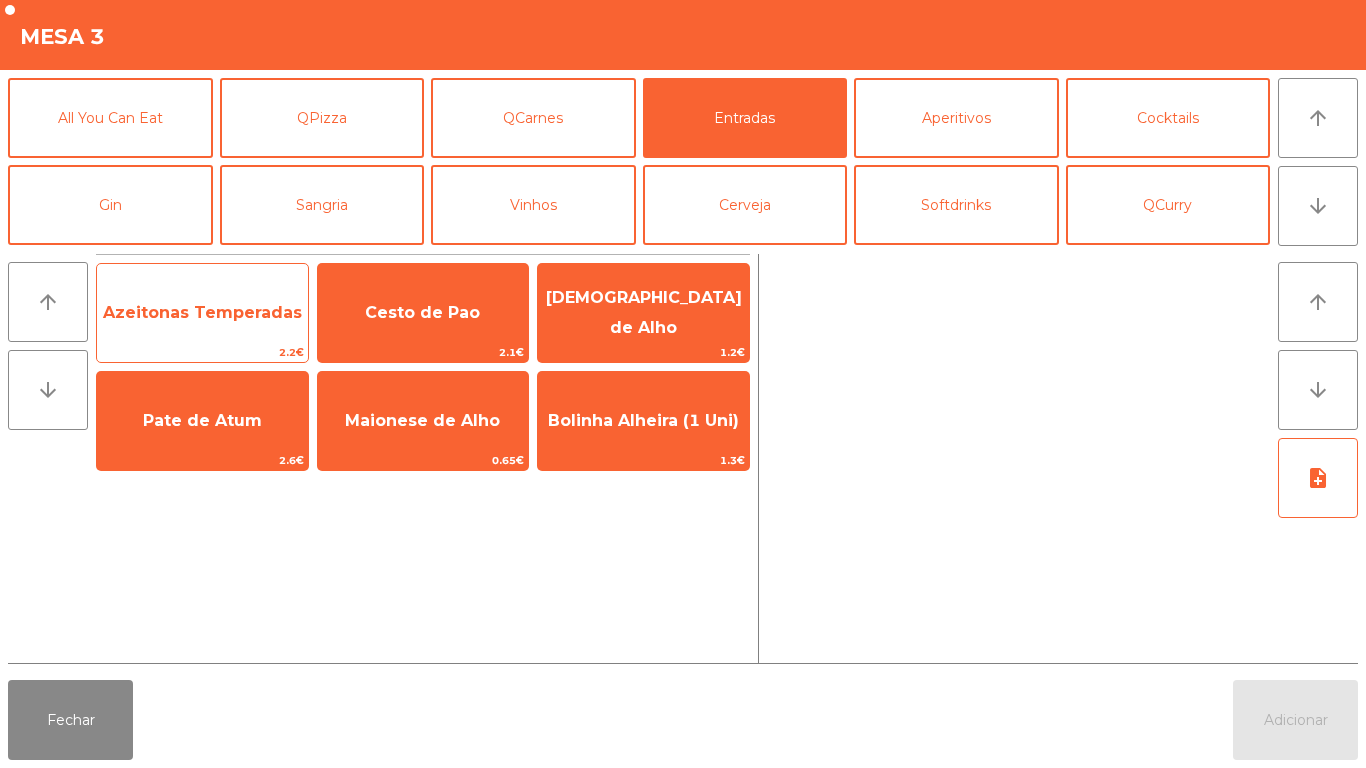 click on "Azeitonas Temperadas" 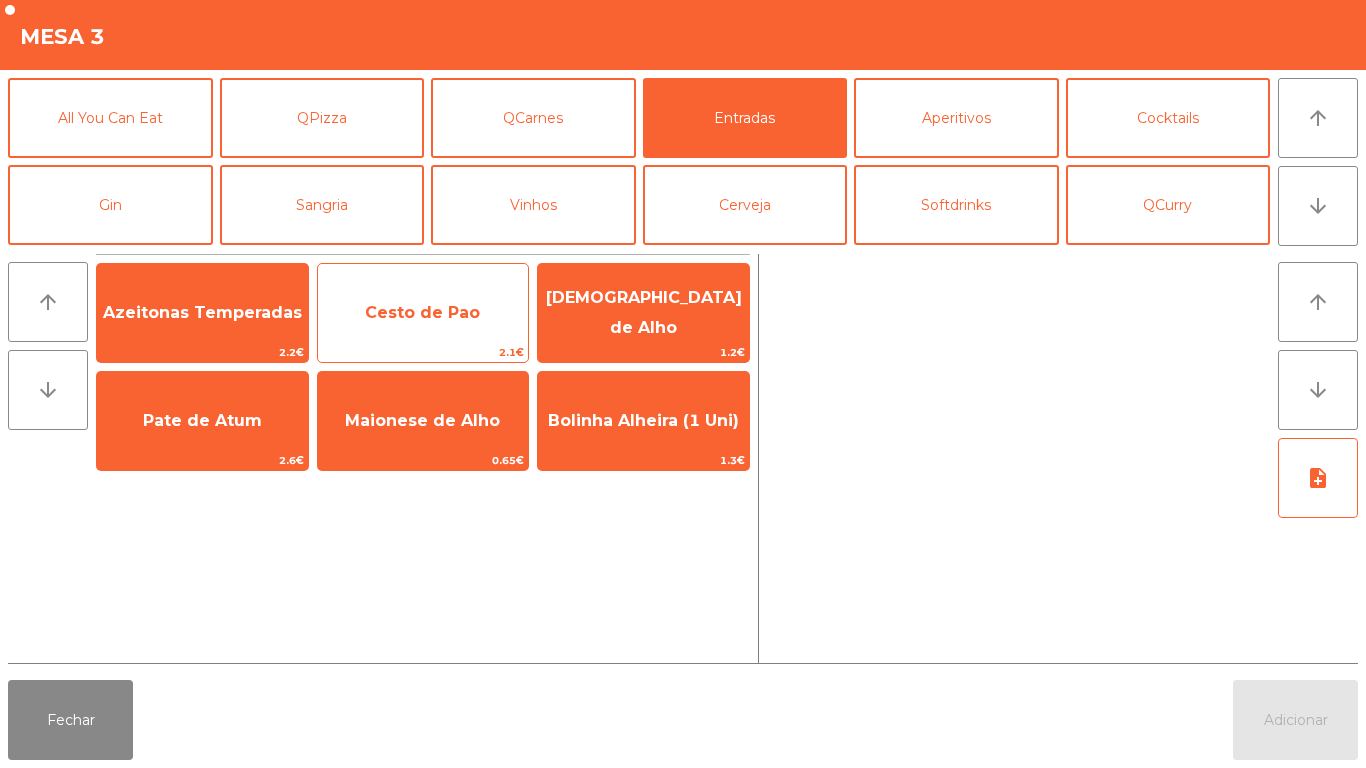 click on "2.1€" 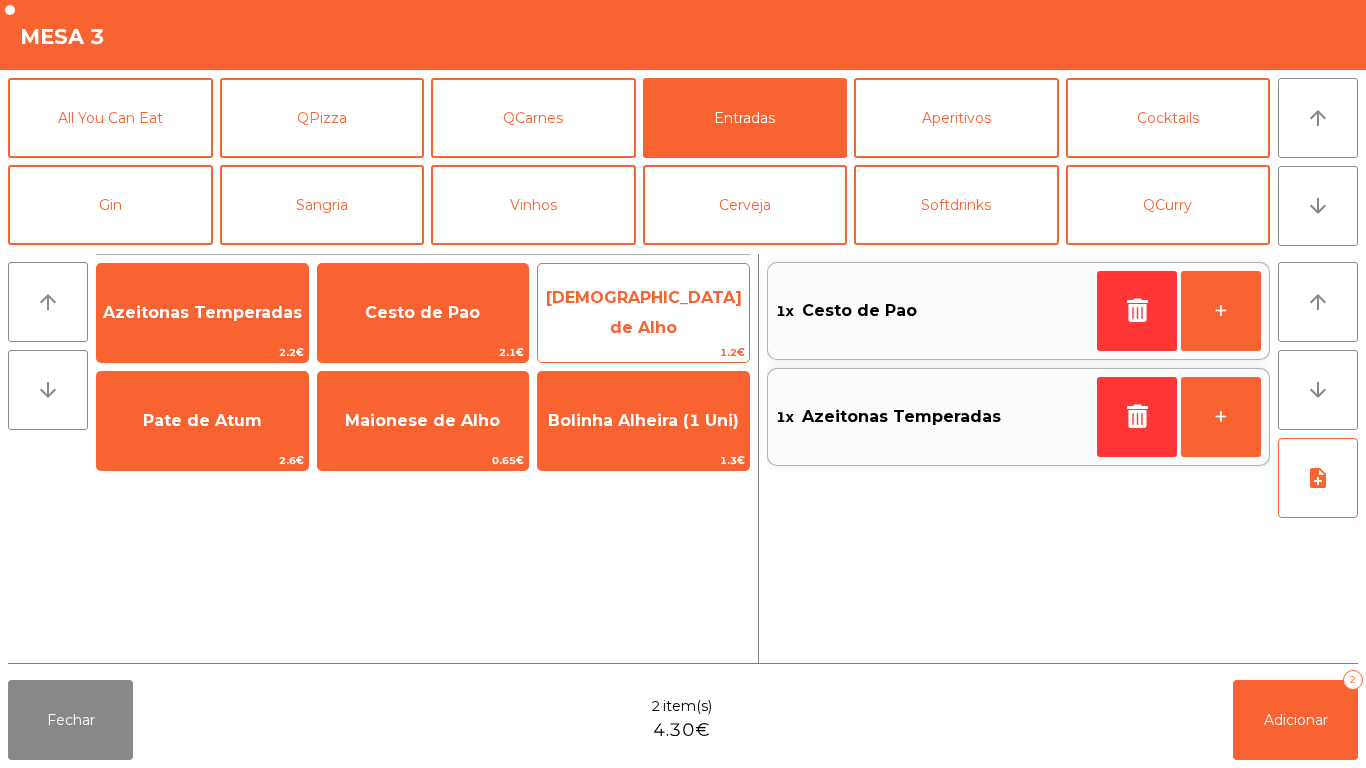 click on "[DEMOGRAPHIC_DATA] de Alho" 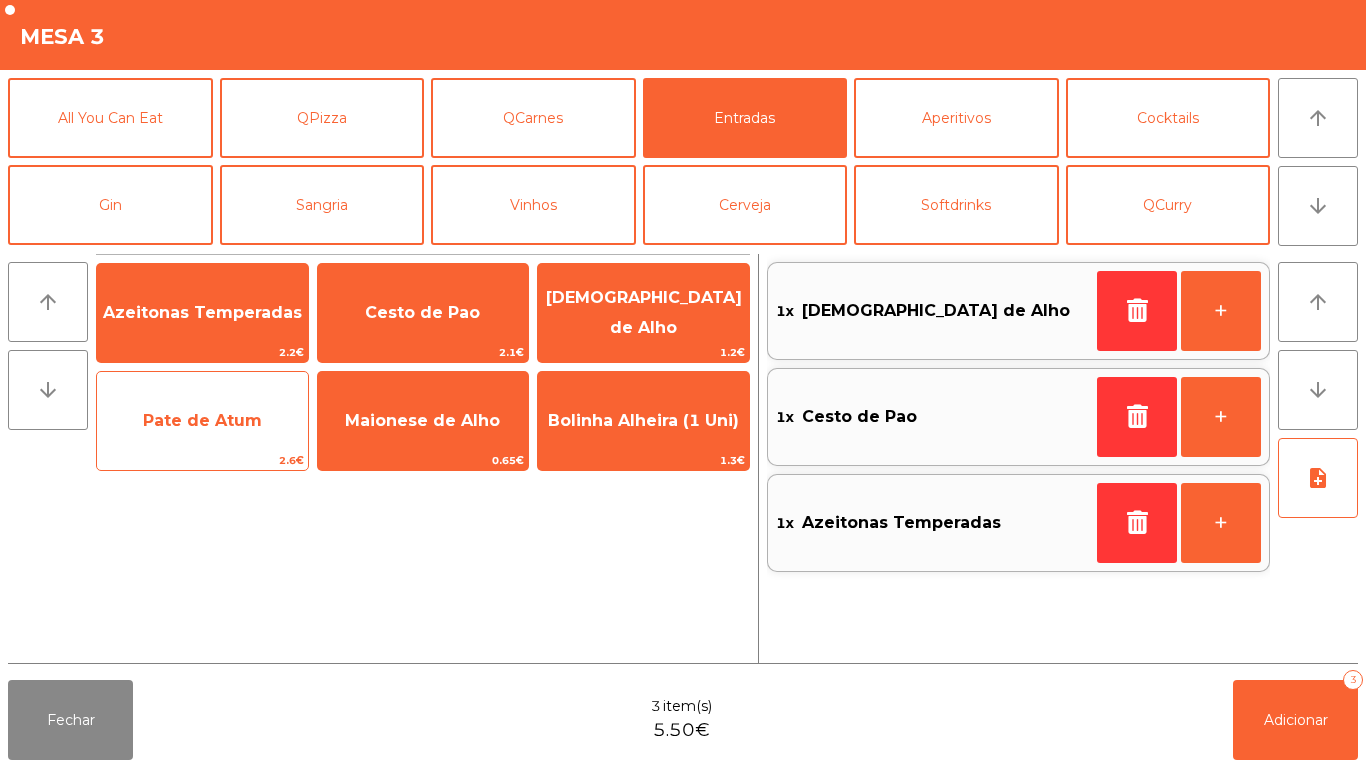click on "Pate de Atum" 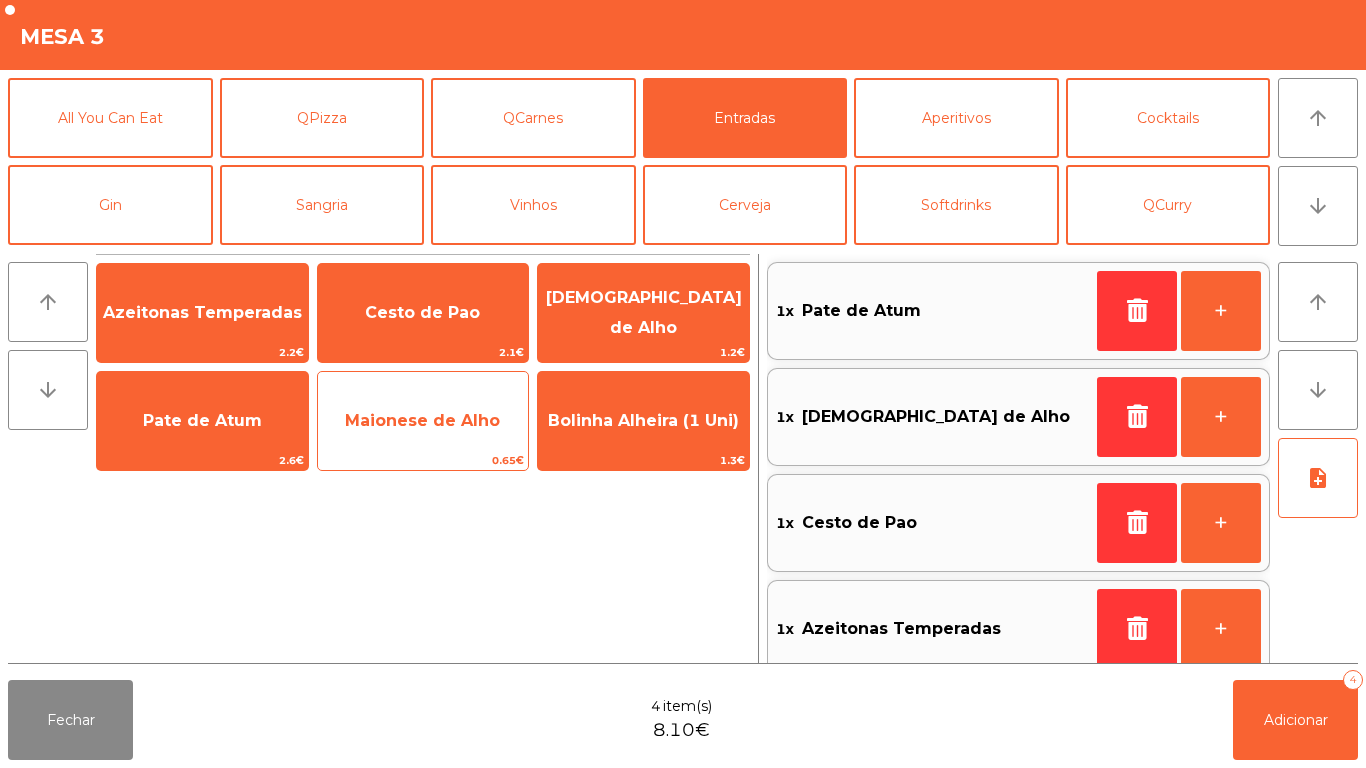 click on "Maionese de Alho" 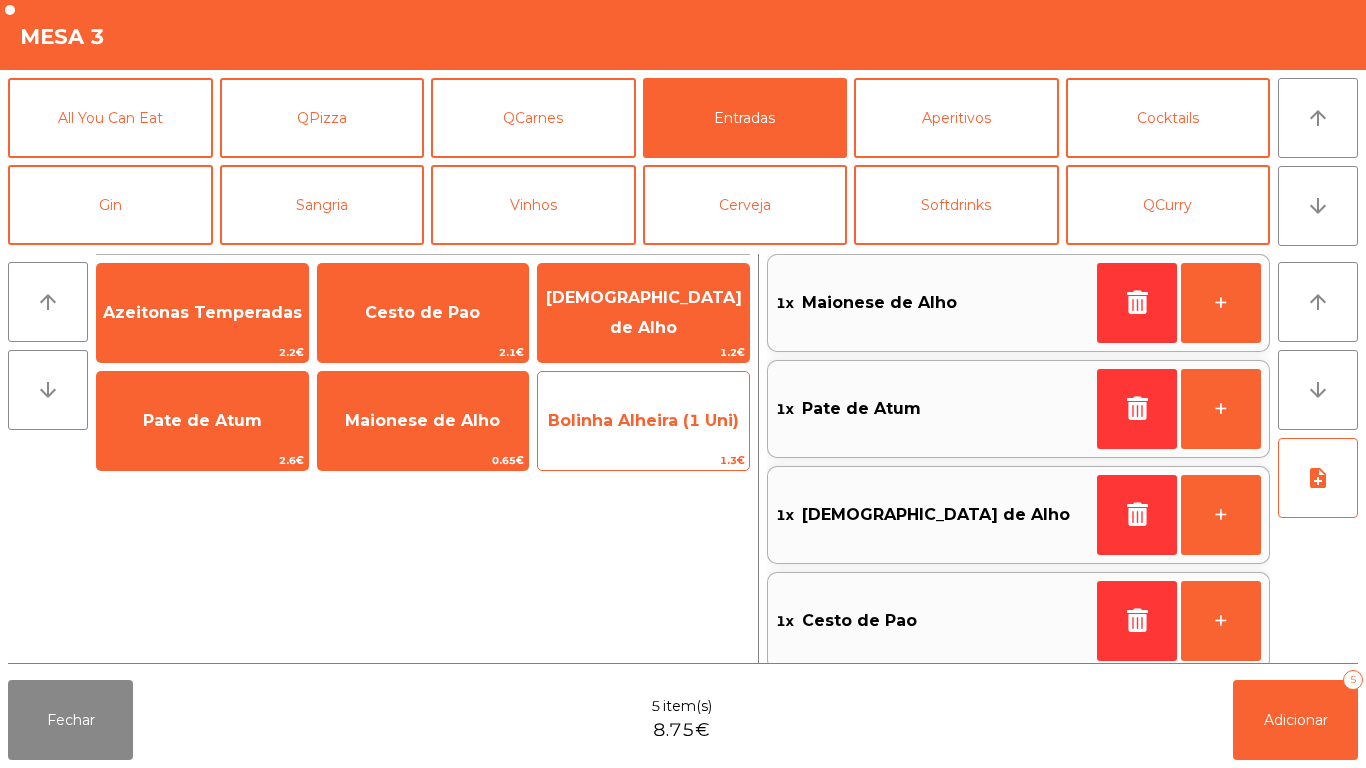 click on "Bolinha Alheira (1 Uni)" 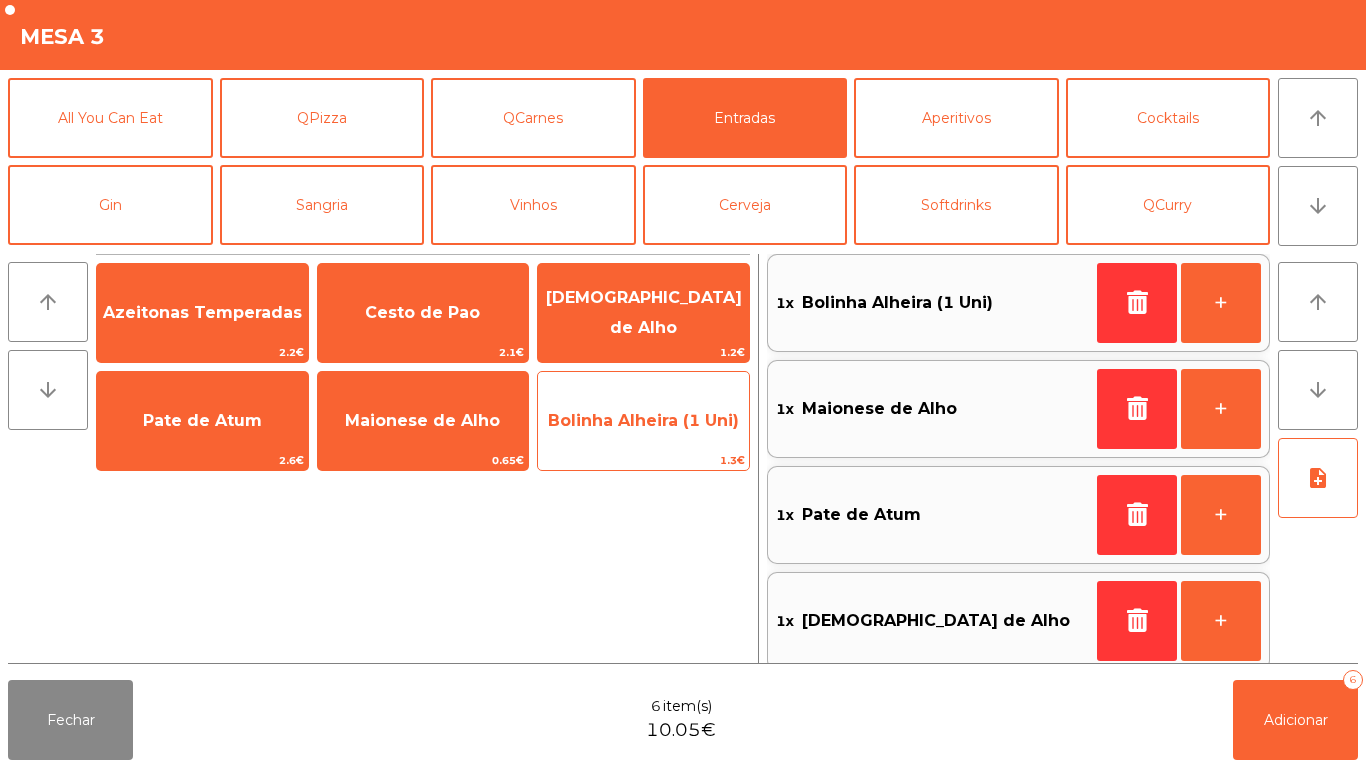 click on "Bolinha Alheira (1 Uni)" 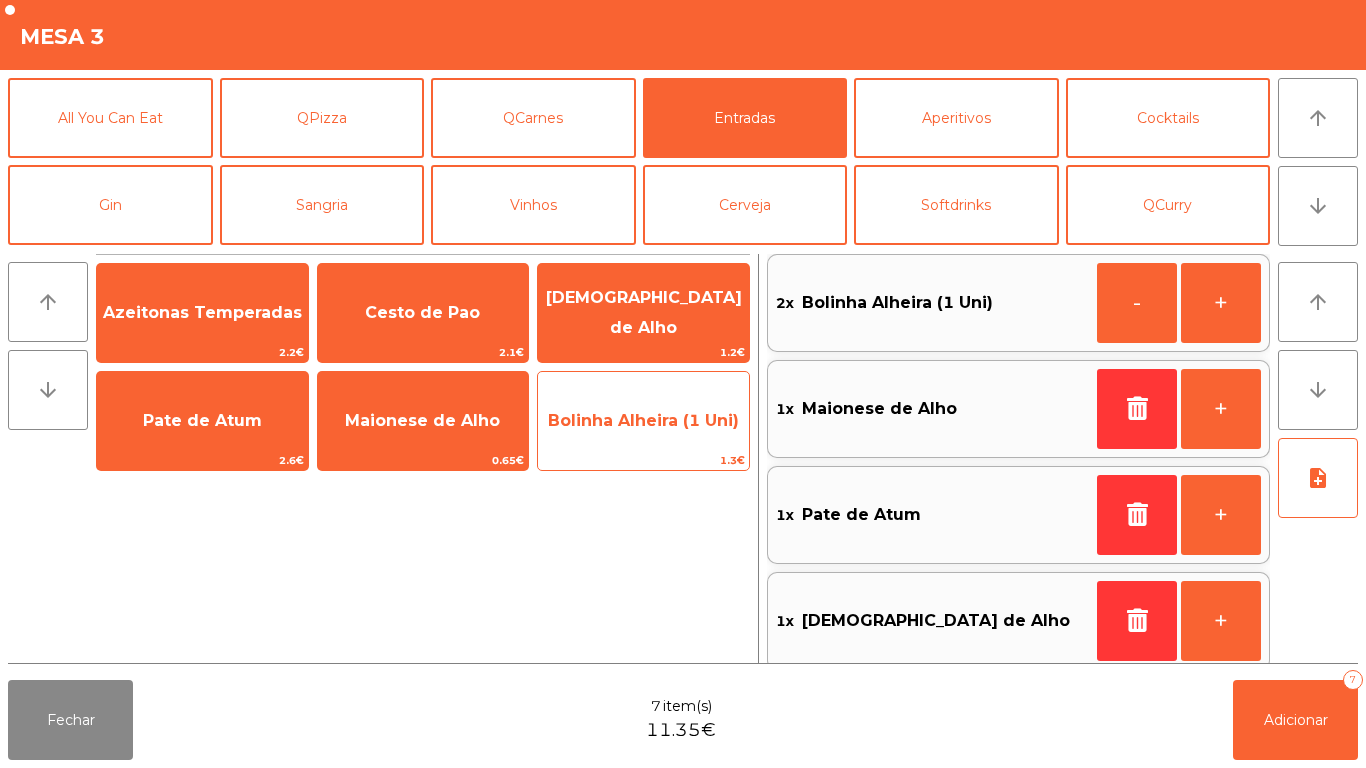 click on "Bolinha Alheira (1 Uni)" 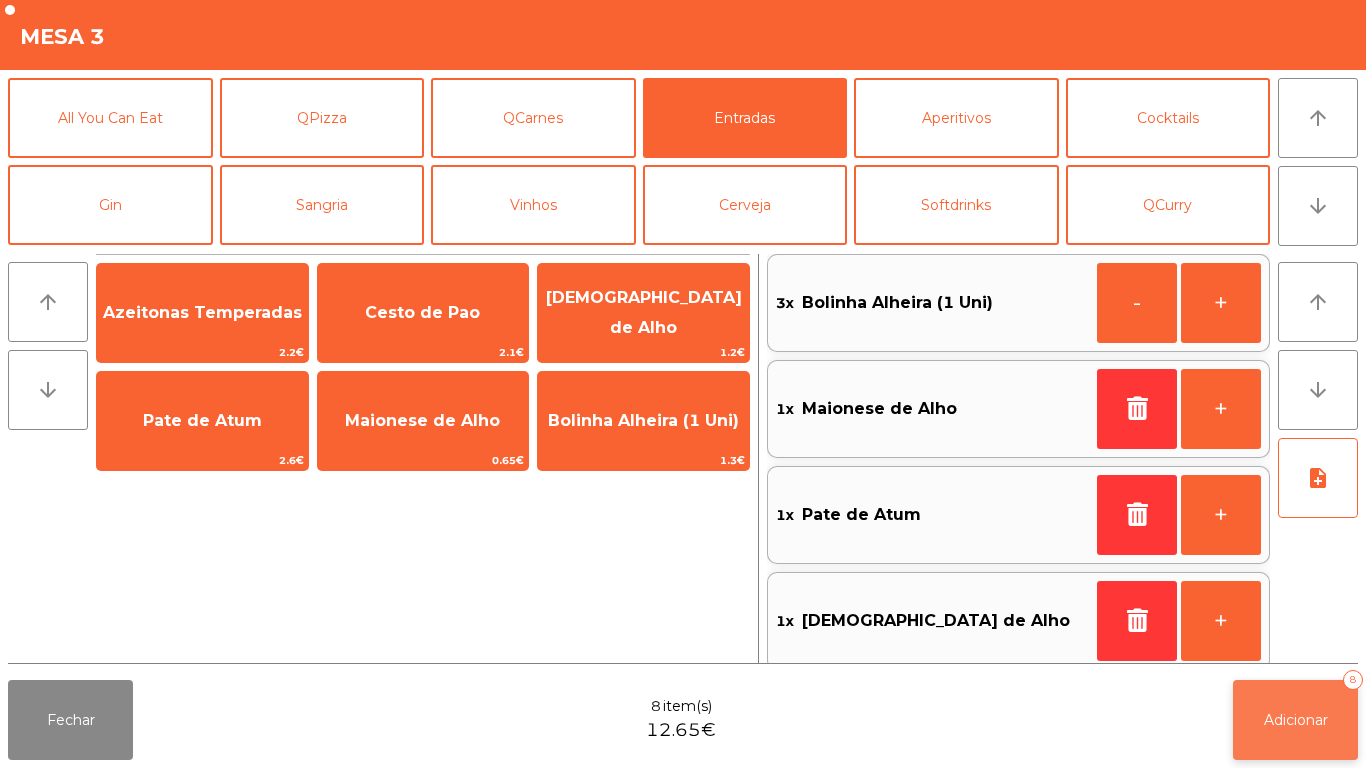click on "Adicionar" 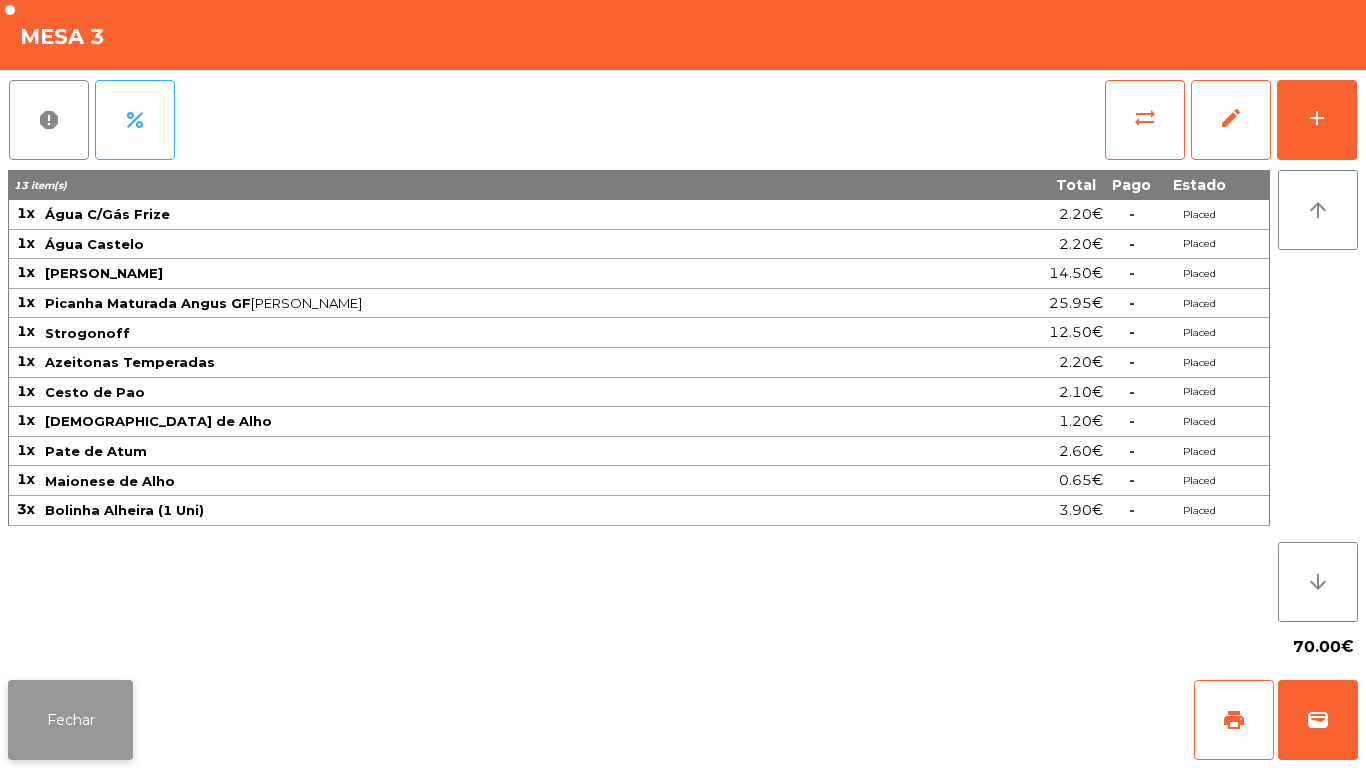 click on "Fechar" 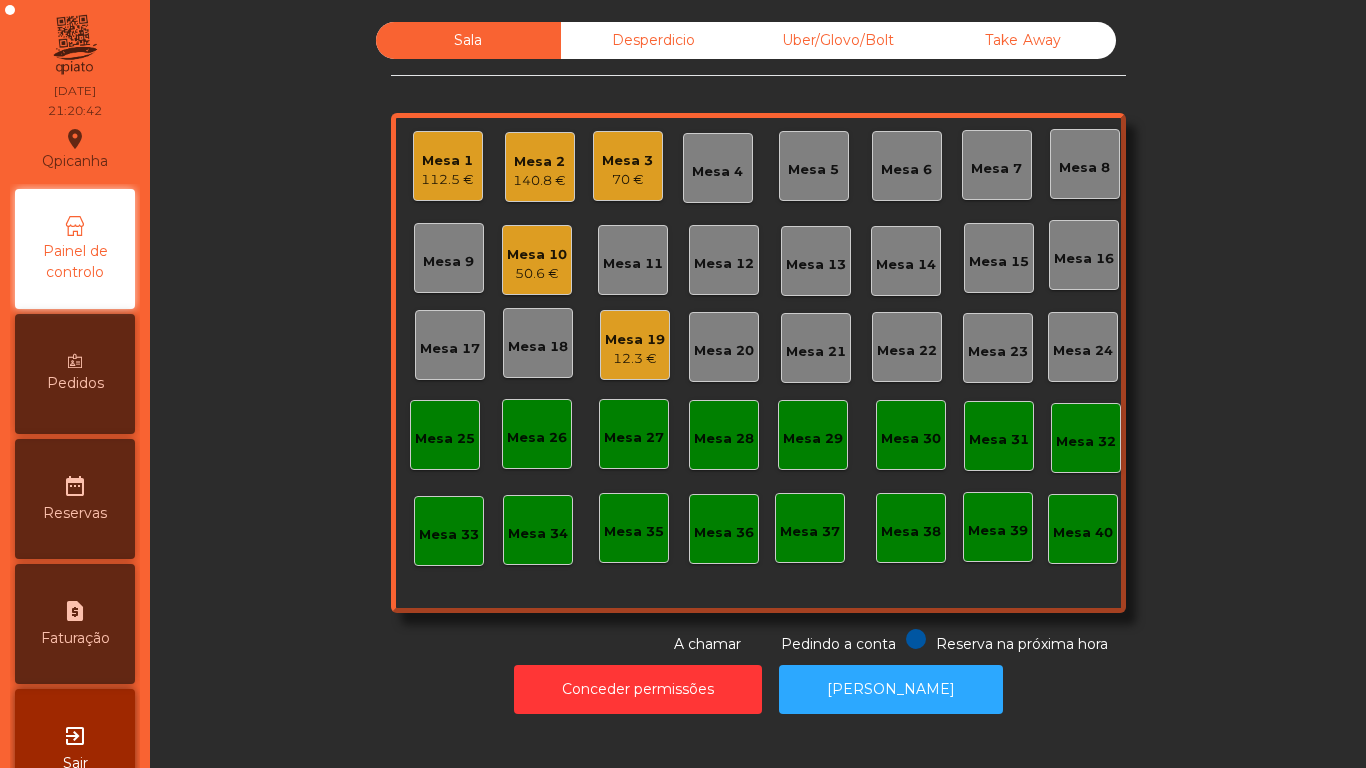 click on "Mesa 19   12.3 €" 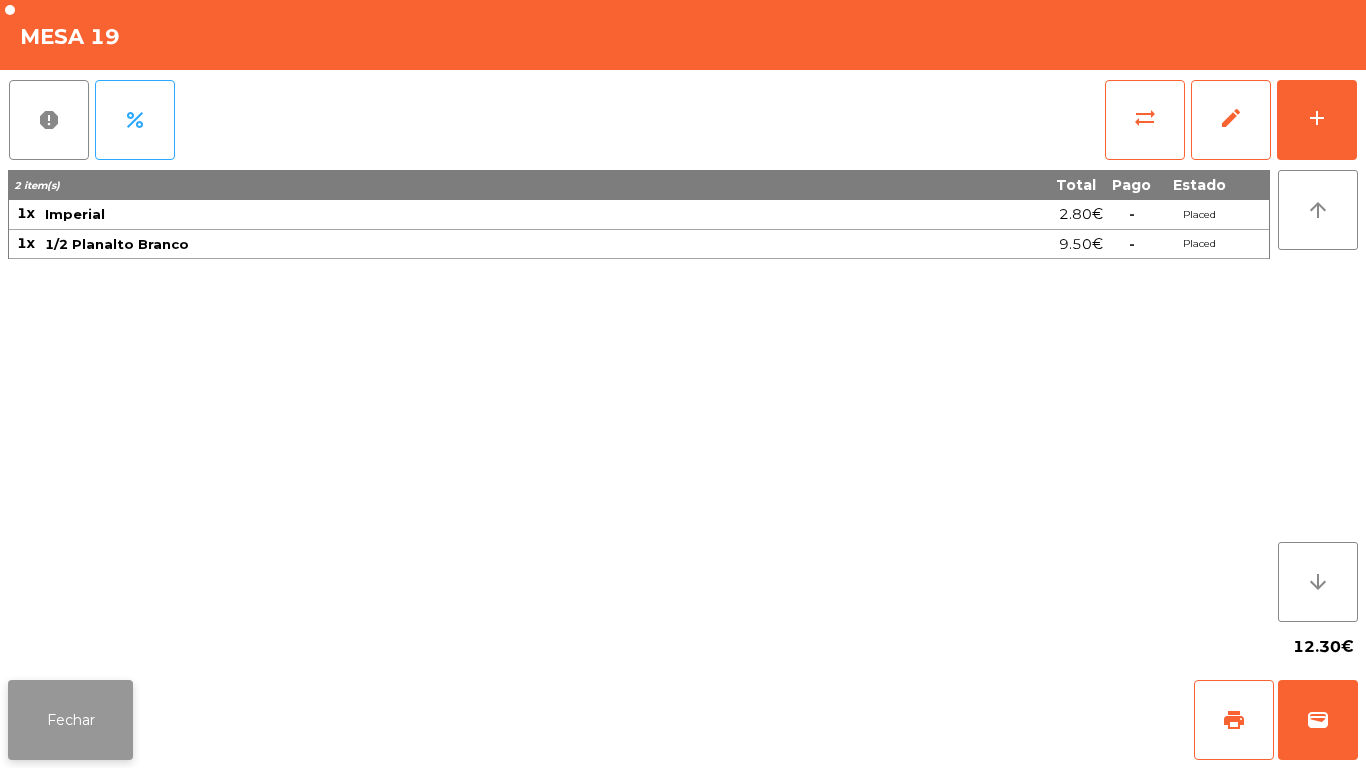 click on "Fechar" 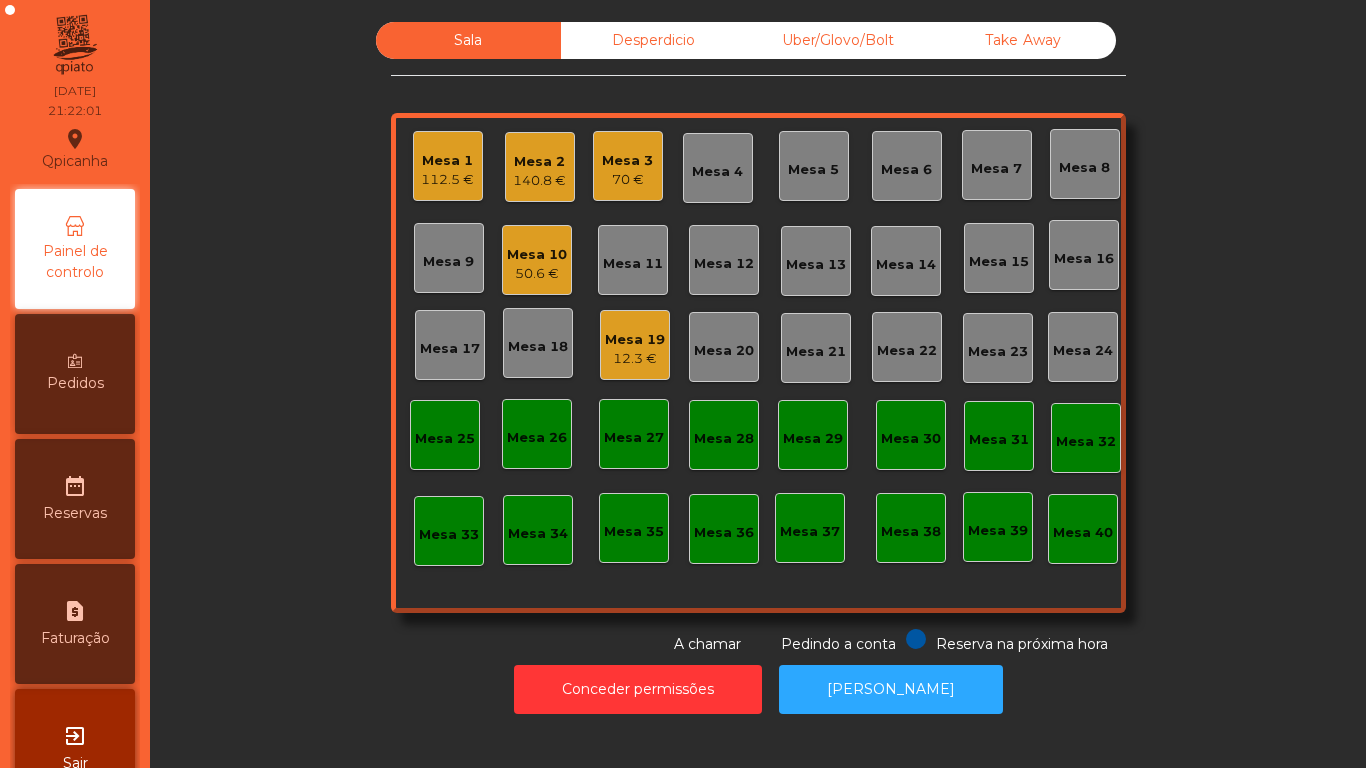 click on "Mesa 19   12.3 €" 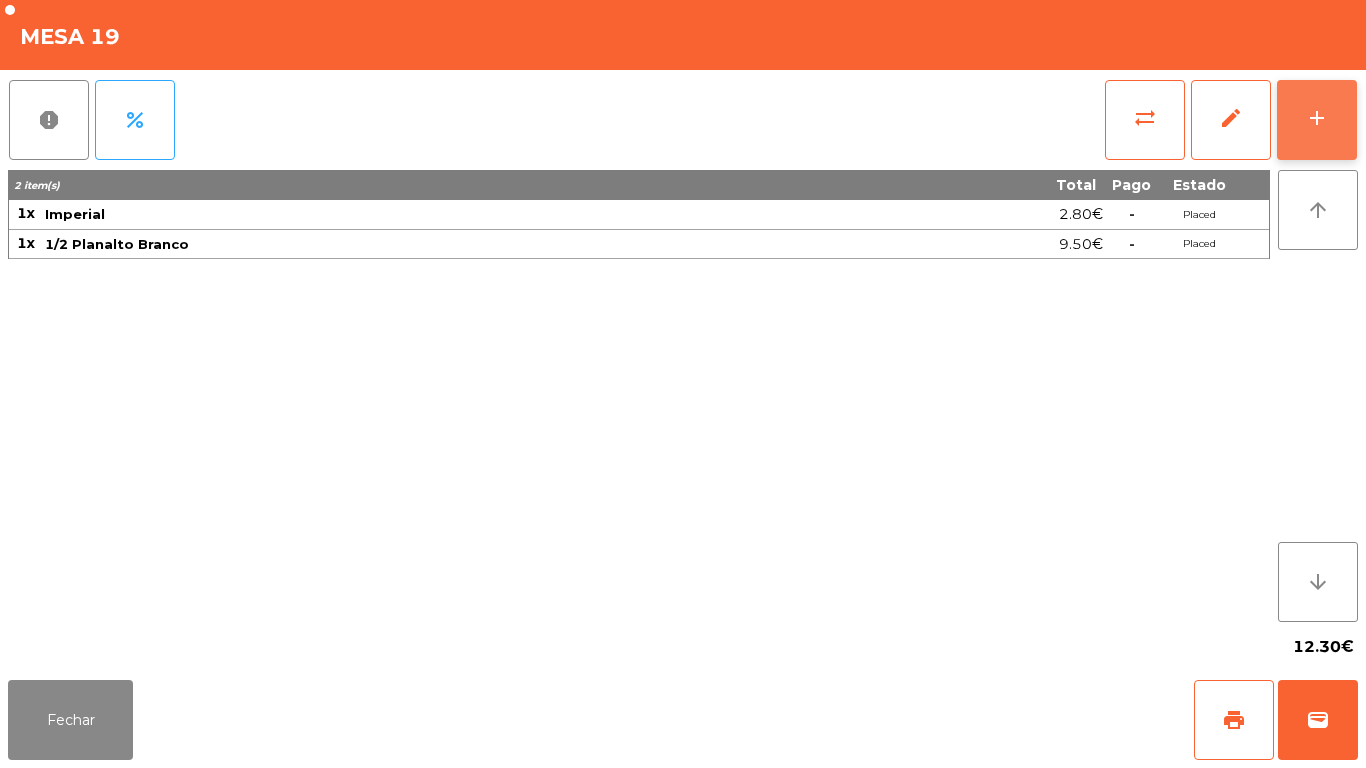 click on "add" 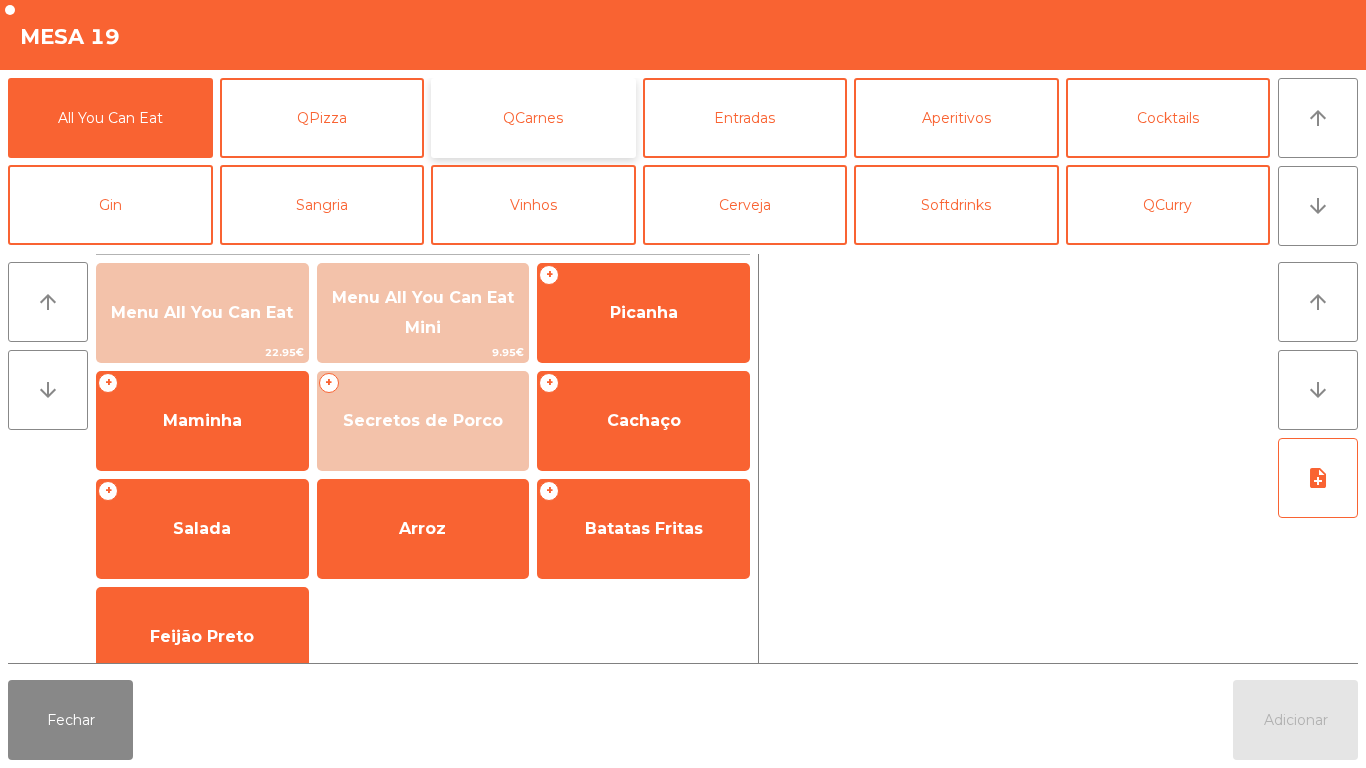 click on "QCarnes" 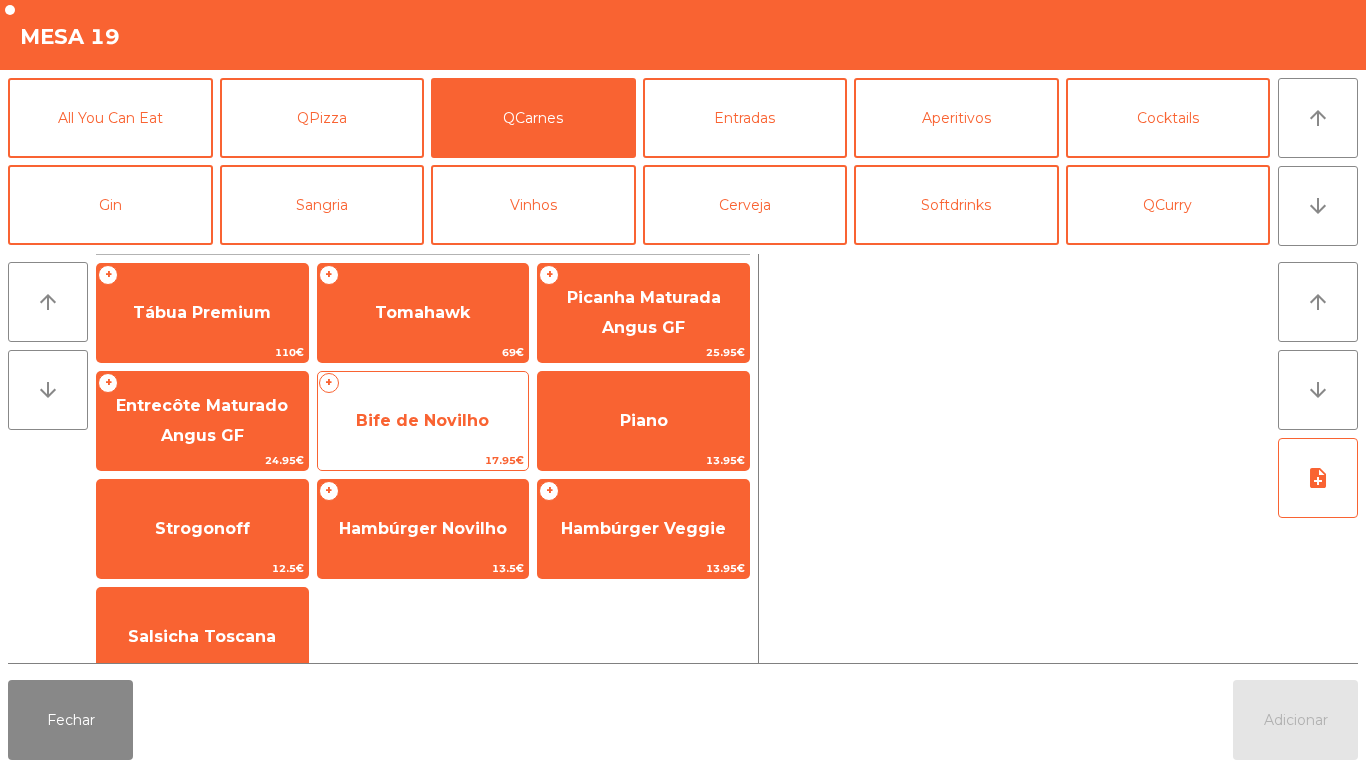 click on "Bife de Novilho" 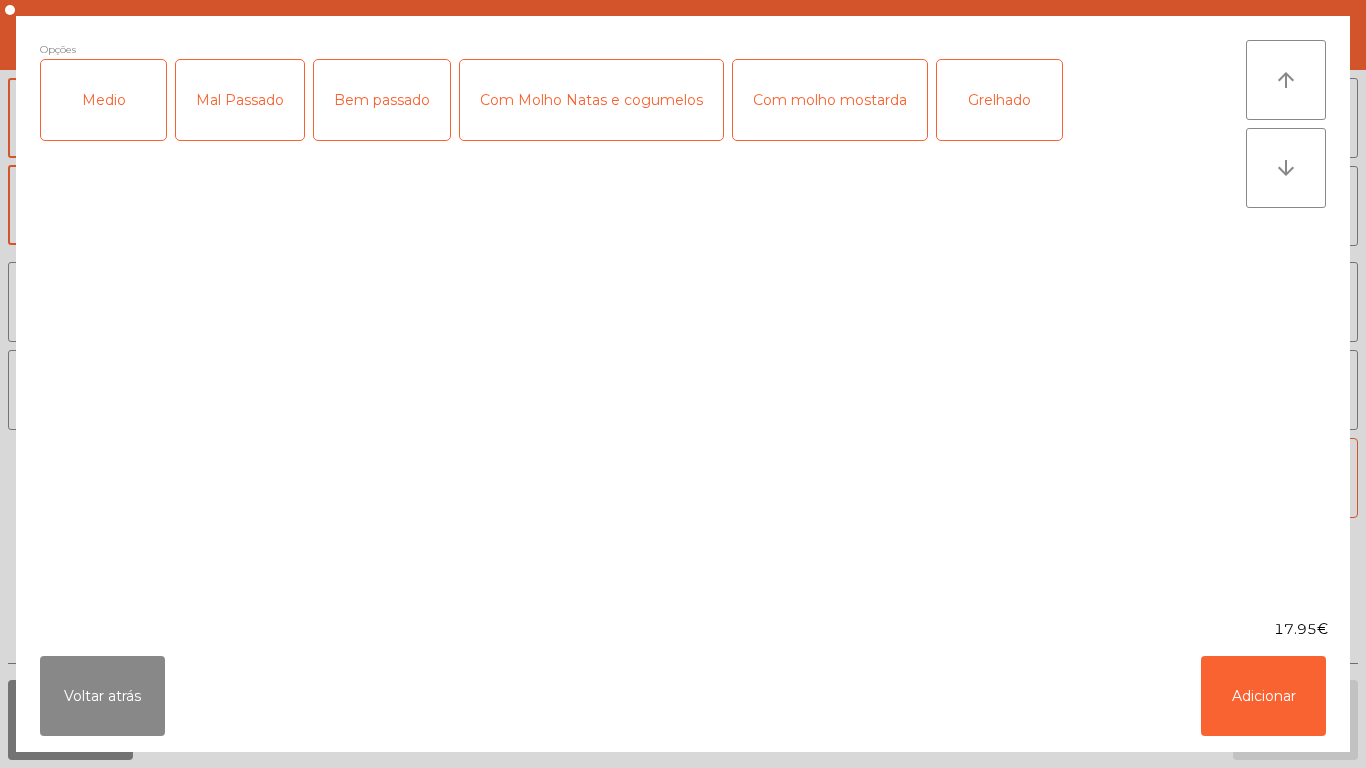click on "Mal Passado" 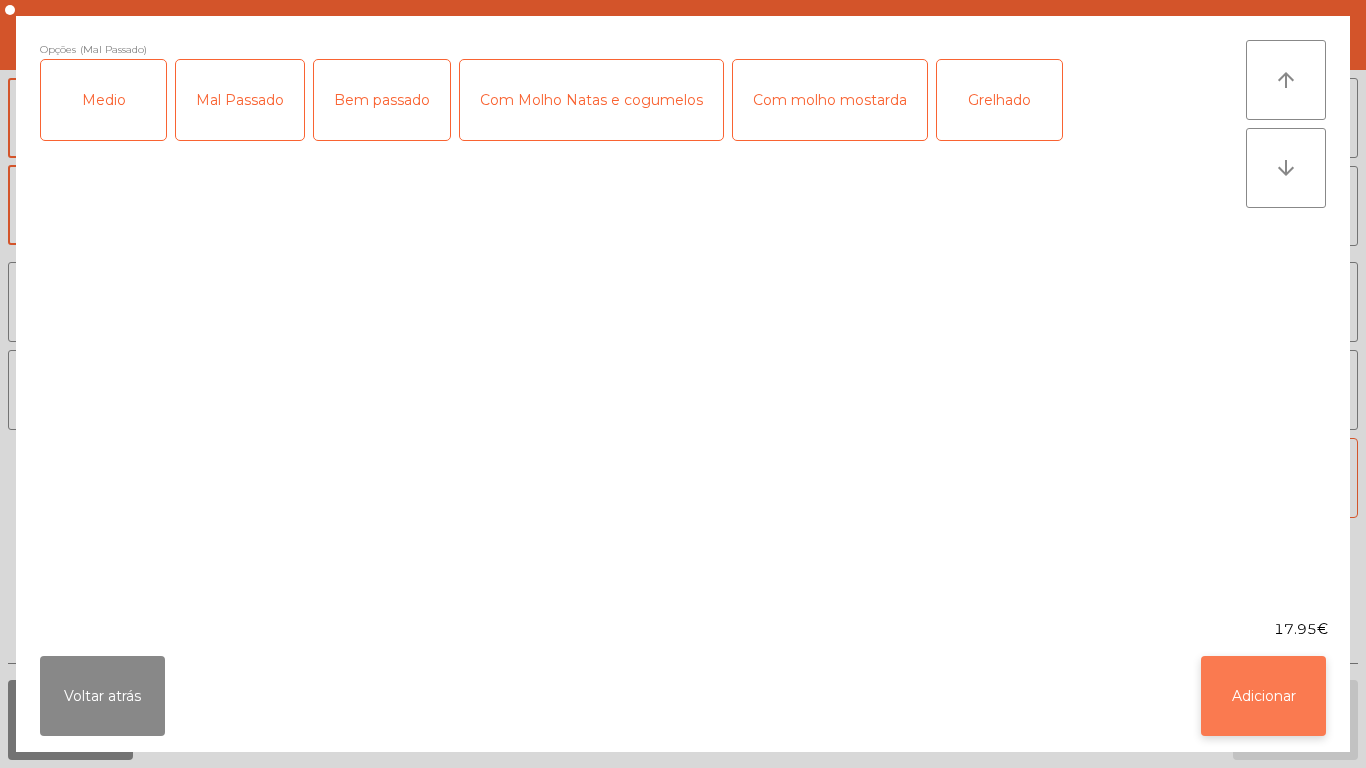 click on "Adicionar" 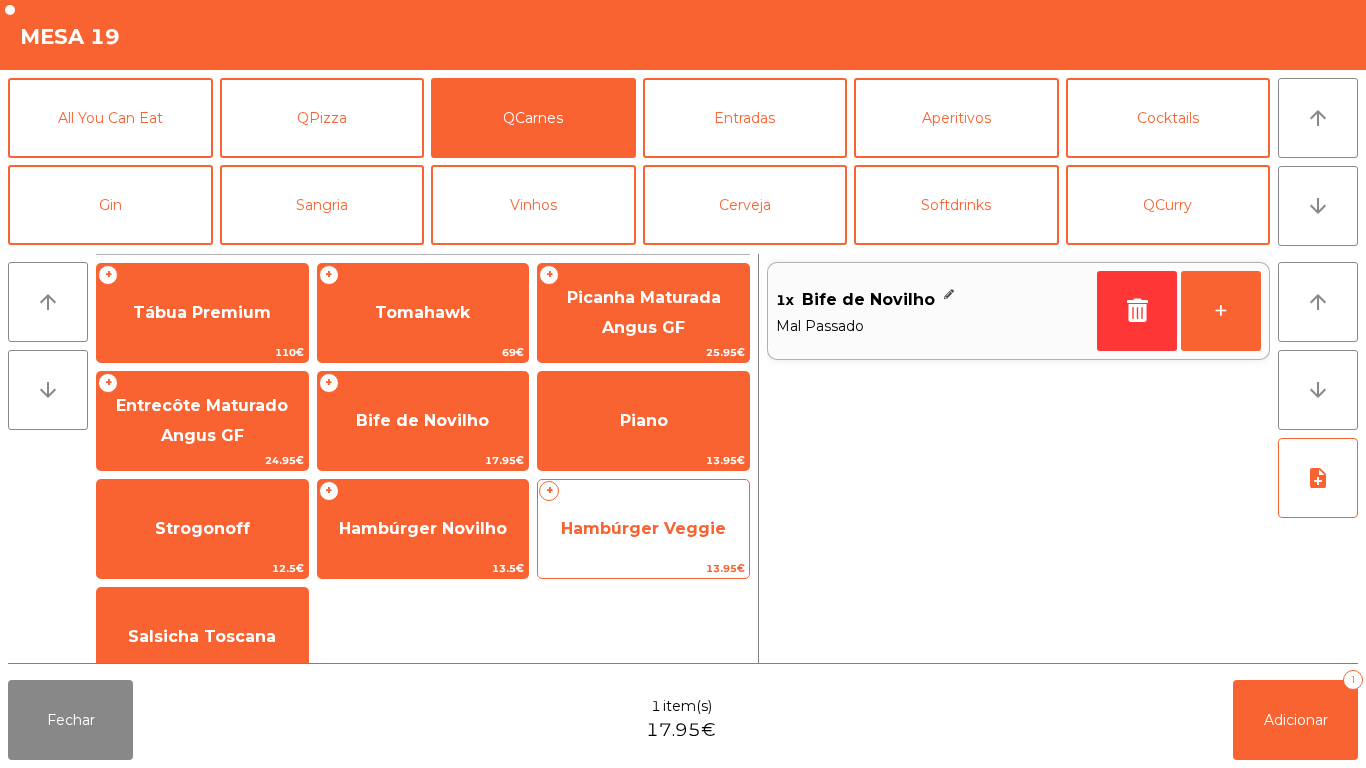 click on "Hambúrger Veggie" 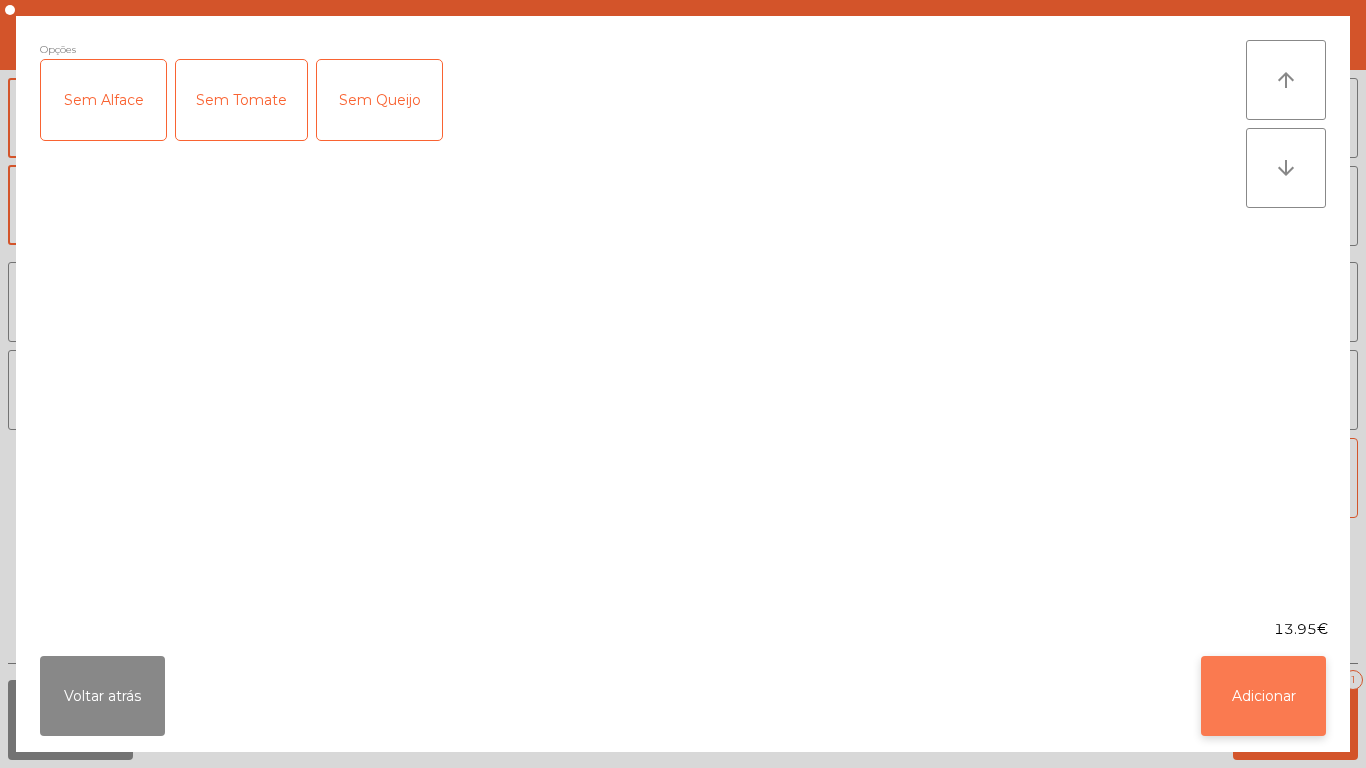 click on "Adicionar" 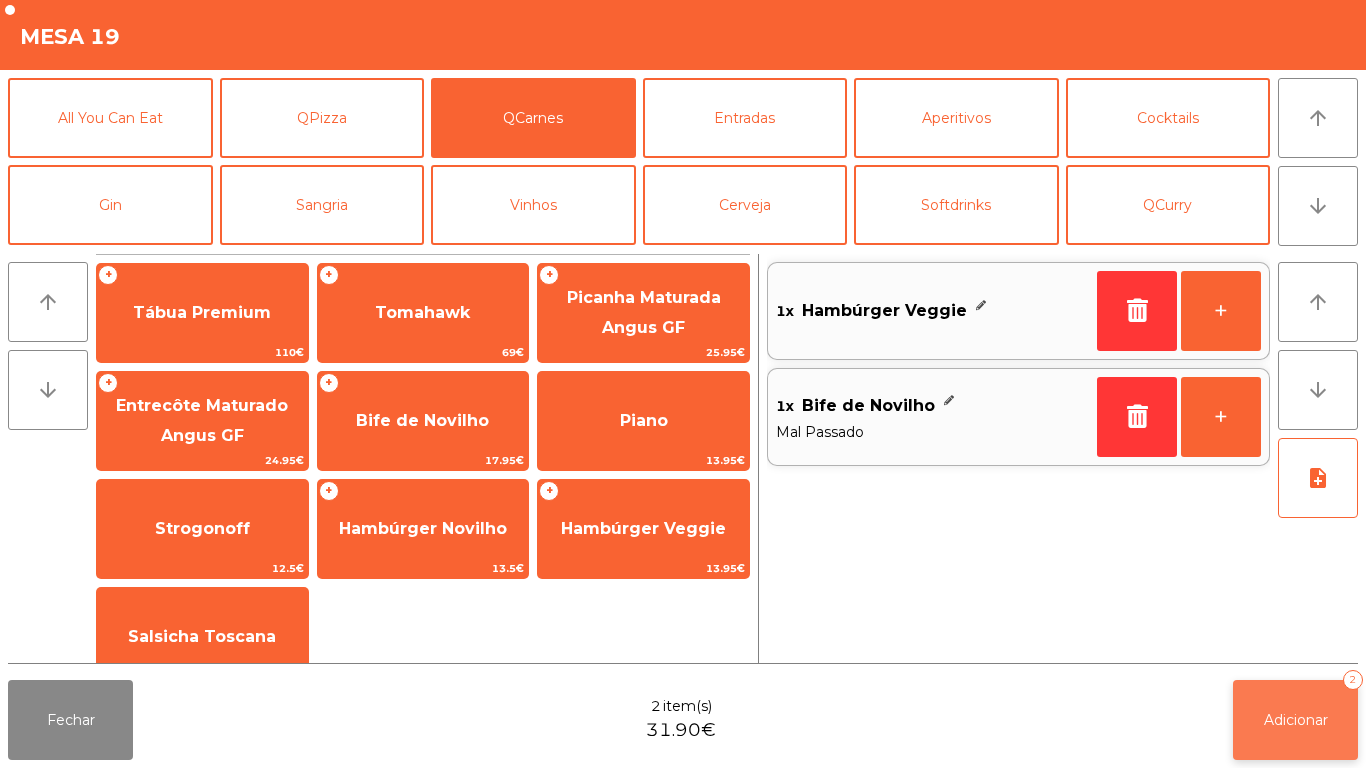 click on "Adicionar   2" 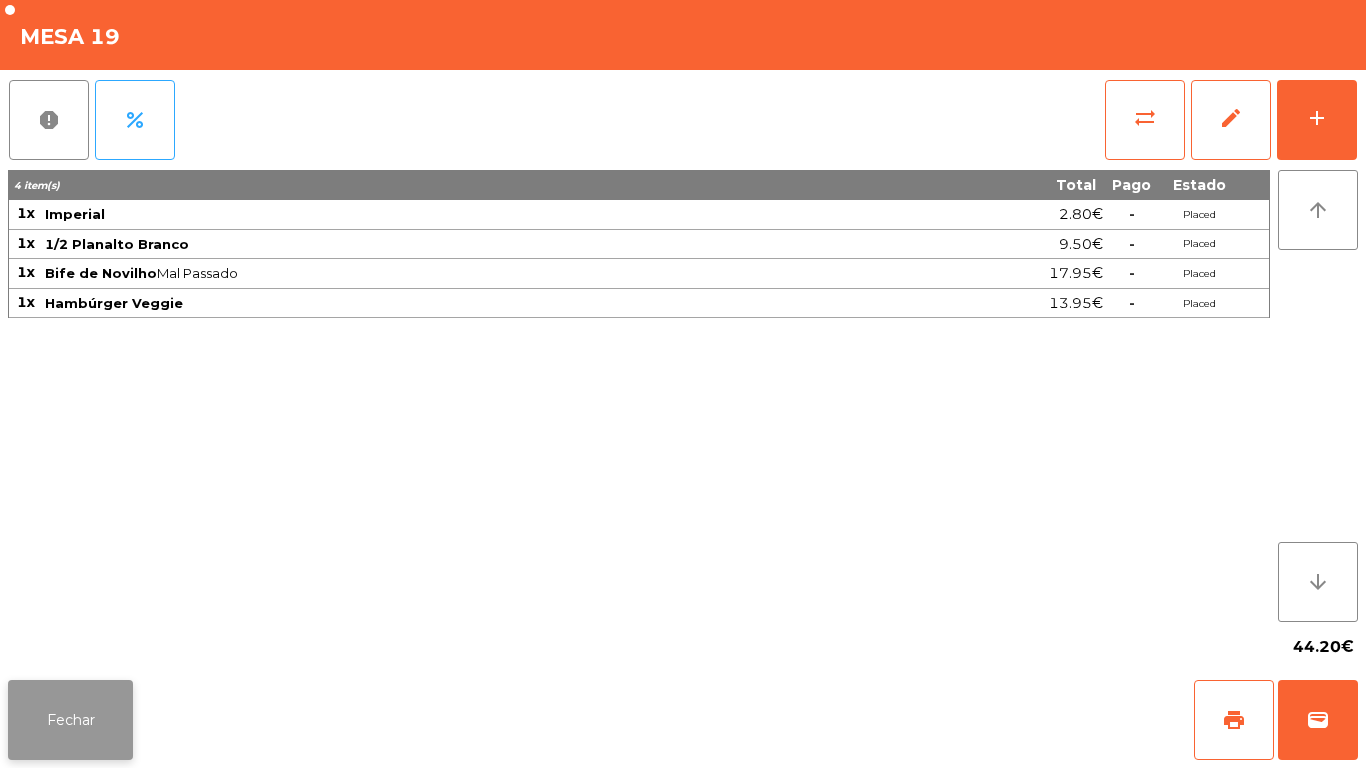 click on "Fechar" 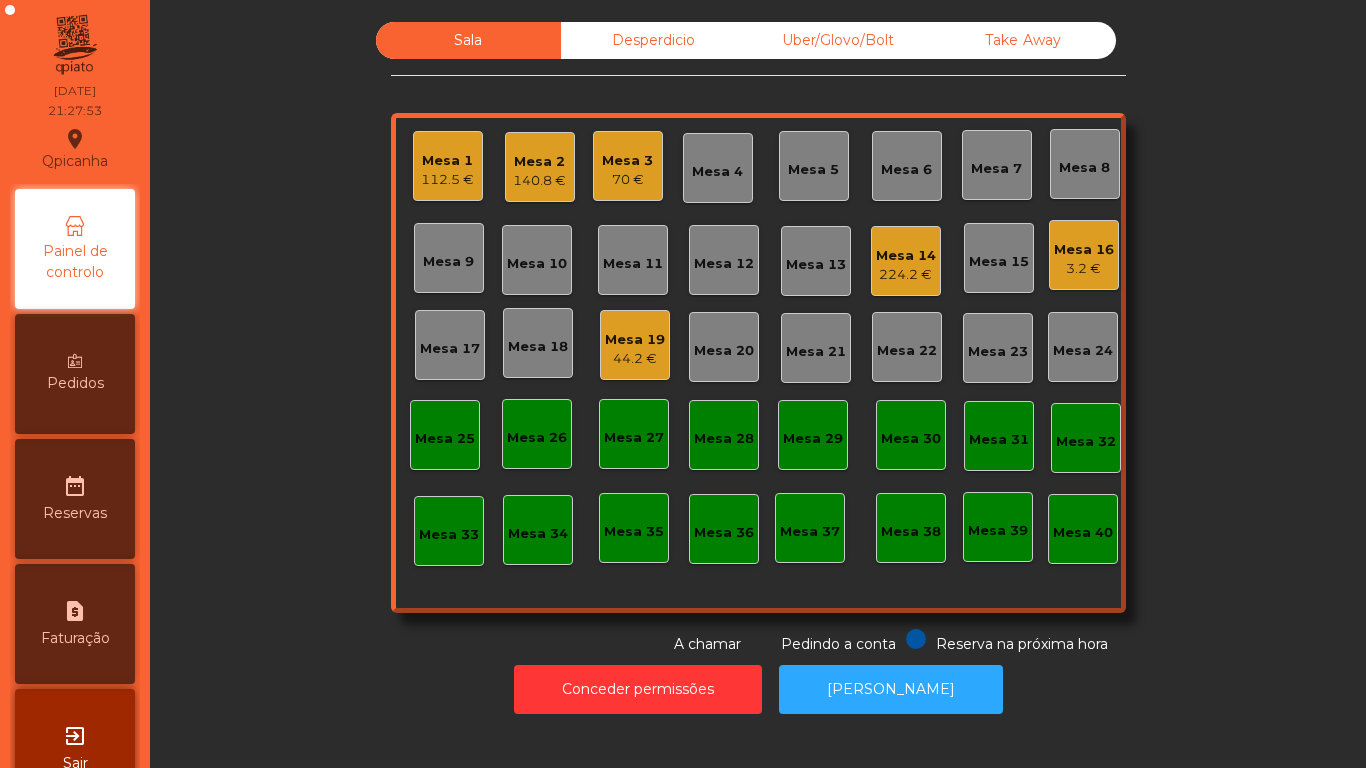 click on "3.2 €" 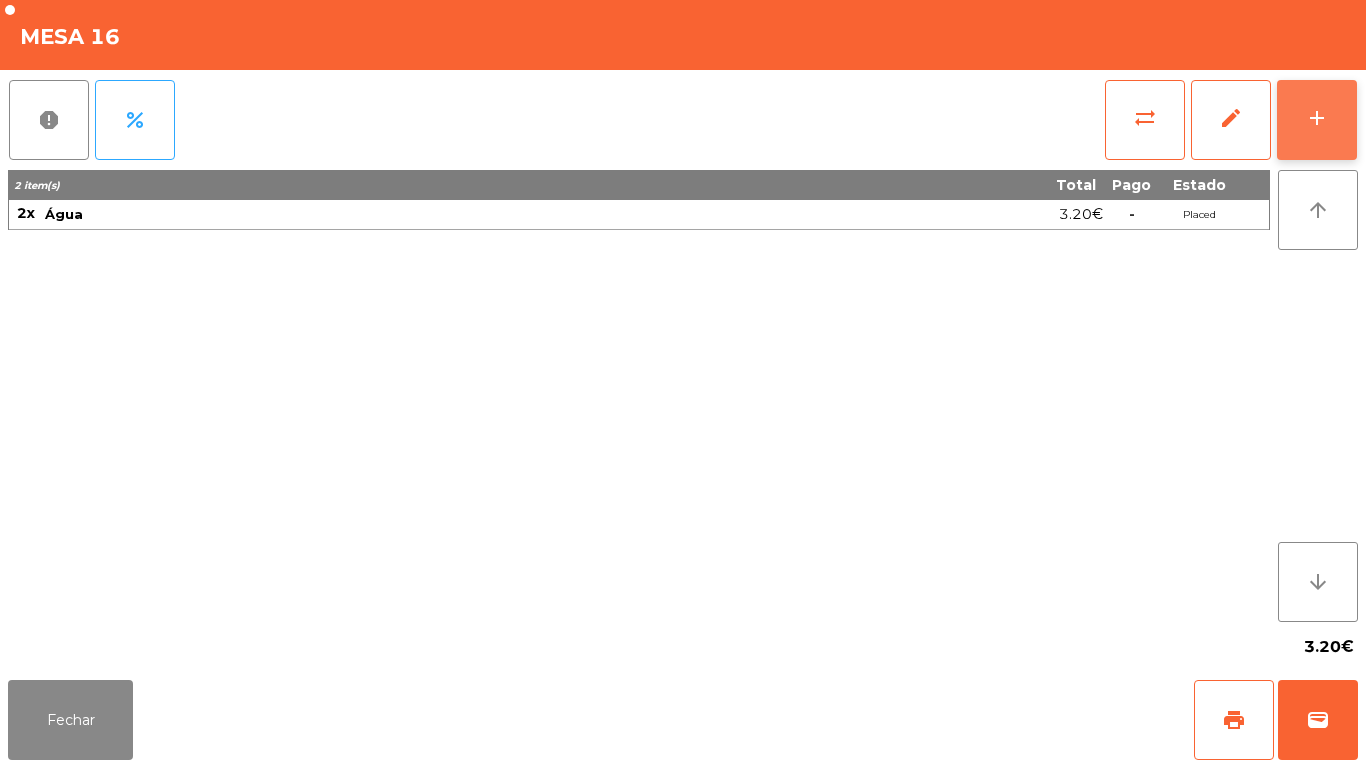 click on "add" 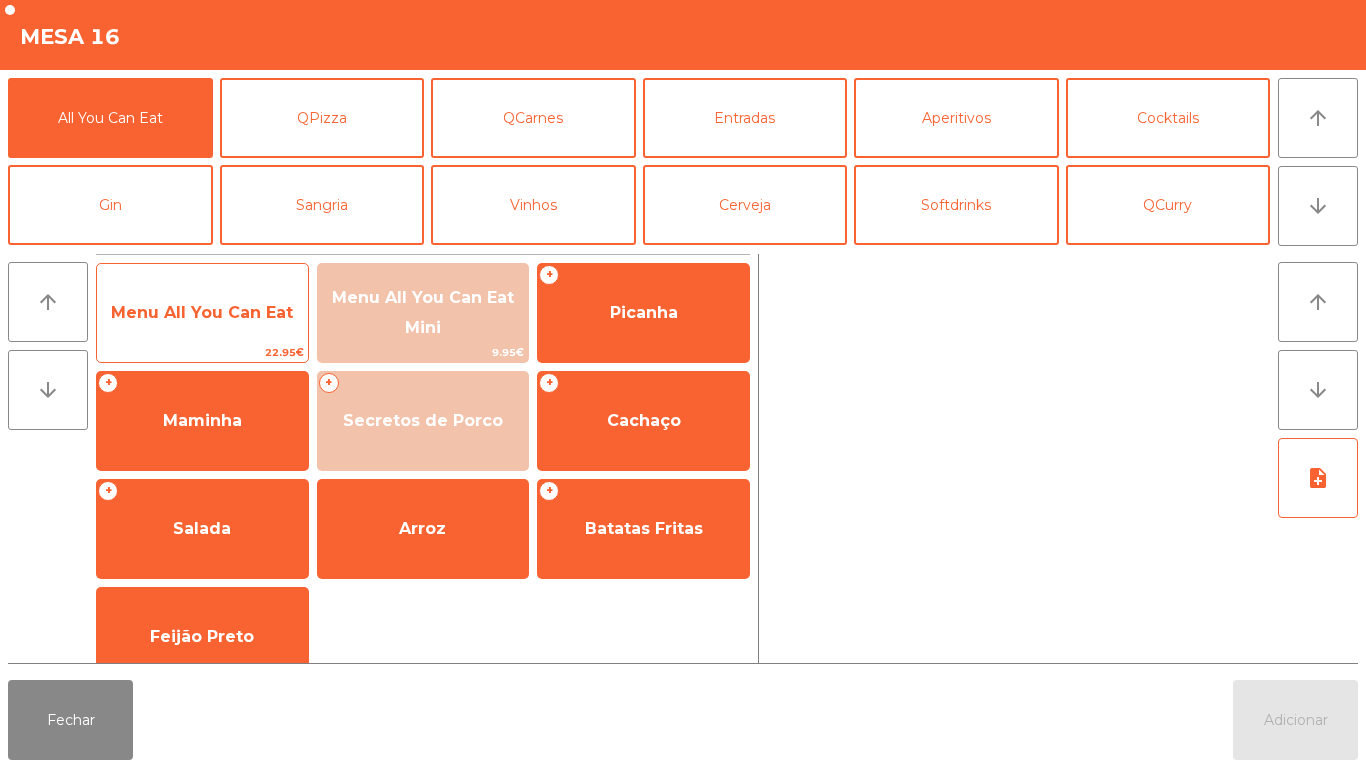 click on "Menu All You Can Eat" 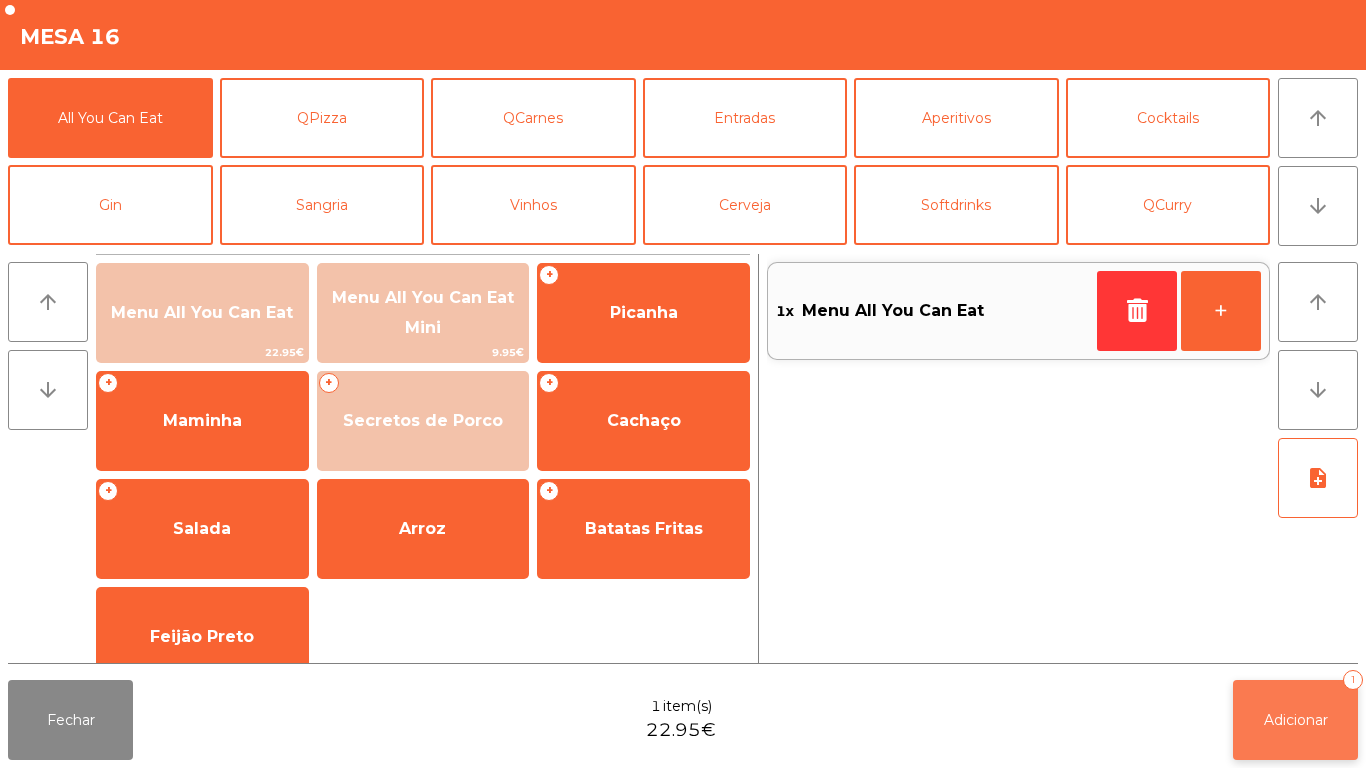 click on "Adicionar   1" 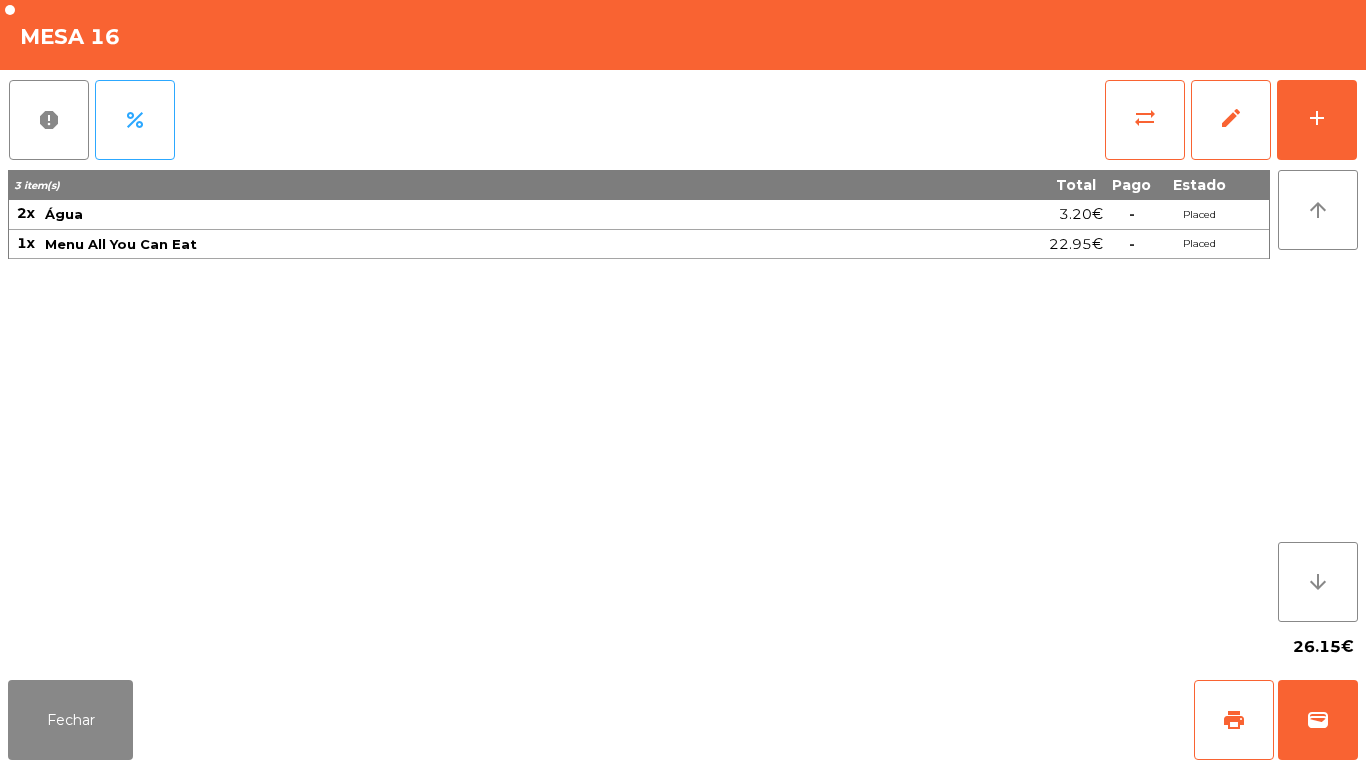 click on "Fechar   print   wallet" 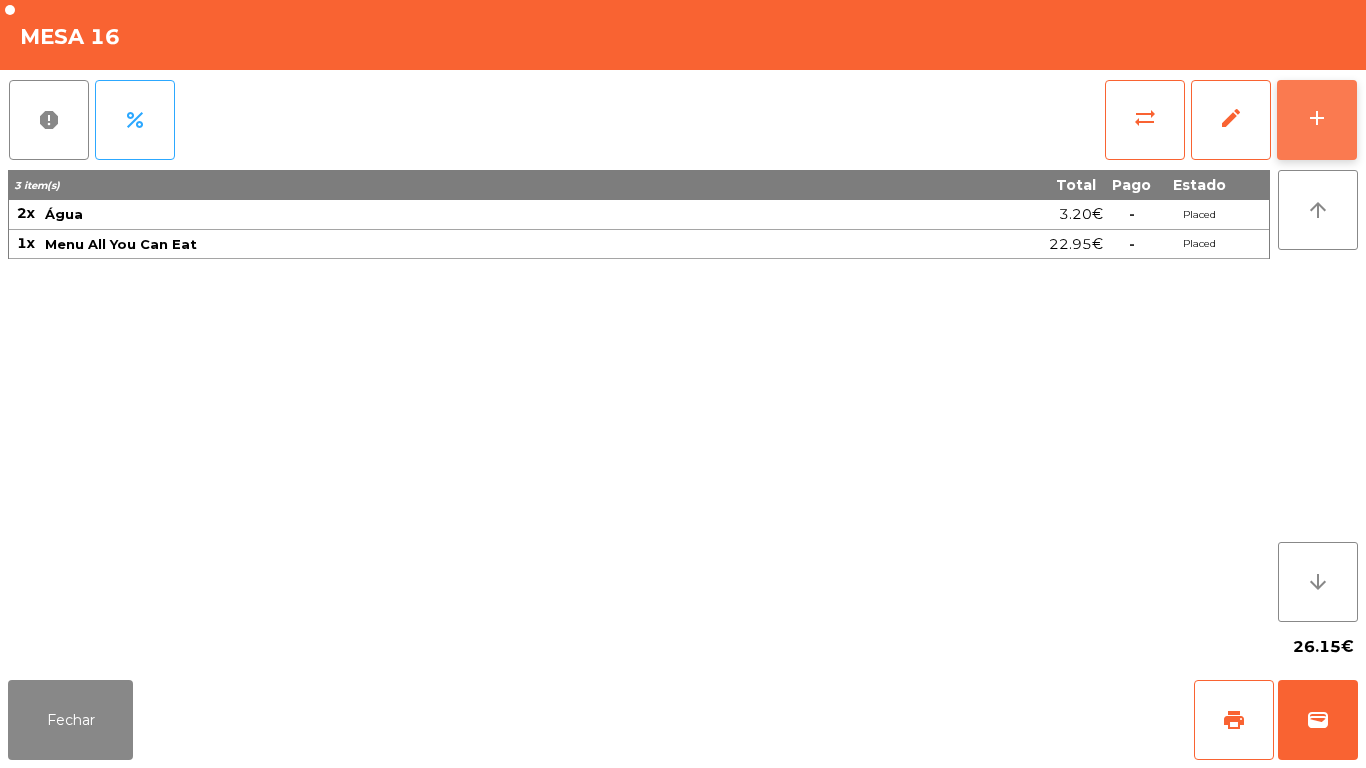 click on "add" 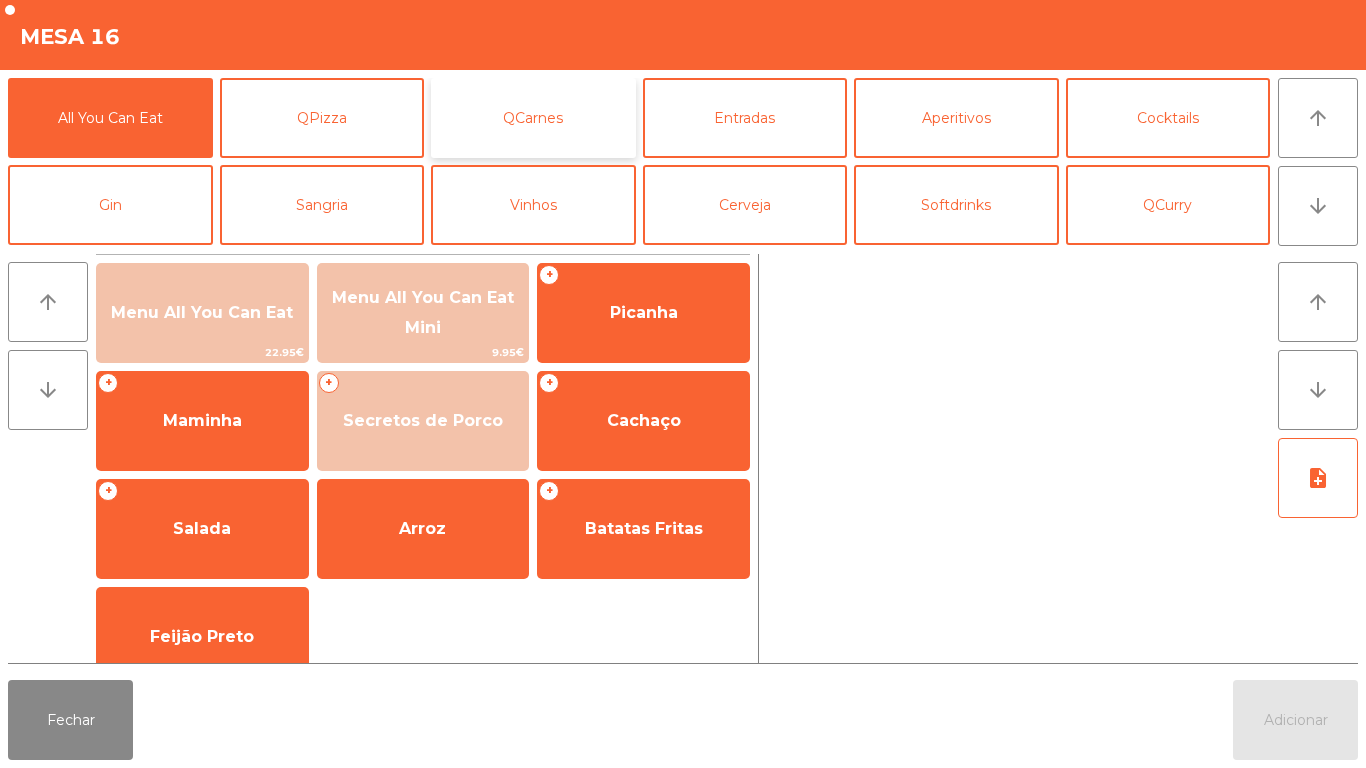 click on "QCarnes" 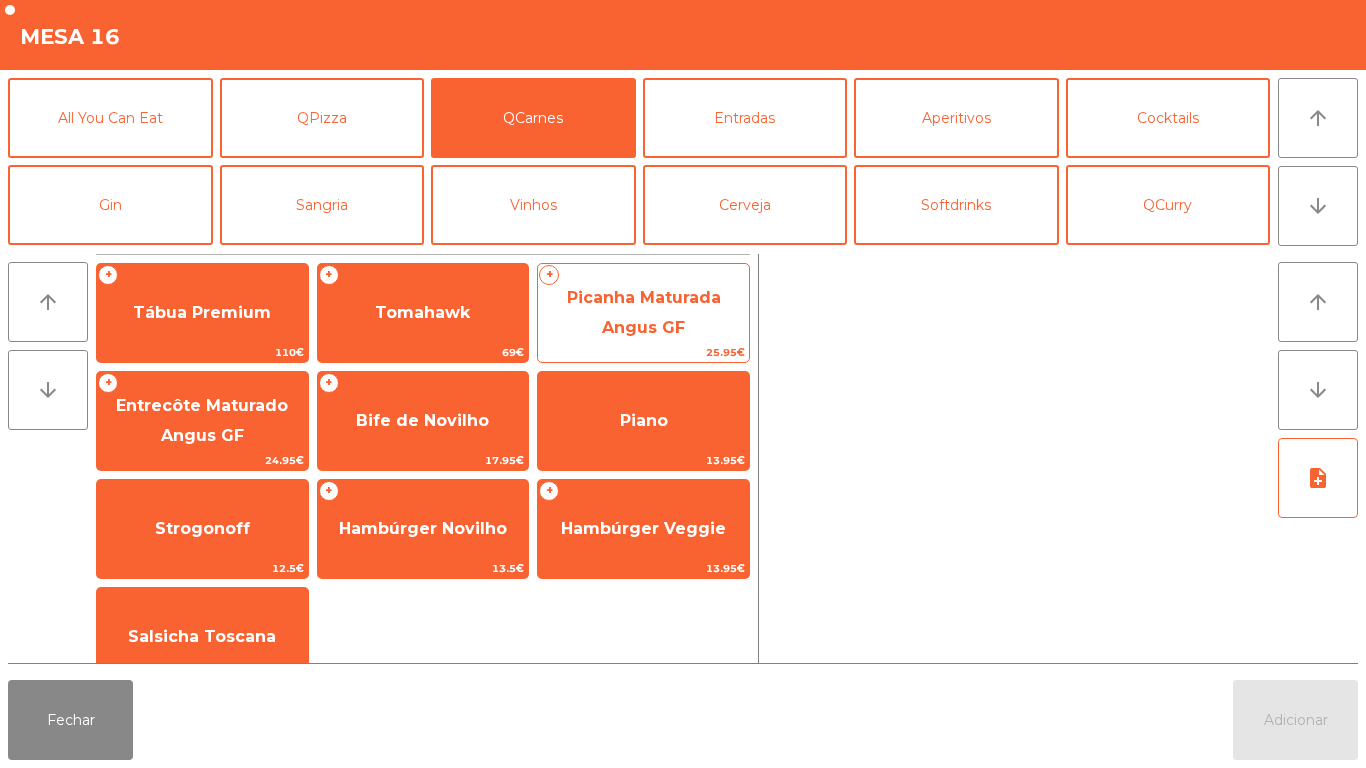click on "Picanha Maturada Angus GF" 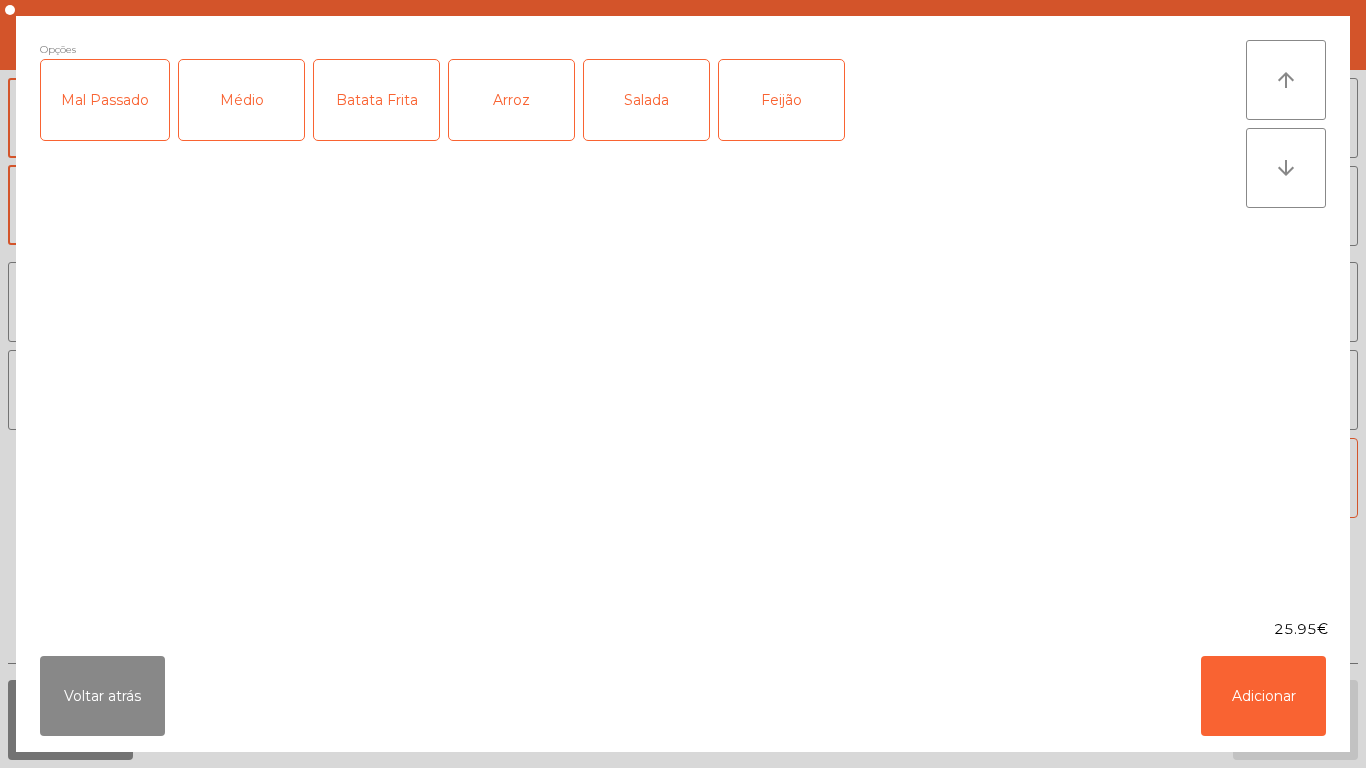 click on "Médio" 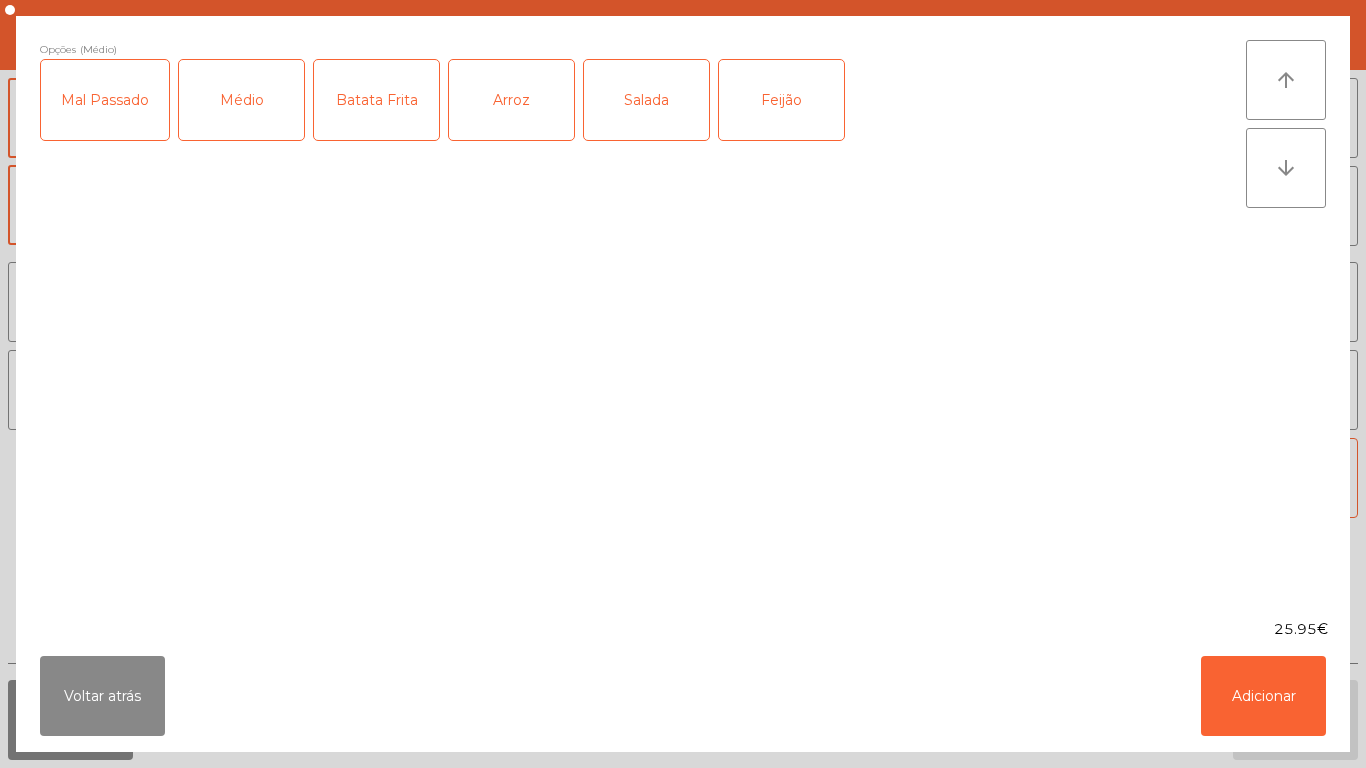 click on "Mal Passado" 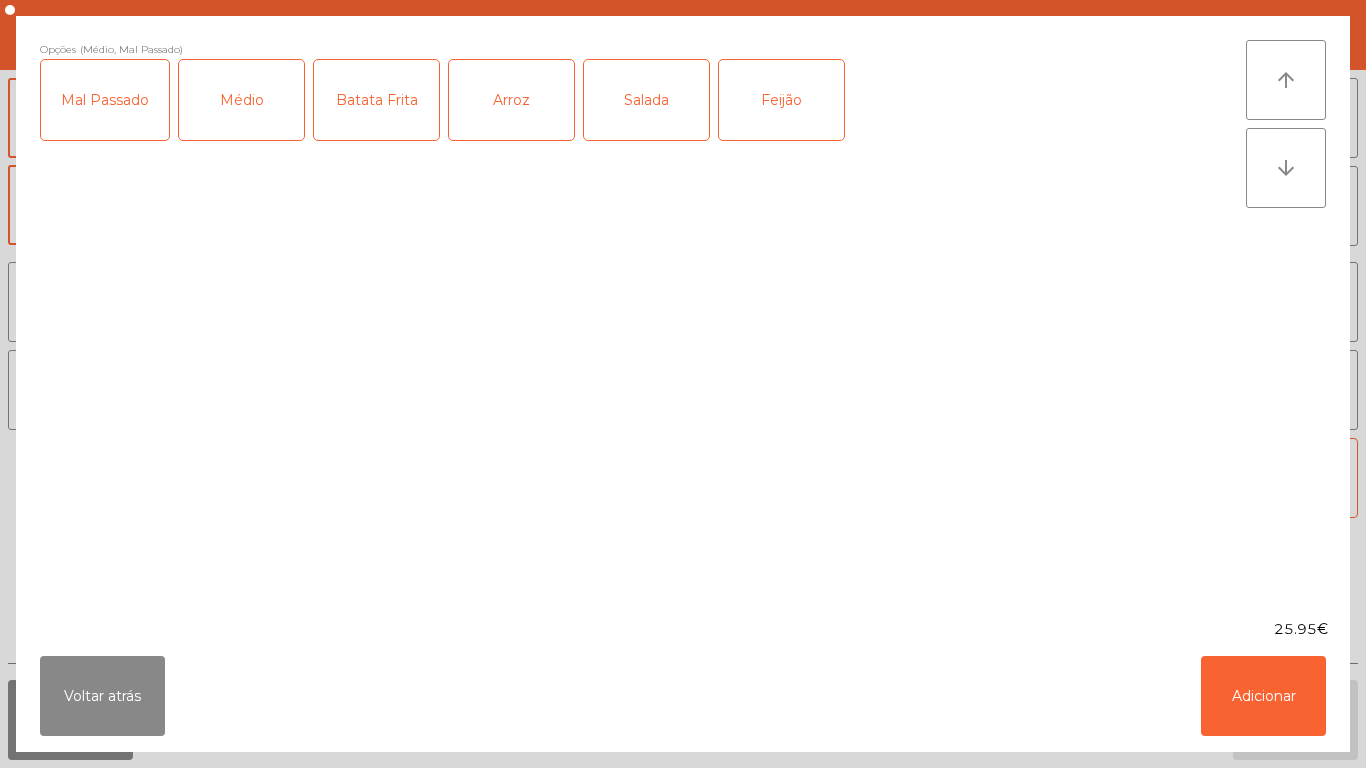 click on "Arroz" 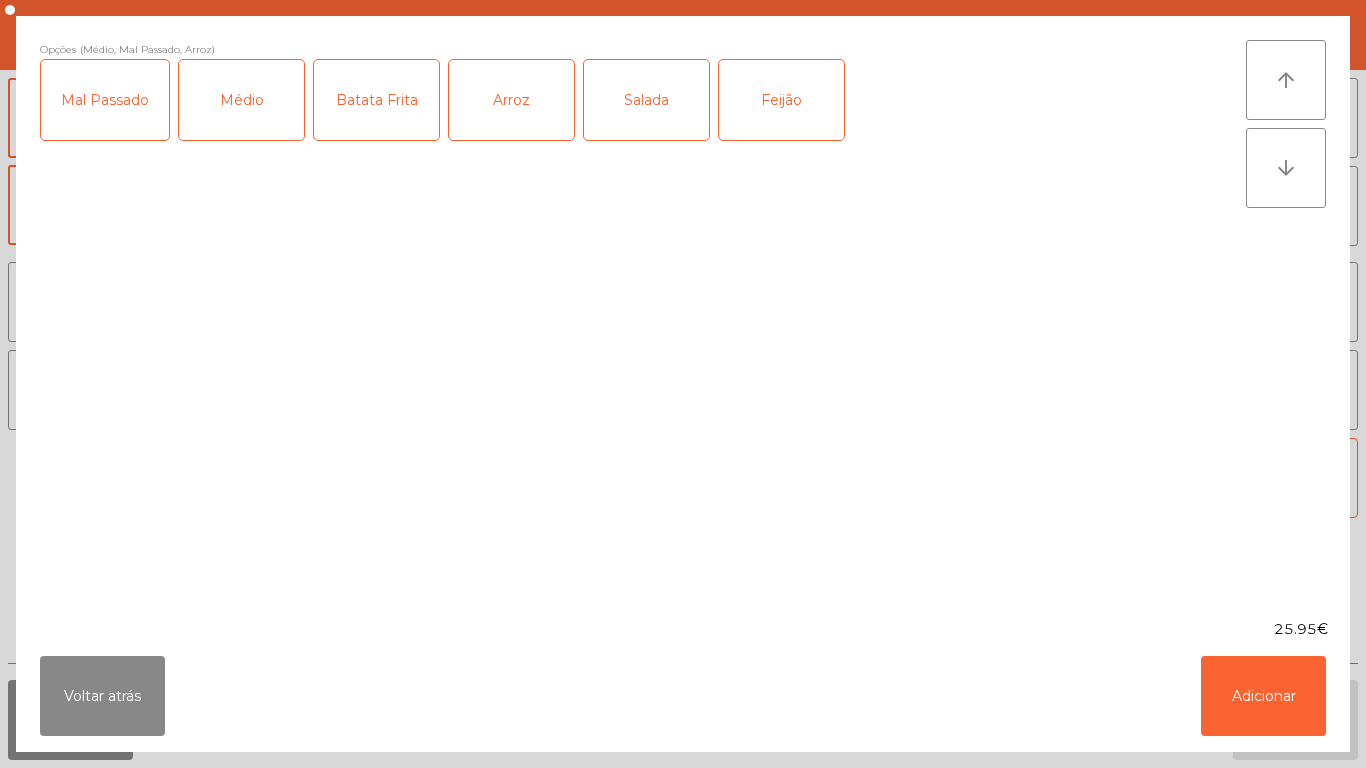 click on "Feijão" 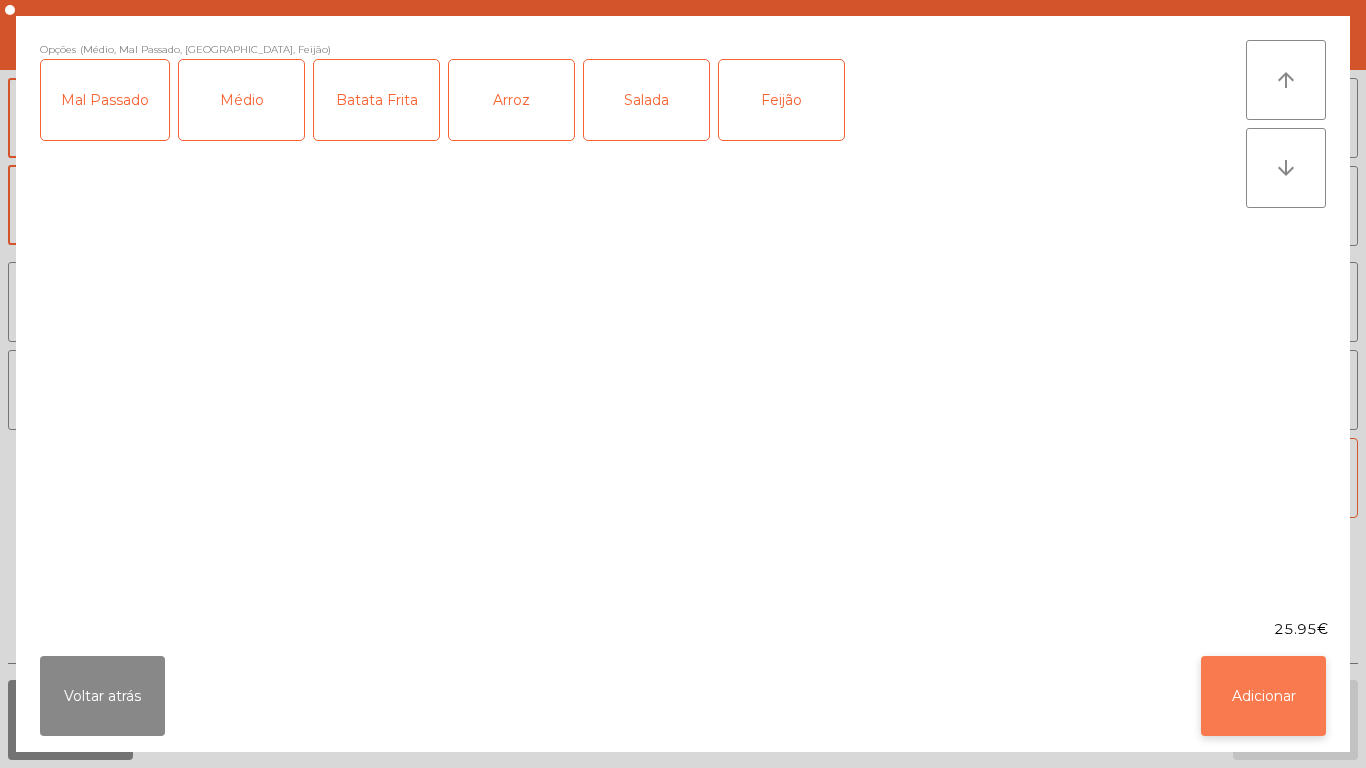 click on "Adicionar" 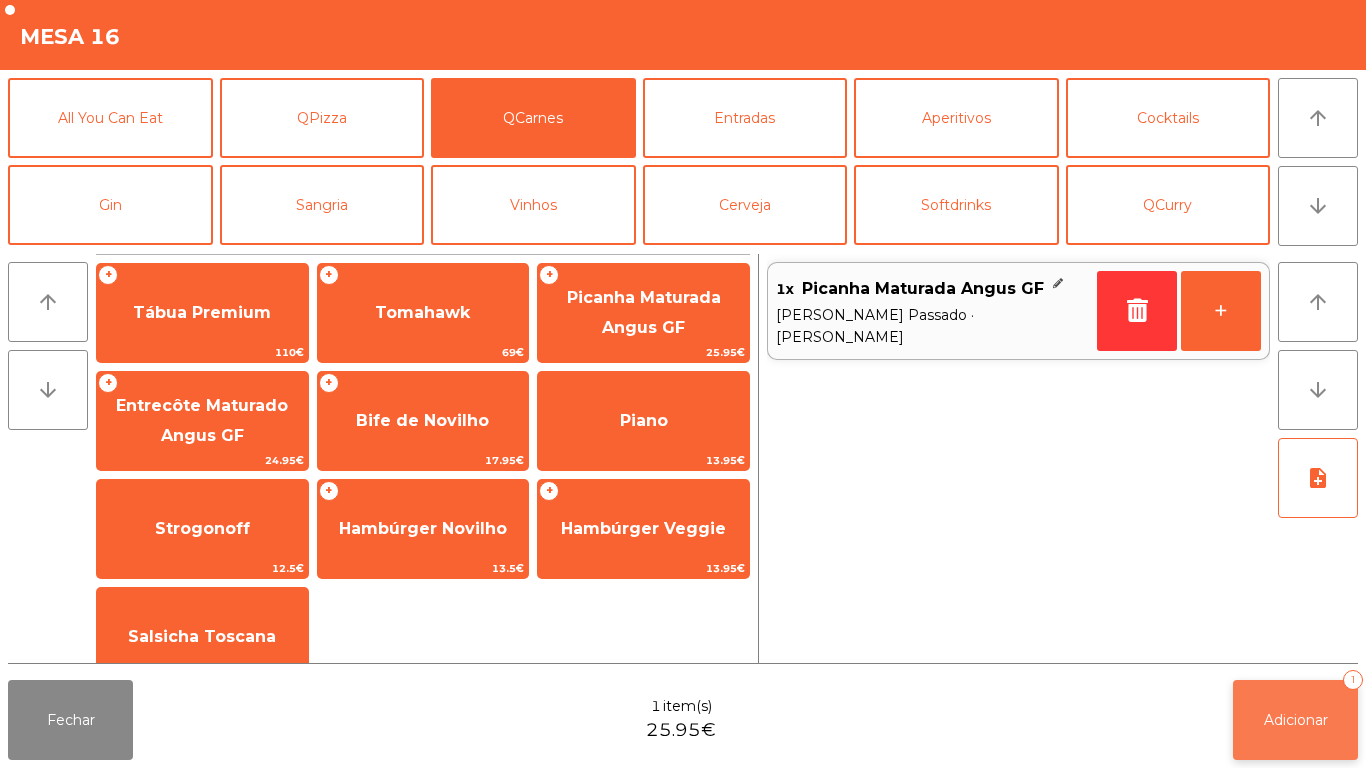 click on "Adicionar   1" 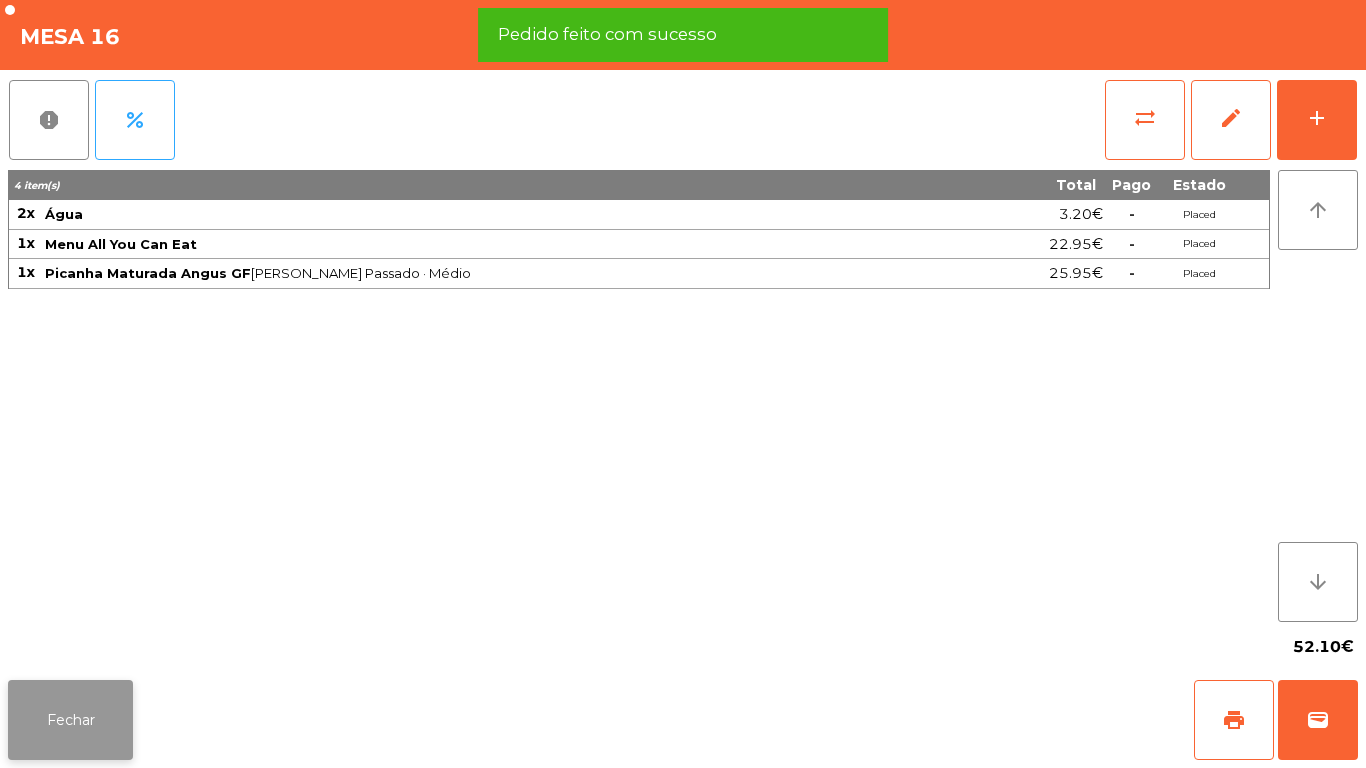 click on "Fechar" 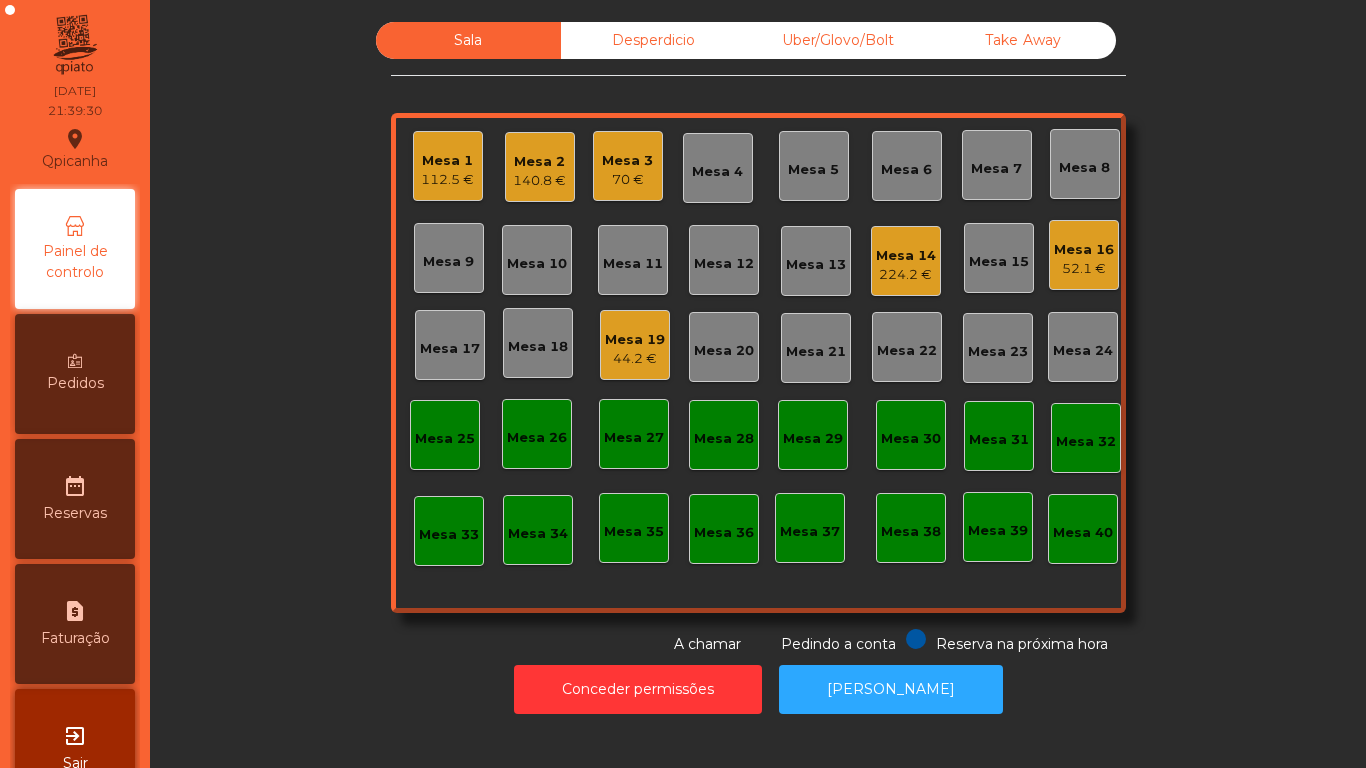 click on "44.2 €" 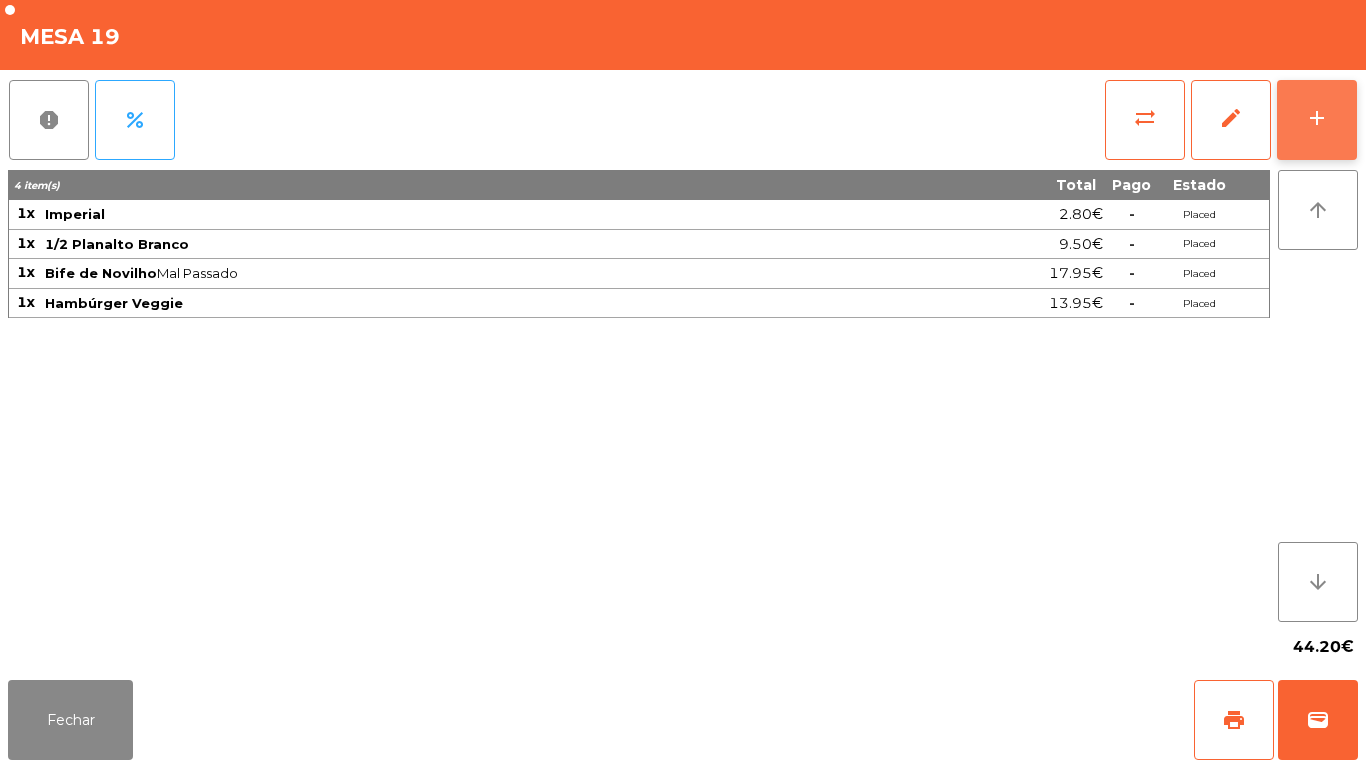 click on "add" 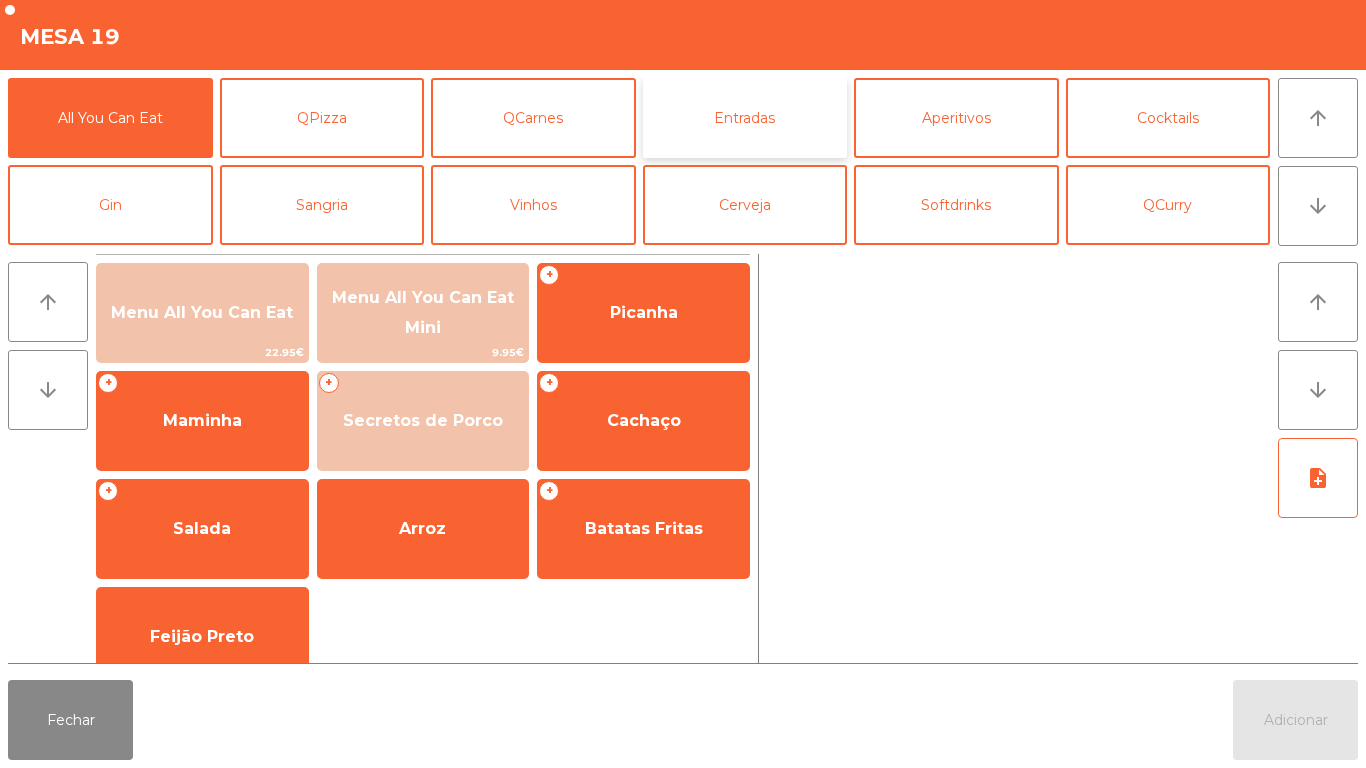 click on "Entradas" 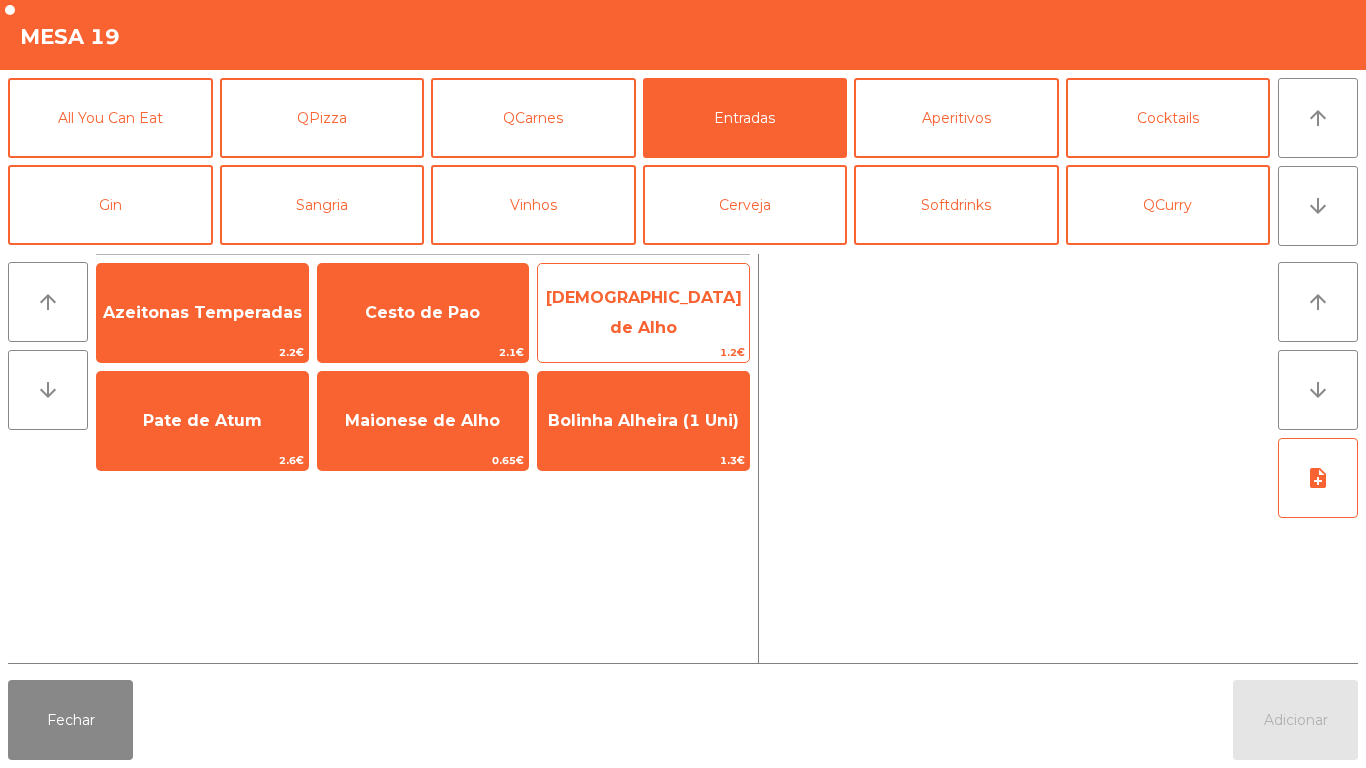 click on "[DEMOGRAPHIC_DATA] de Alho" 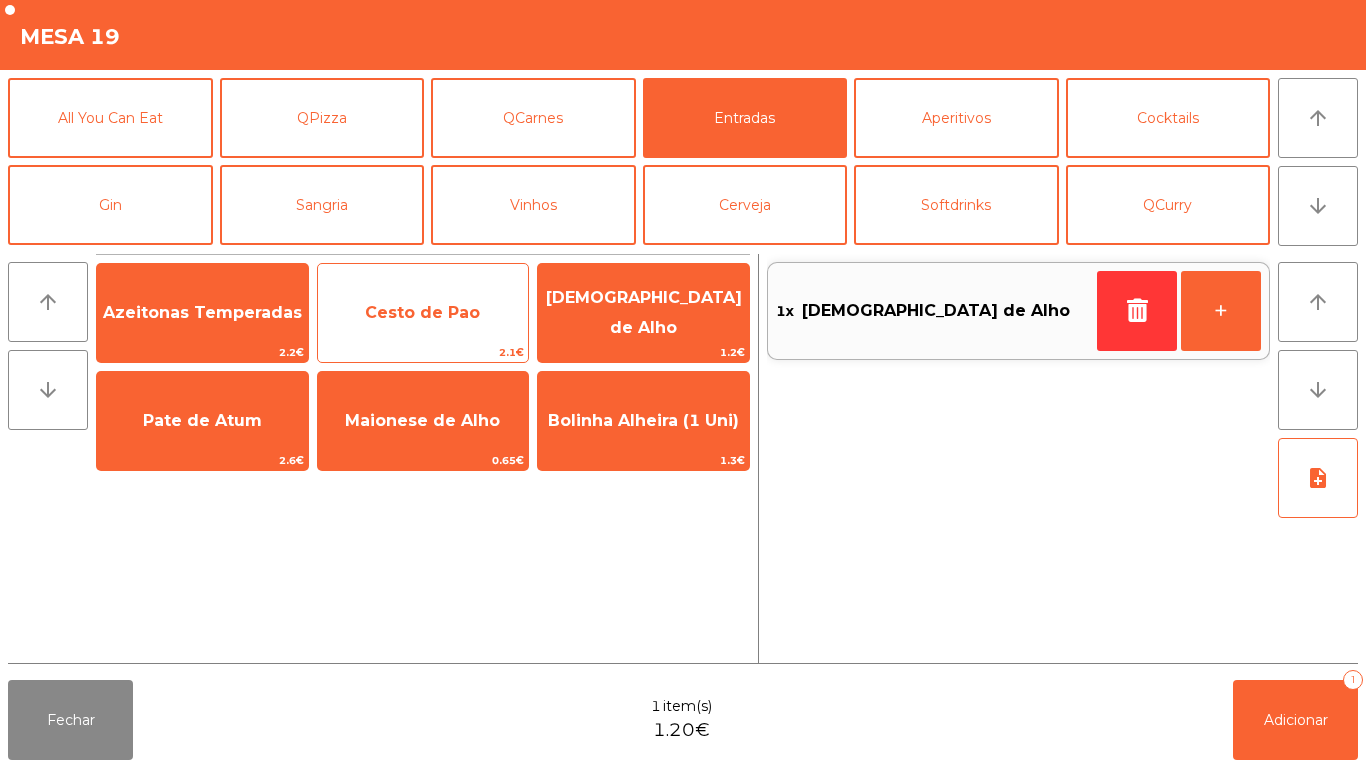 click on "Cesto de Pao" 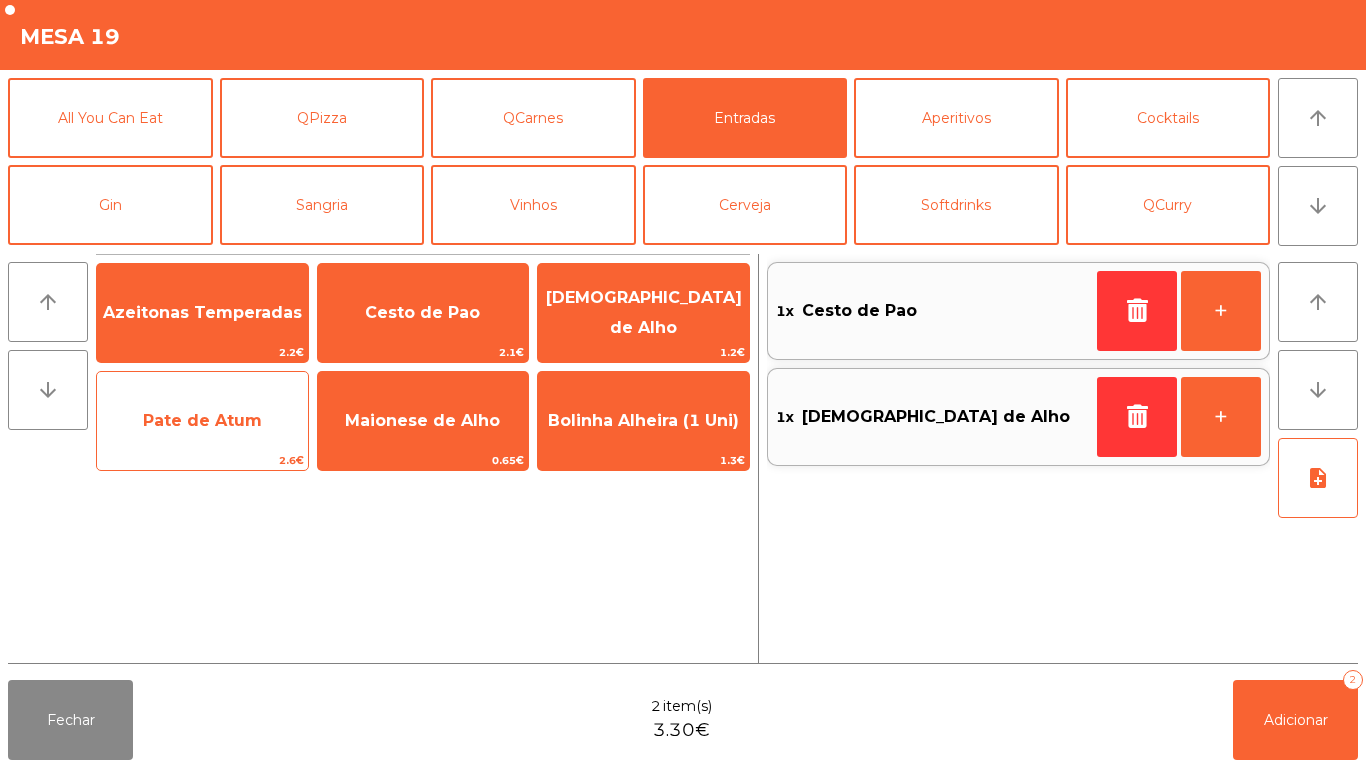 click on "Pate de Atum" 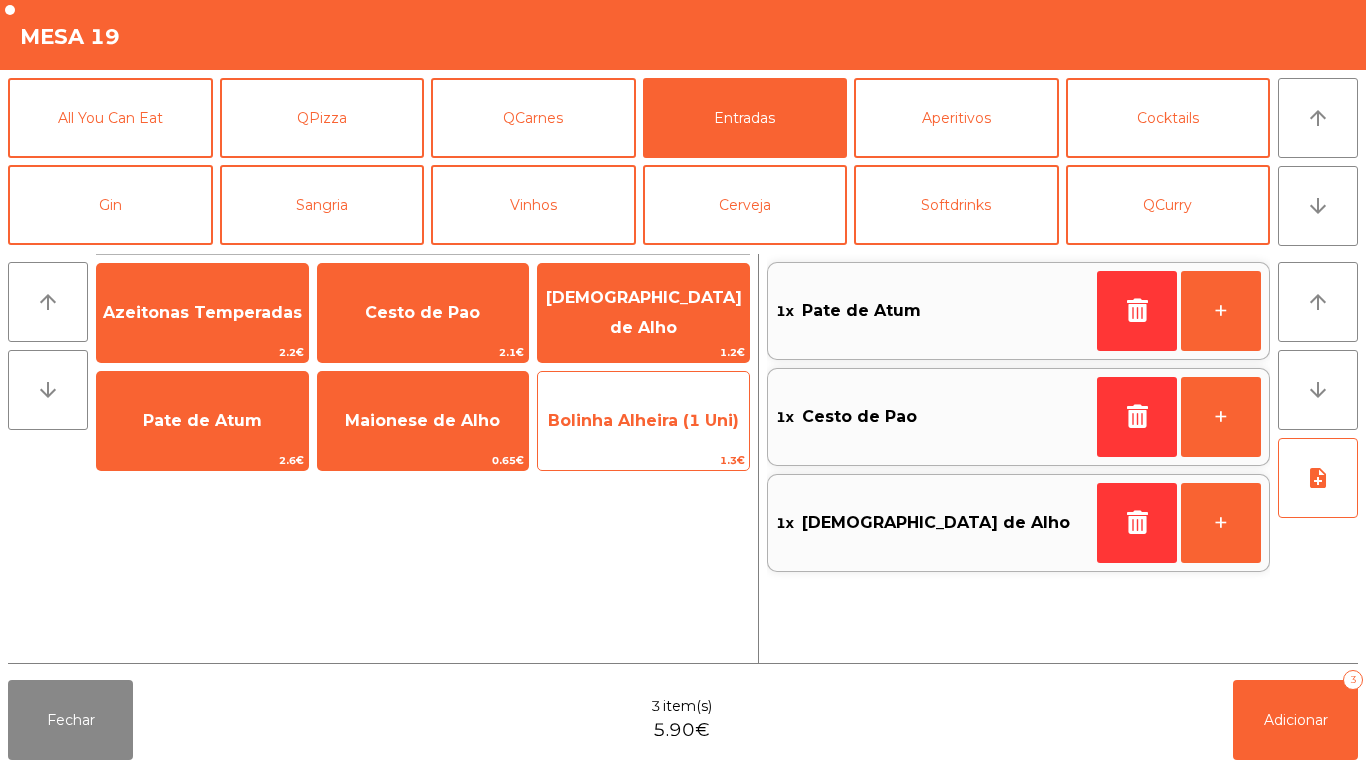 click on "Bolinha Alheira (1 Uni)" 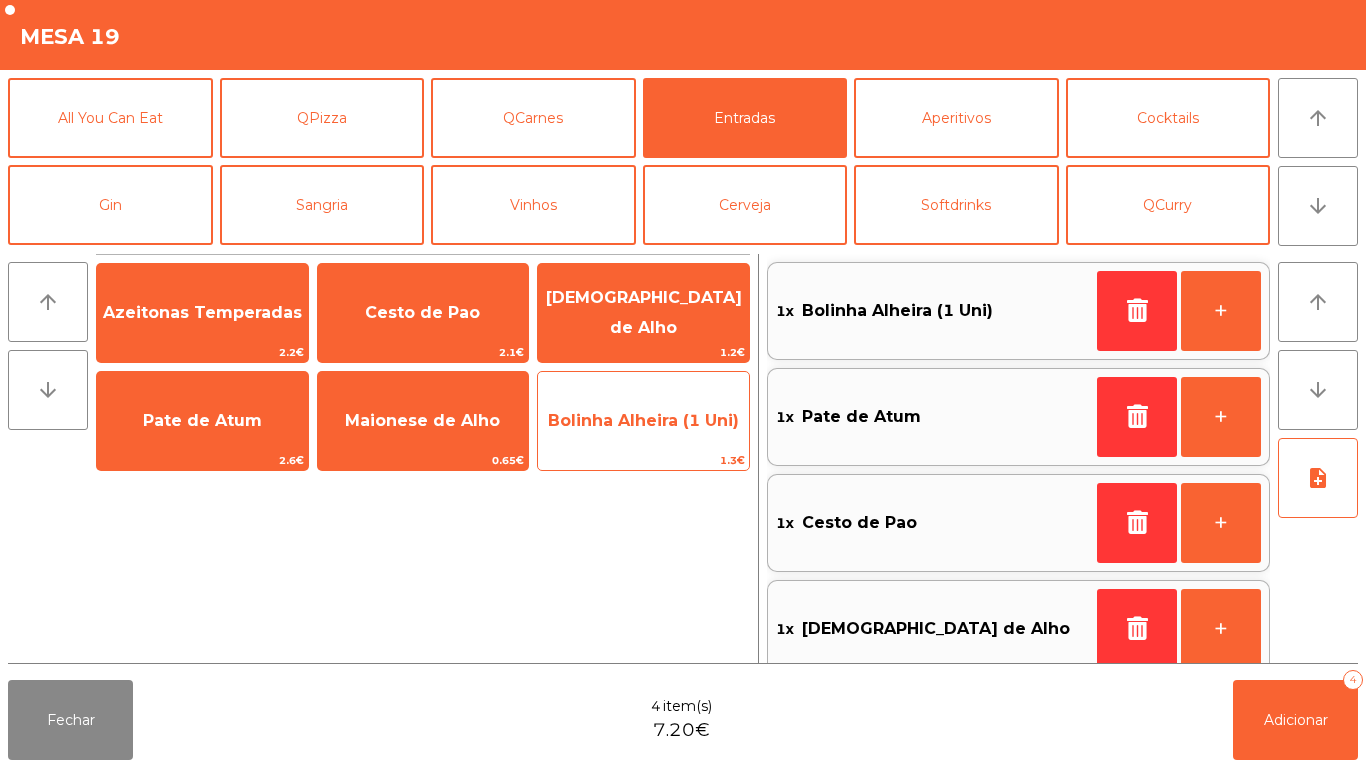 click on "Bolinha Alheira (1 Uni)" 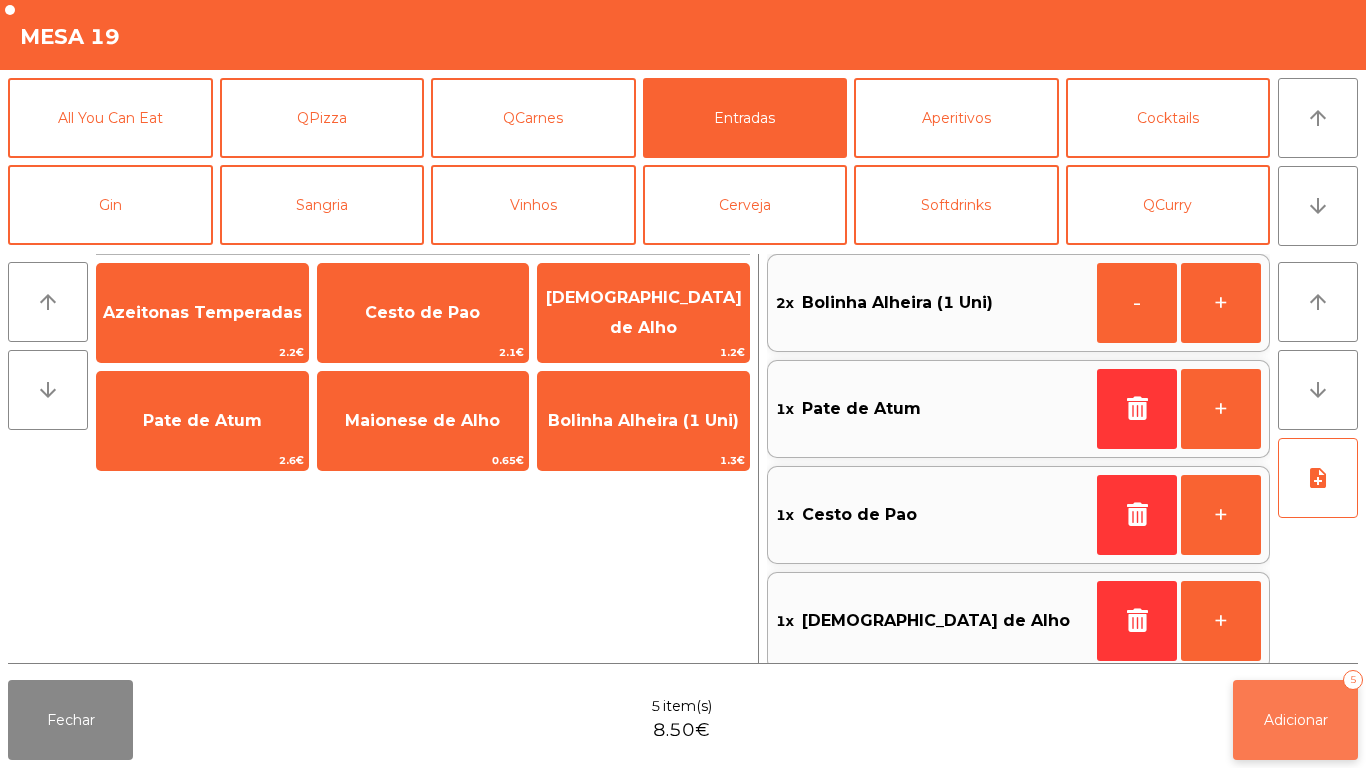 click on "Adicionar" 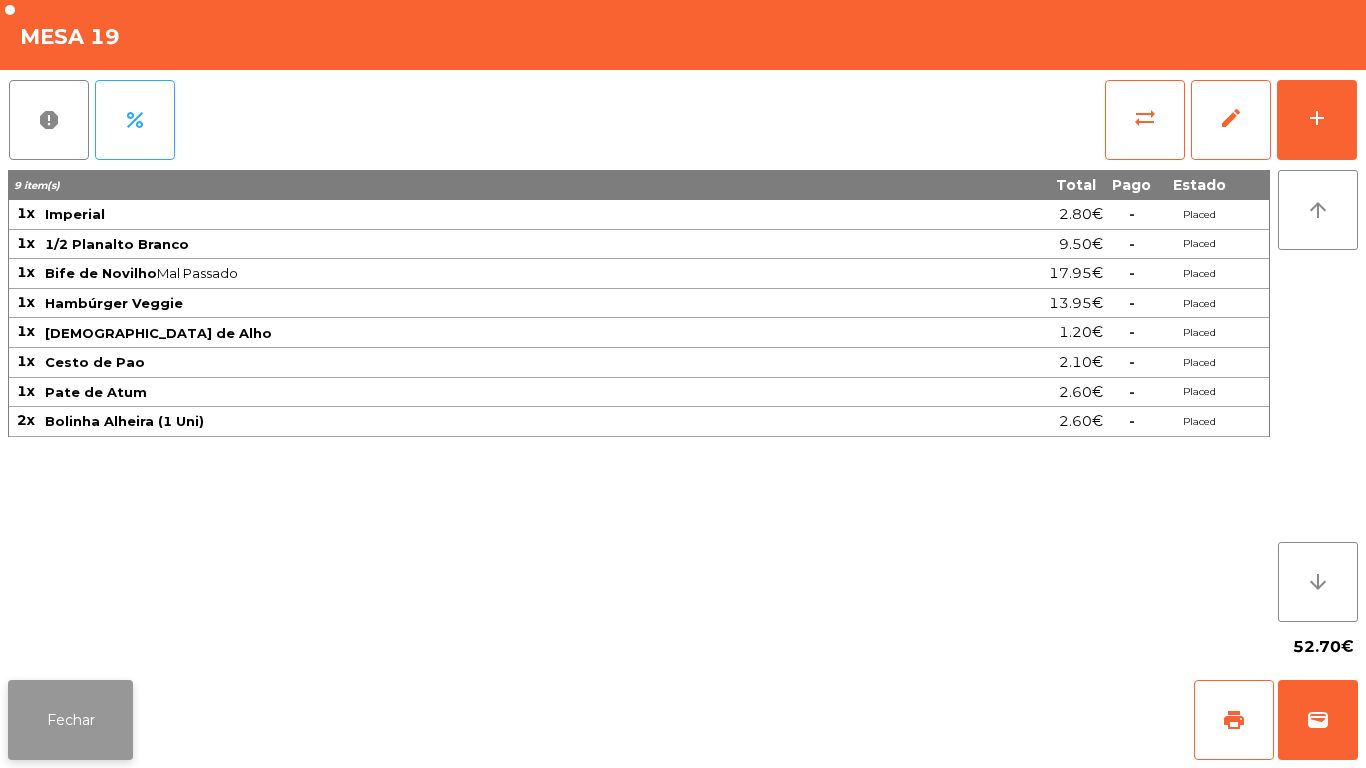 click on "Fechar" 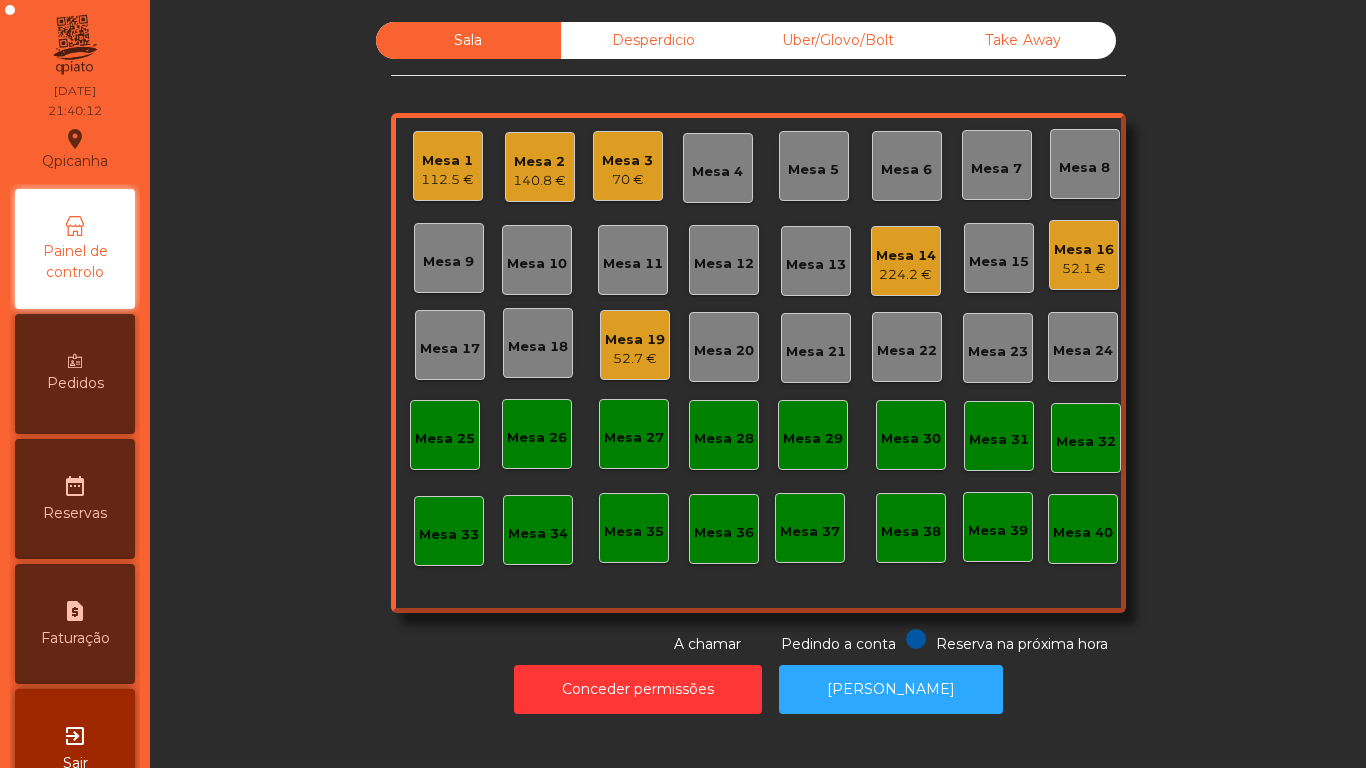 click on "52.1 €" 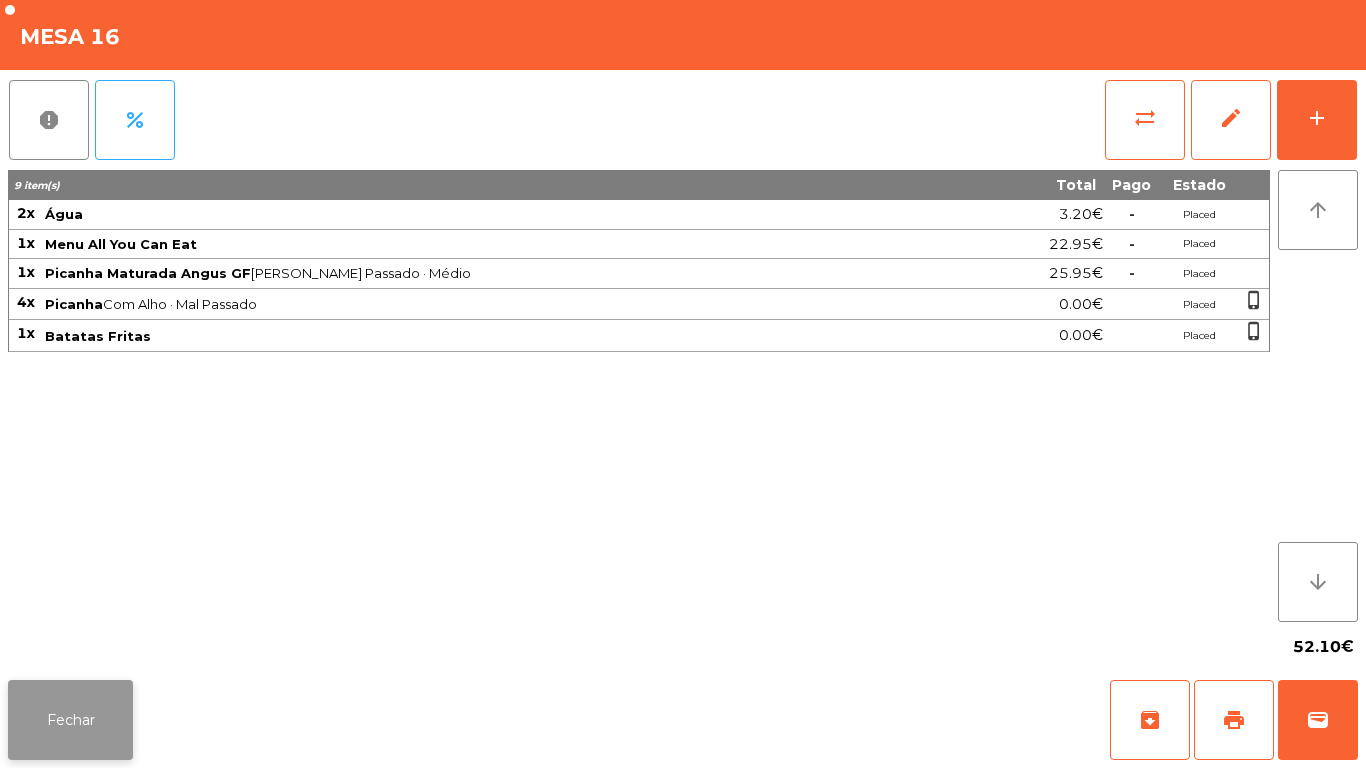click on "Fechar" 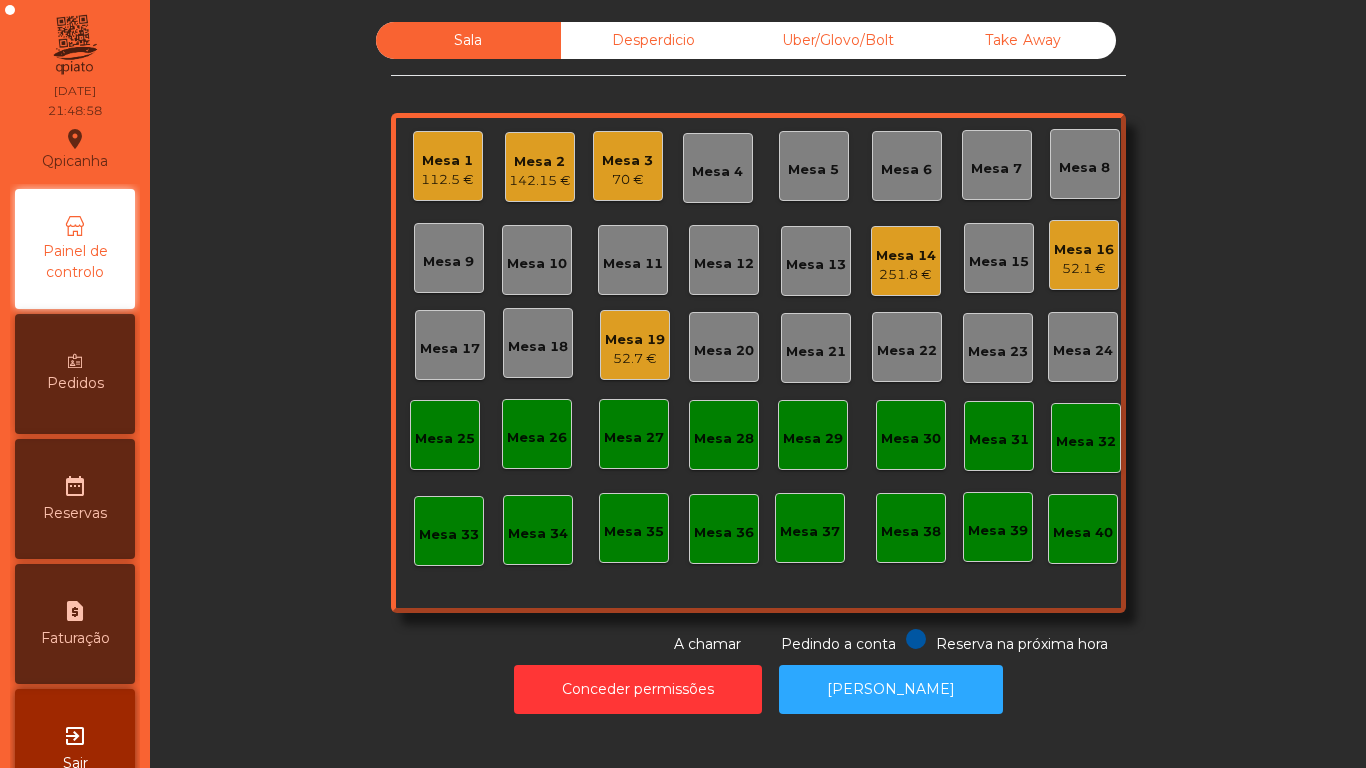 click on "52.1 €" 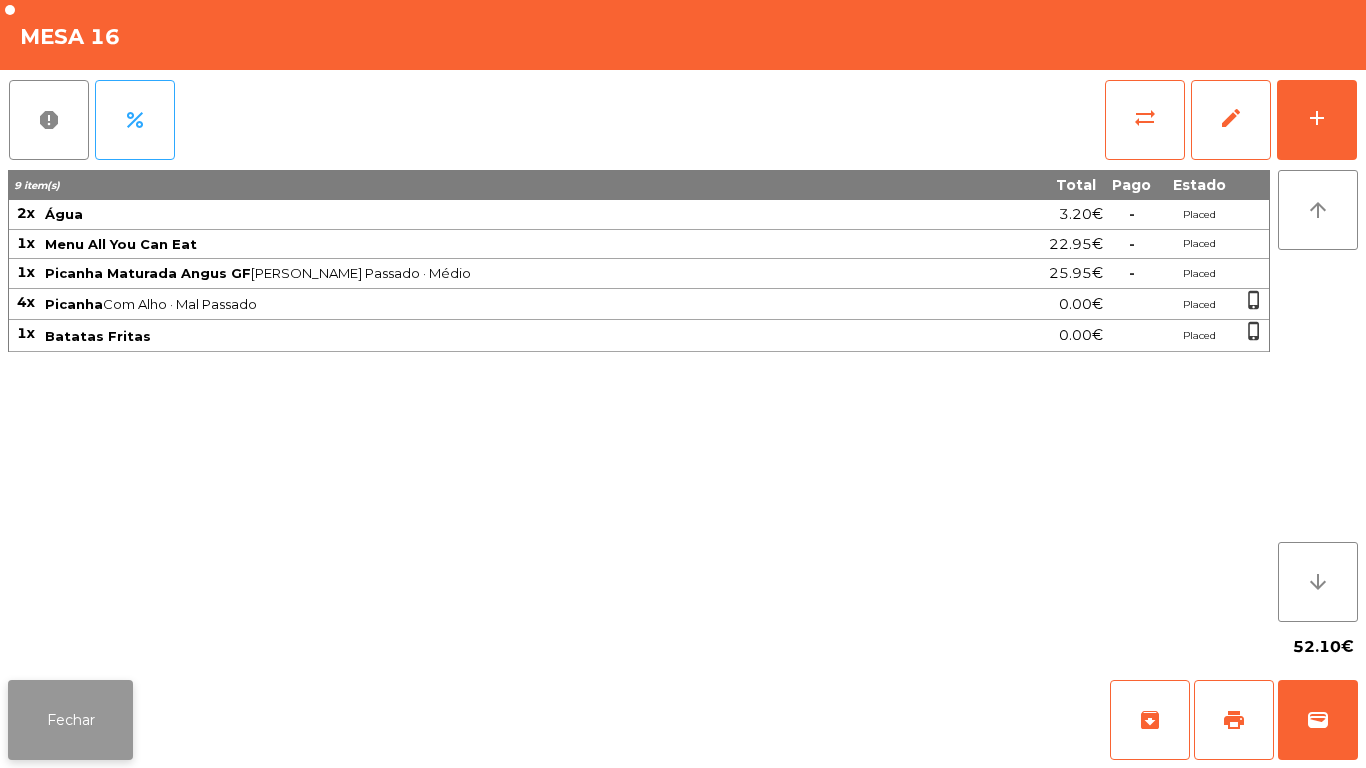 click on "Fechar" 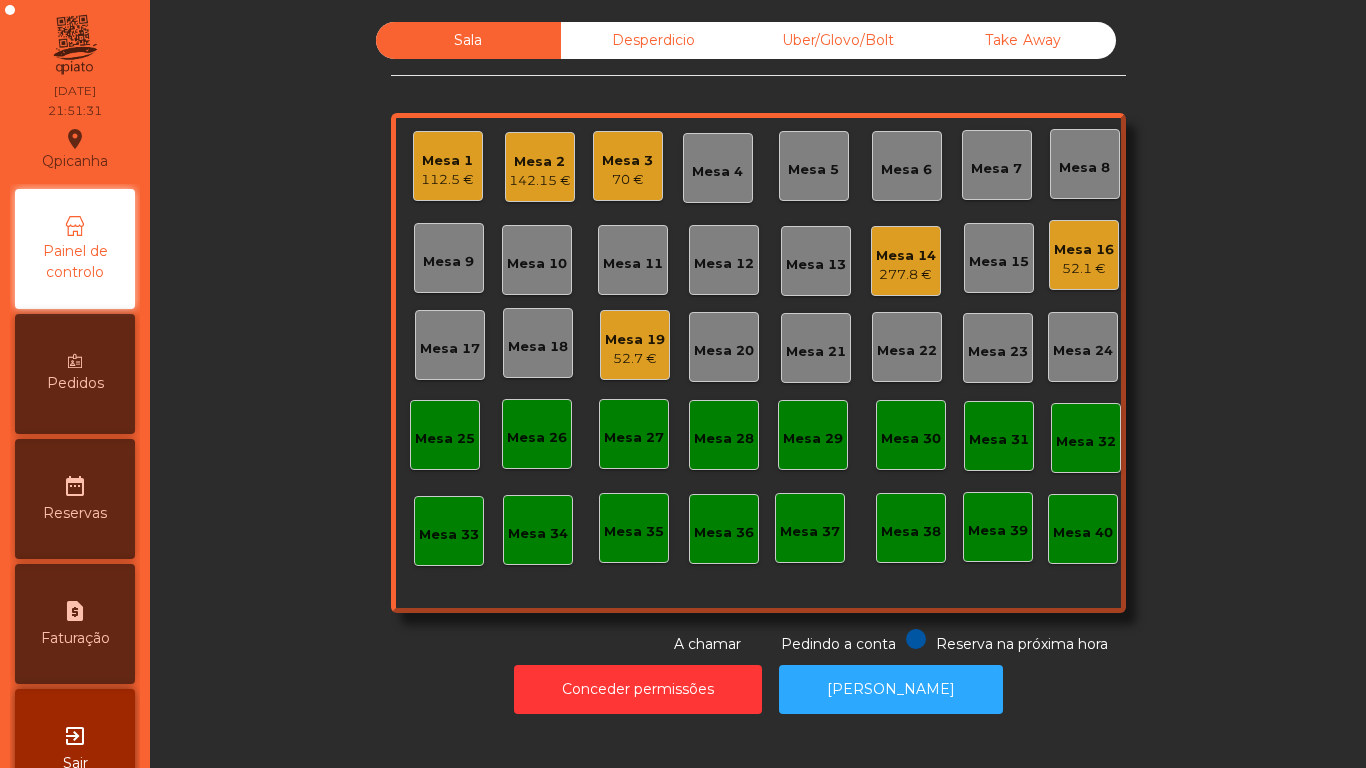 click on "Mesa 3" 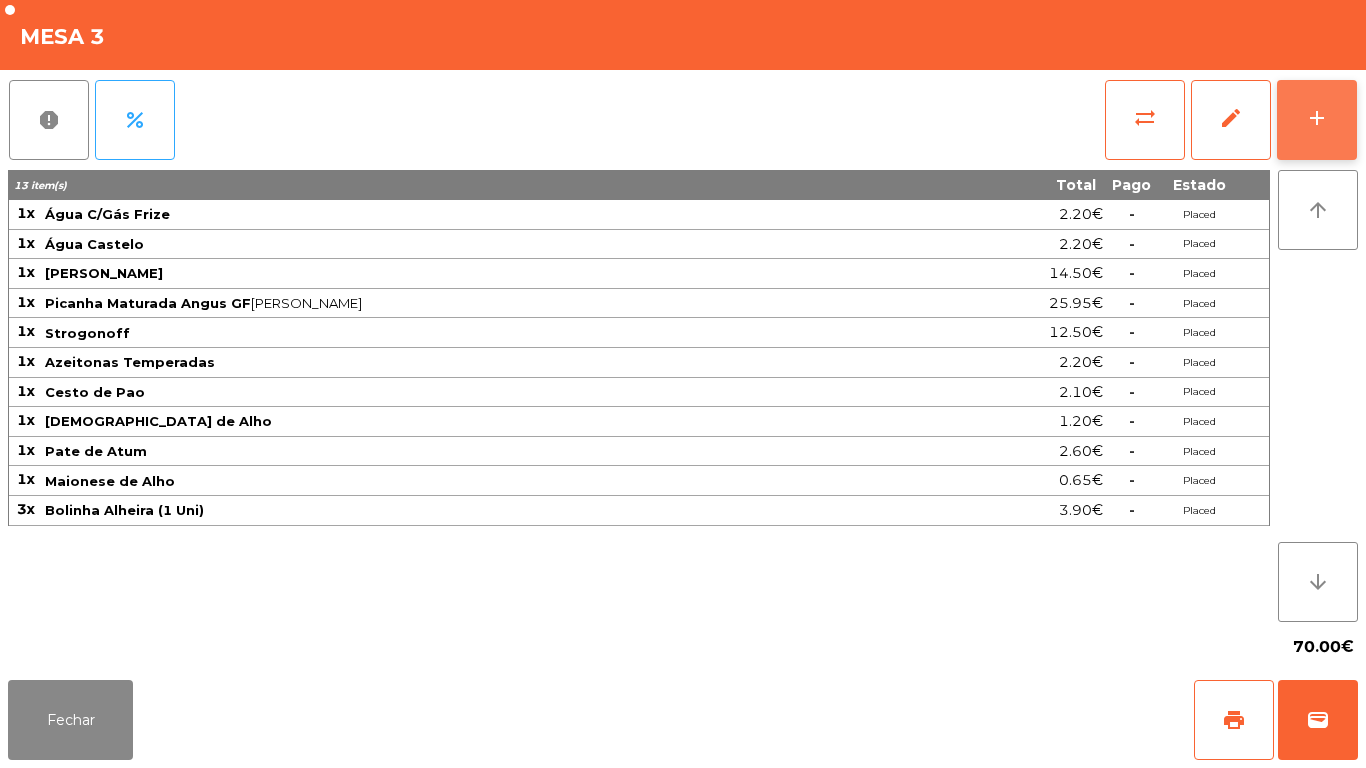 click on "add" 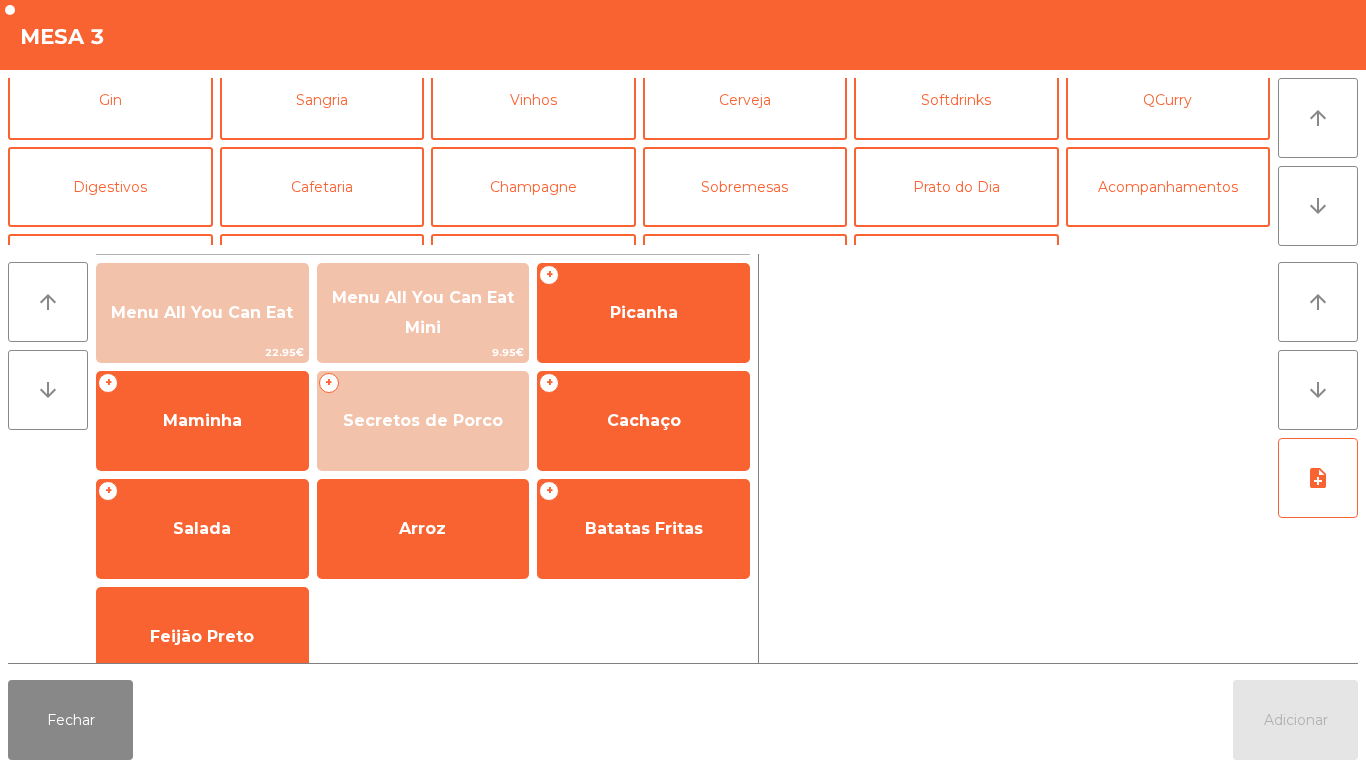 scroll, scrollTop: 122, scrollLeft: 0, axis: vertical 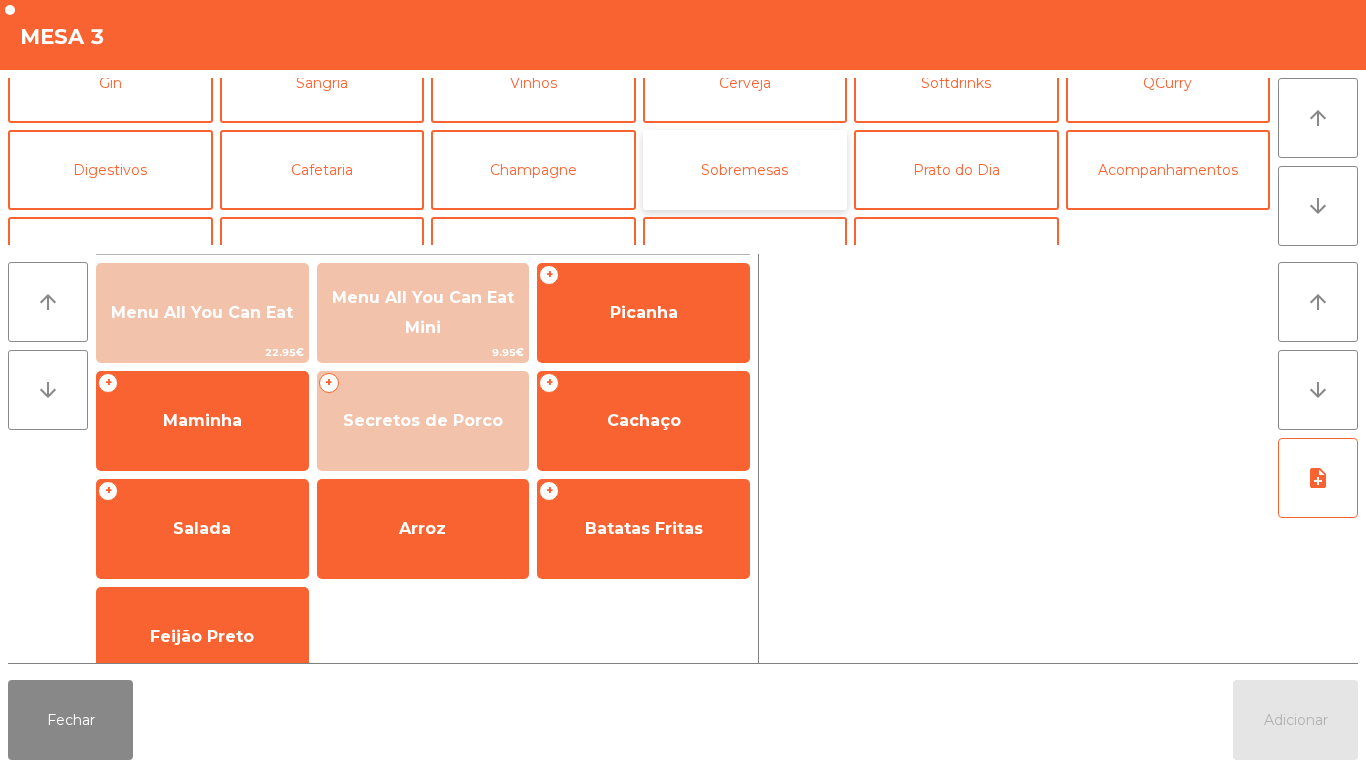 click on "Sobremesas" 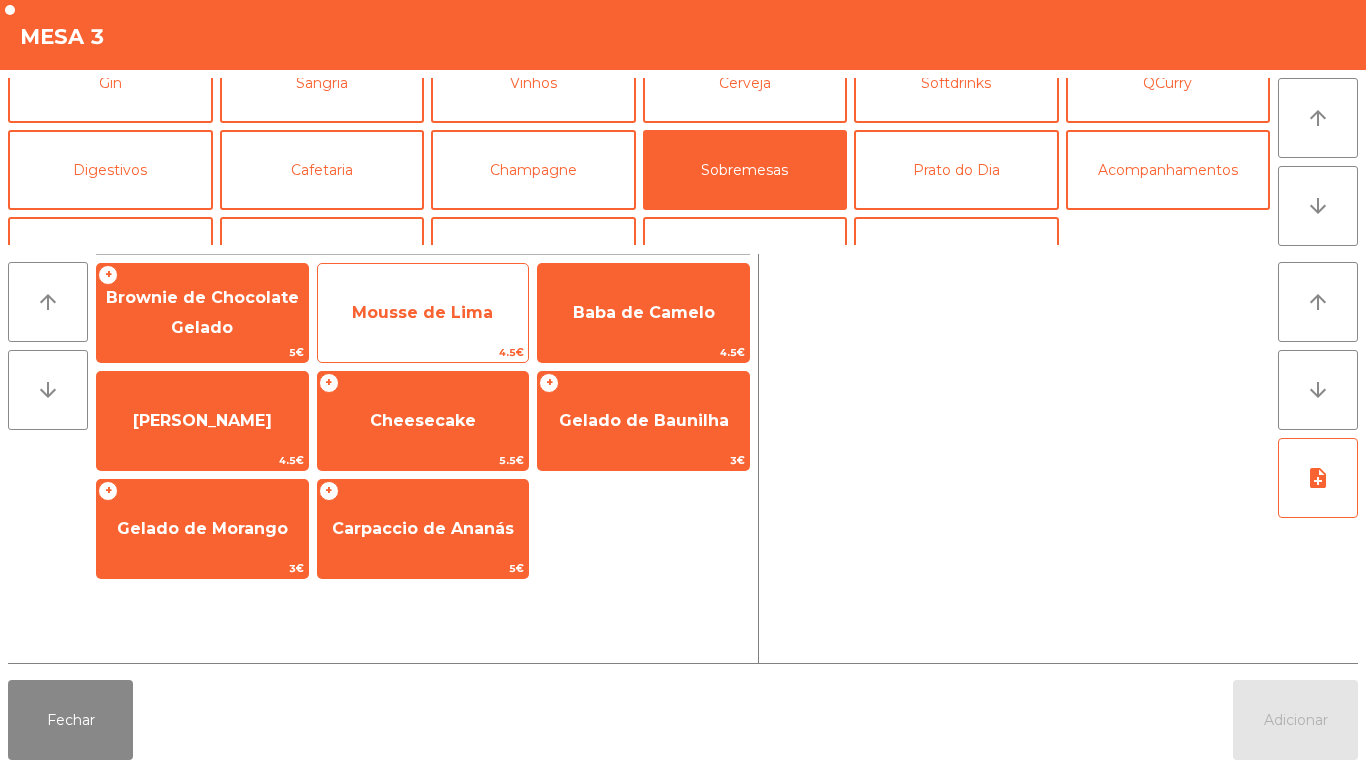 click on "4.5€" 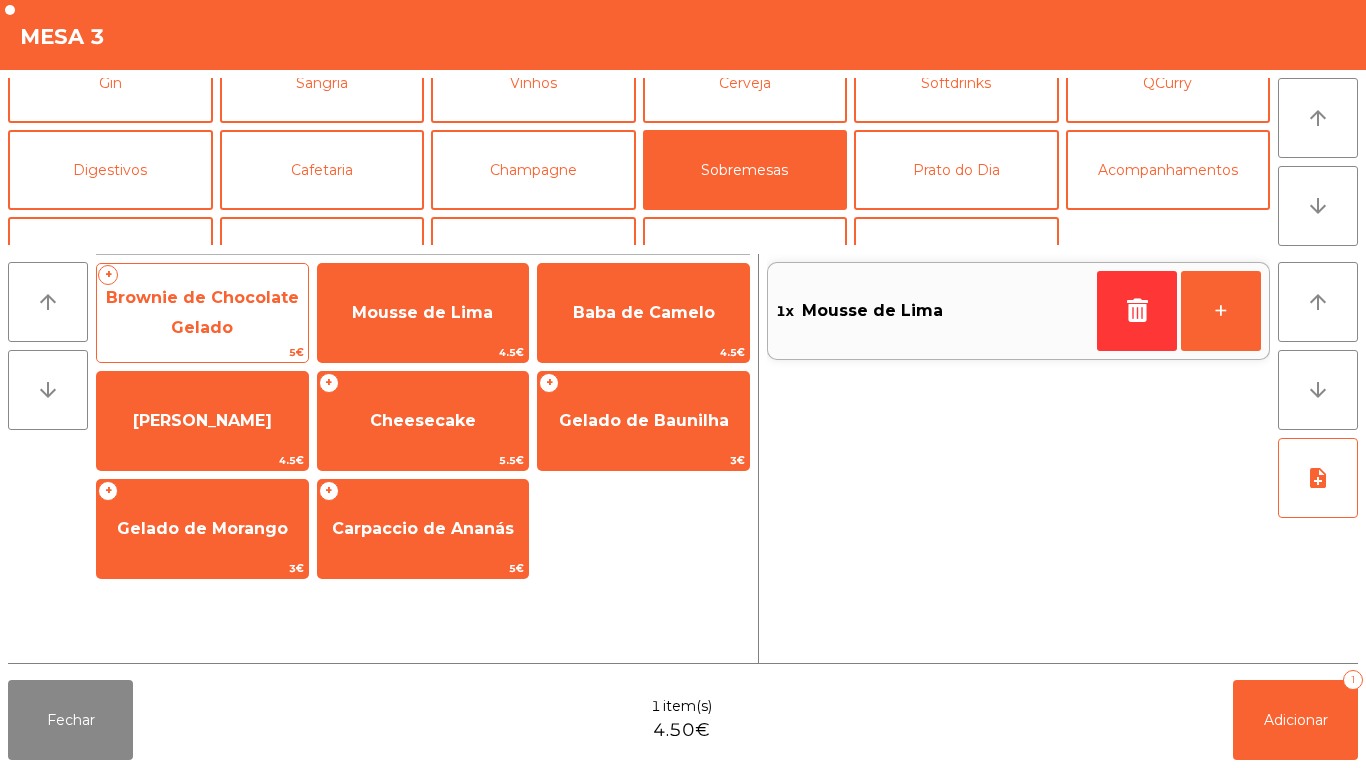 click on "Brownie de Chocolate Gelado" 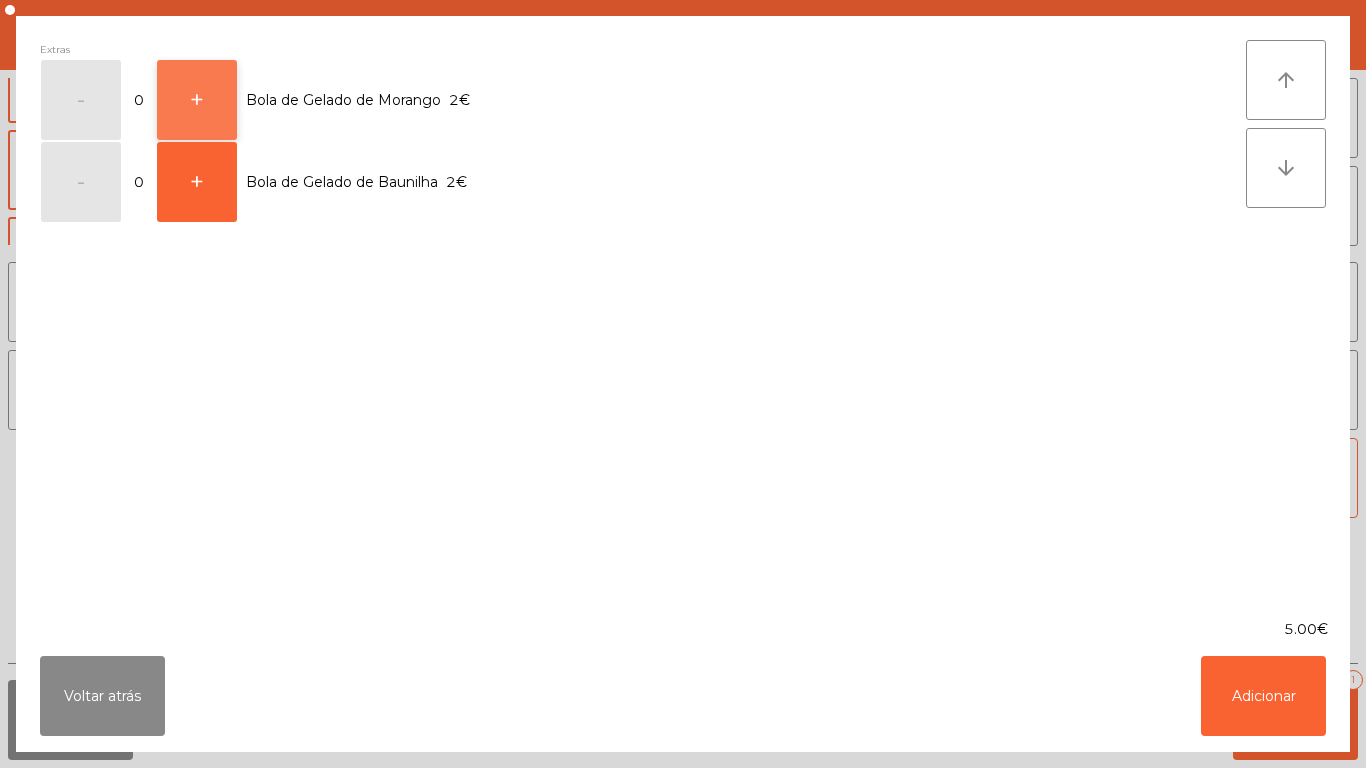 click on "+" 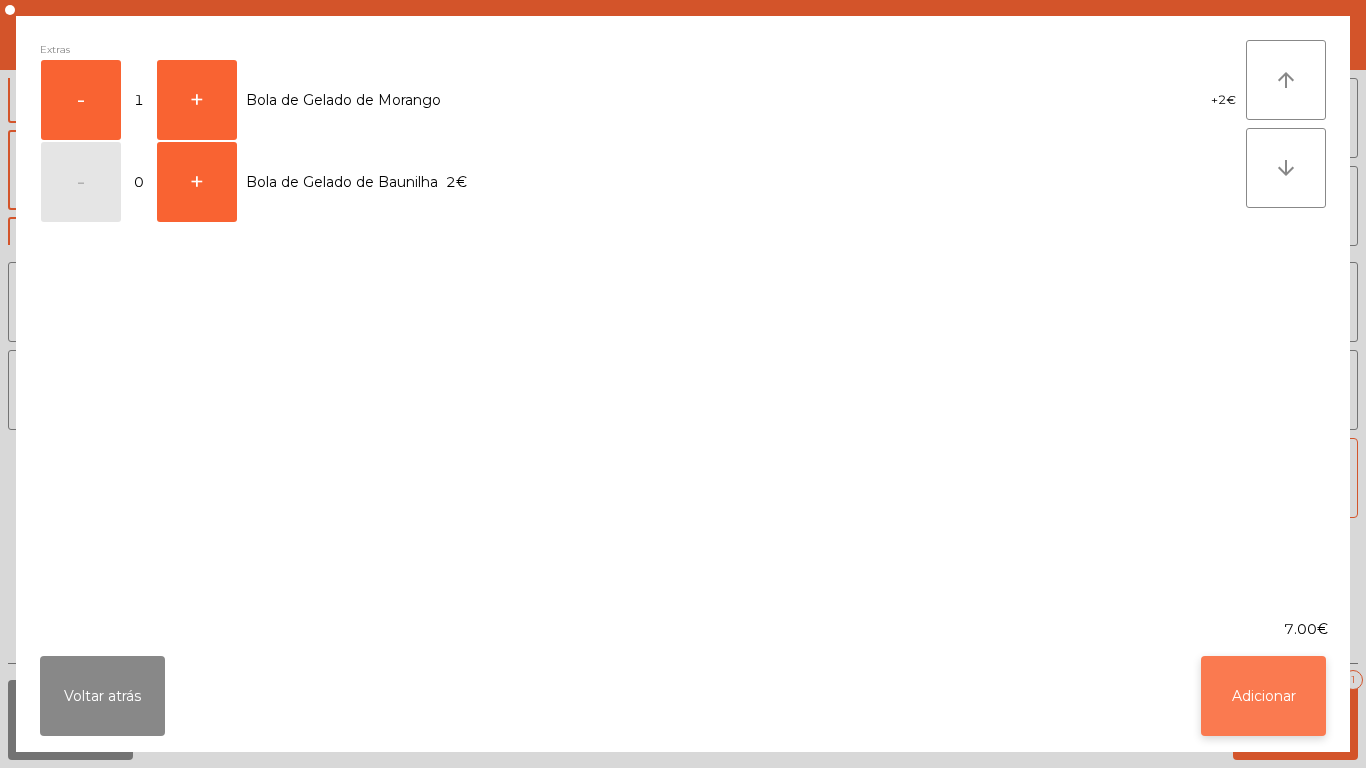 click on "Adicionar" 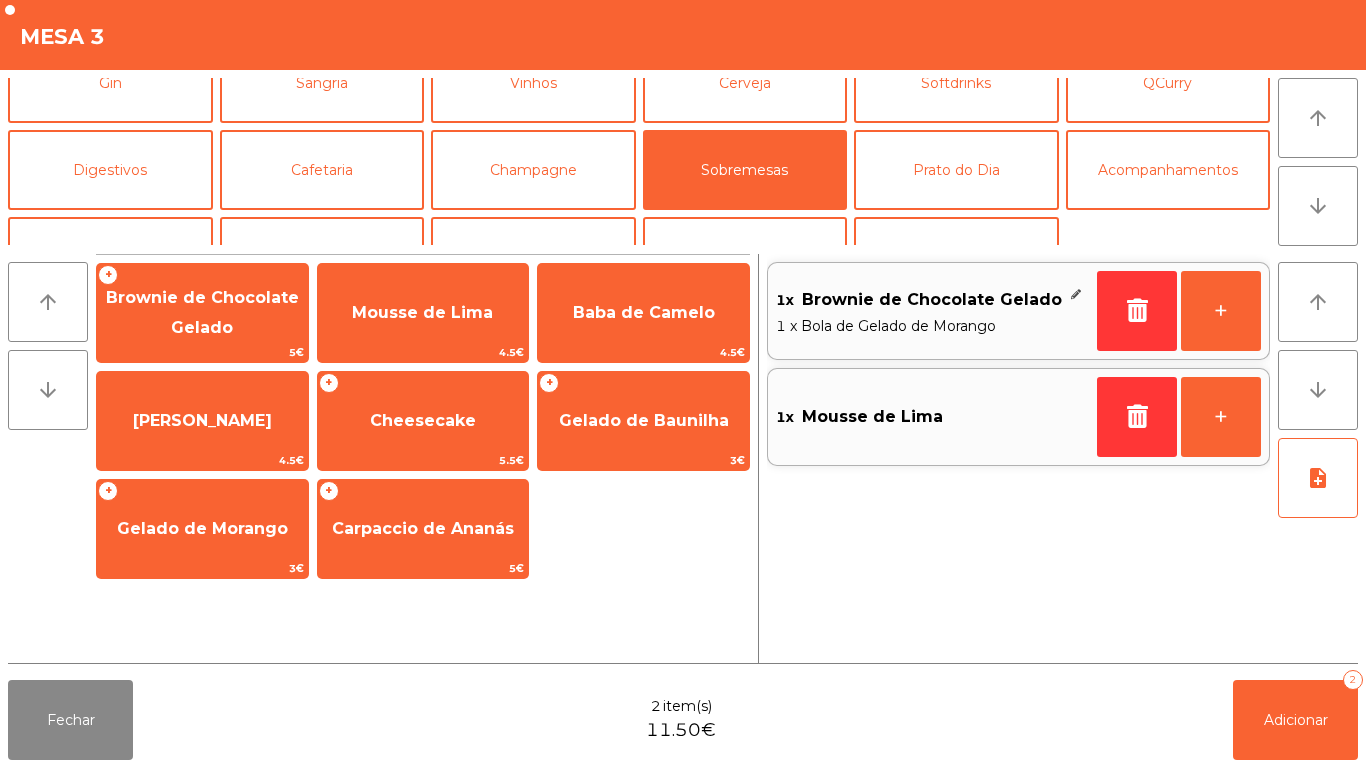 scroll, scrollTop: 174, scrollLeft: 0, axis: vertical 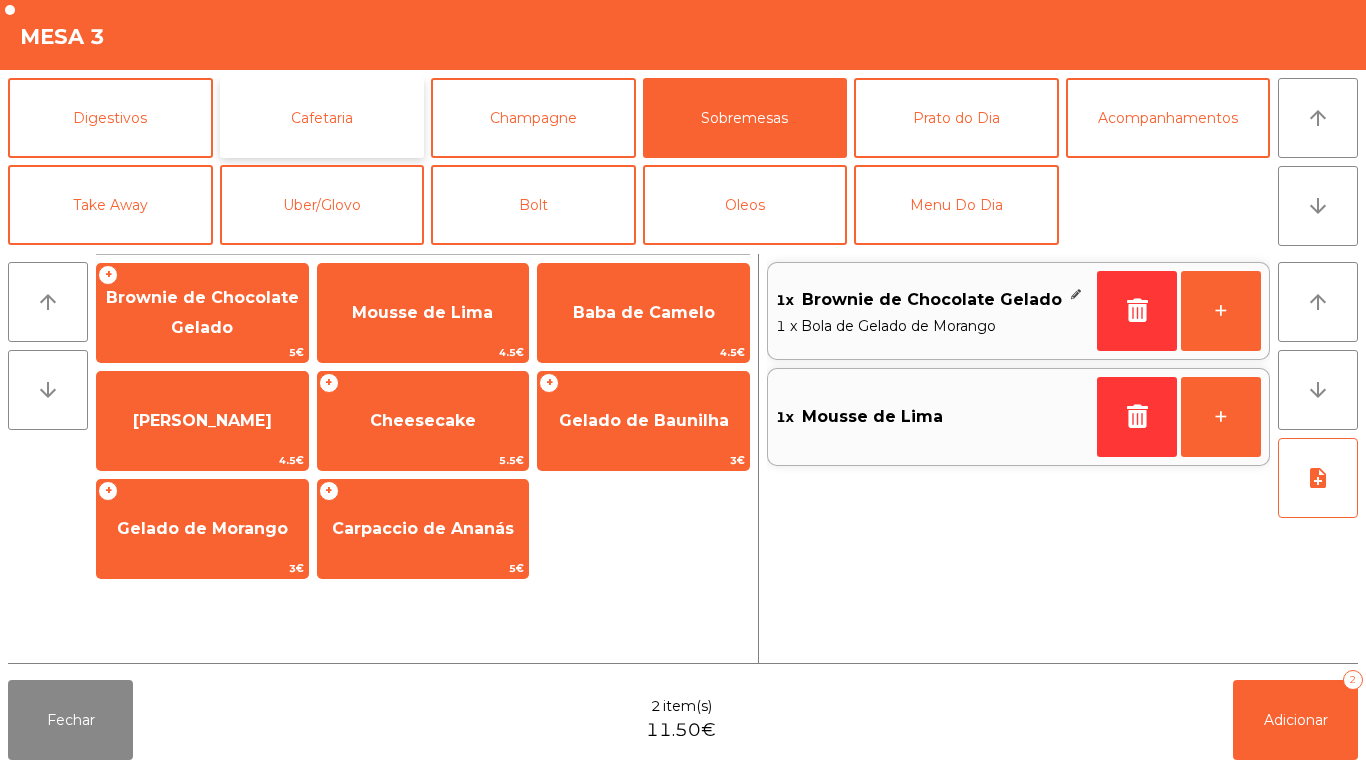 click on "Cafetaria" 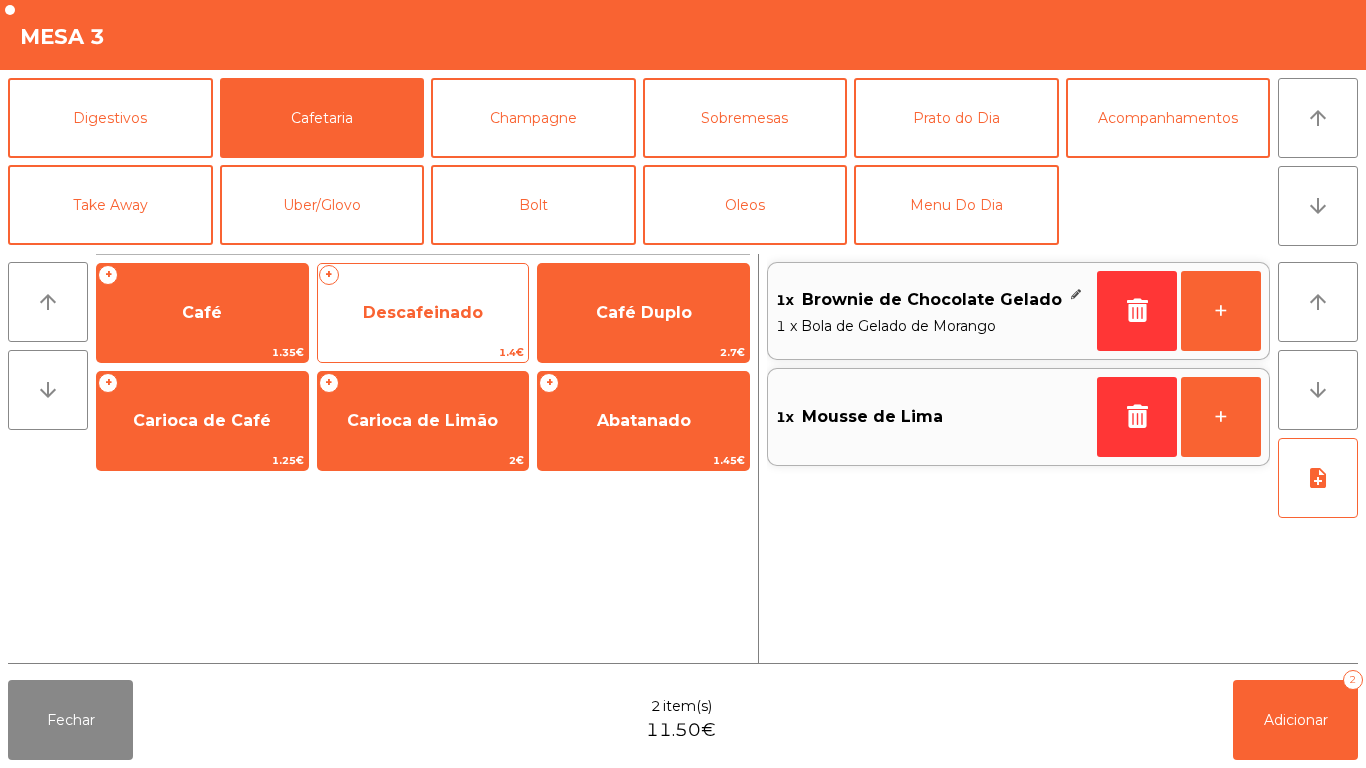 click on "Descafeinado" 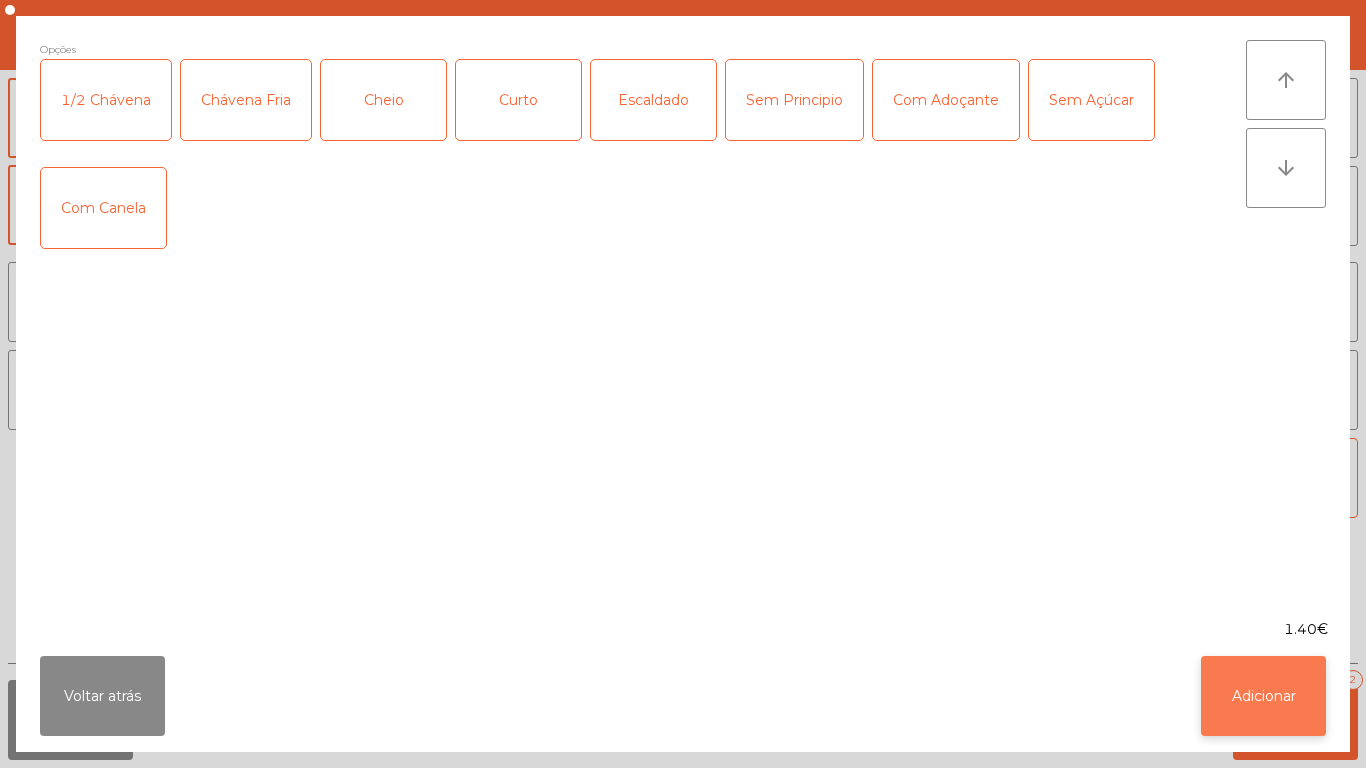 click on "Adicionar" 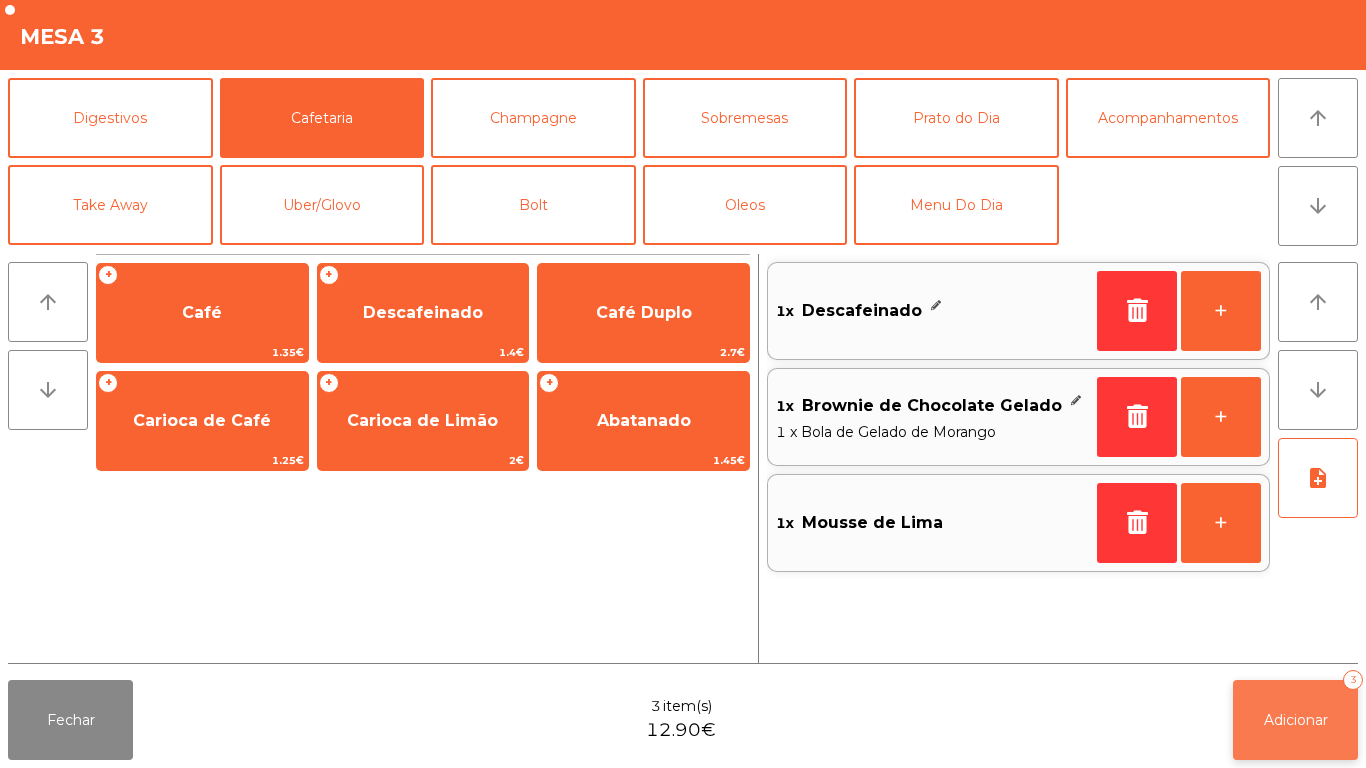 click on "Adicionar" 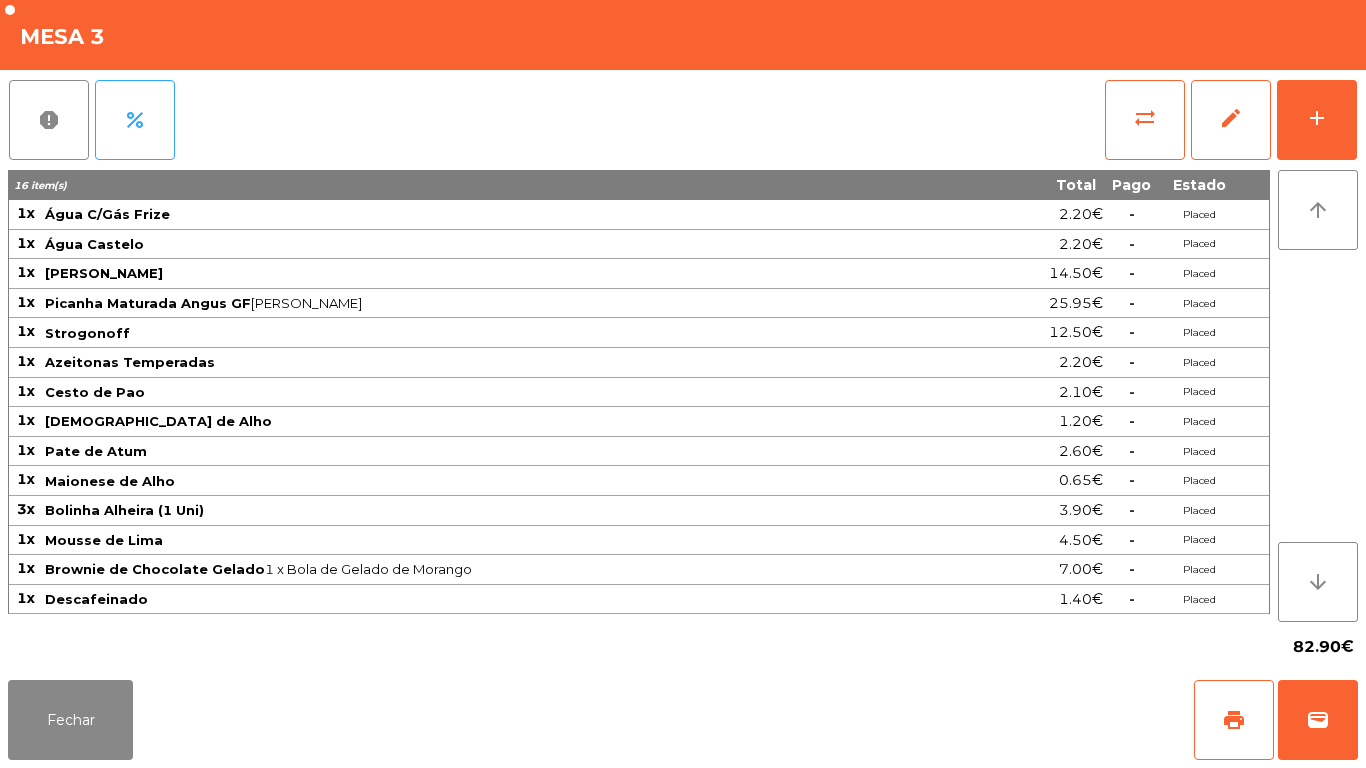 scroll, scrollTop: 0, scrollLeft: 0, axis: both 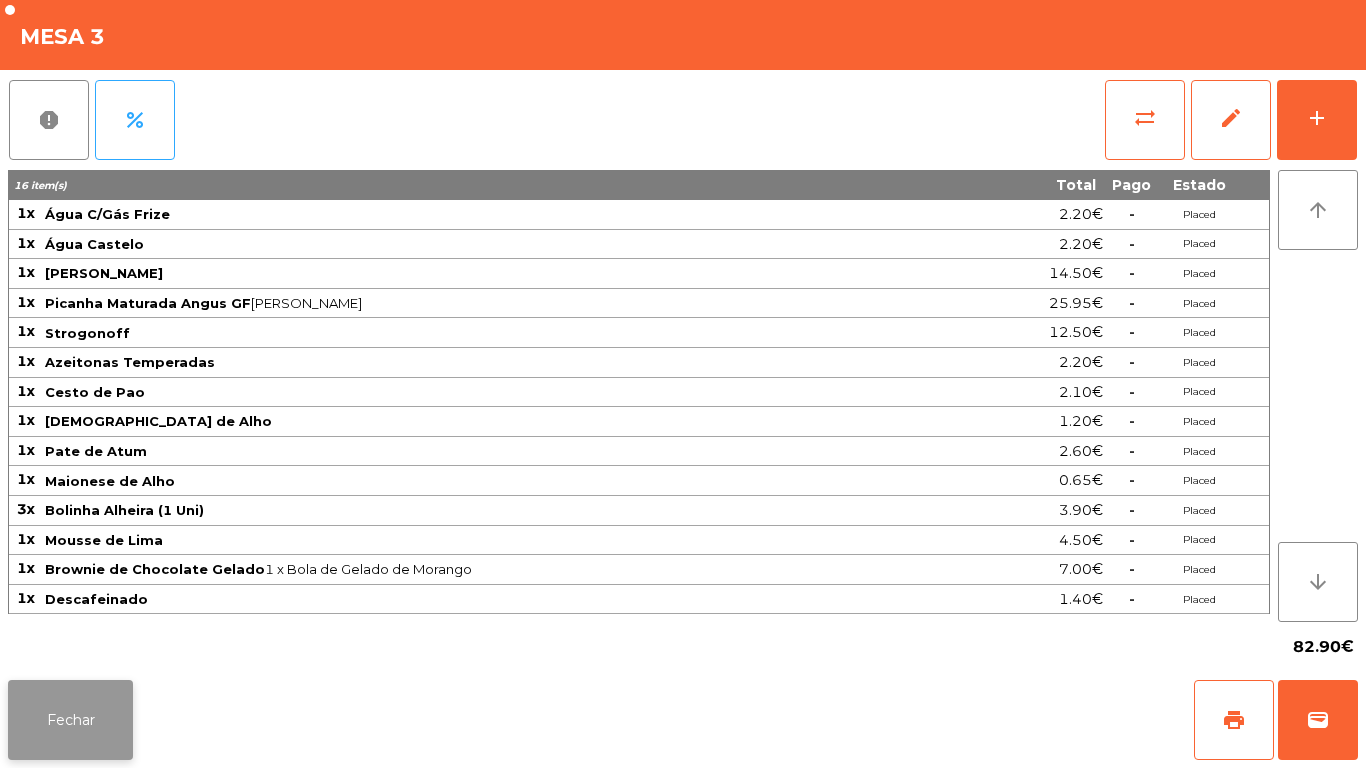 click on "Fechar" 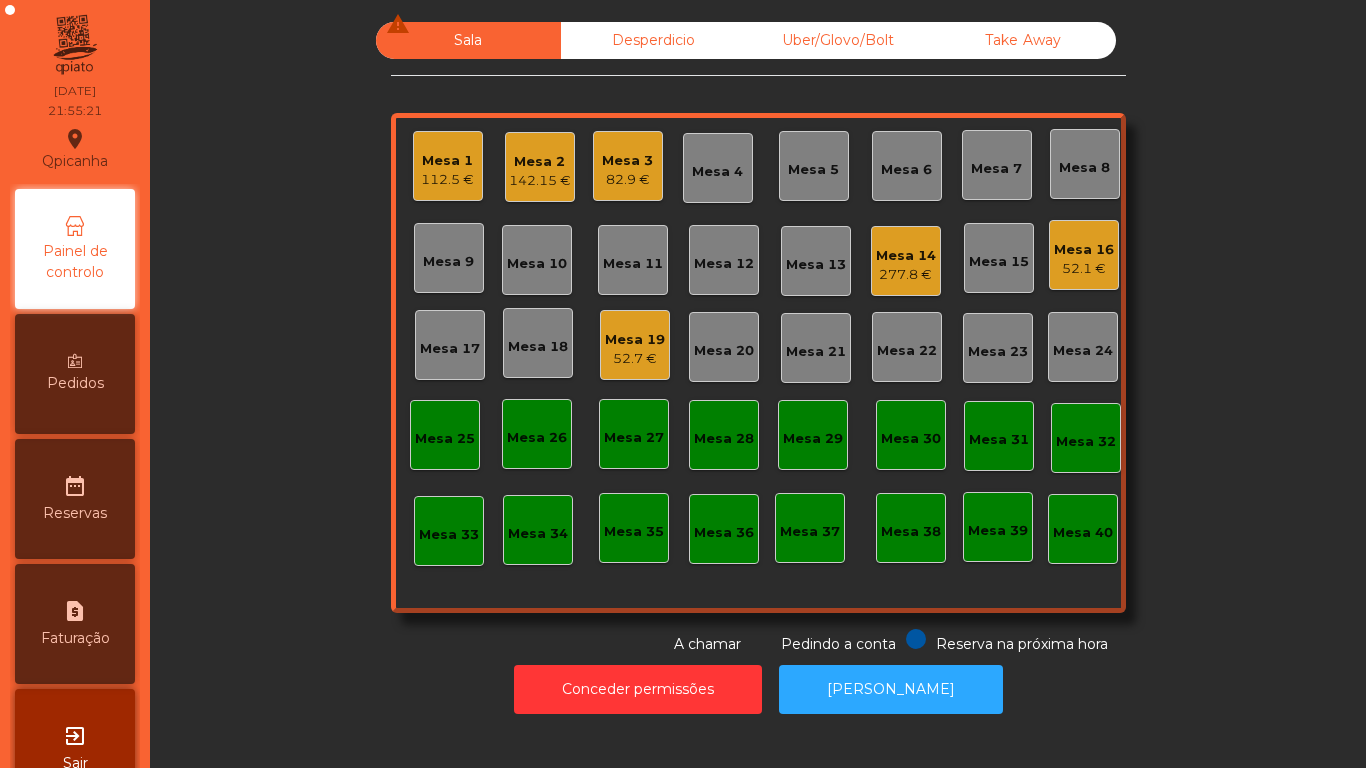 click on "112.5 €" 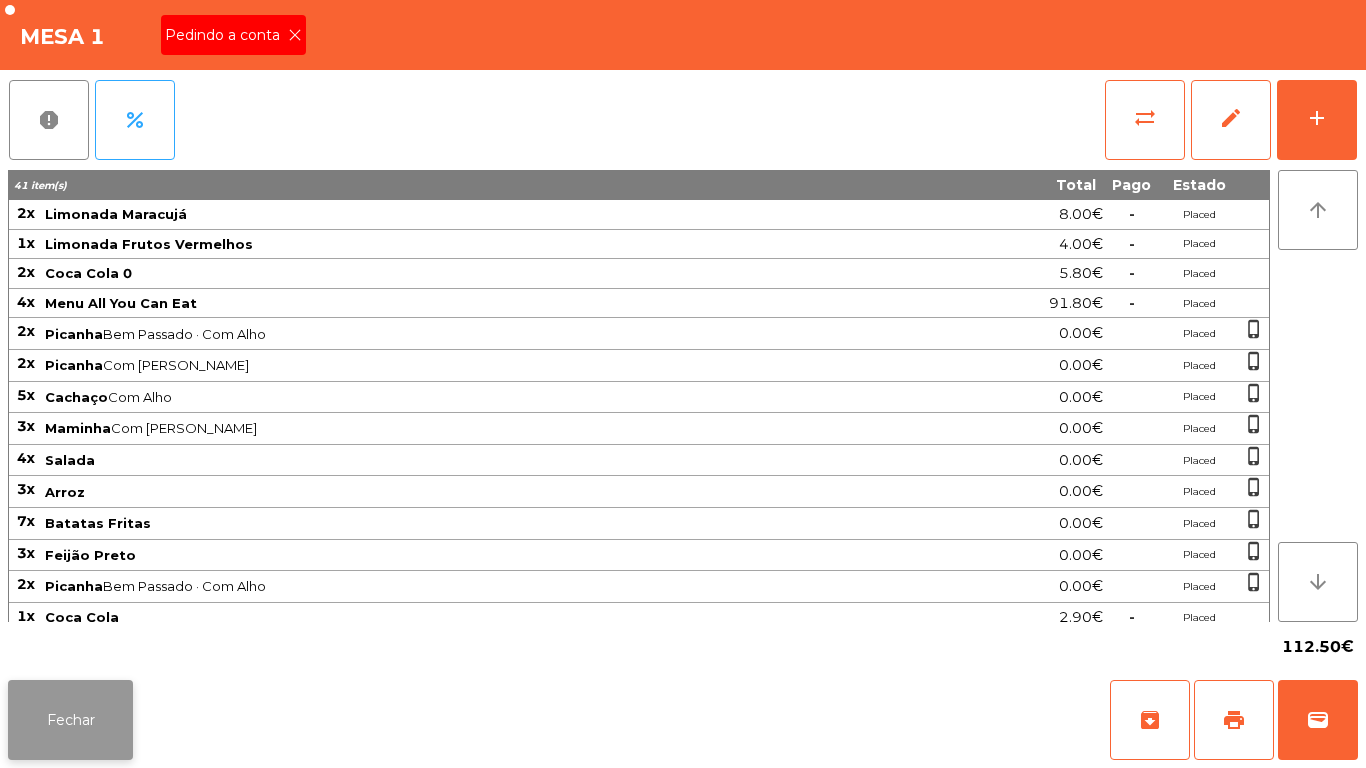 click on "Fechar" 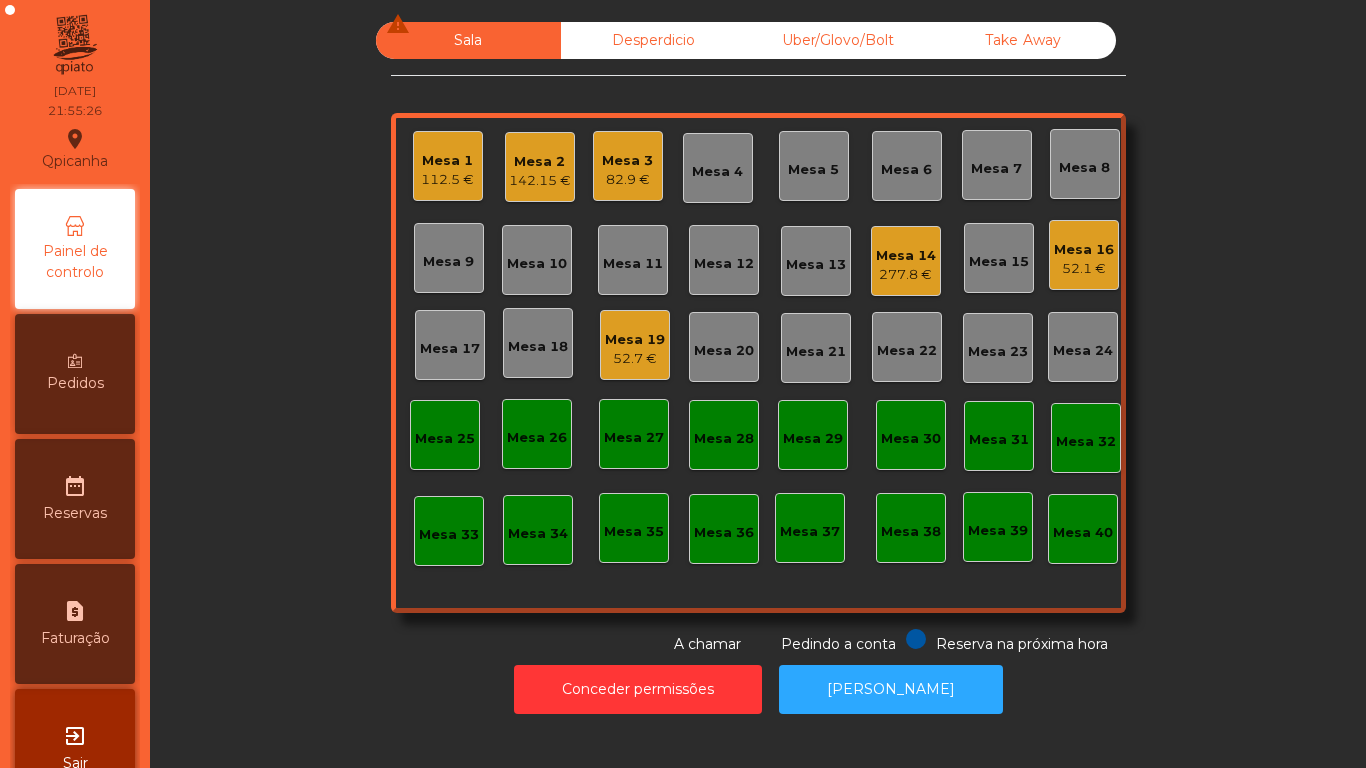 click on "277.8 €" 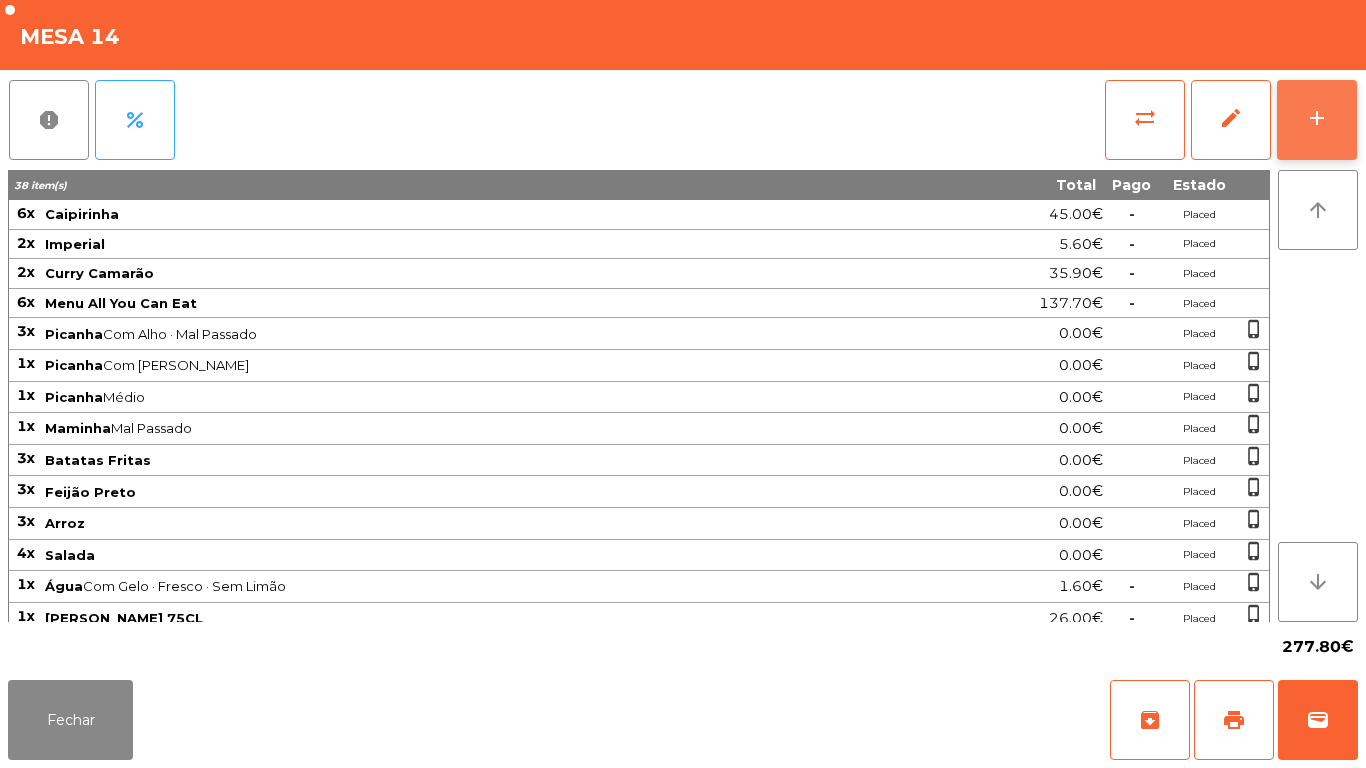 click on "add" 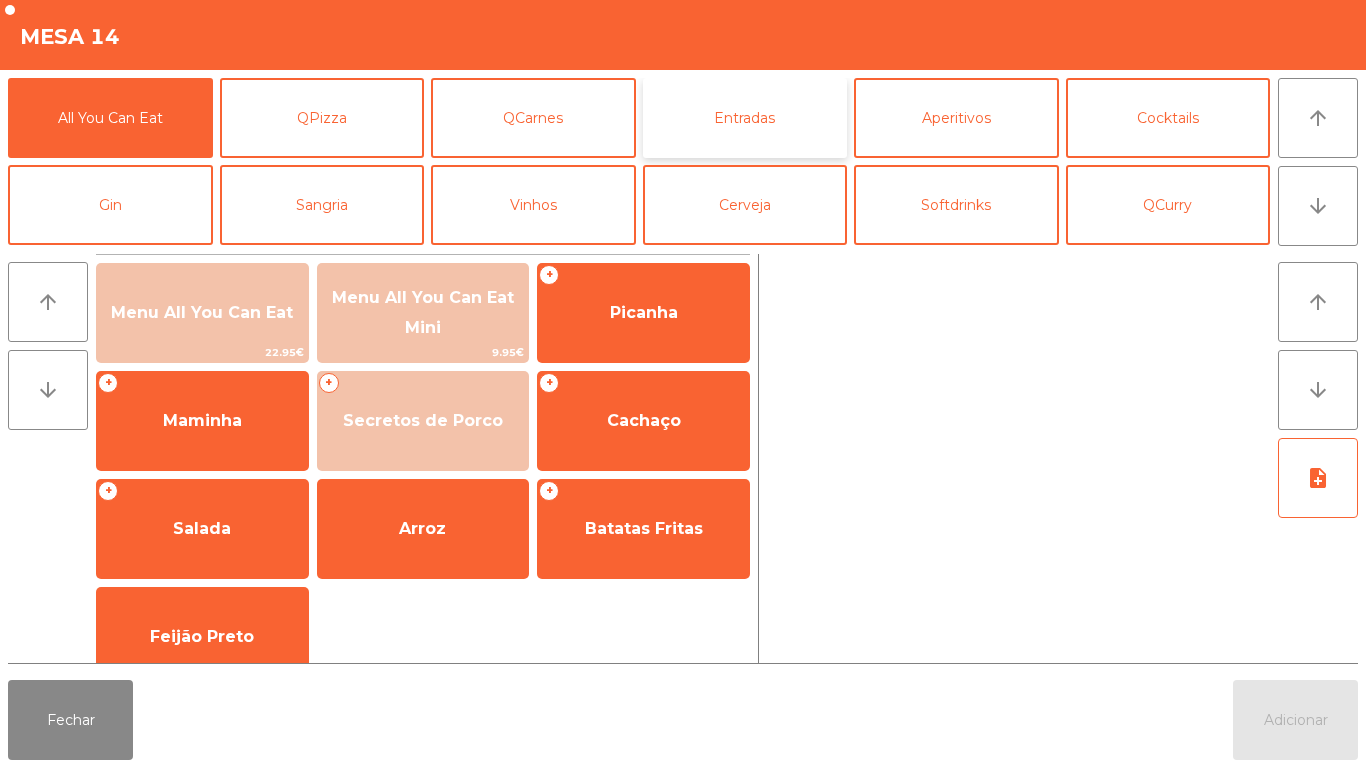 click on "Entradas" 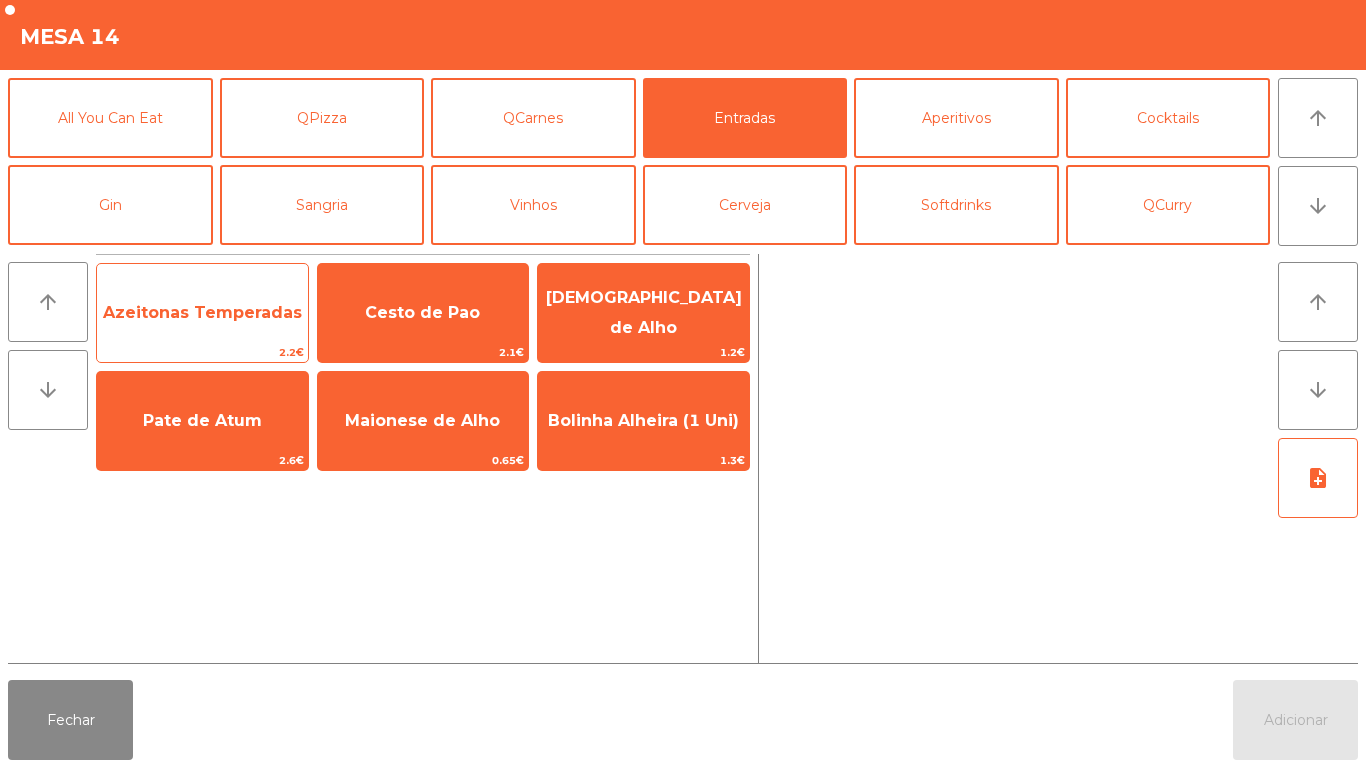 click on "Azeitonas Temperadas" 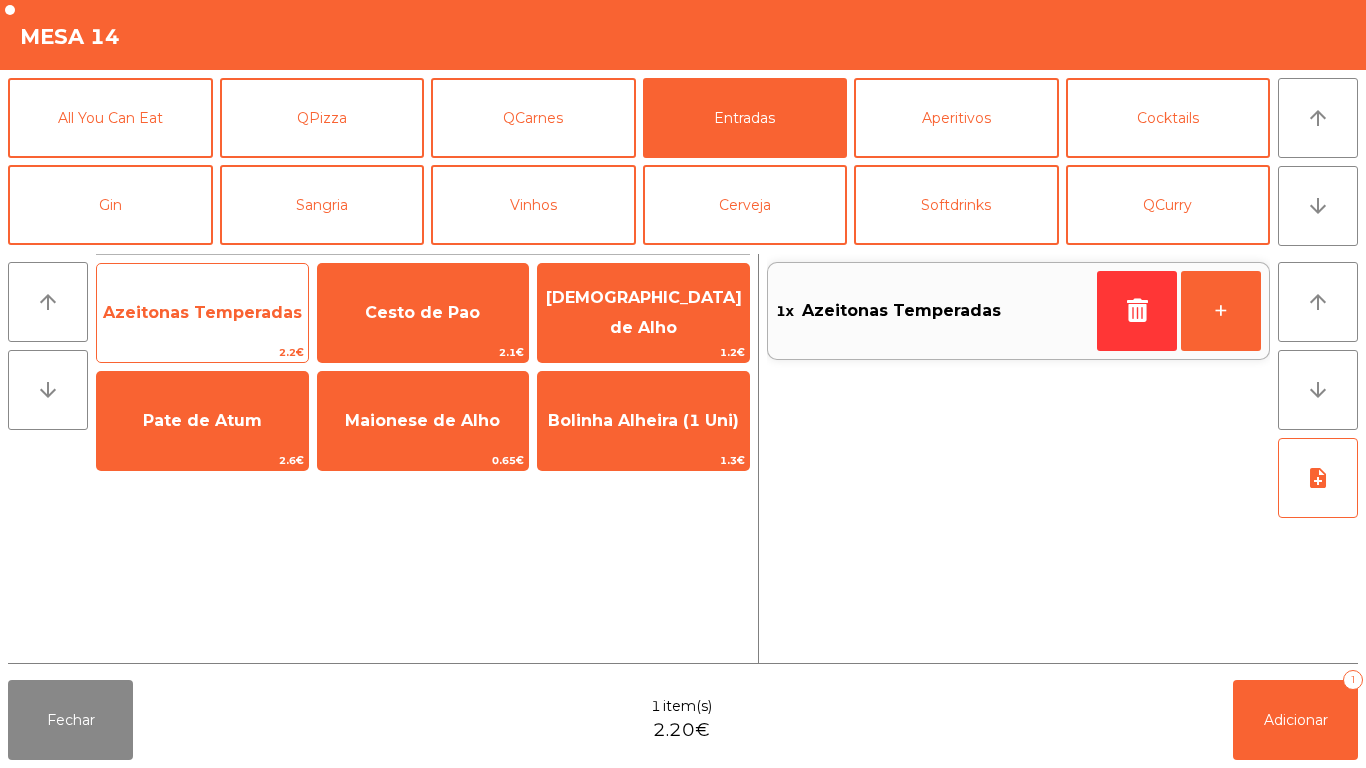 click on "Azeitonas Temperadas" 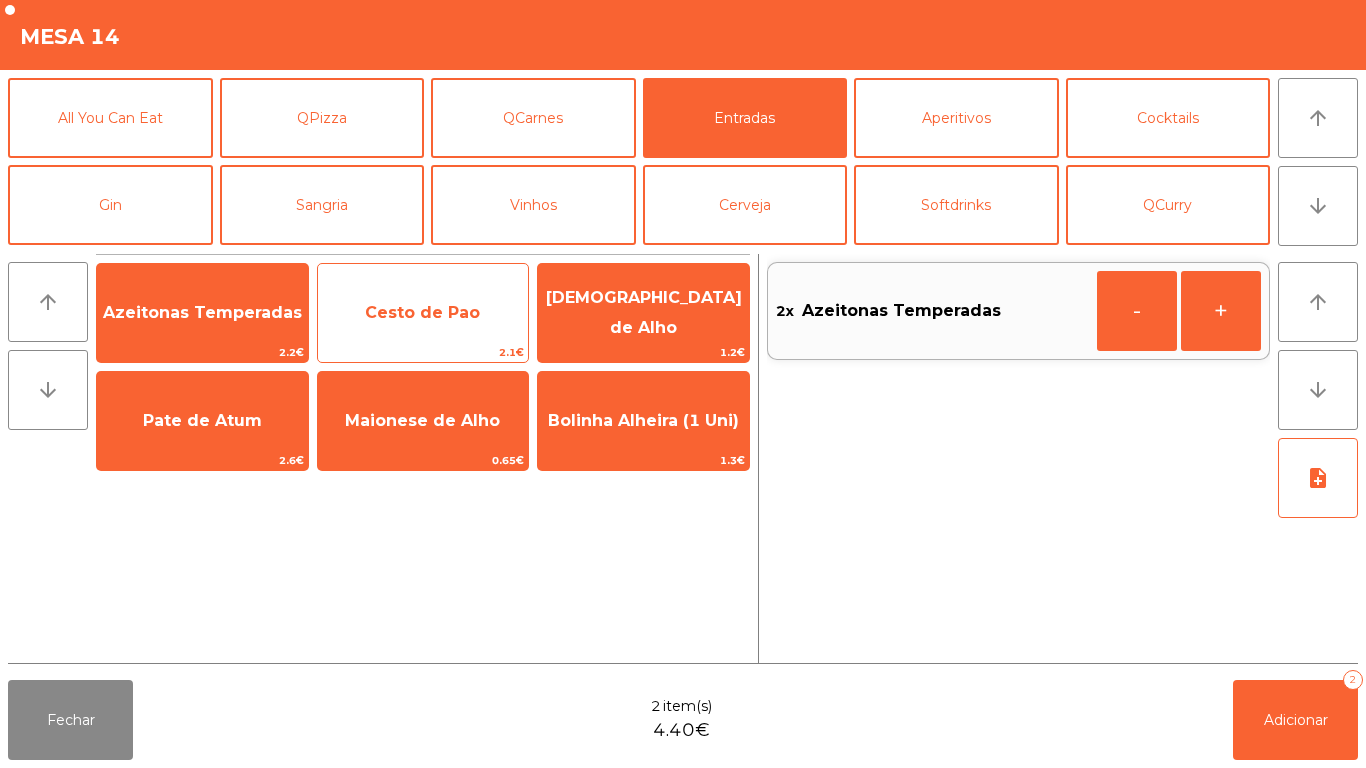 click on "Cesto de Pao" 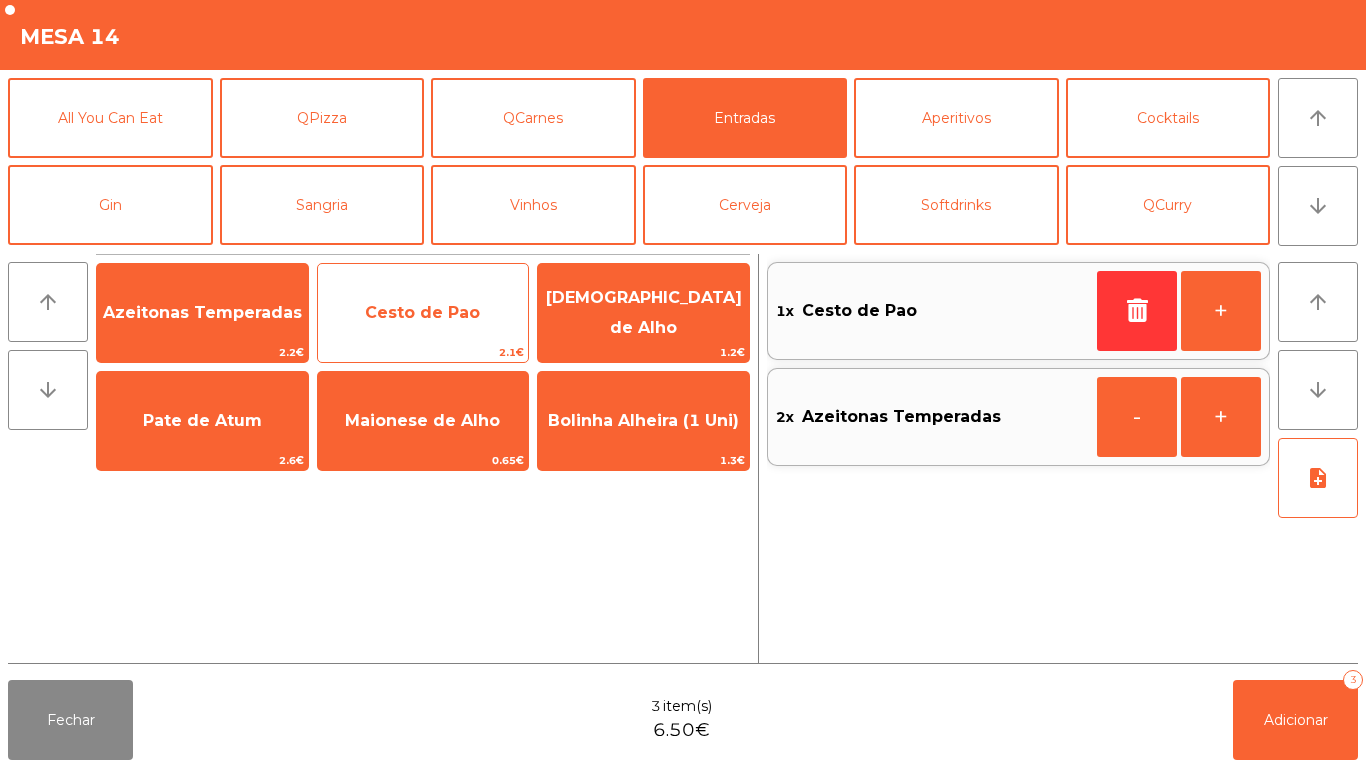 click on "Cesto de Pao" 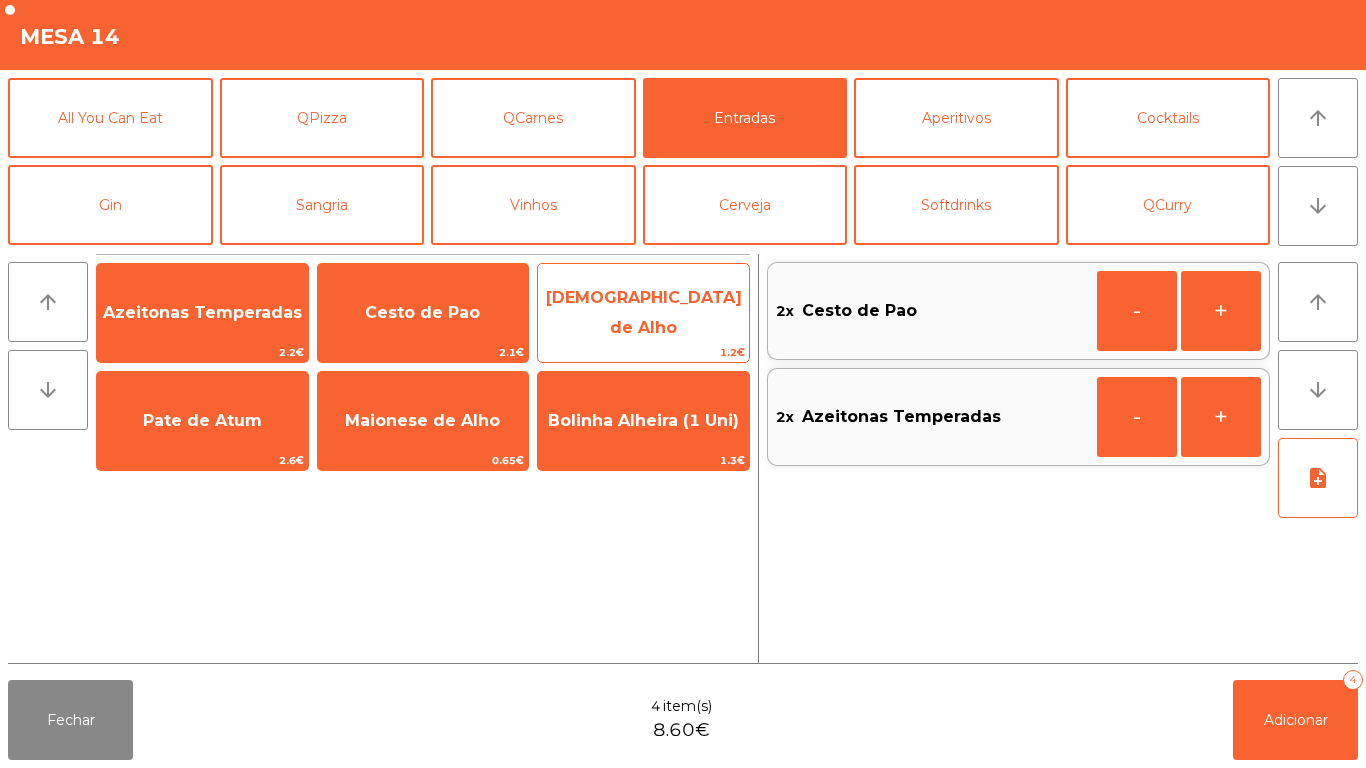 click on "[DEMOGRAPHIC_DATA] de Alho" 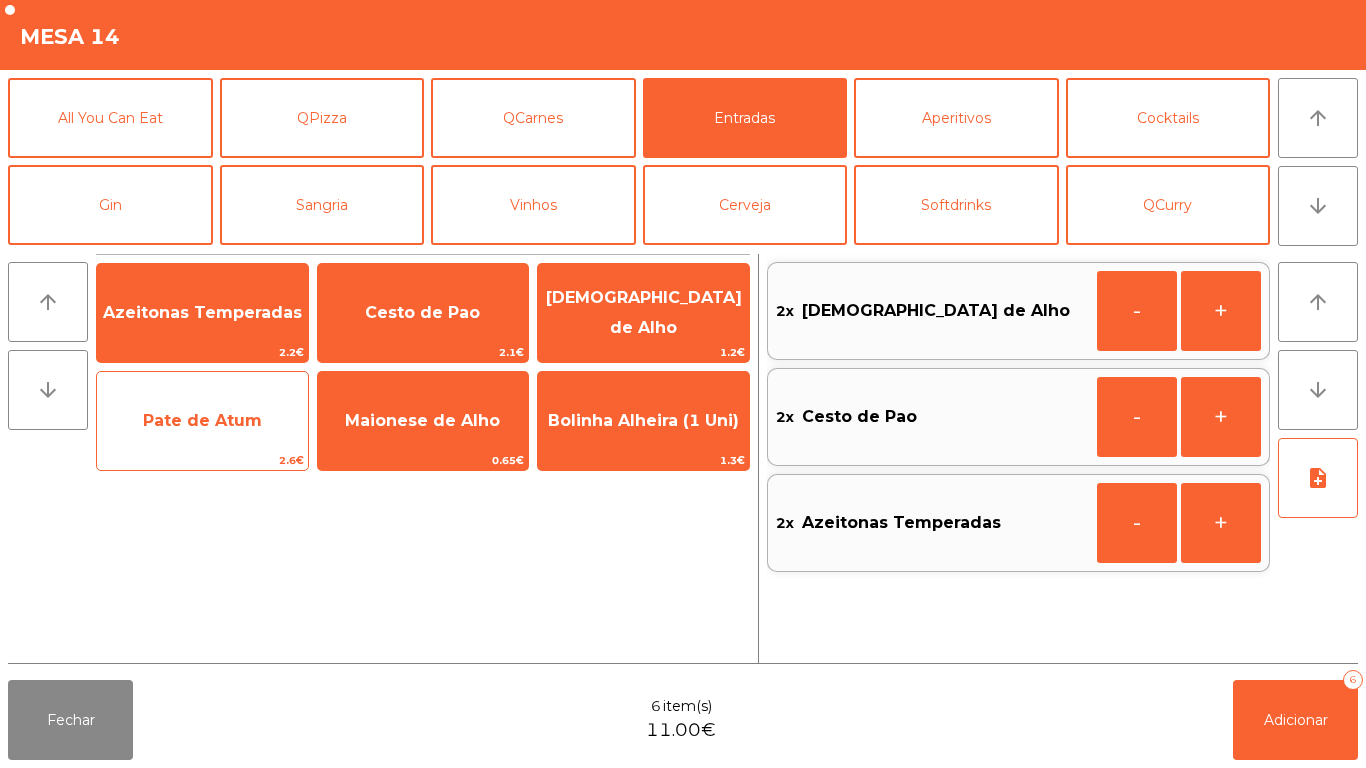click on "Pate de Atum" 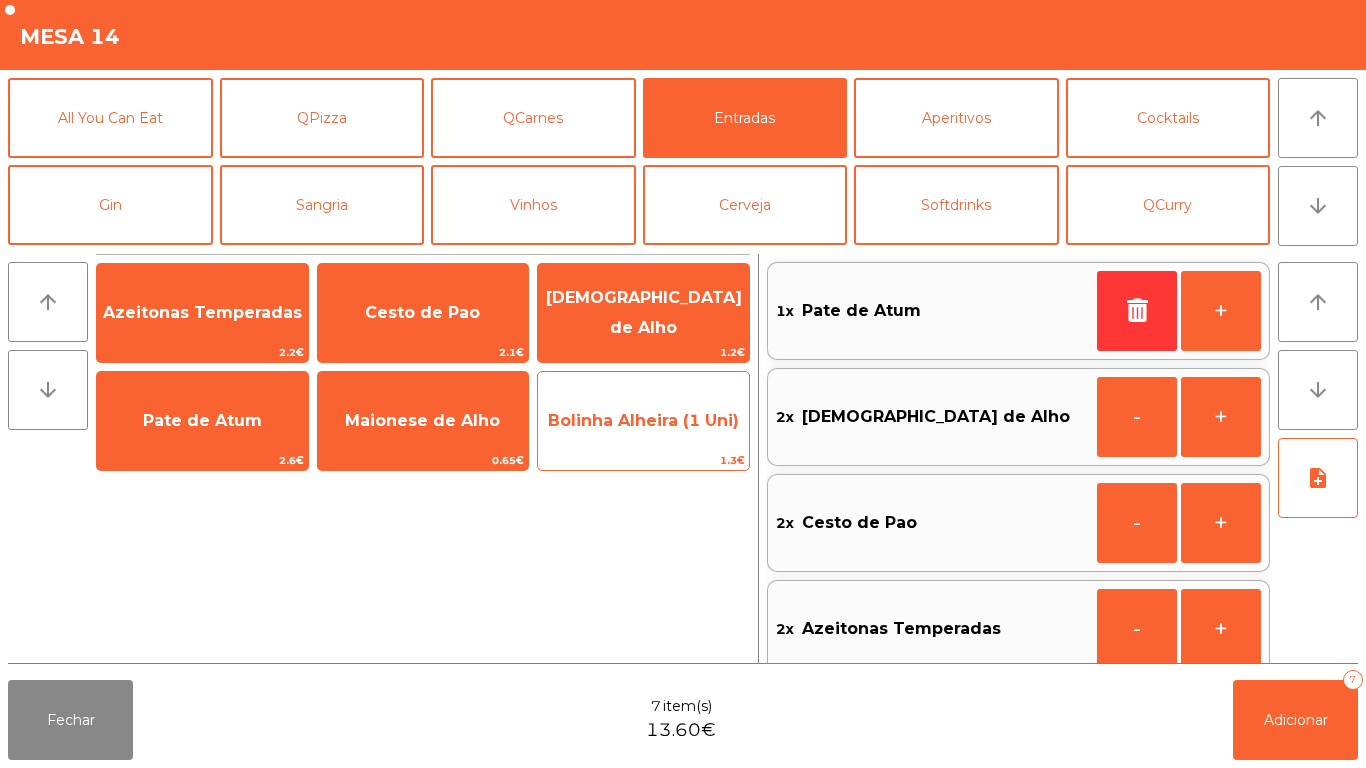 click on "Bolinha Alheira (1 Uni)" 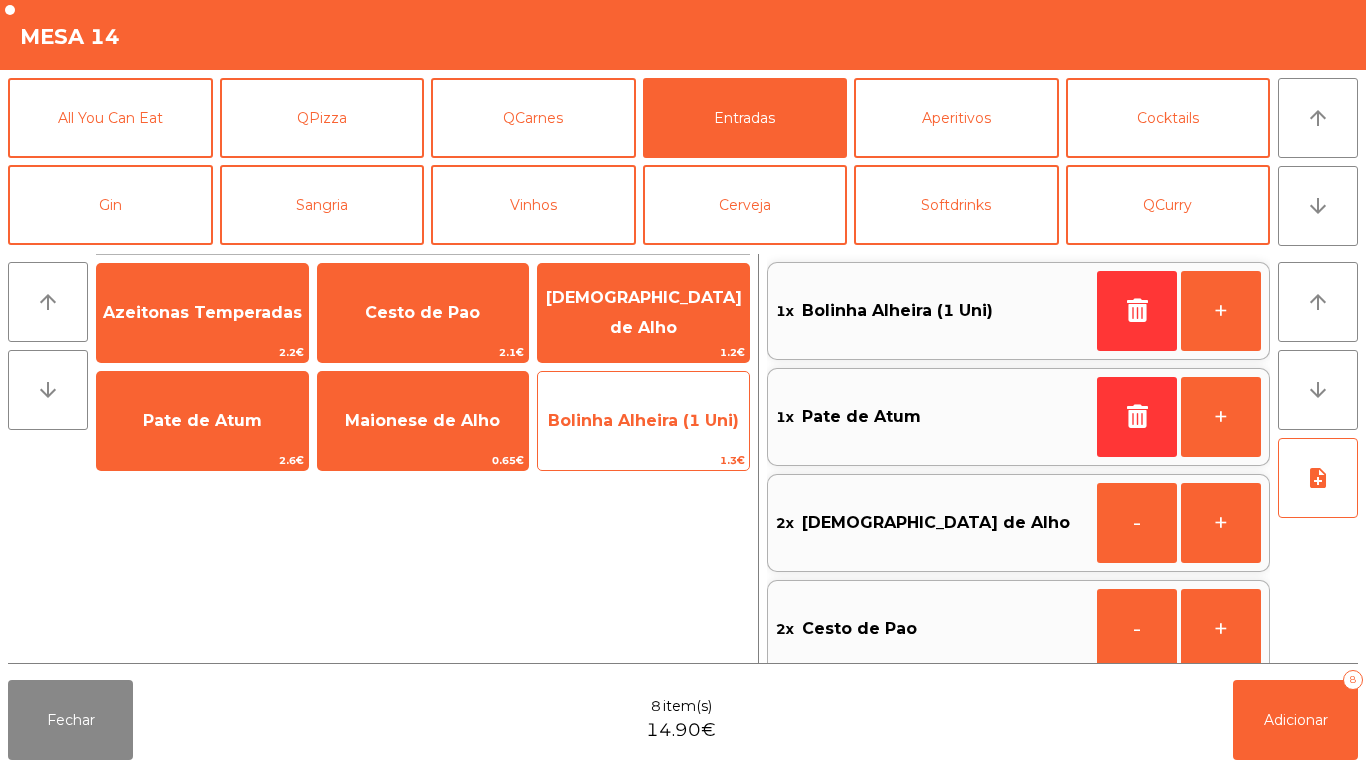 scroll, scrollTop: 8, scrollLeft: 0, axis: vertical 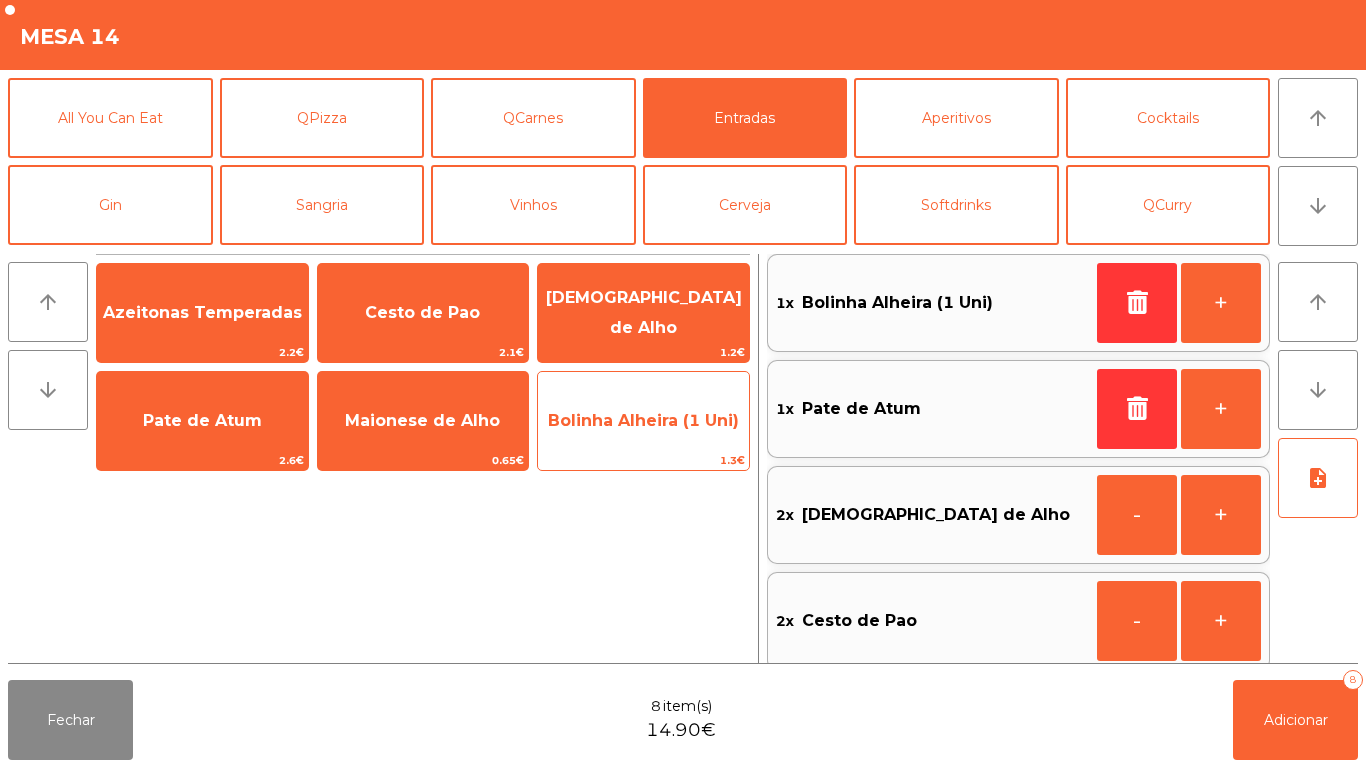 click on "Bolinha Alheira (1 Uni)" 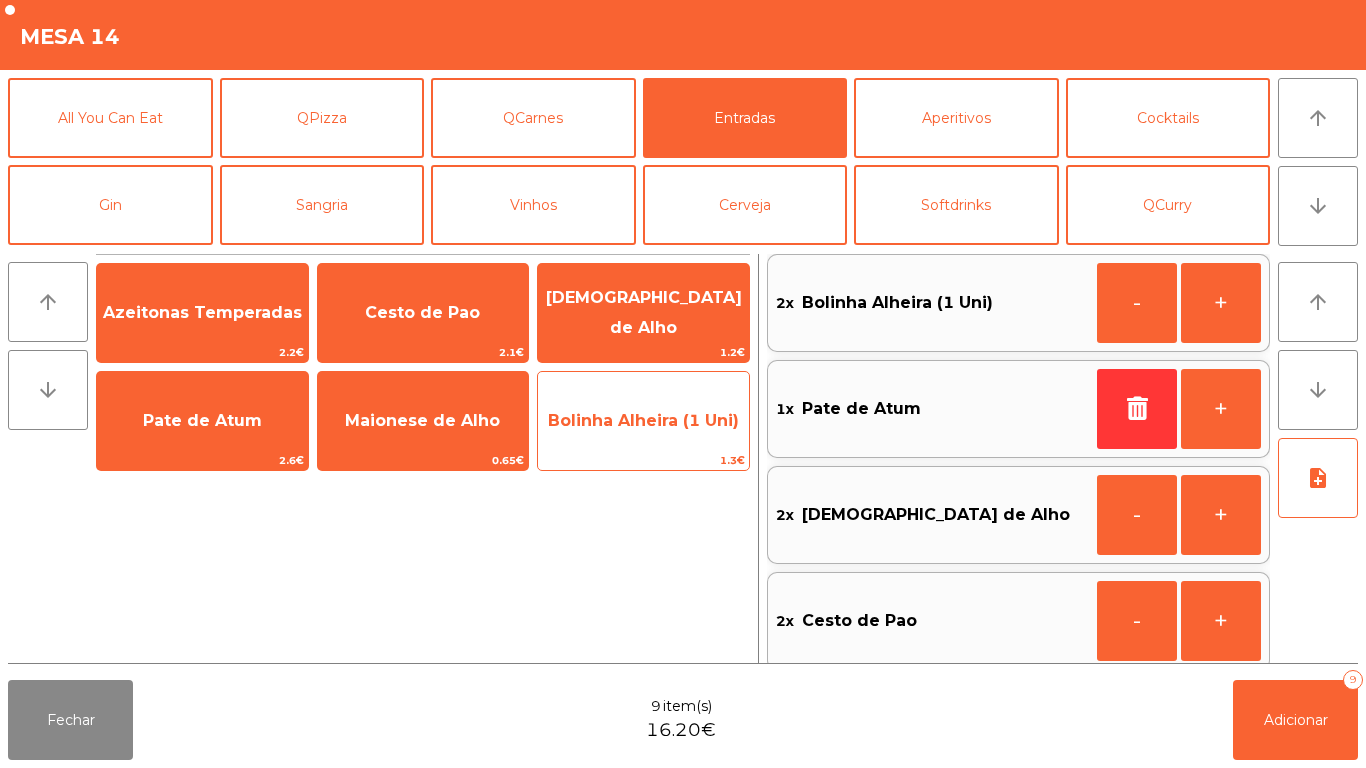 click on "Bolinha Alheira (1 Uni)" 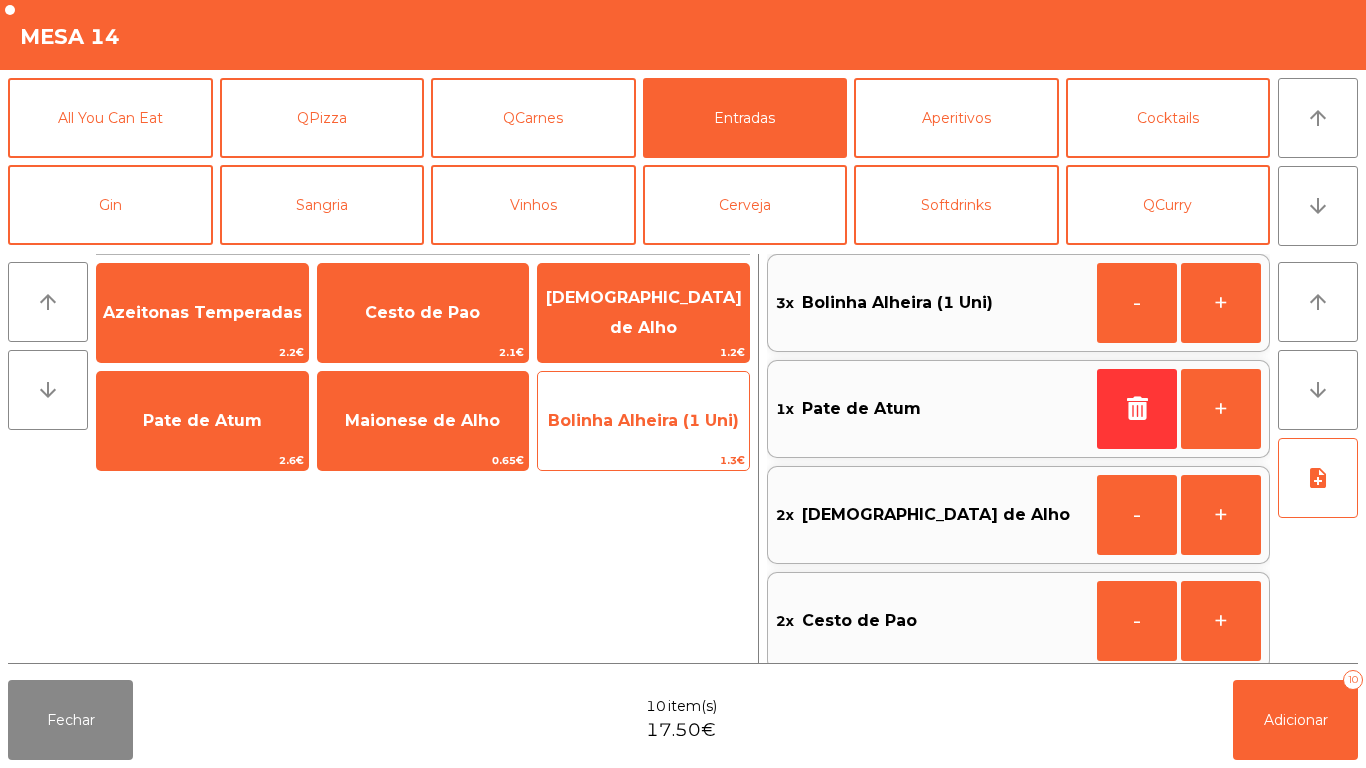 click on "Bolinha Alheira (1 Uni)" 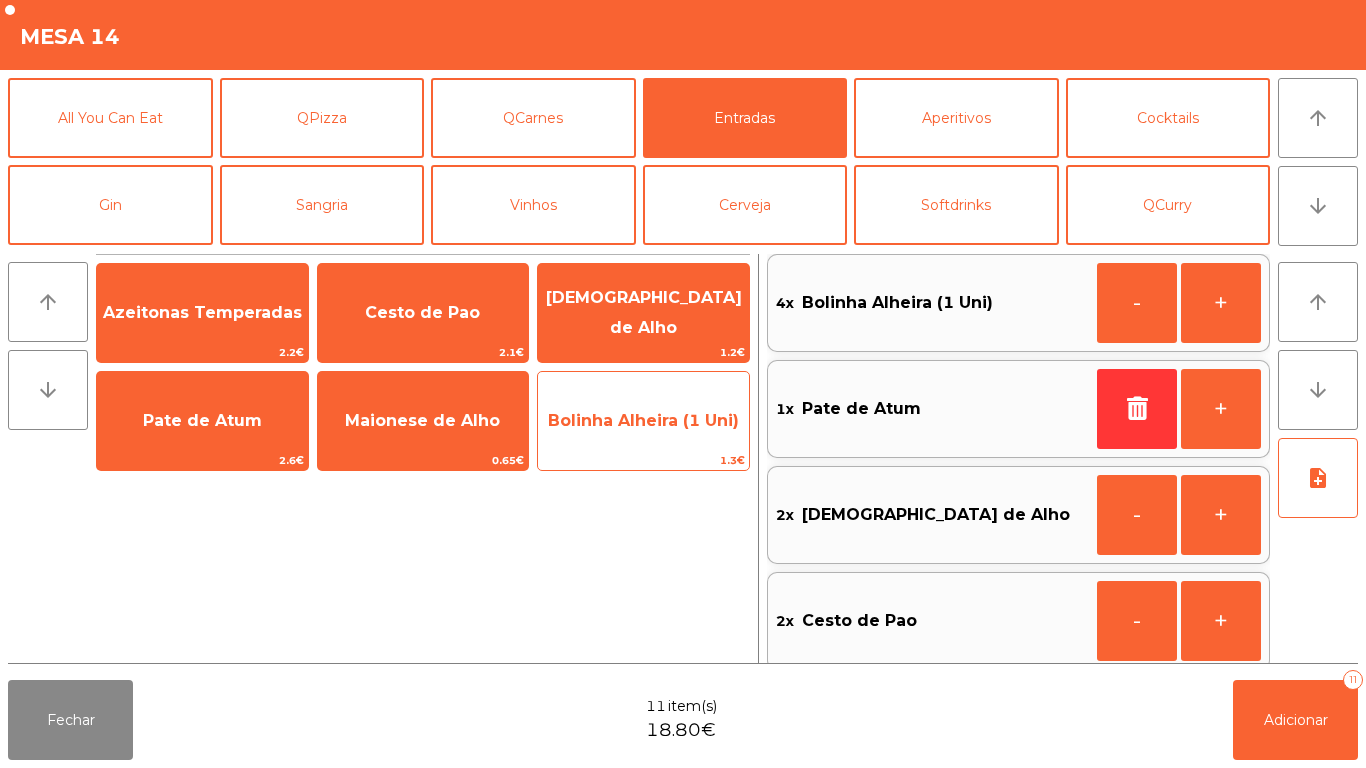 click on "Bolinha Alheira (1 Uni)" 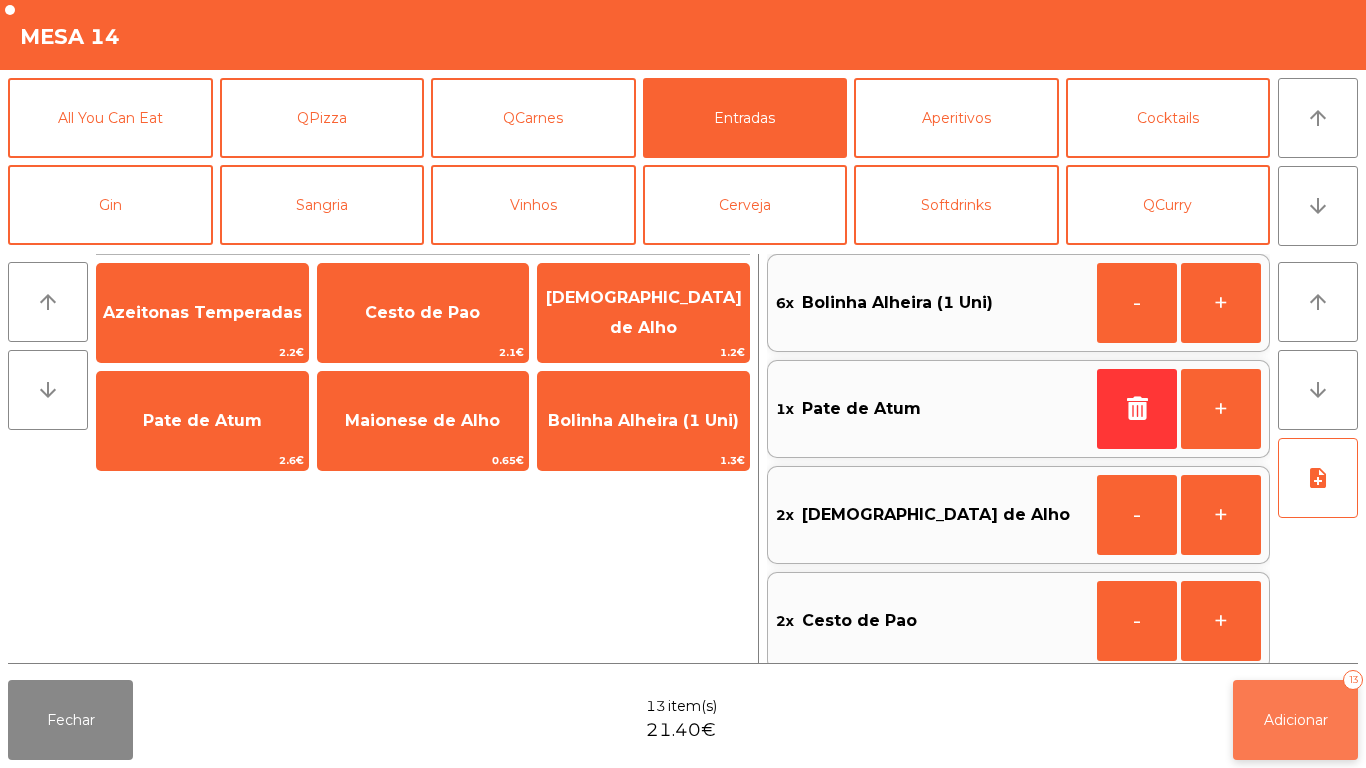 click on "Adicionar" 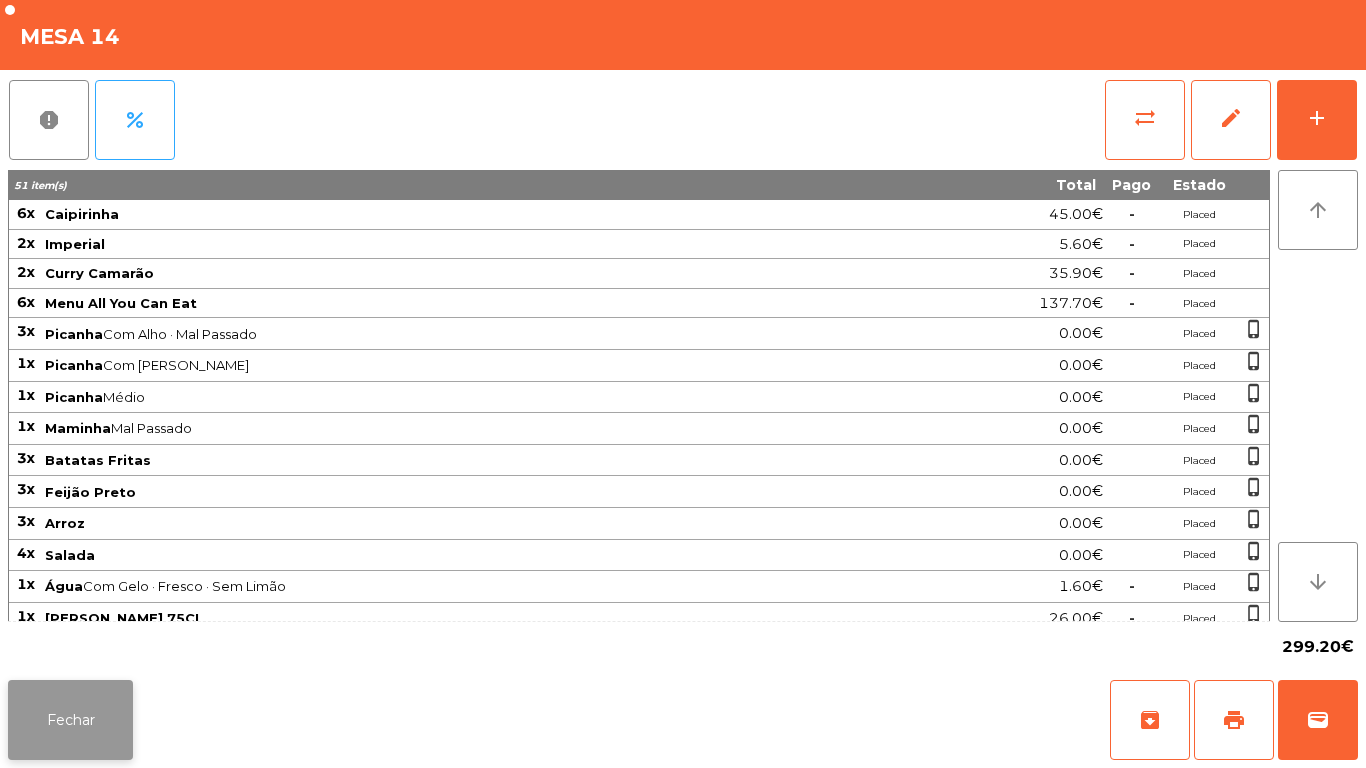 click on "Fechar" 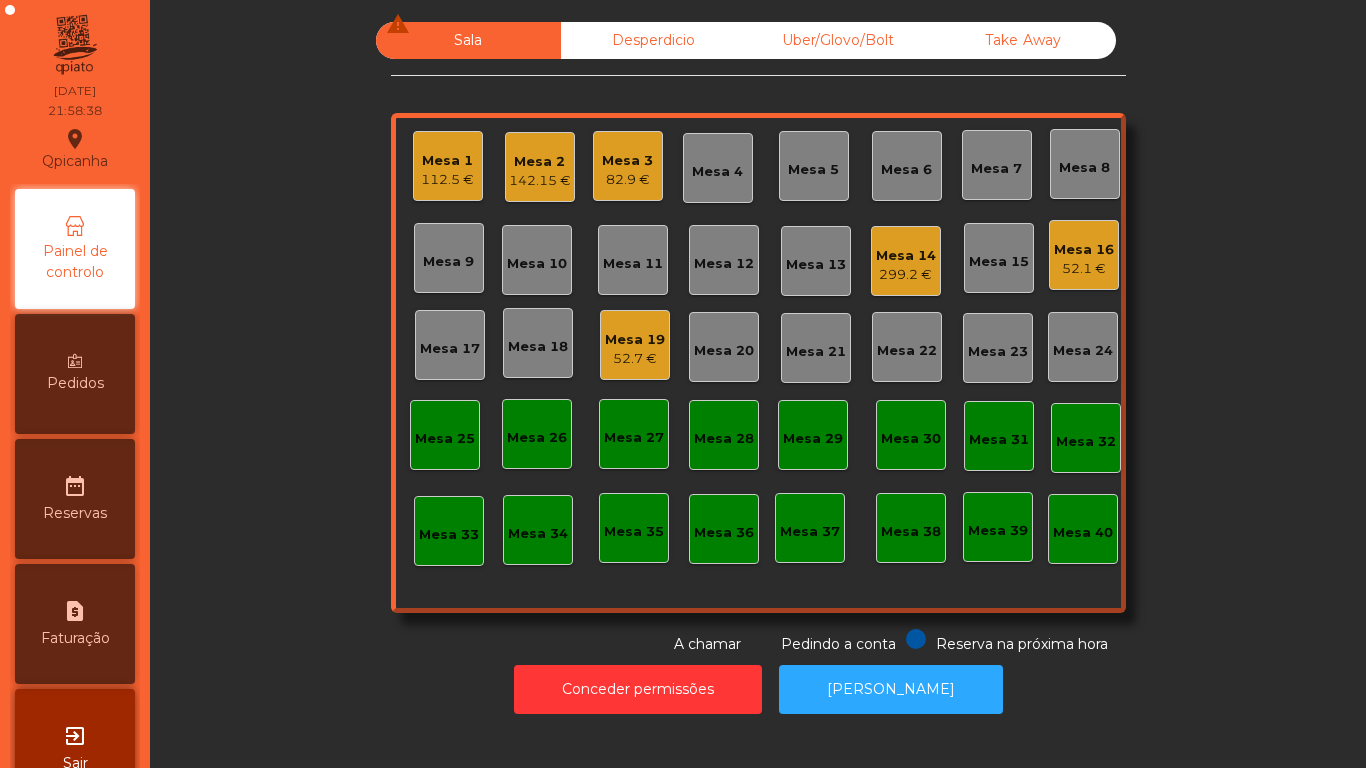 click on "Mesa 1" 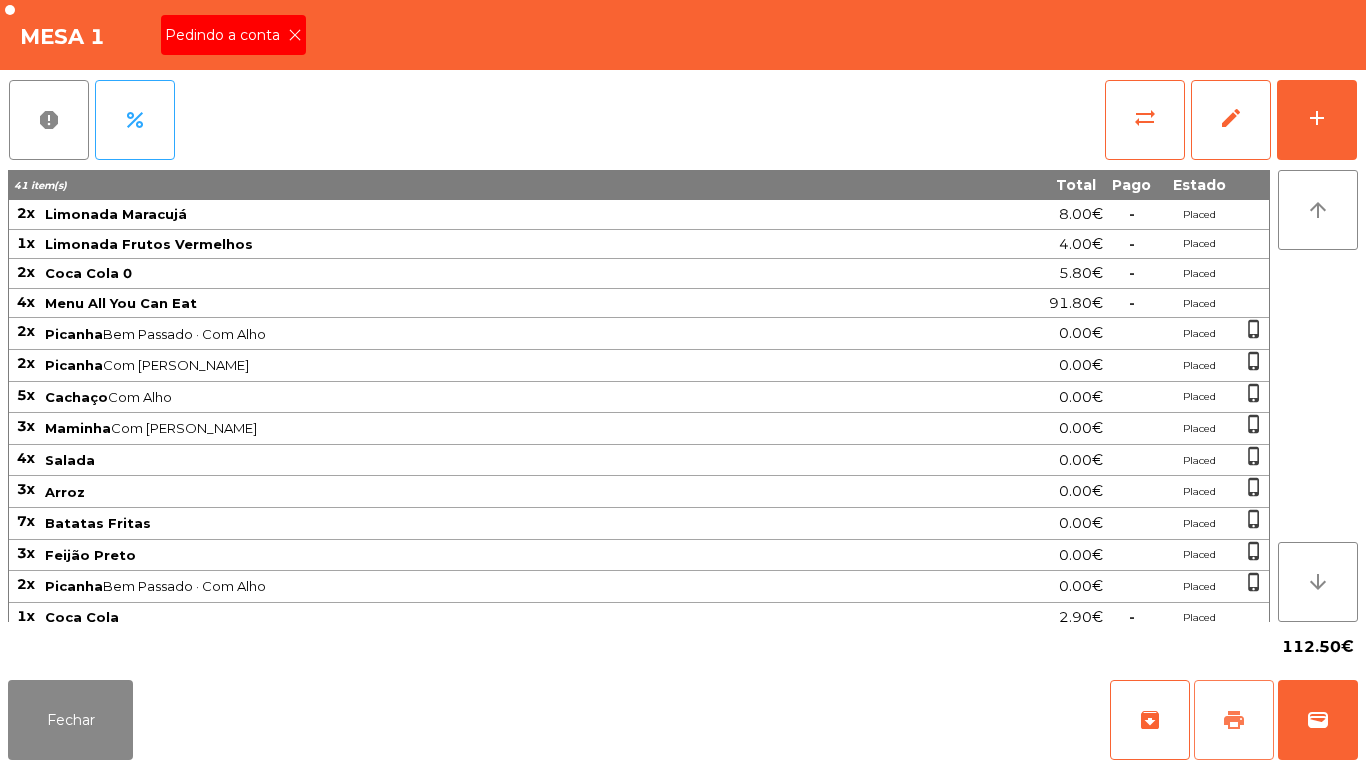click on "print" 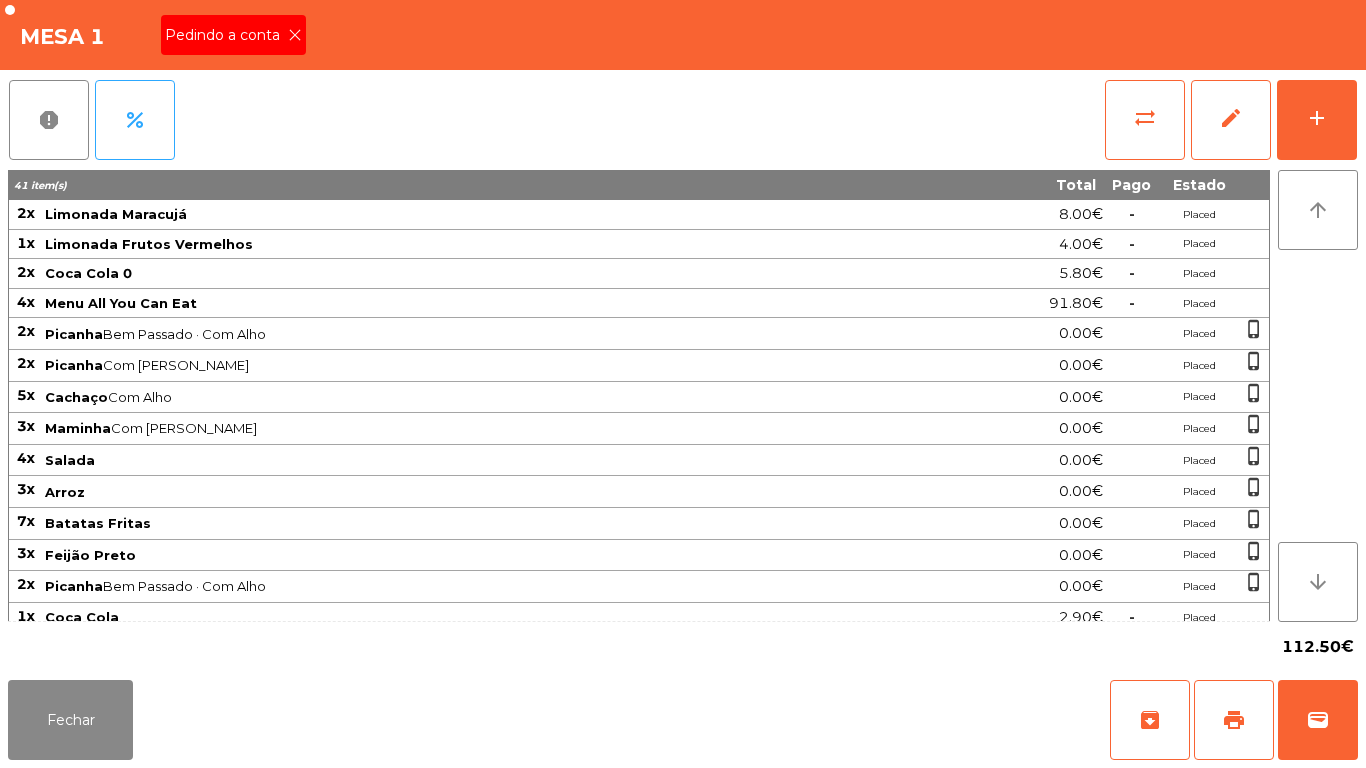 click 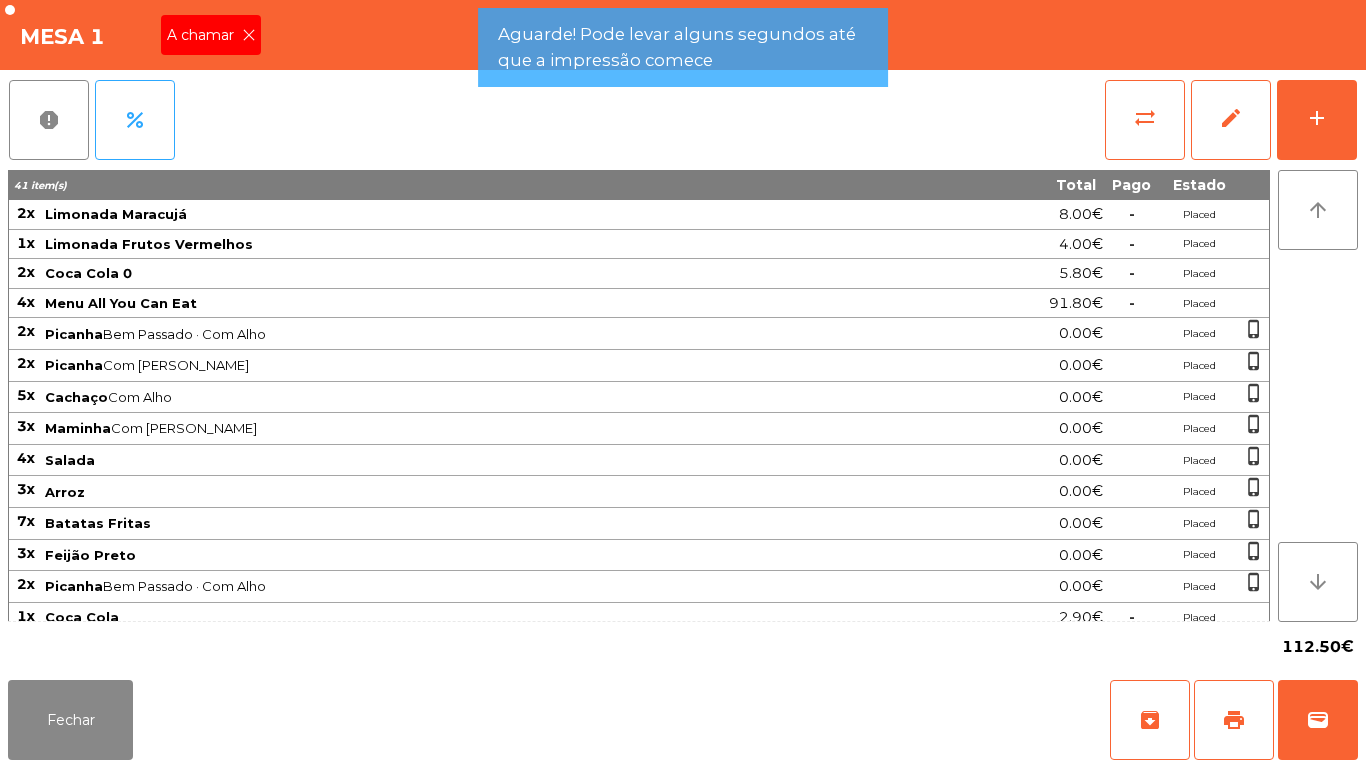 click 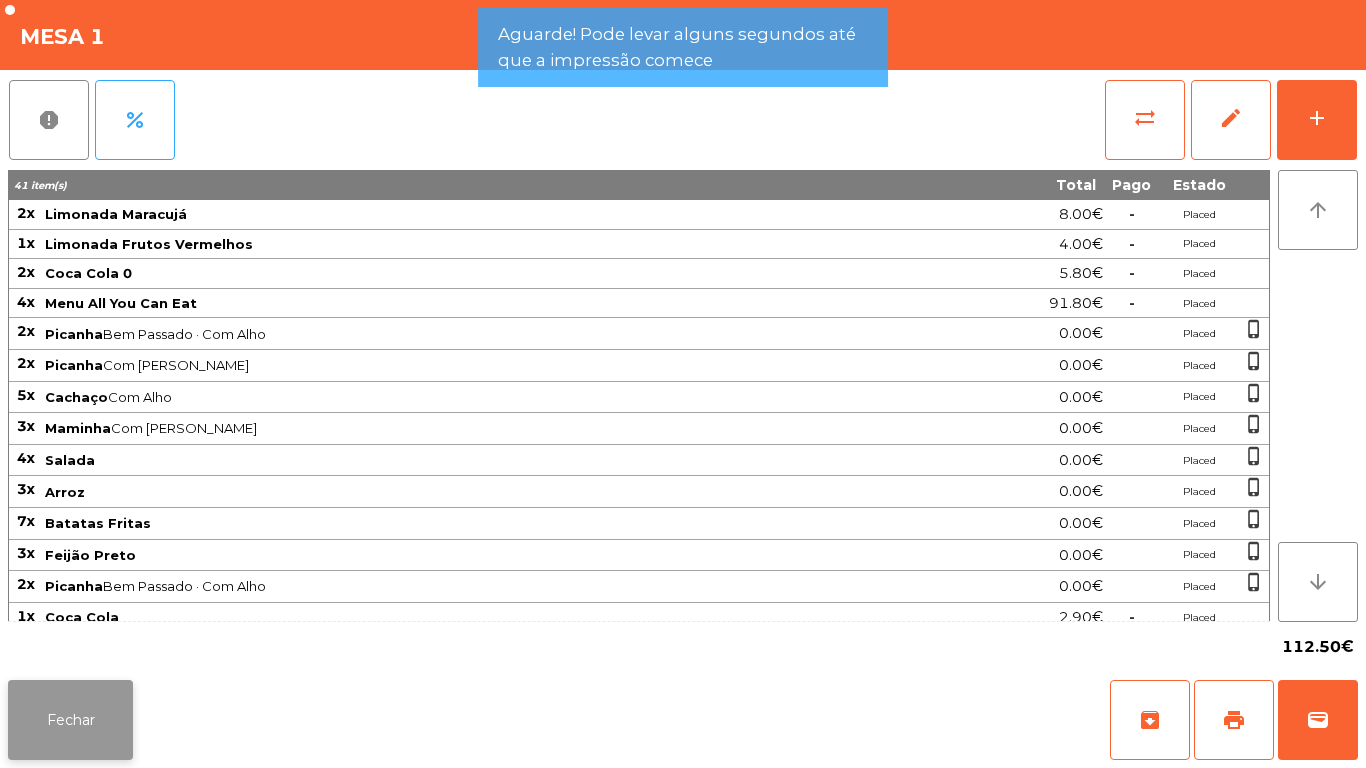 click on "Fechar" 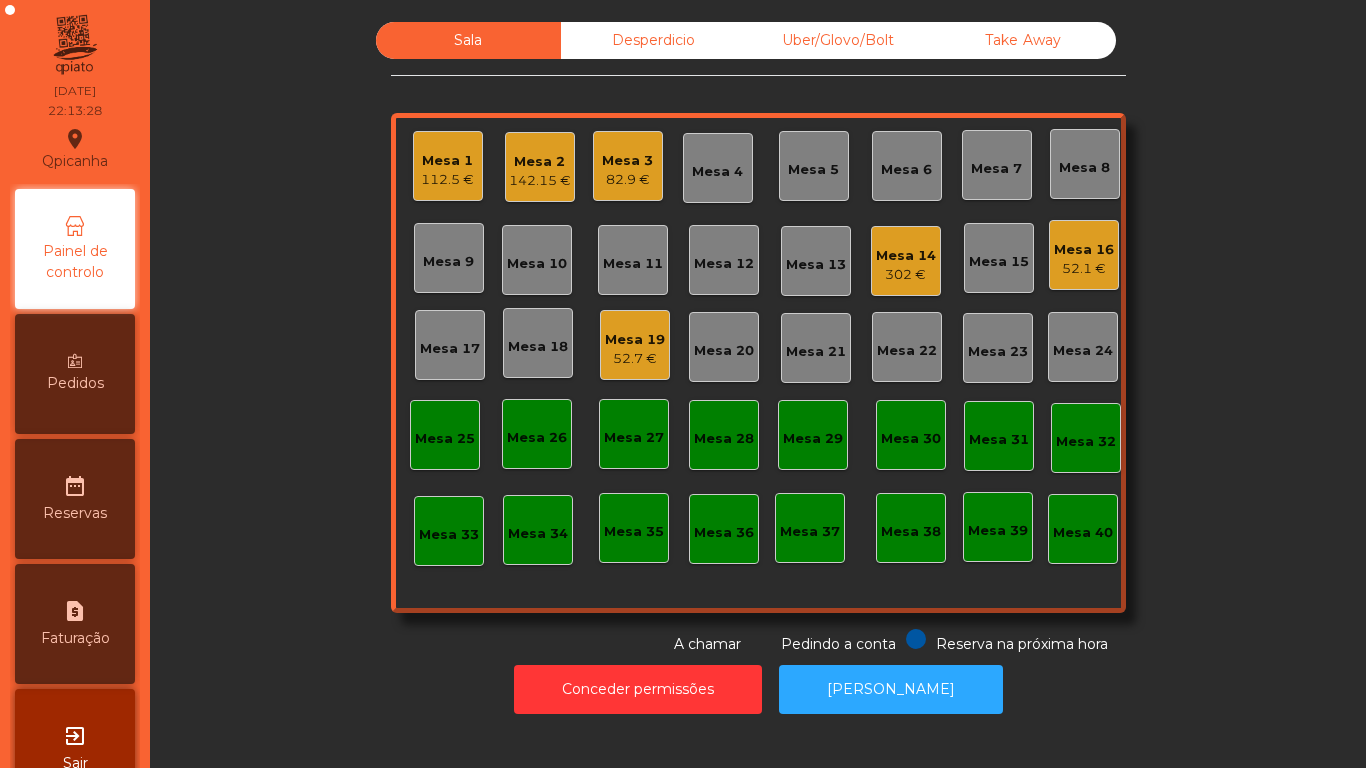 click on "112.5 €" 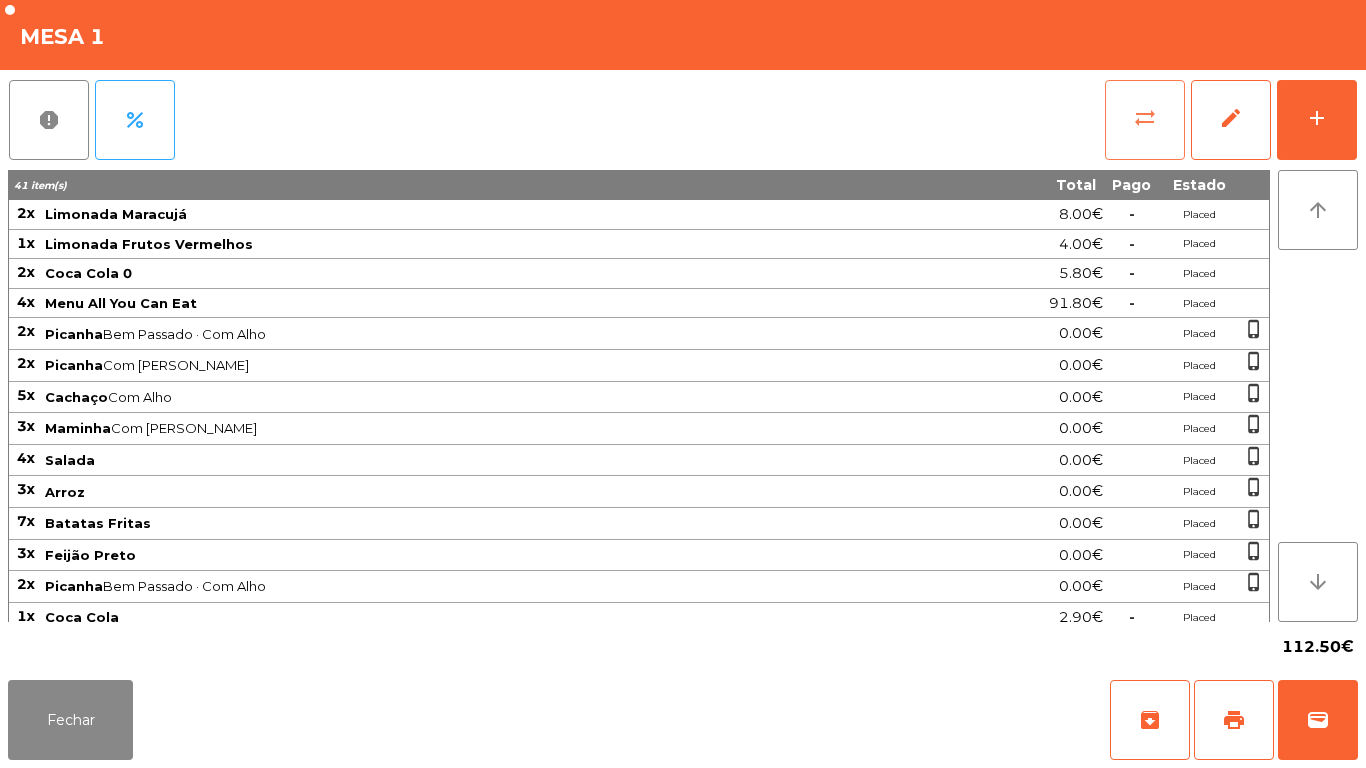 click on "sync_alt" 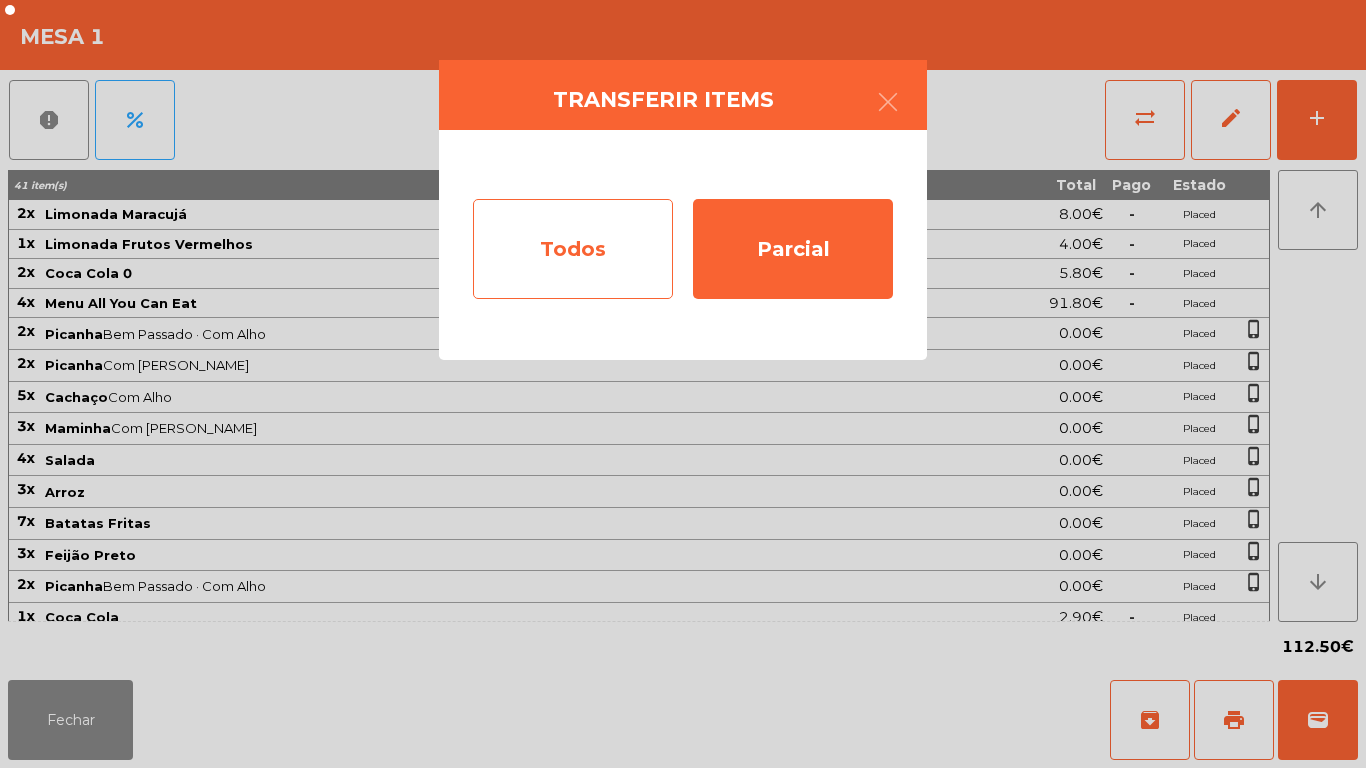 click on "Todos" 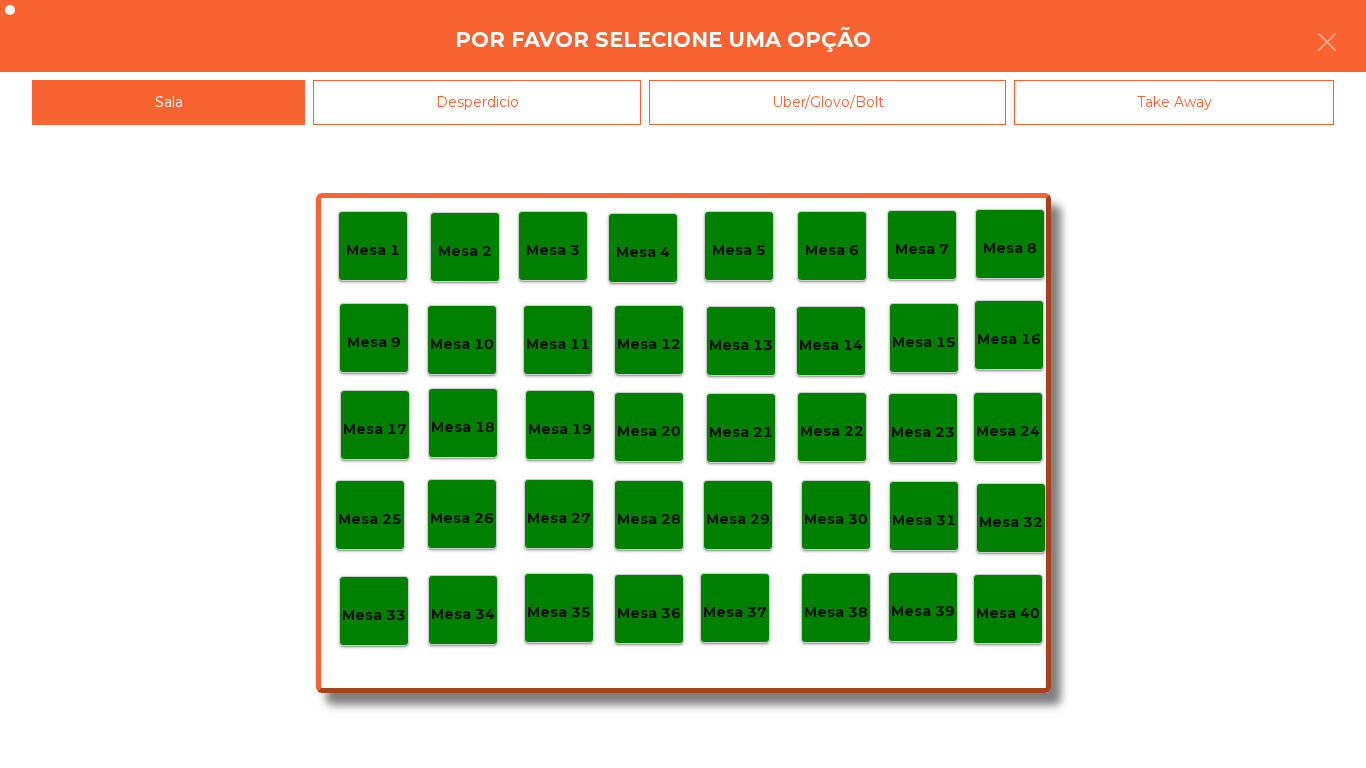 click on "Mesa 40" 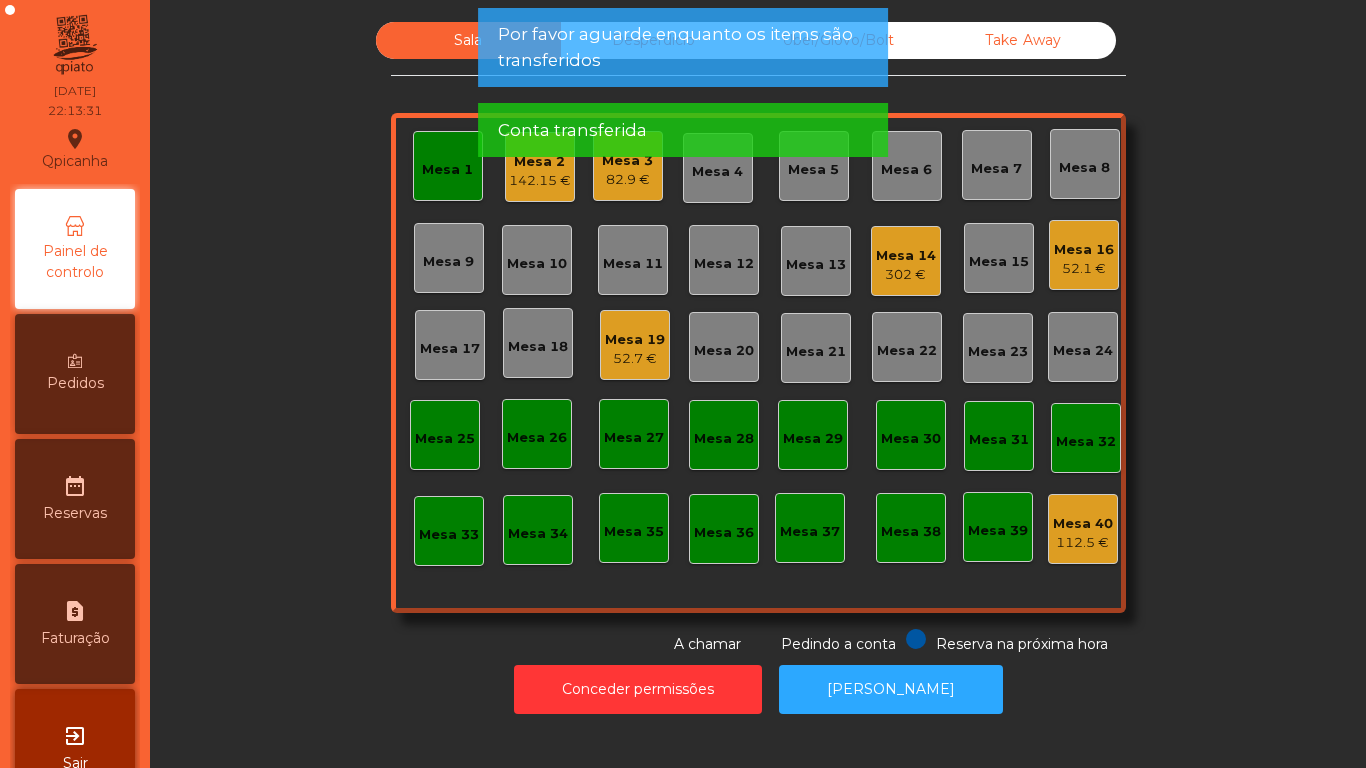click on "Mesa 1" 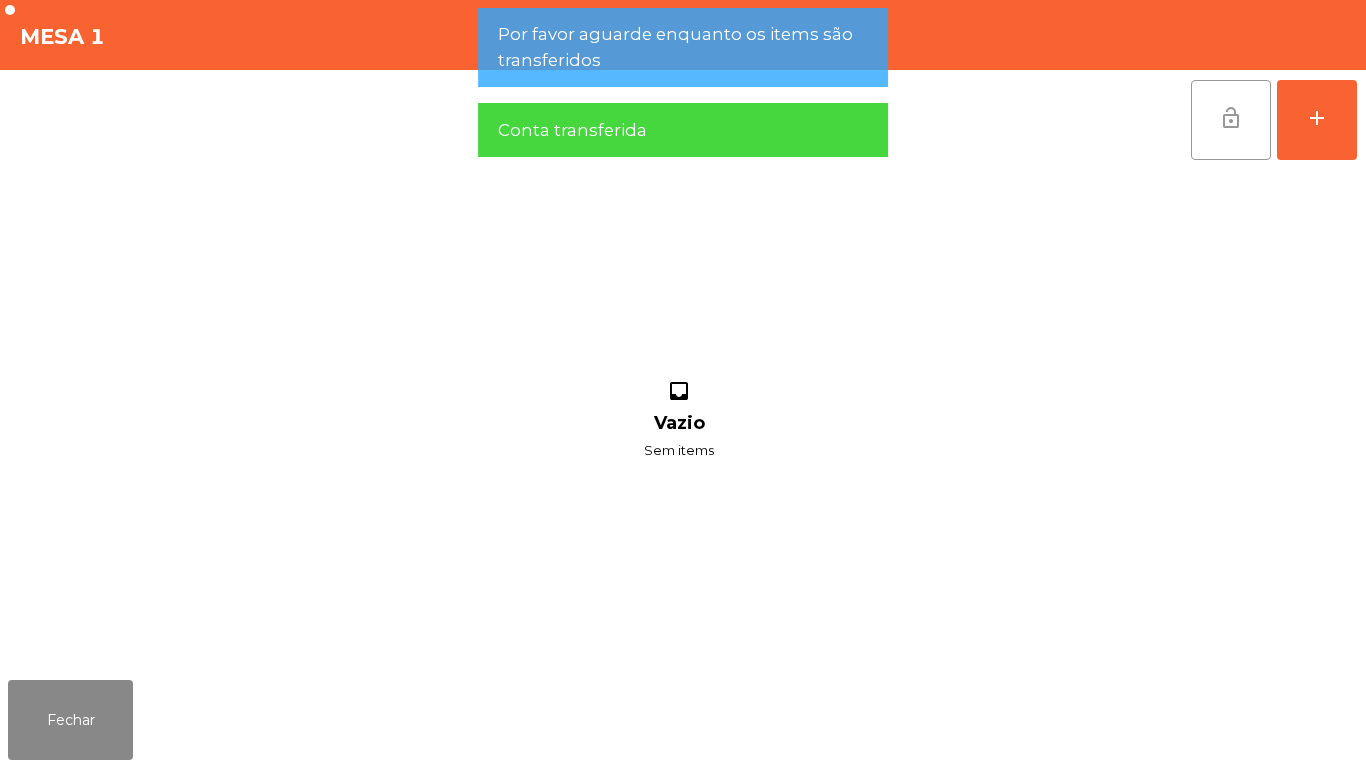 click on "lock_open" 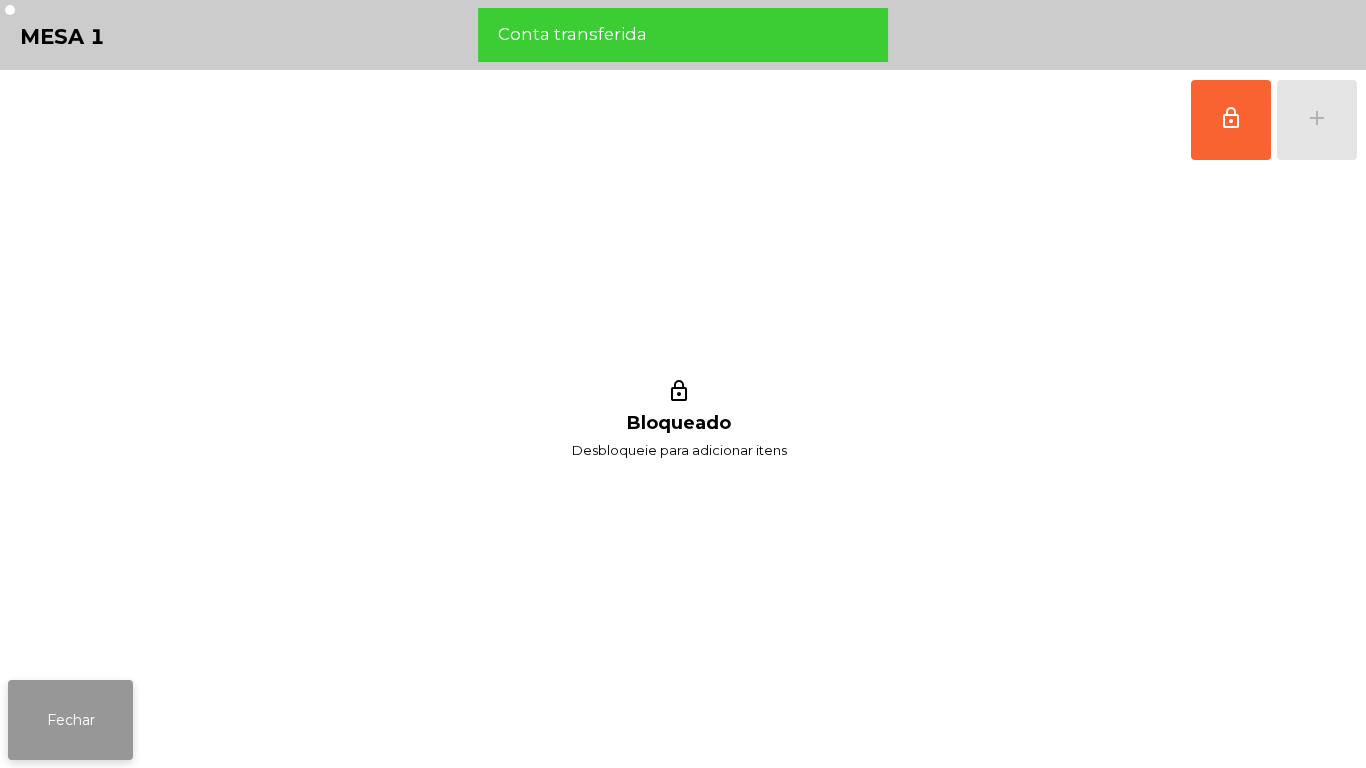 click on "Fechar" 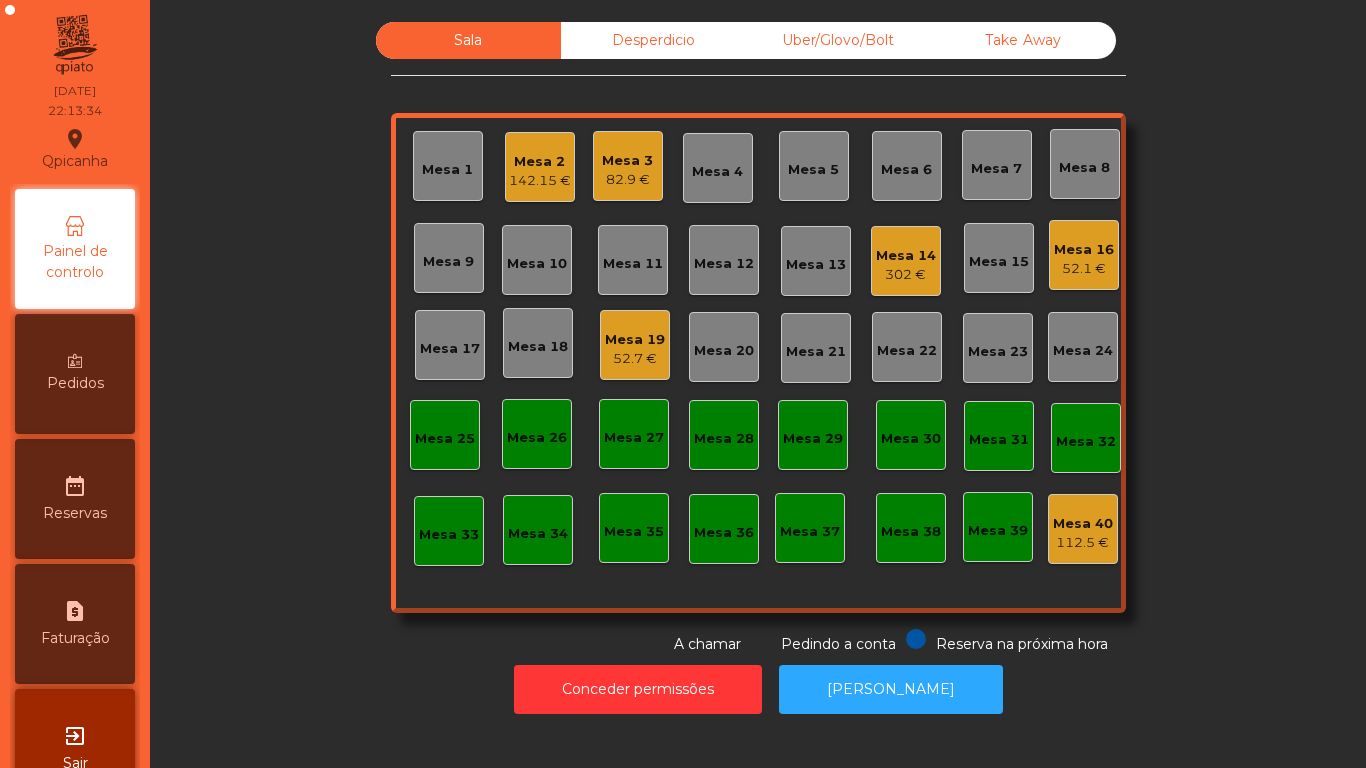 click on "82.9 €" 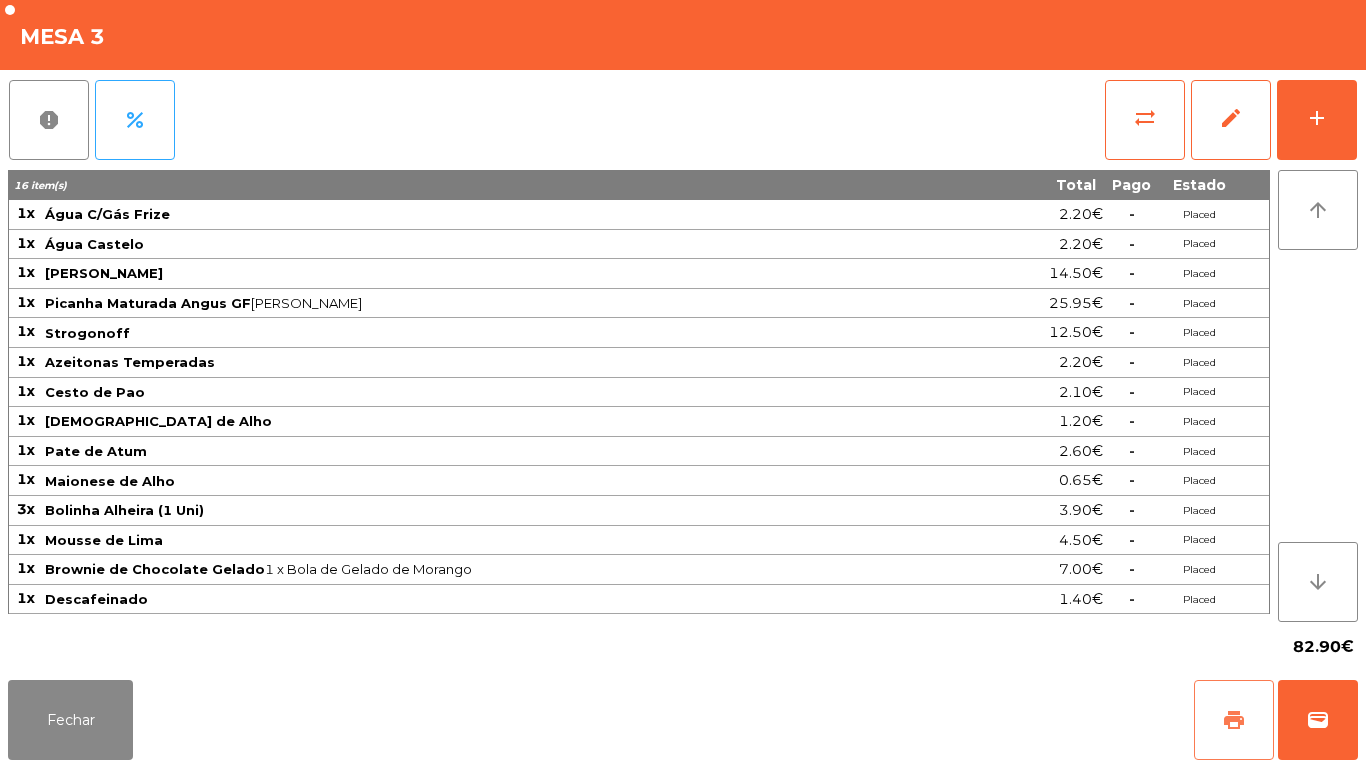 click on "print" 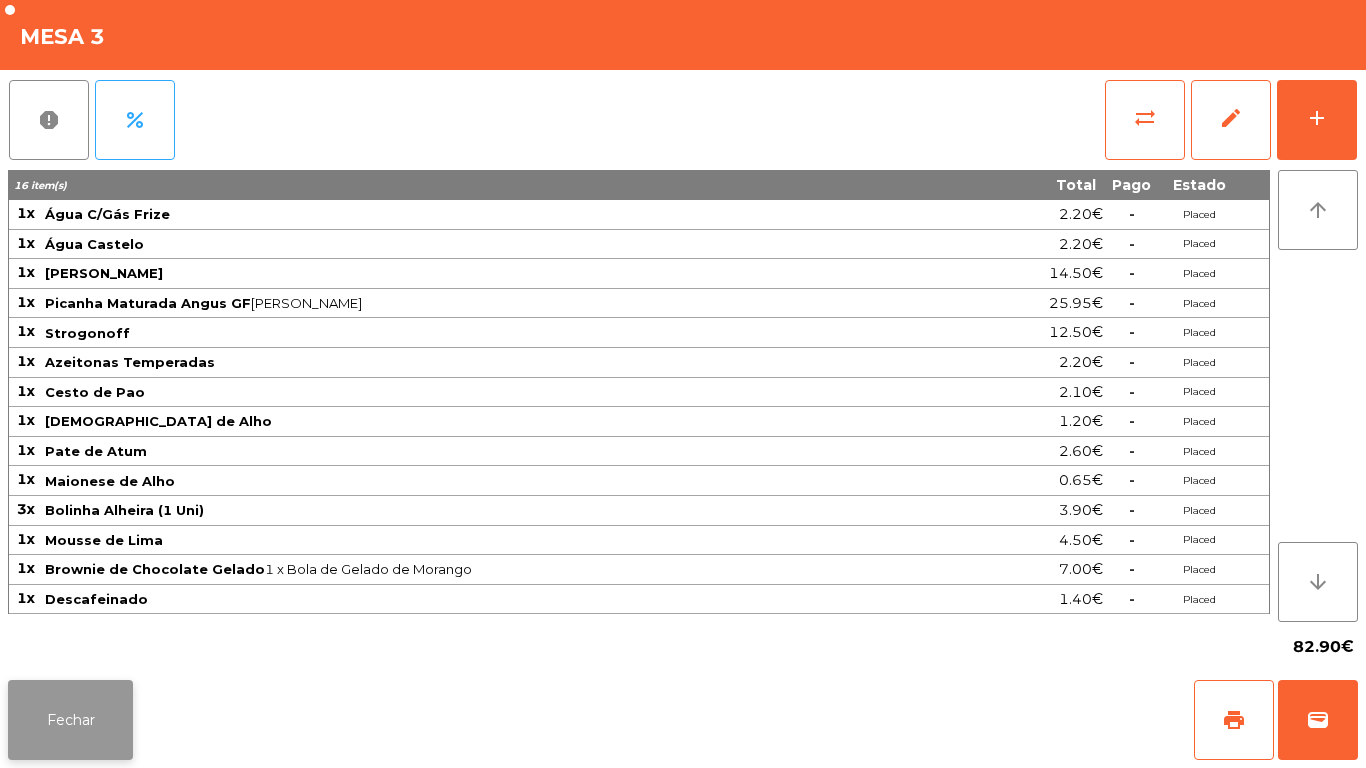 click on "Fechar" 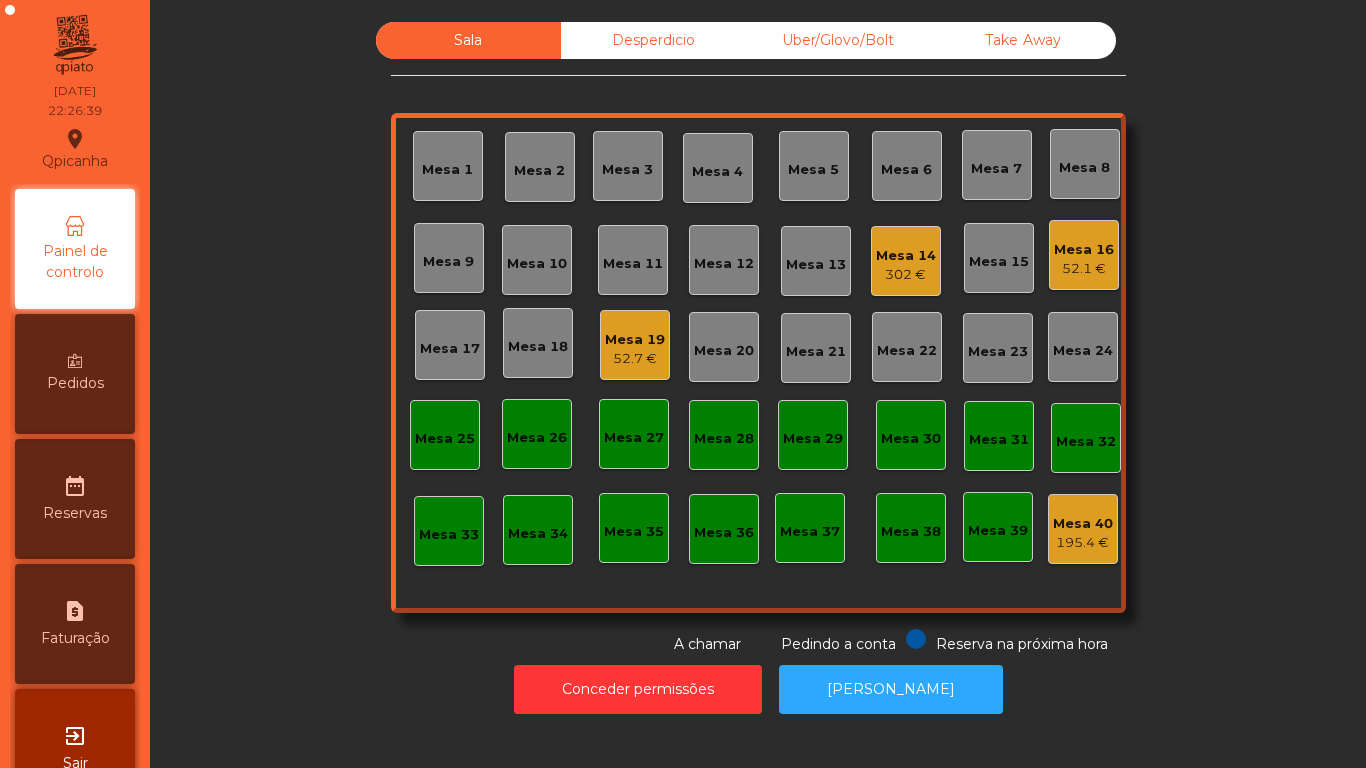 click on "Mesa 16" 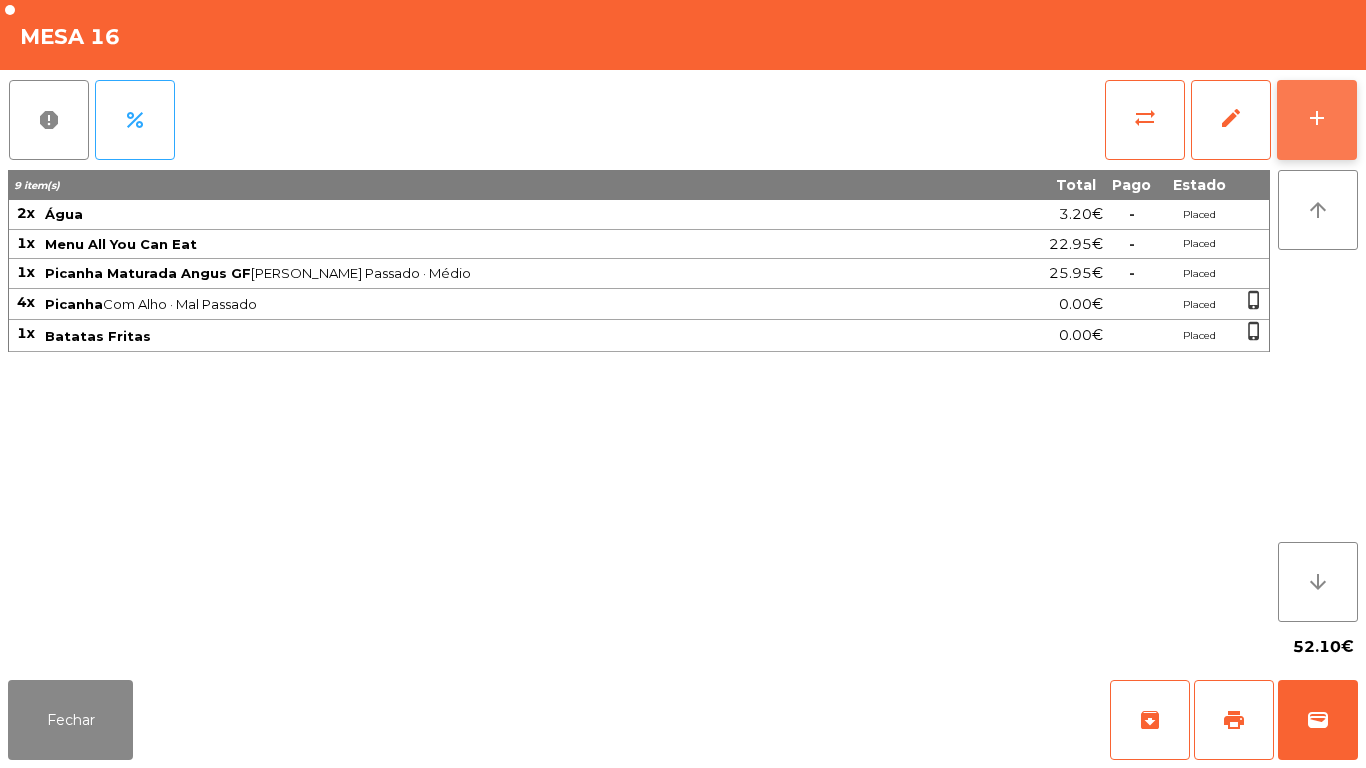 click on "add" 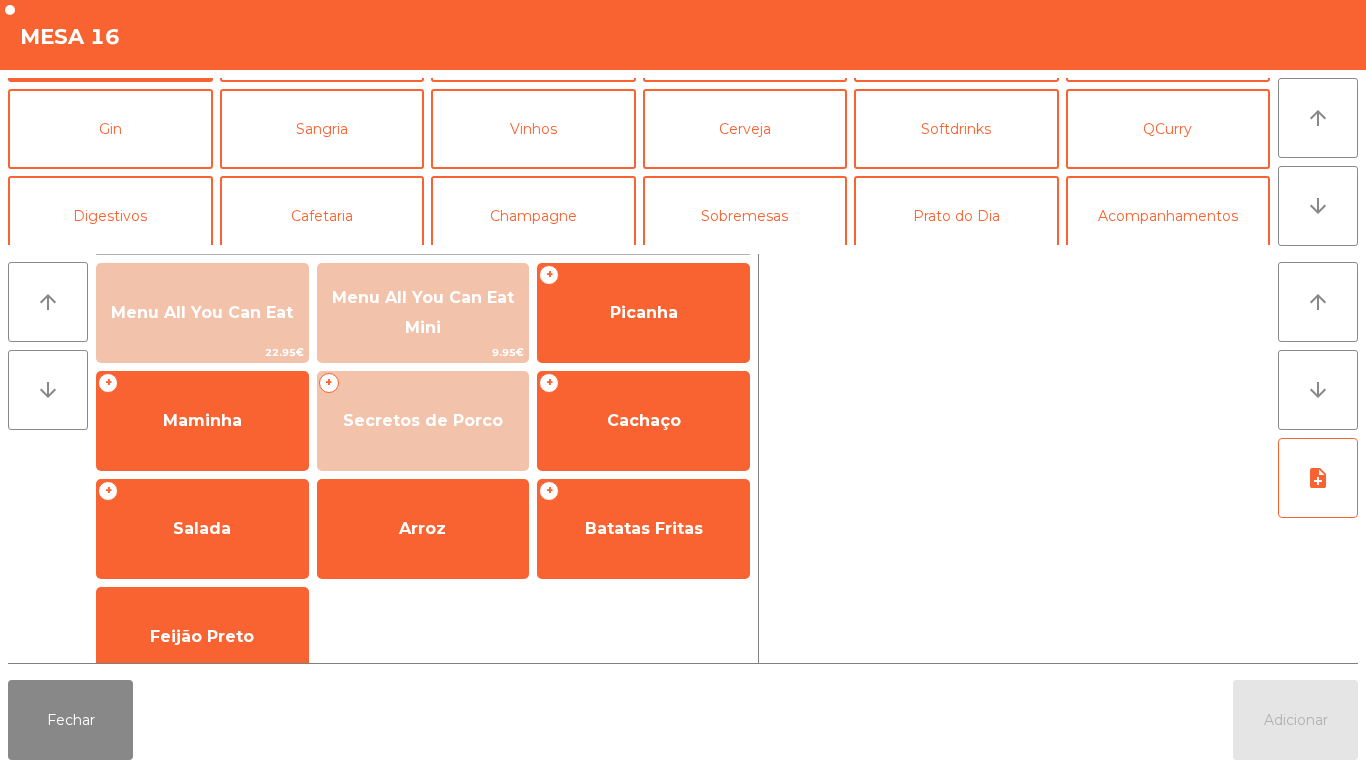 scroll, scrollTop: 104, scrollLeft: 0, axis: vertical 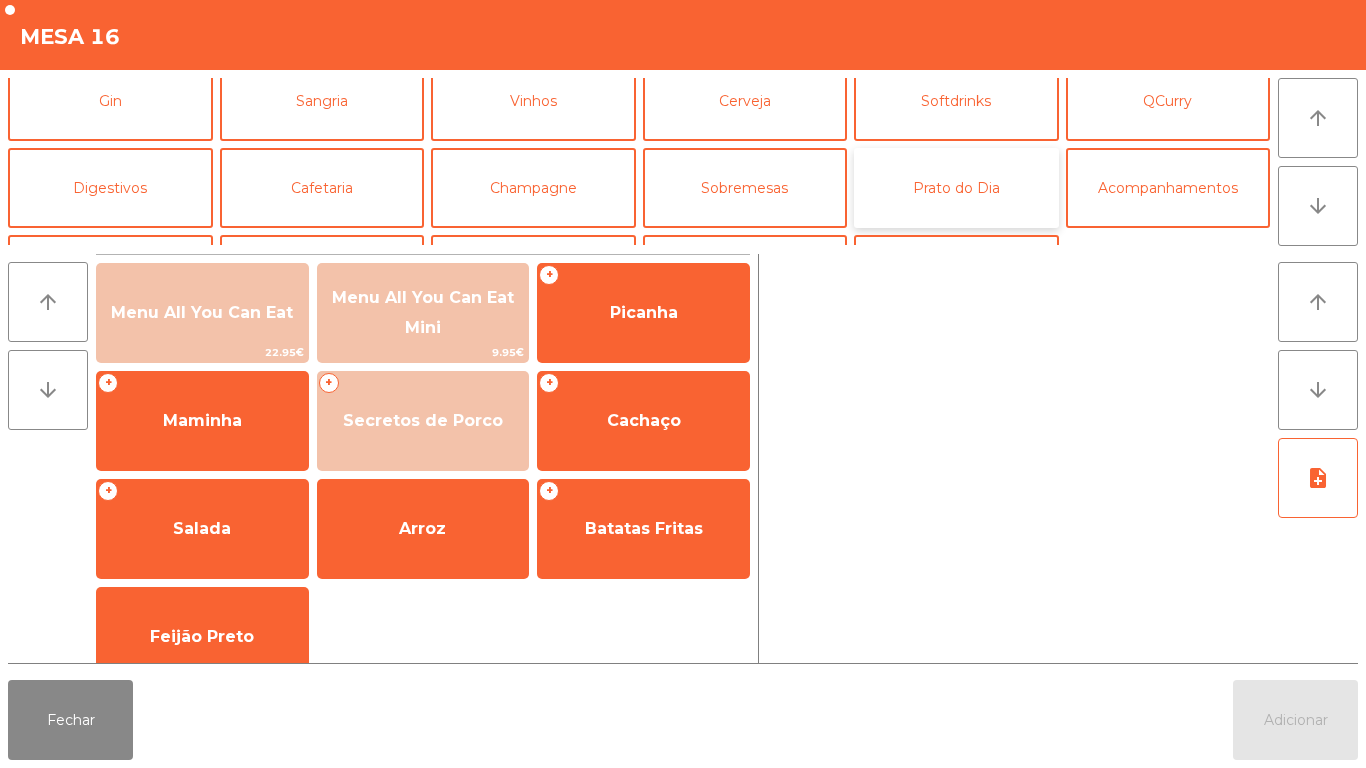click on "Prato do Dia" 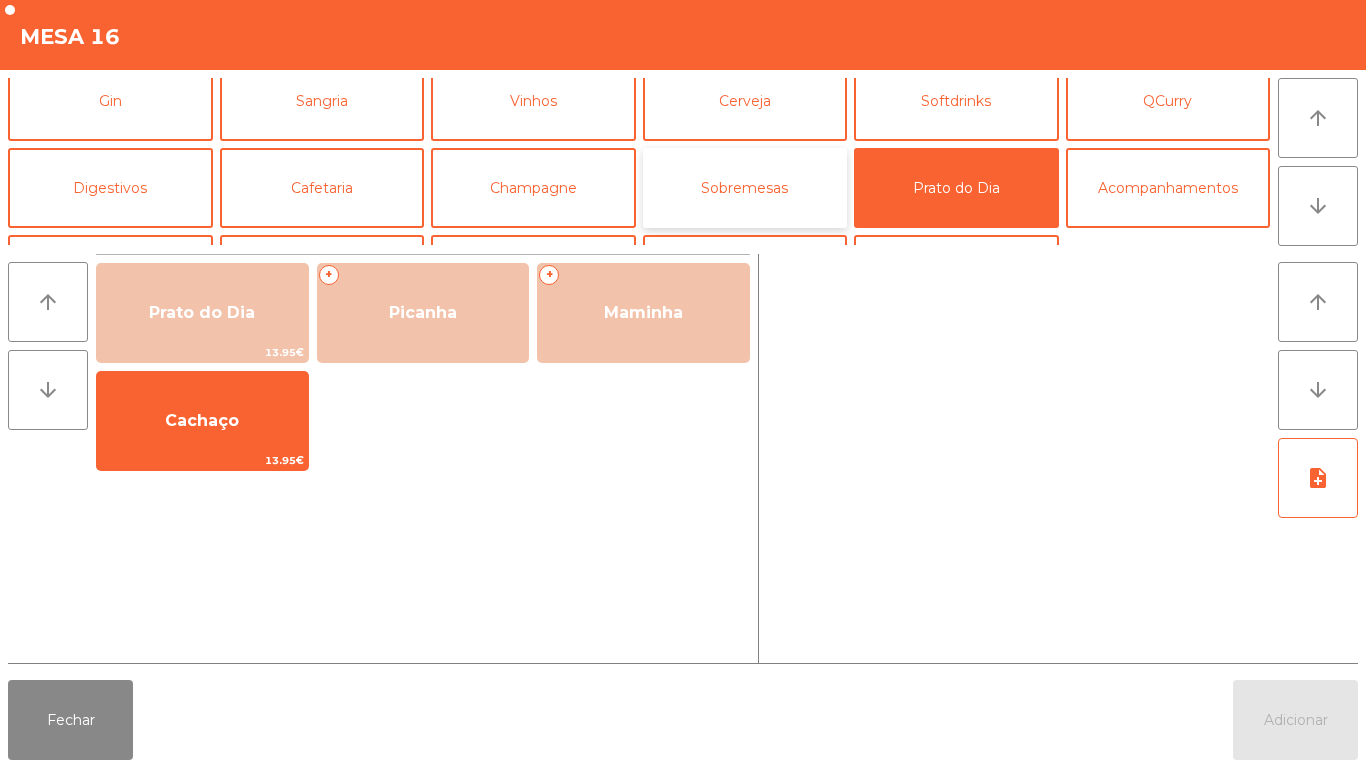 click on "Sobremesas" 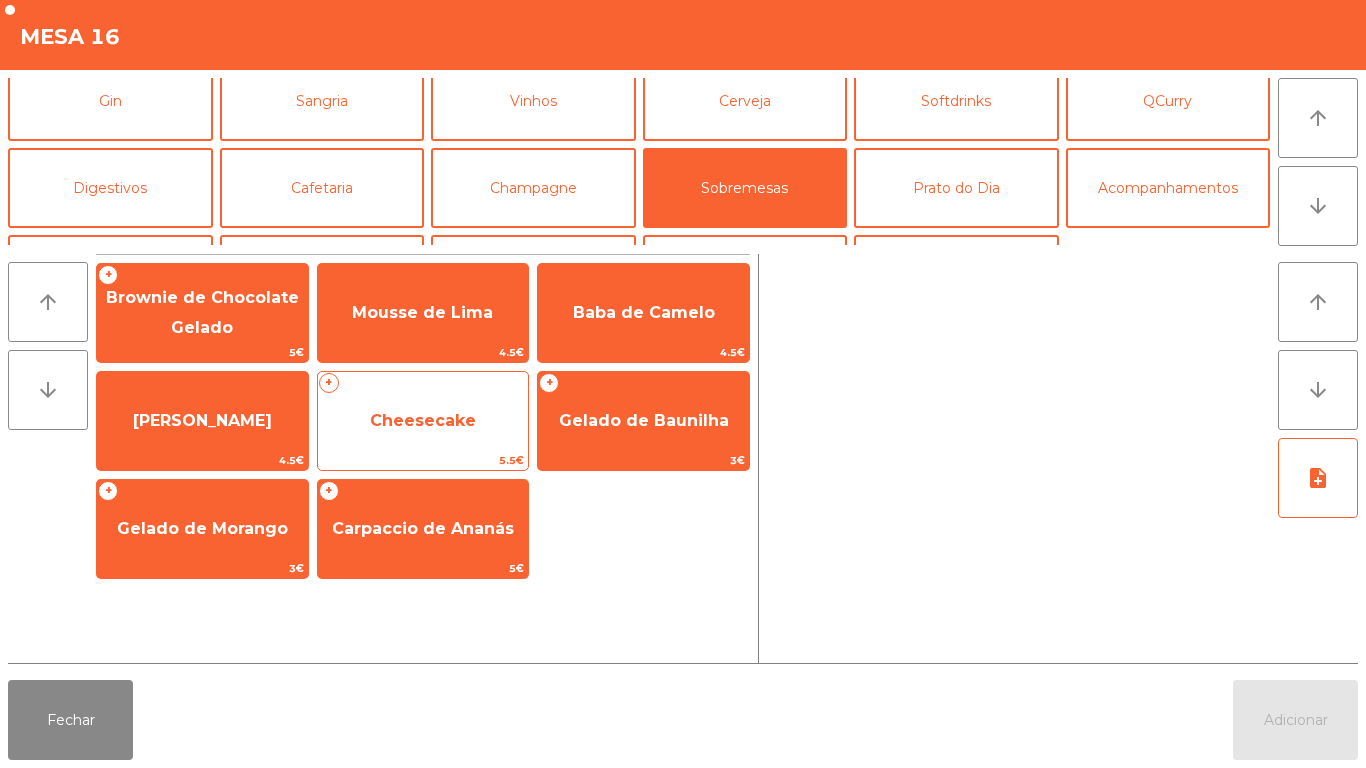click on "Cheesecake" 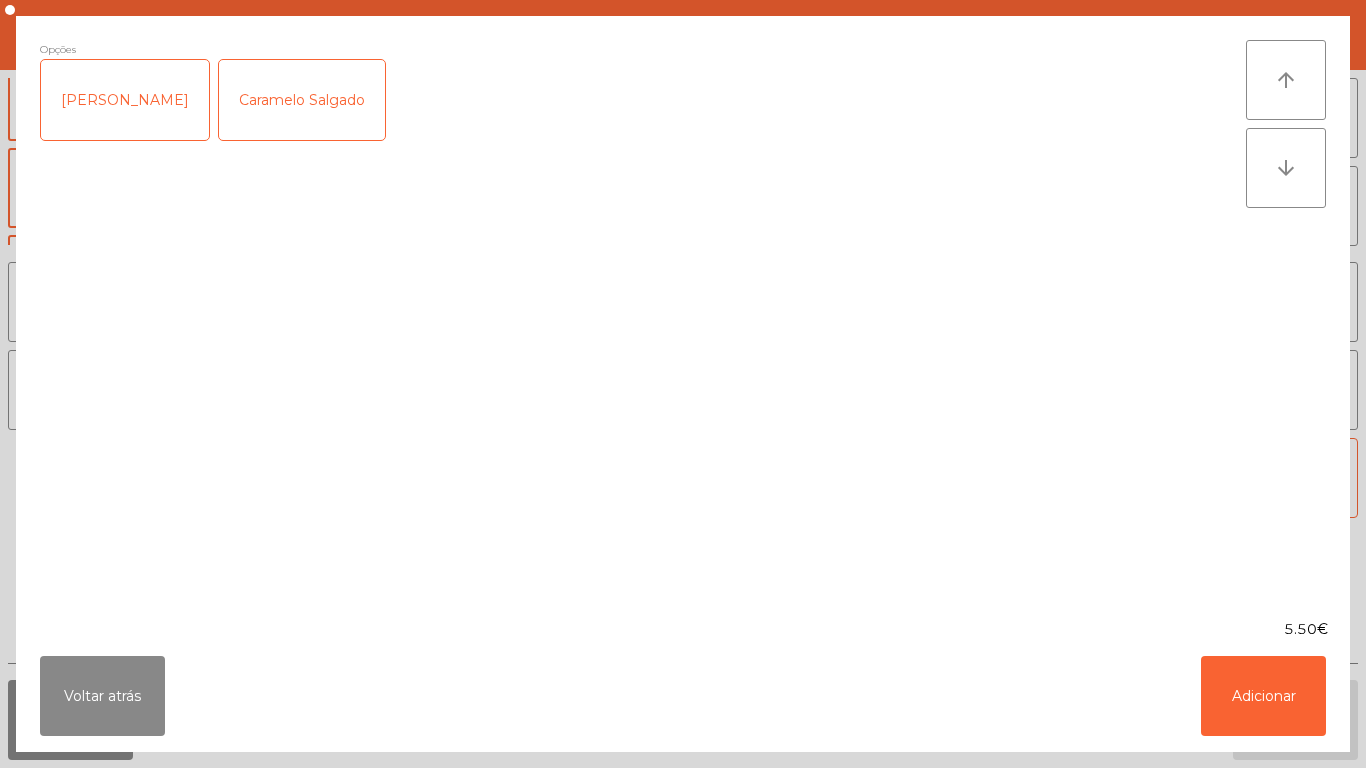 click on "Frutos Vermelhos" 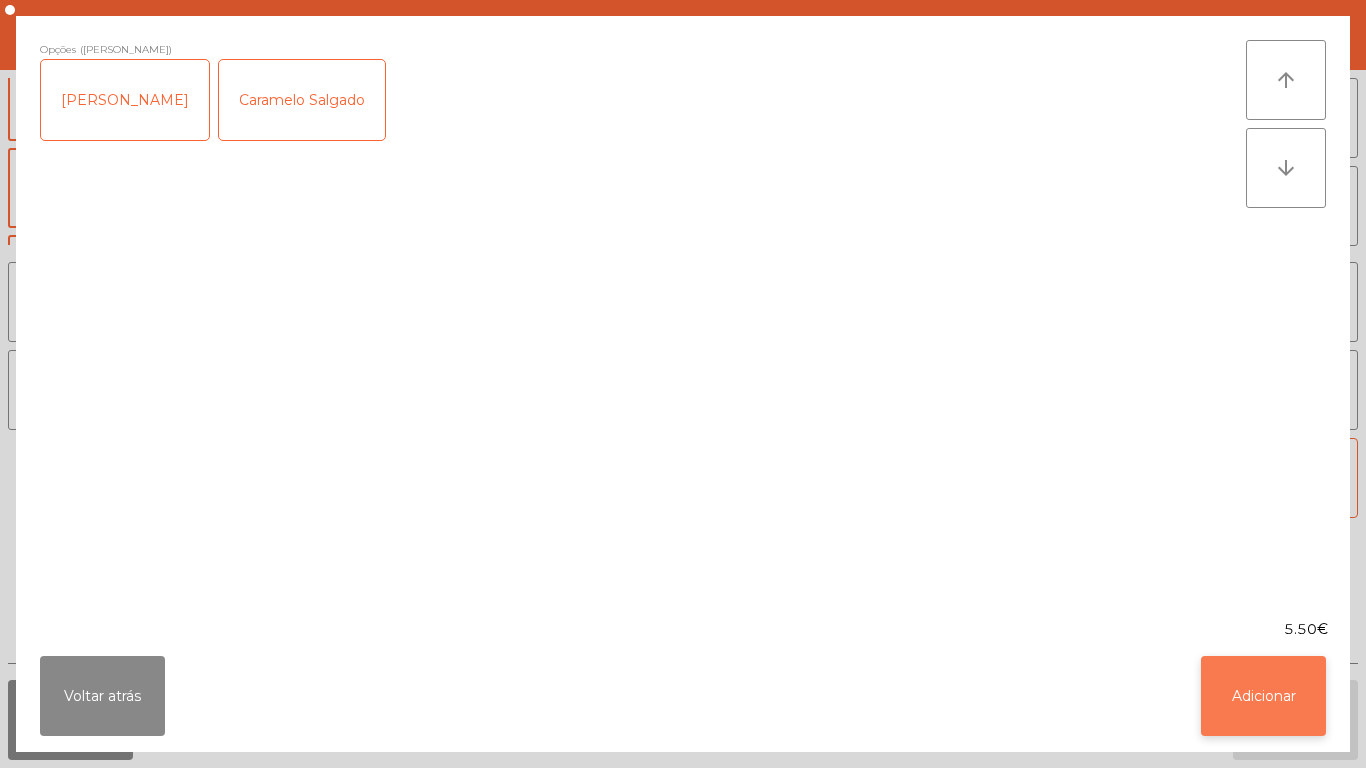 click on "Adicionar" 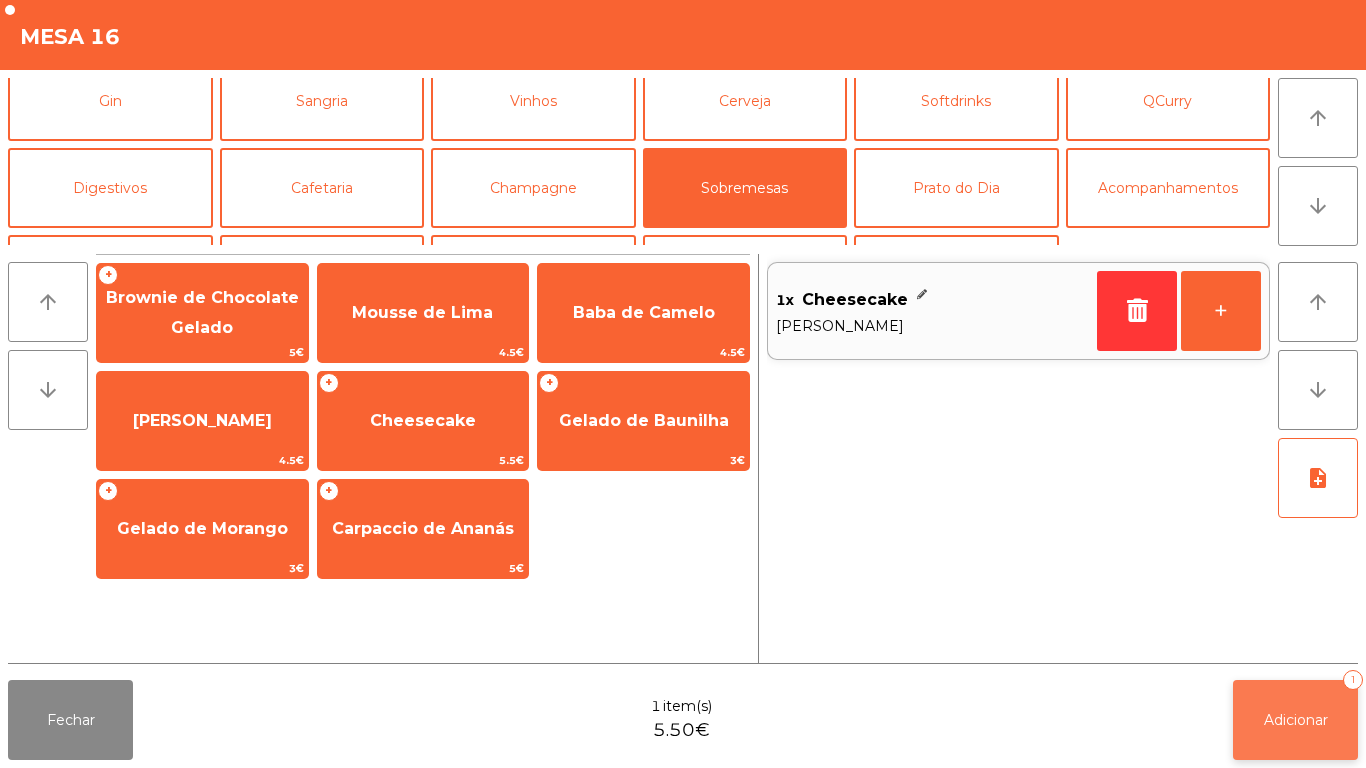 click on "Adicionar" 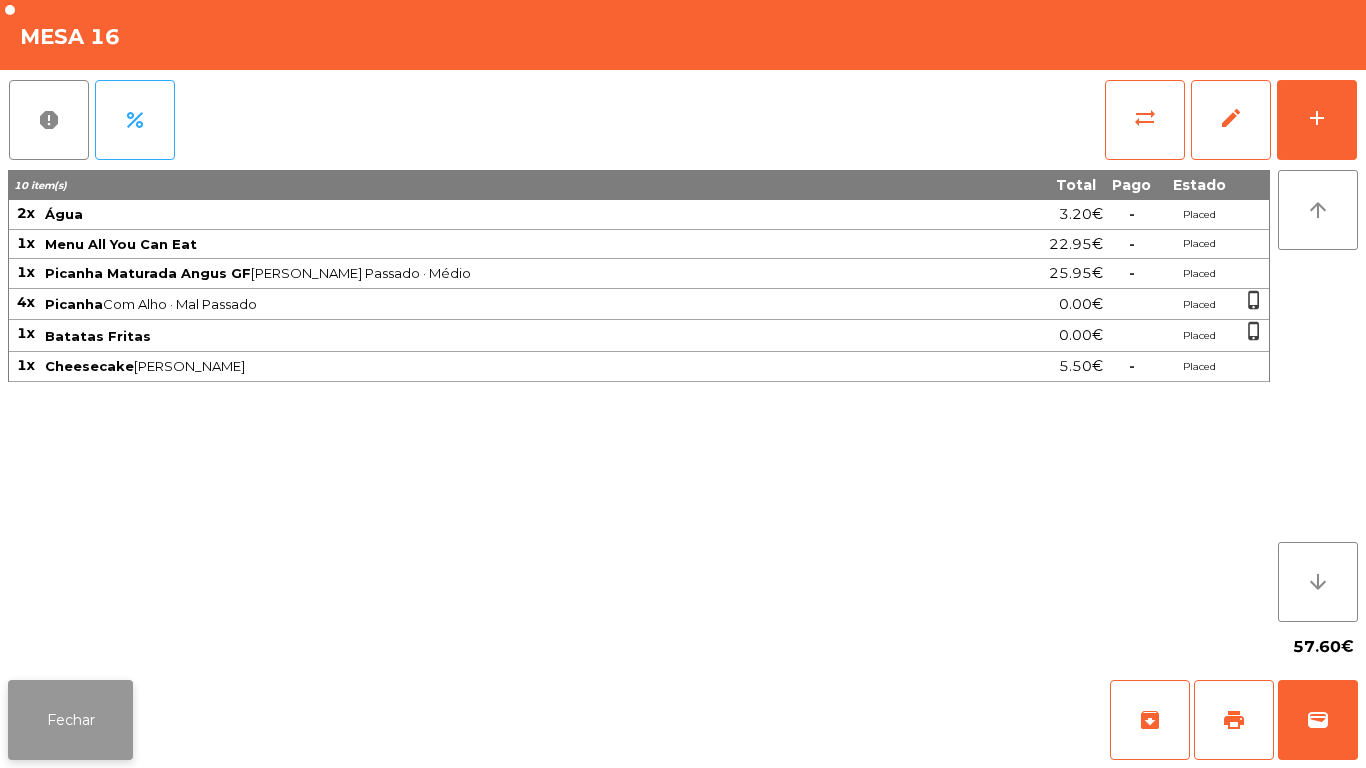 click on "Fechar" 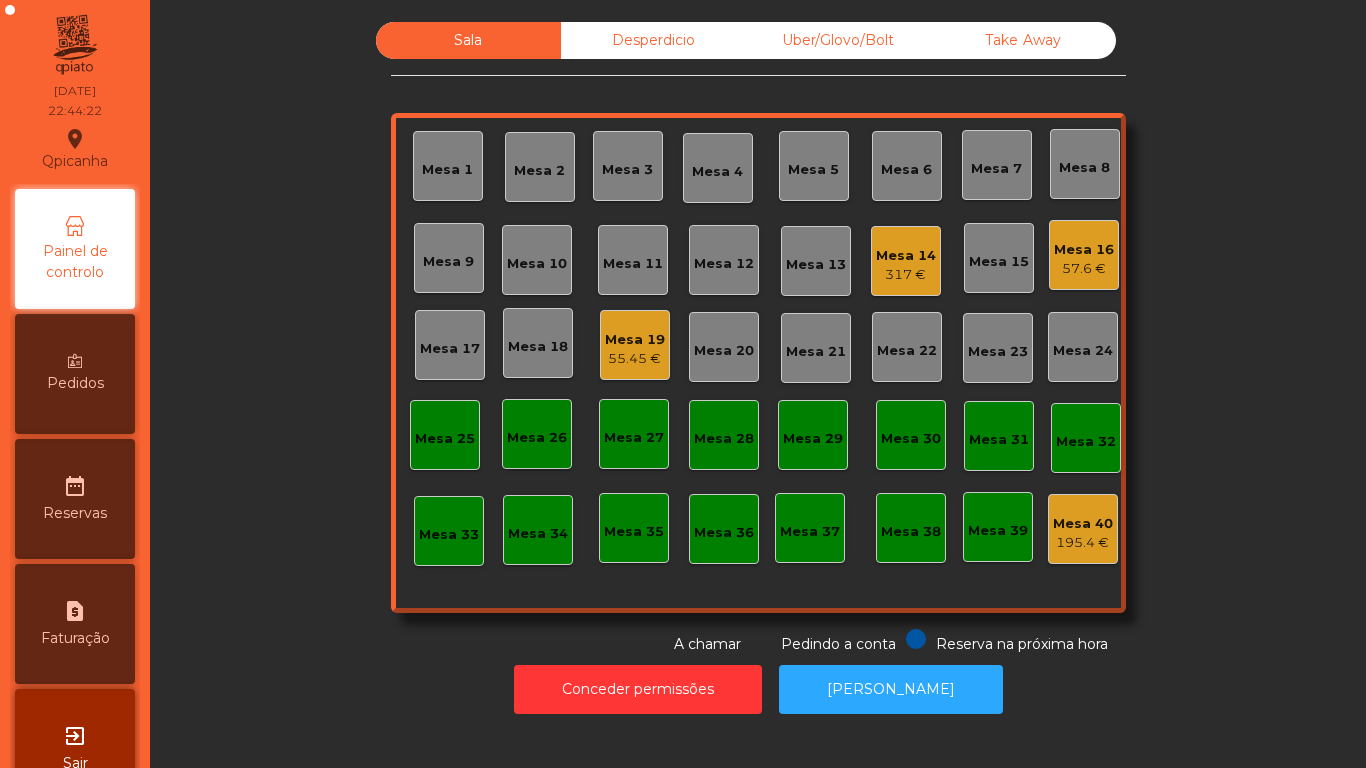 click on "317 €" 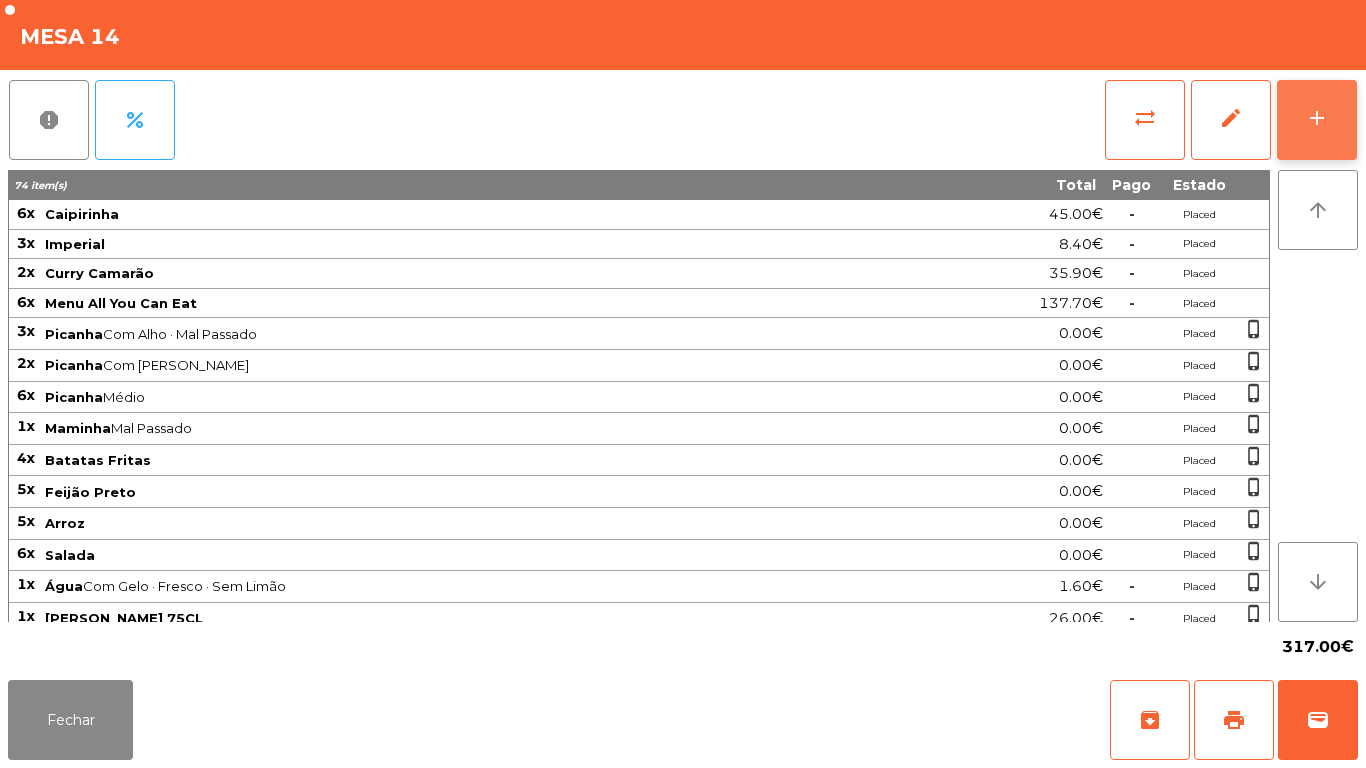 click on "add" 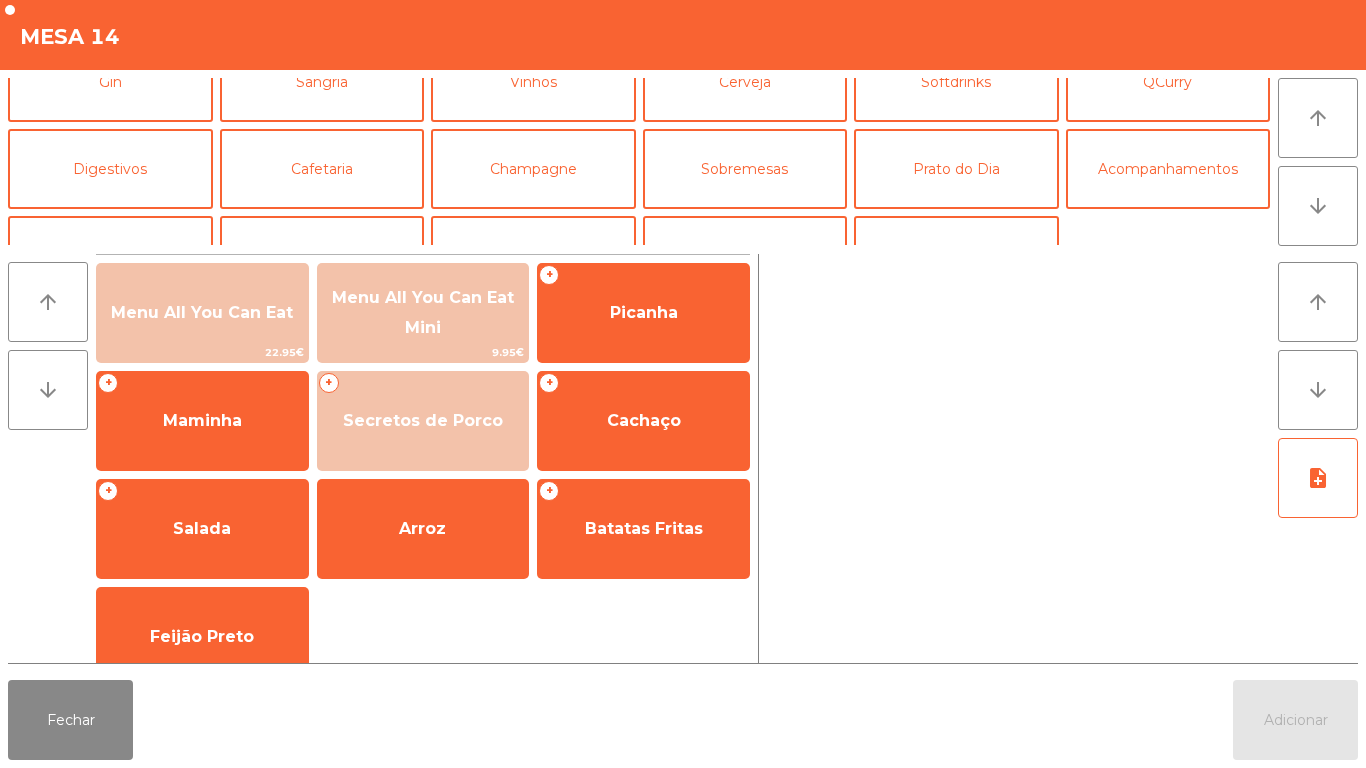 scroll, scrollTop: 127, scrollLeft: 0, axis: vertical 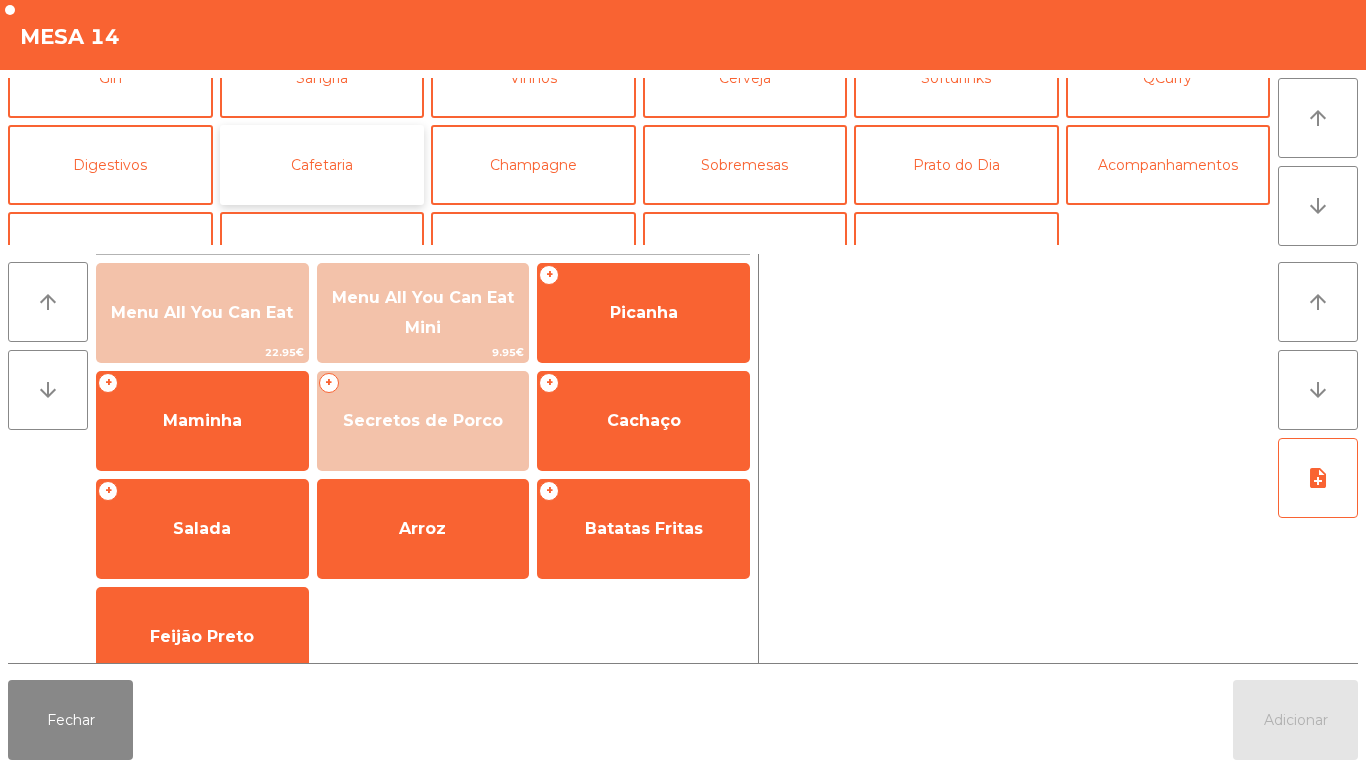 click on "Cafetaria" 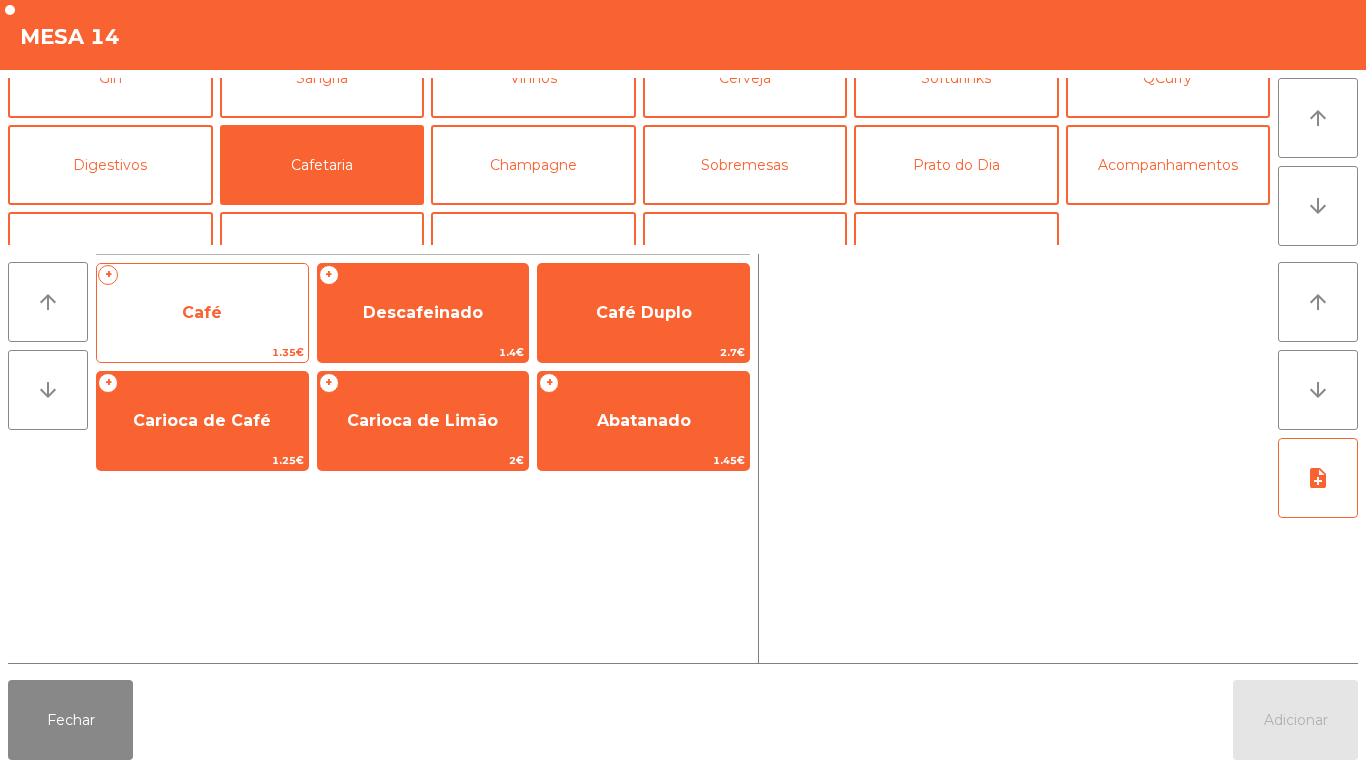 click on "Café" 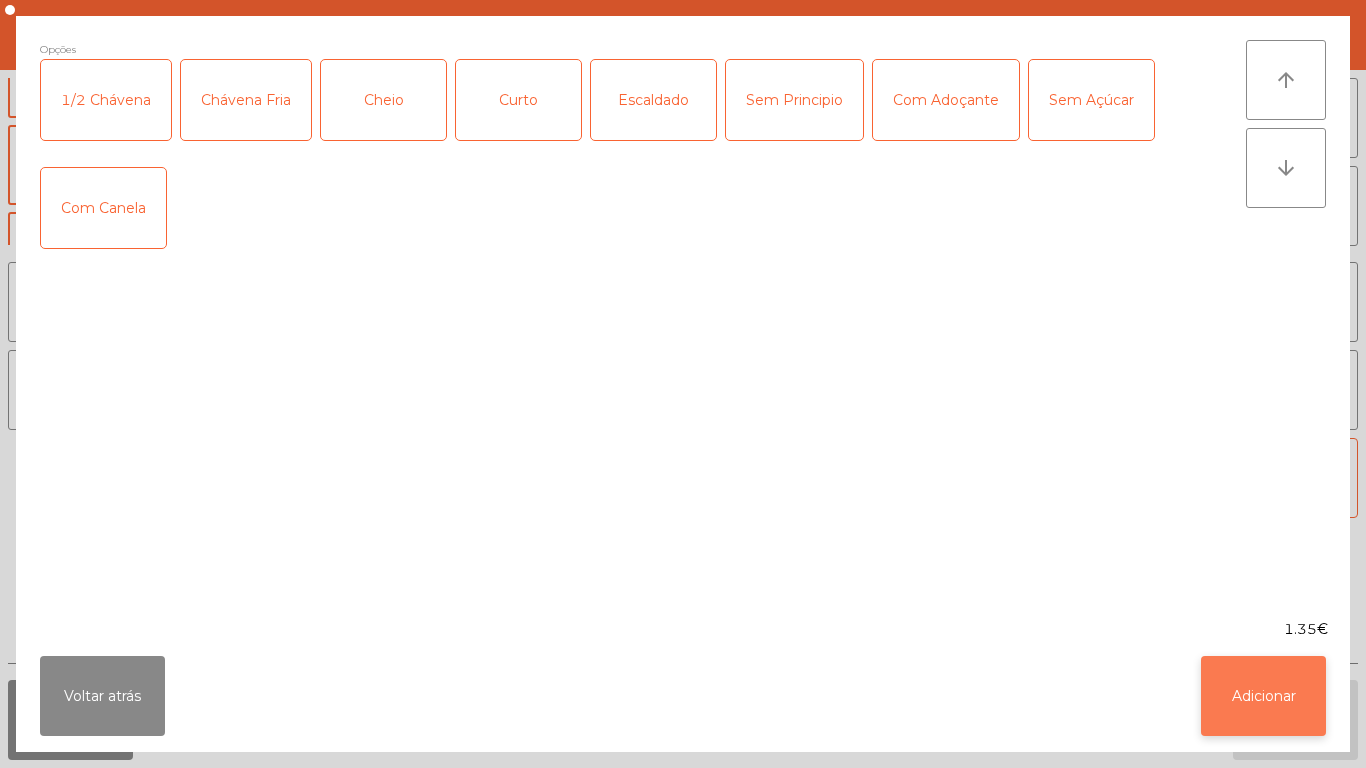 click on "Adicionar" 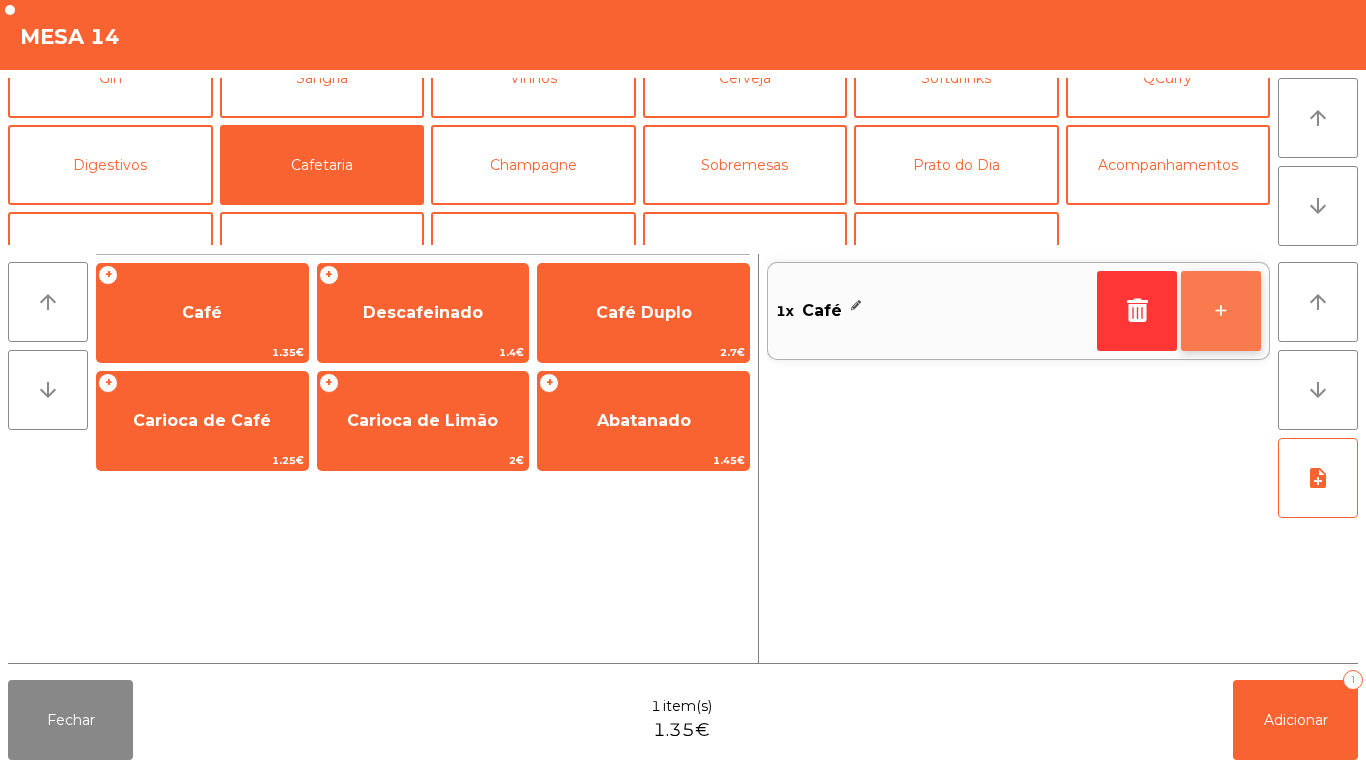 click on "+" 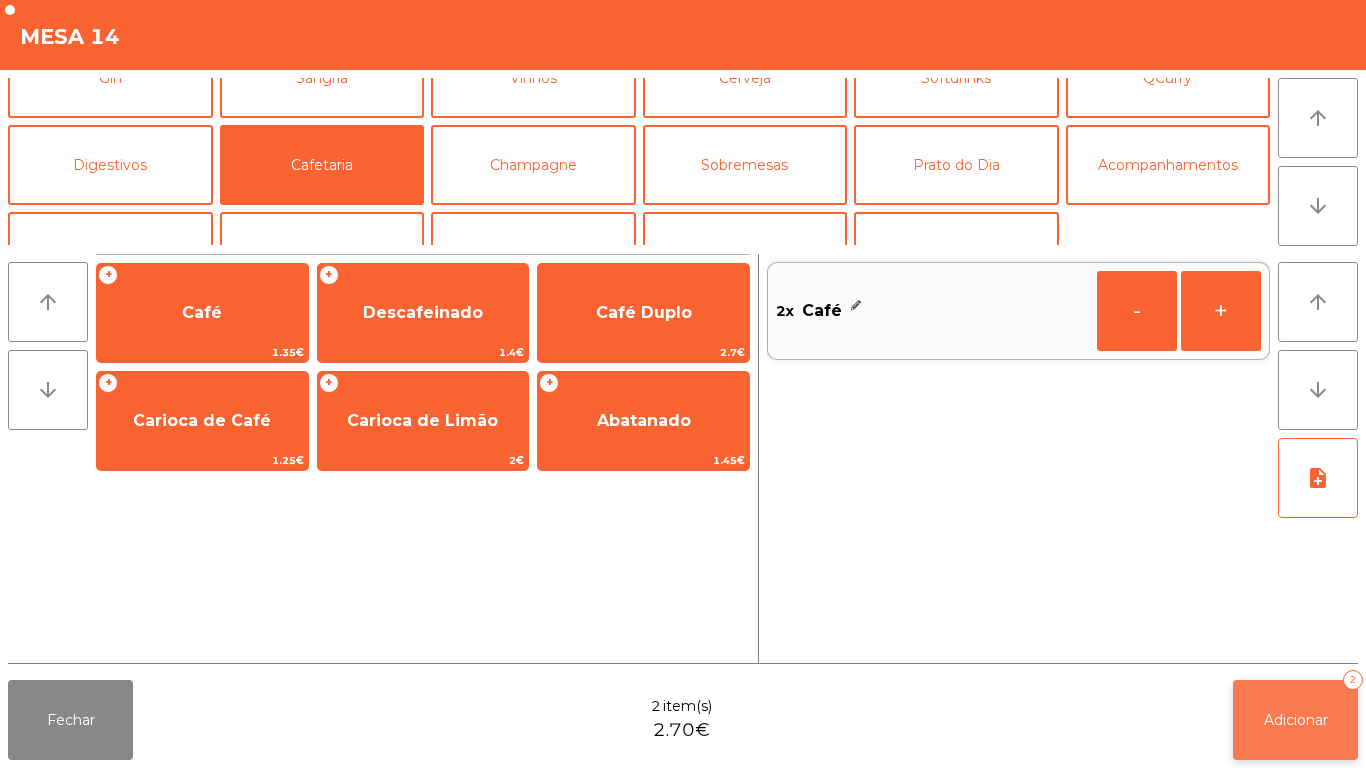 click on "Adicionar   2" 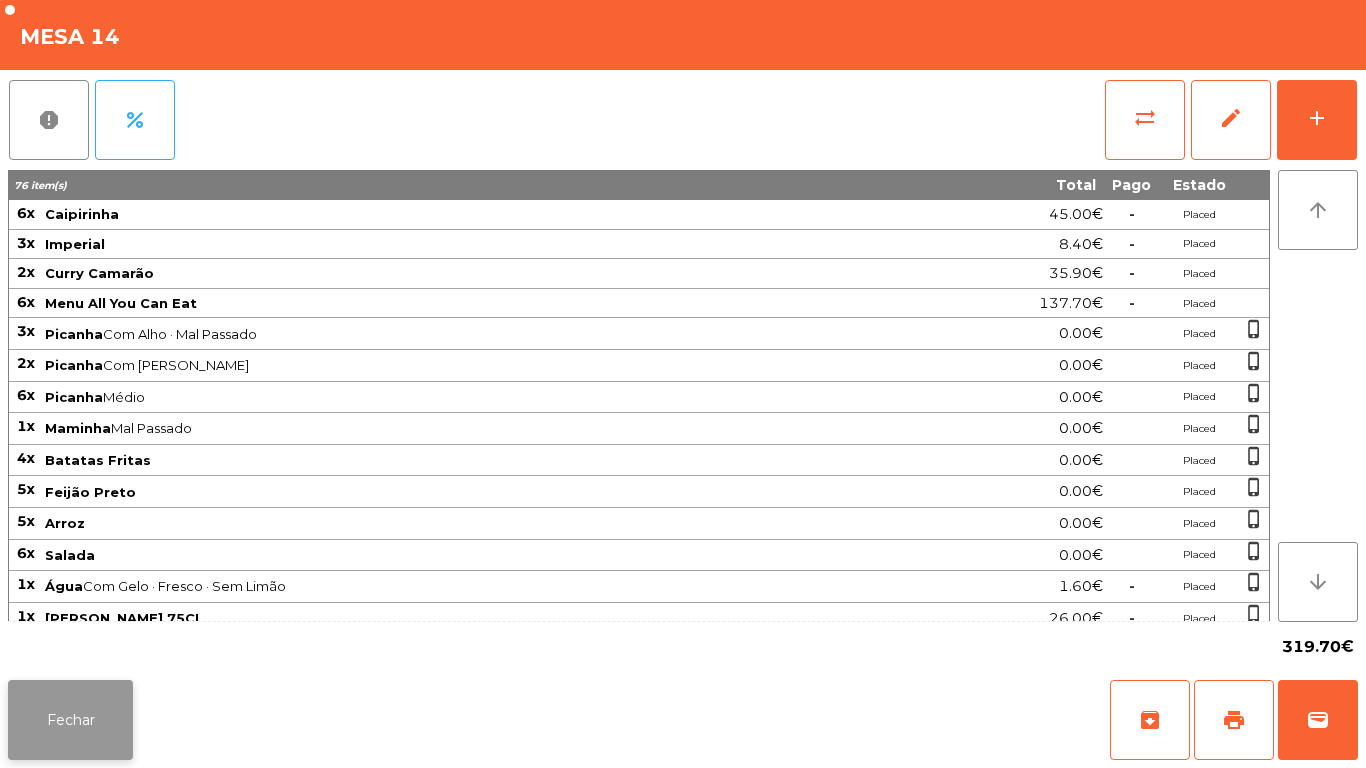 click on "Fechar" 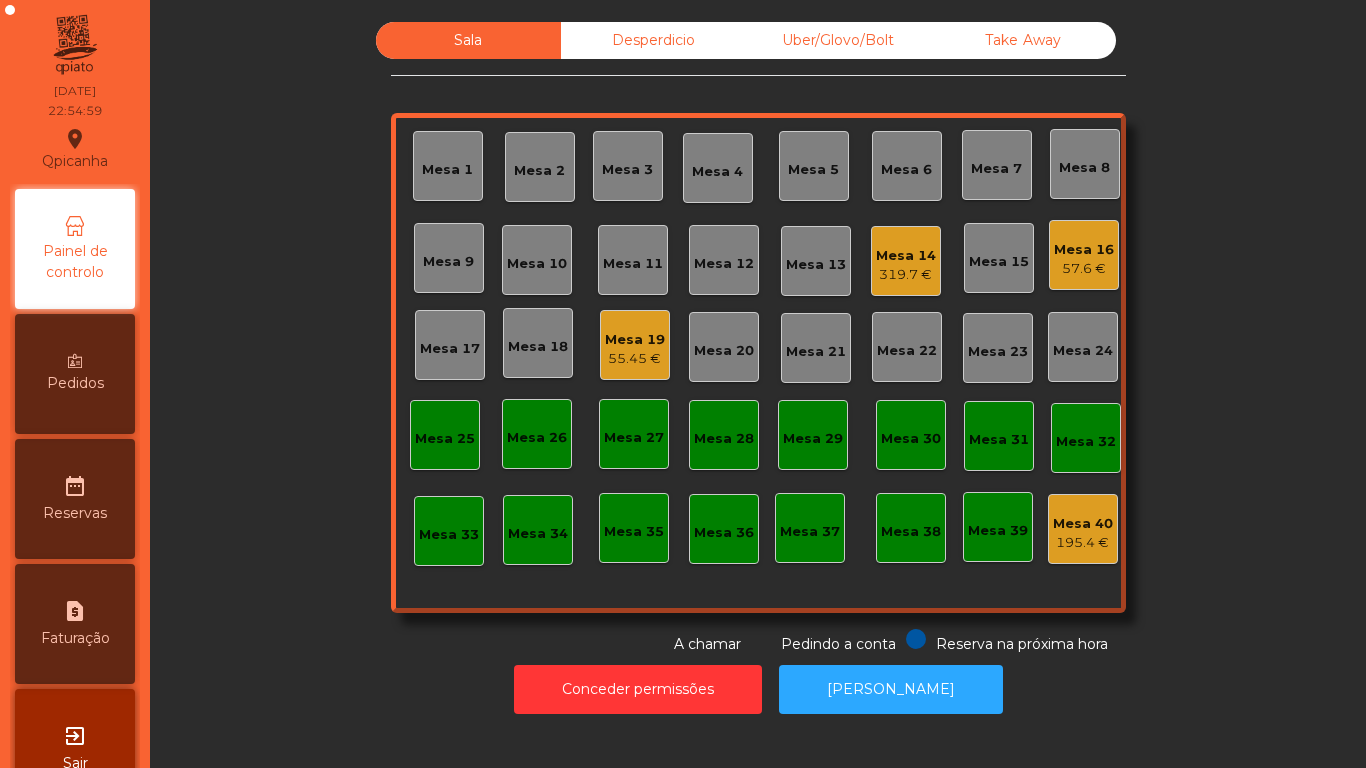 click on "319.7 €" 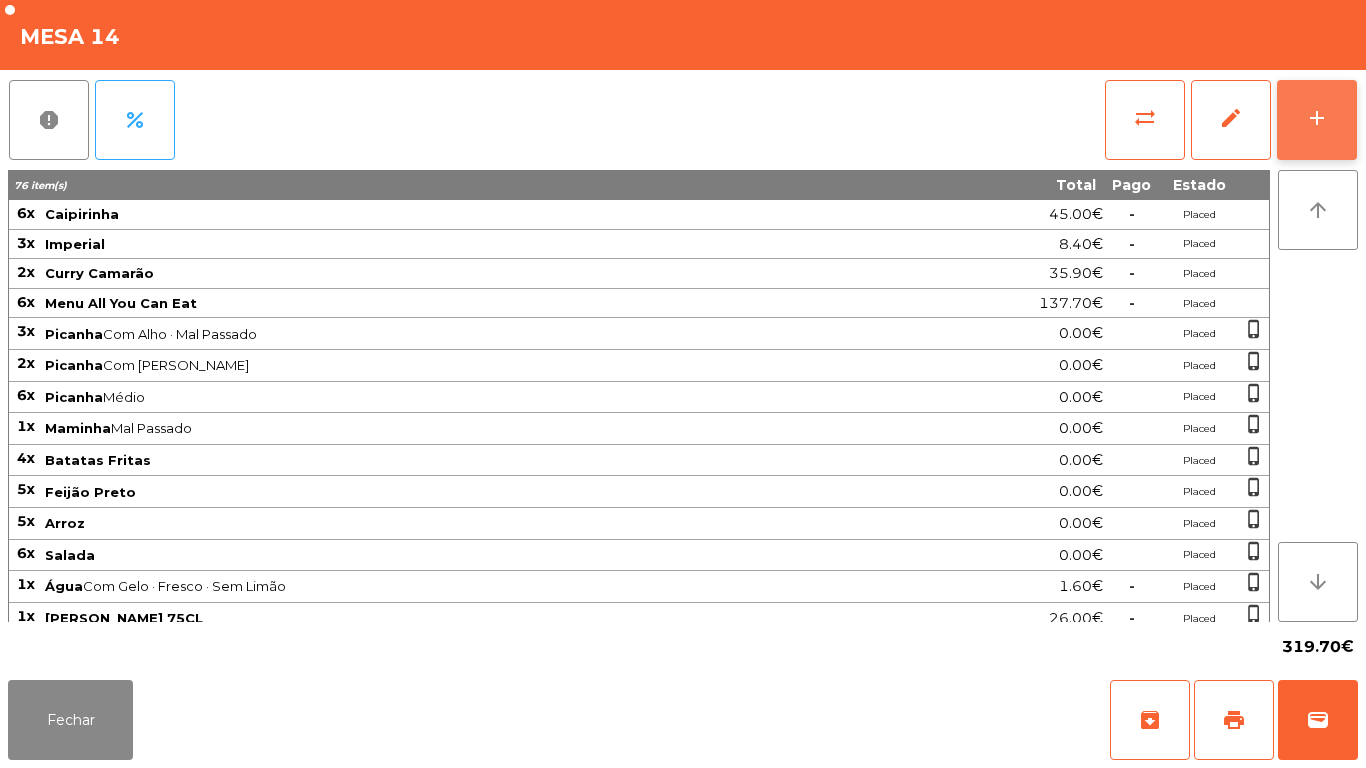 click on "add" 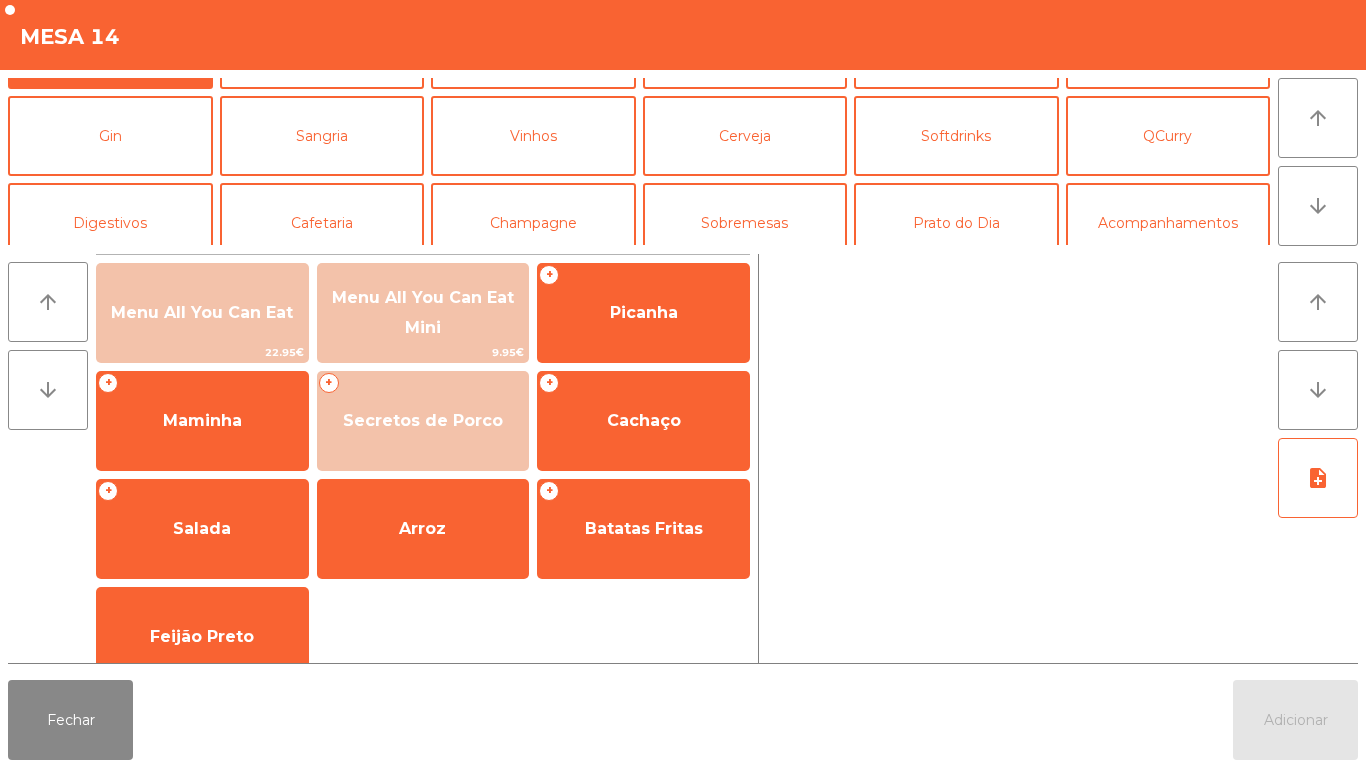 scroll, scrollTop: 77, scrollLeft: 0, axis: vertical 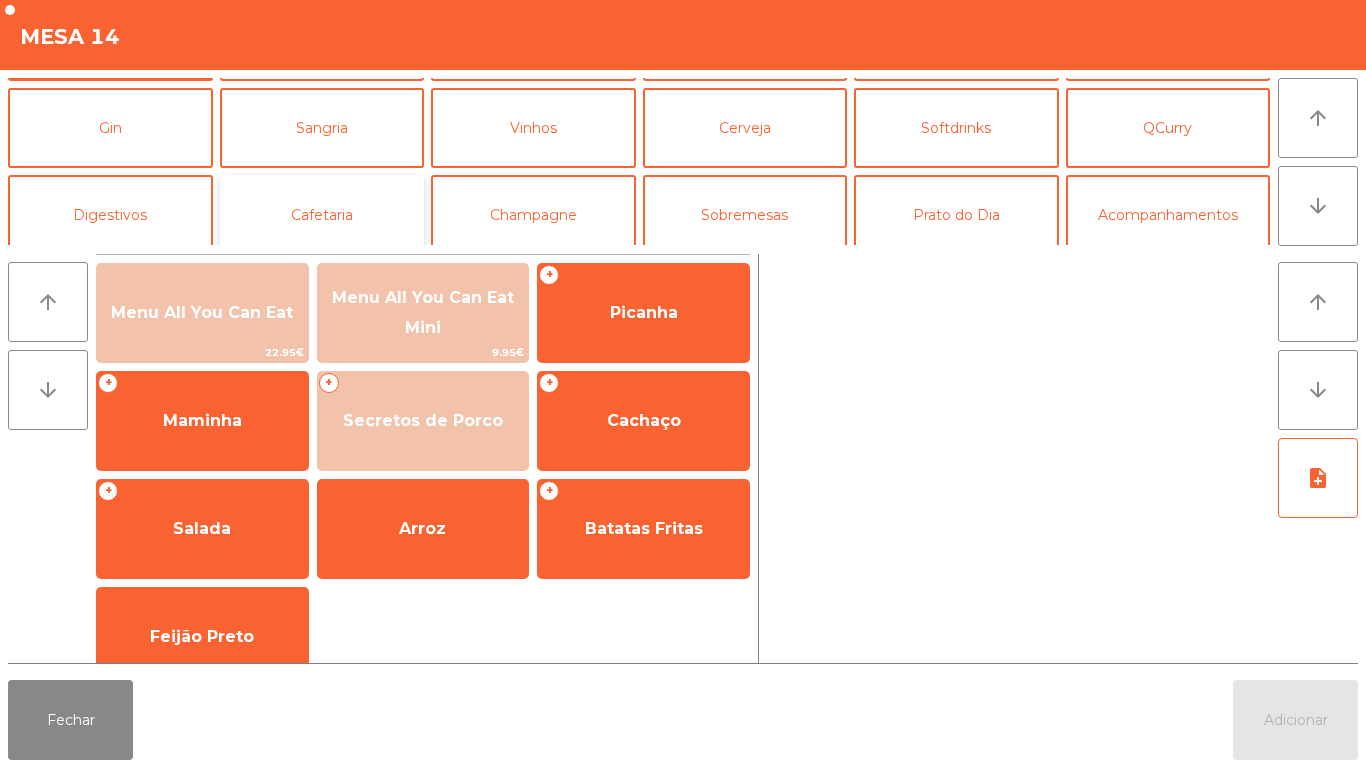 click on "Cafetaria" 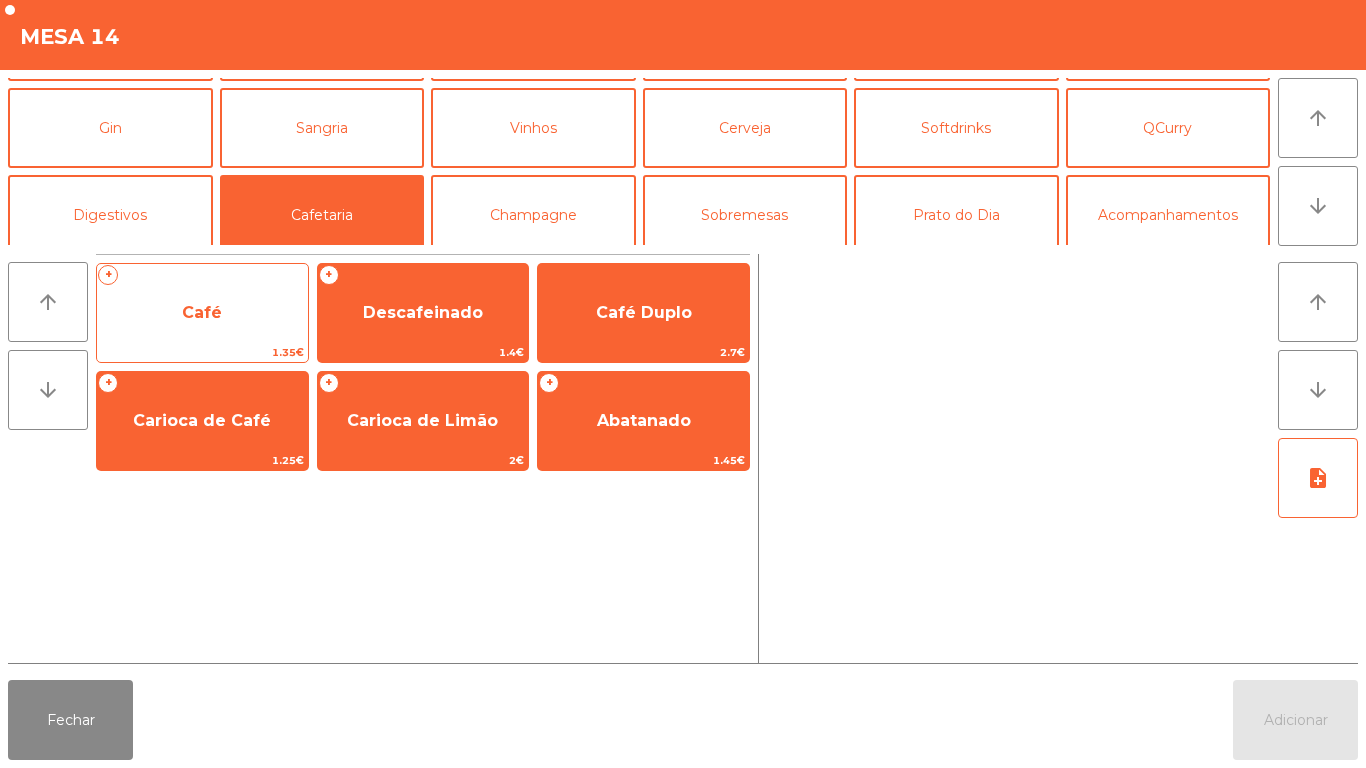 click on "Café" 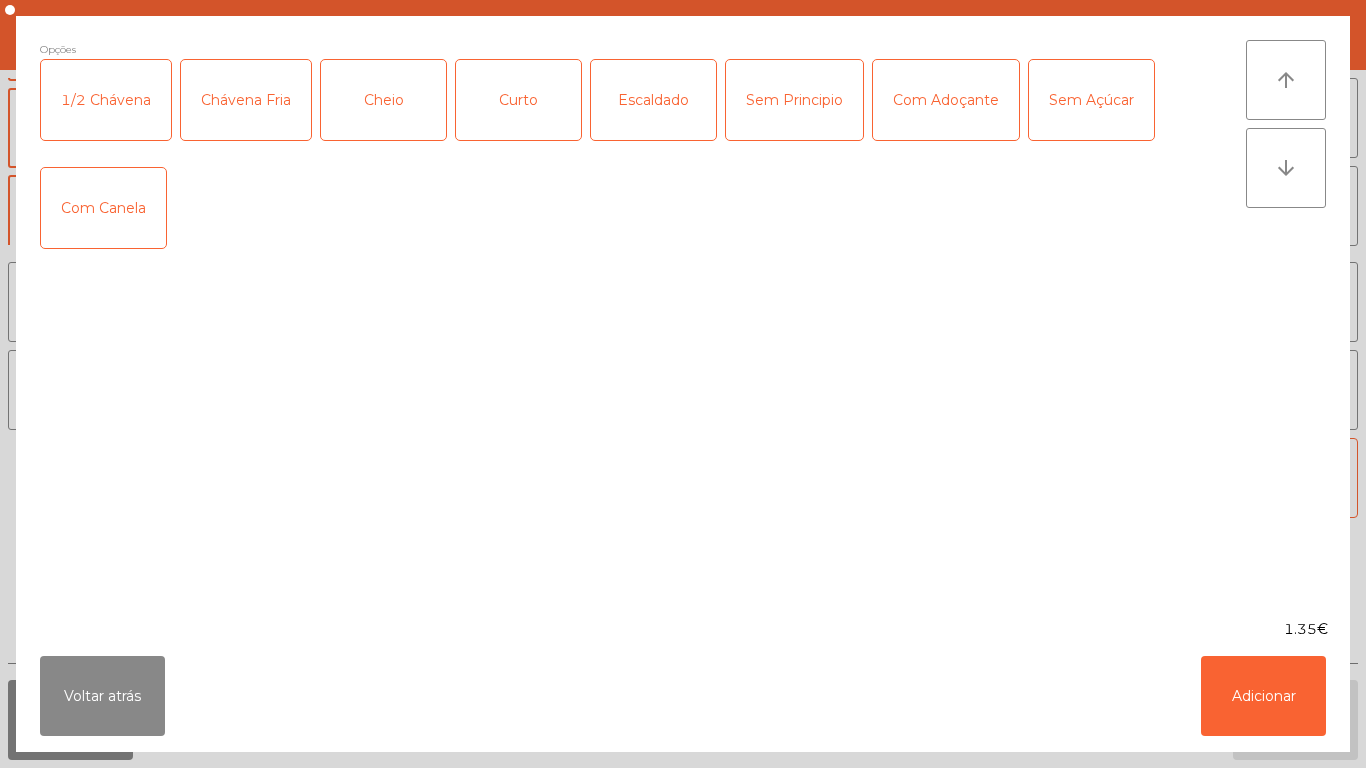 click on "Escaldado" 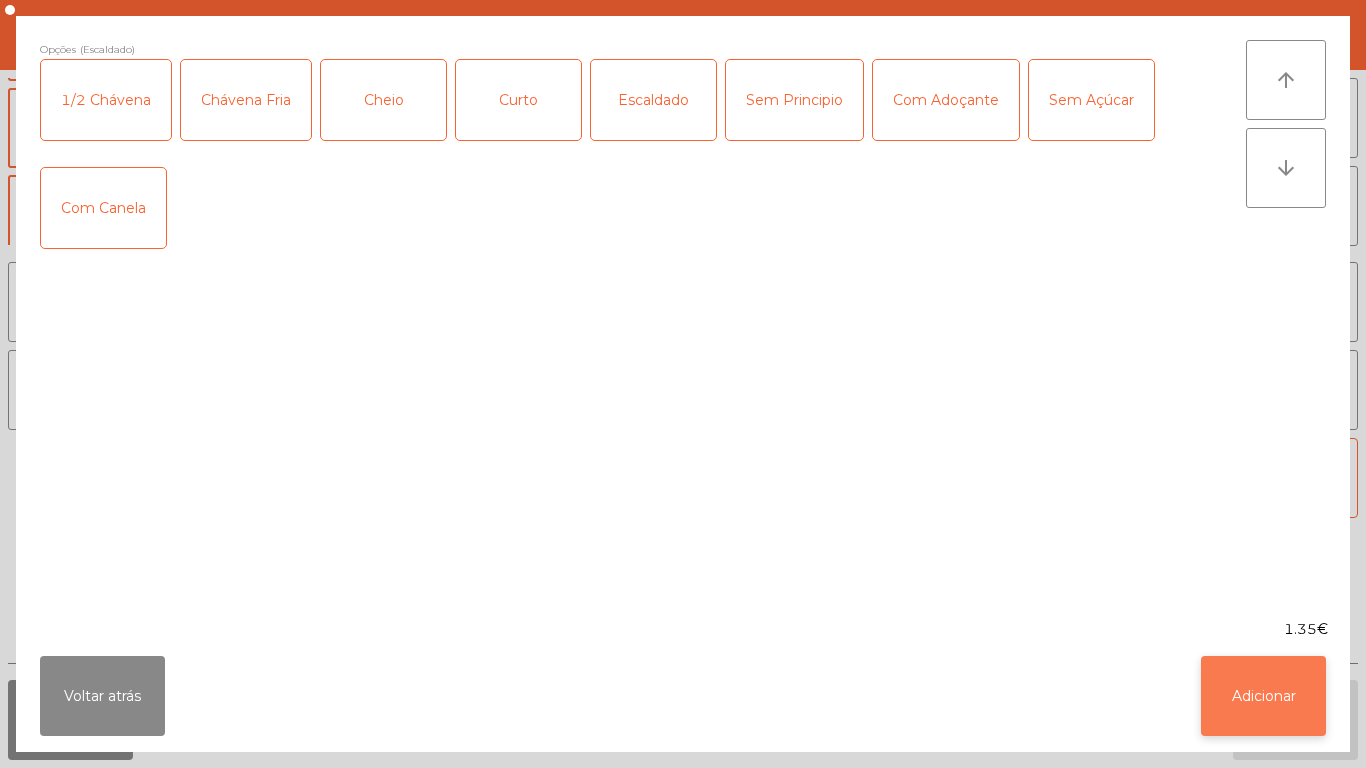 click on "Adicionar" 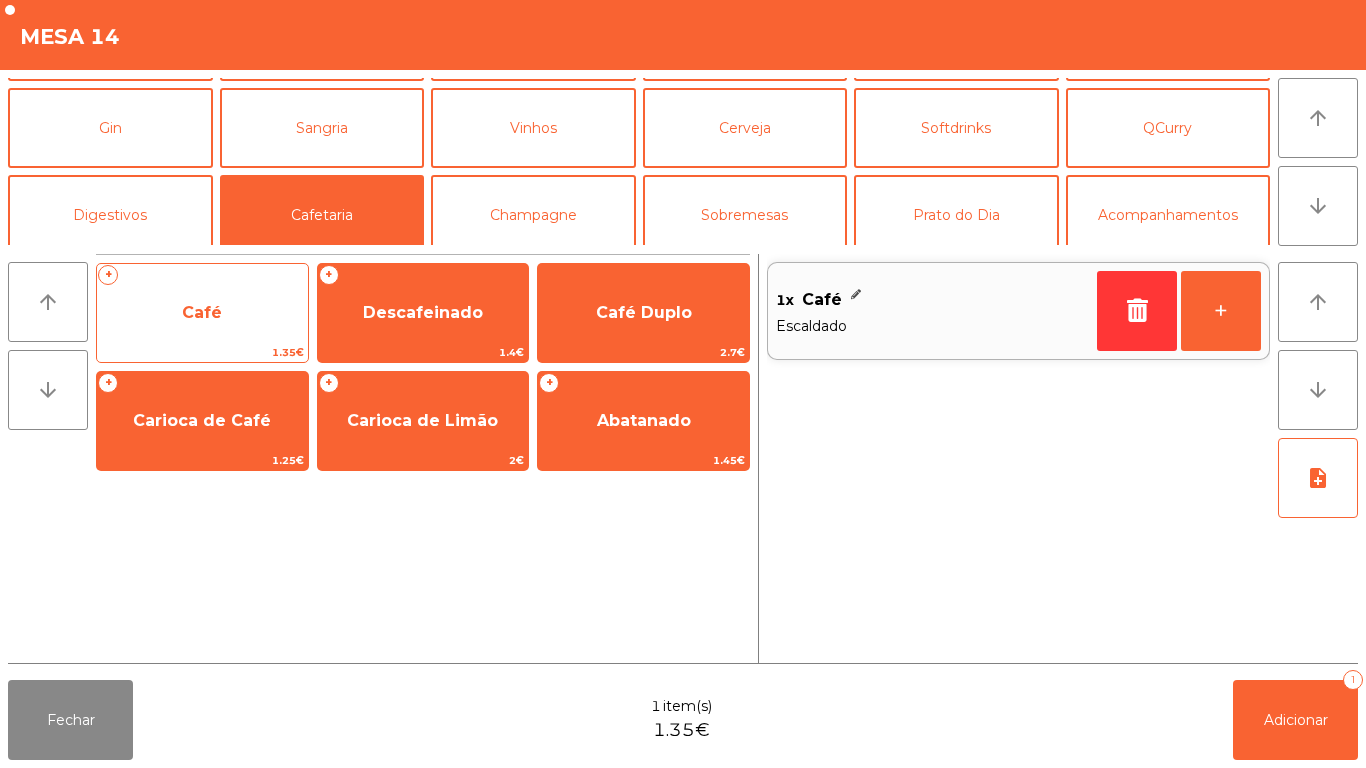 click on "Café" 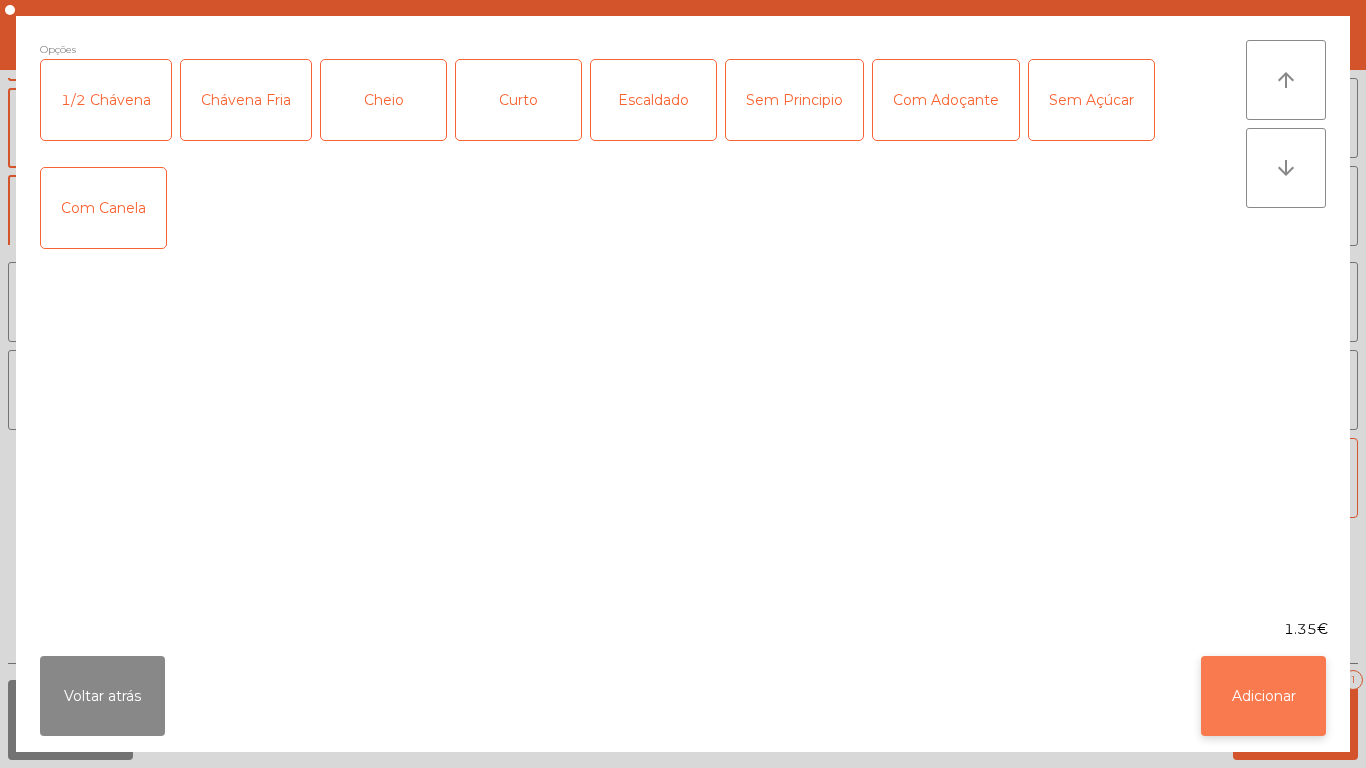 click on "Adicionar" 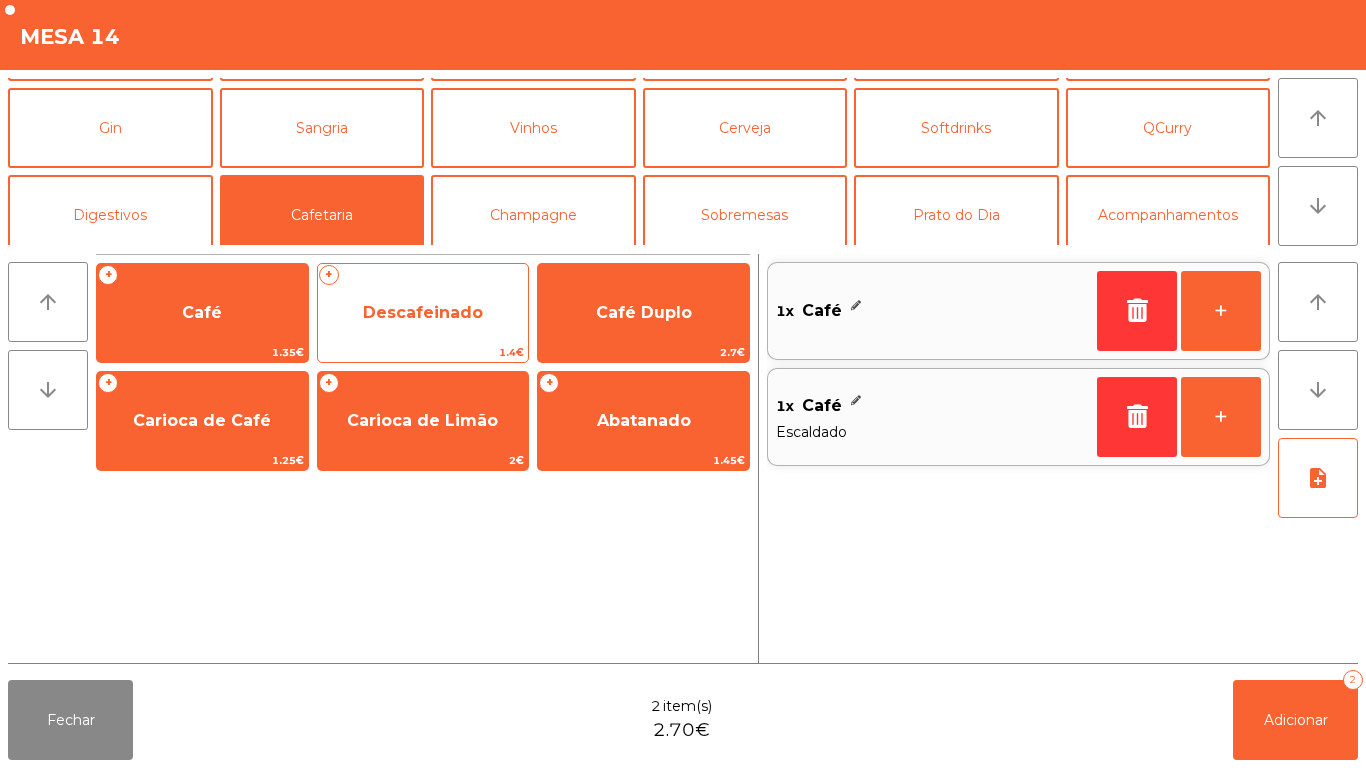 click on "Descafeinado" 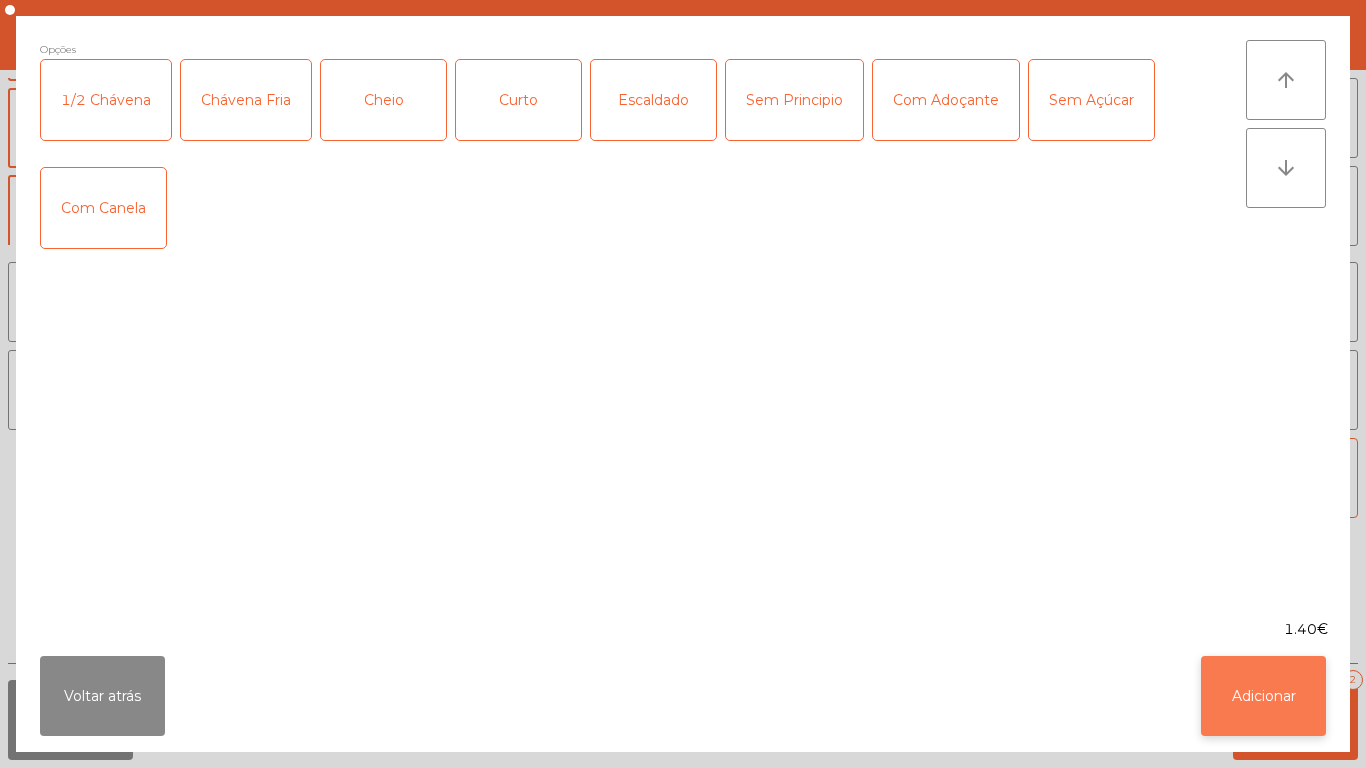 click on "Adicionar" 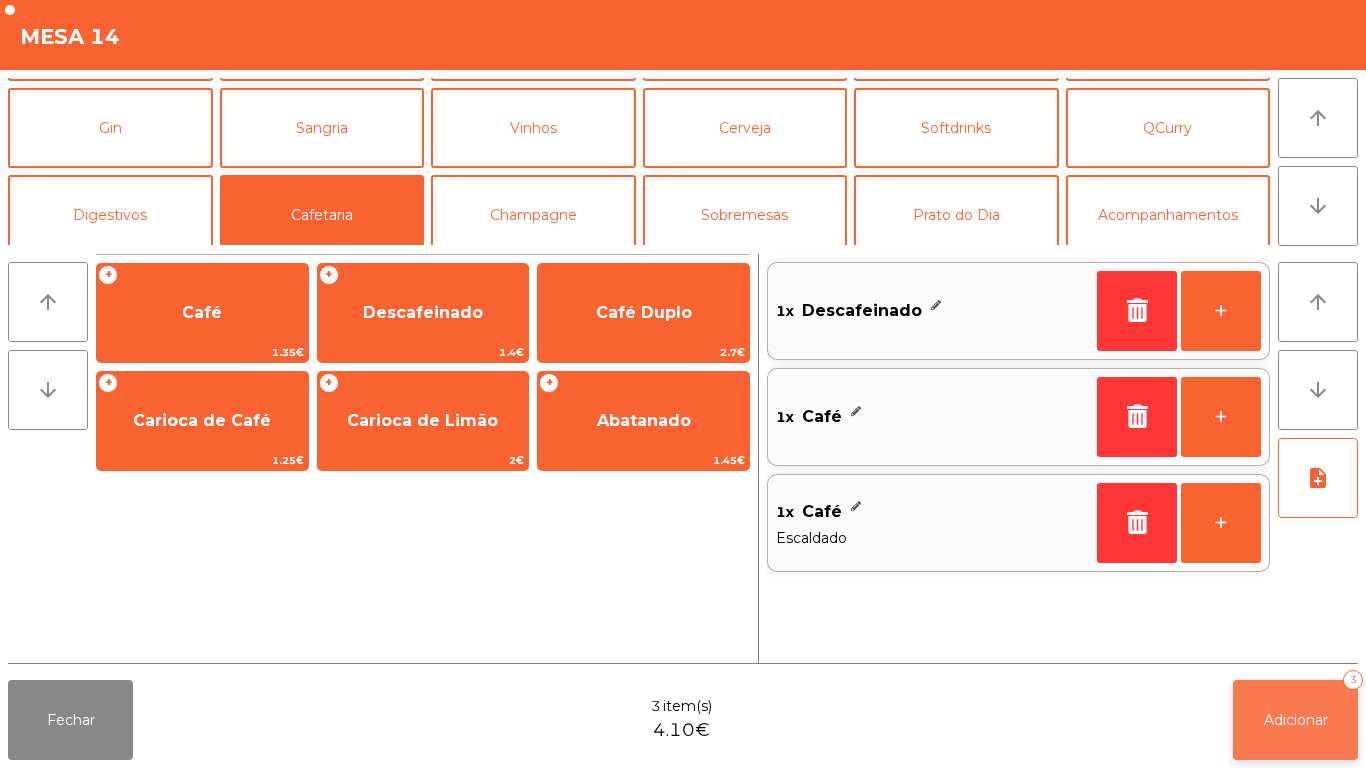 click on "Adicionar" 